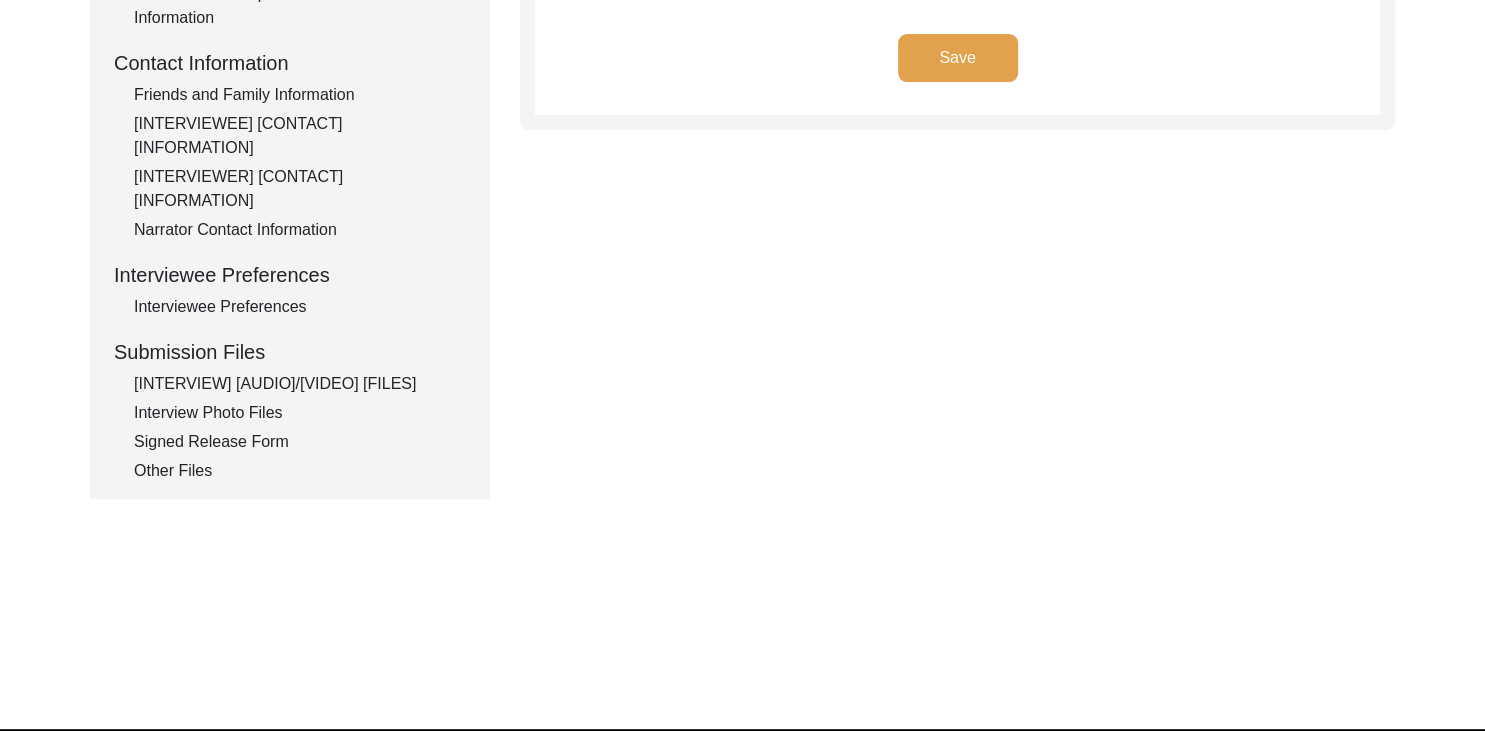 scroll, scrollTop: 714, scrollLeft: 0, axis: vertical 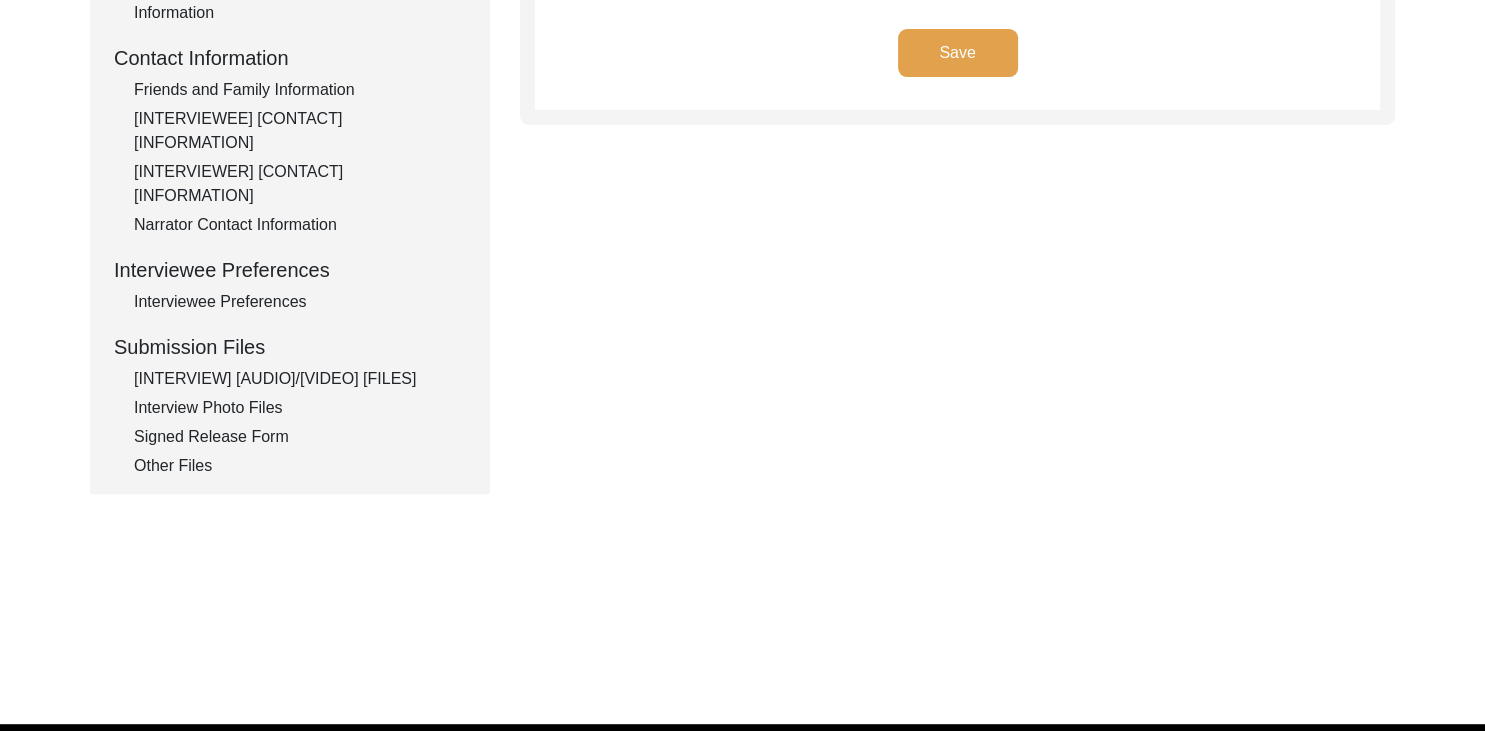 click on "[INTERVIEW] [AUDIO]/[VIDEO] [FILES]" 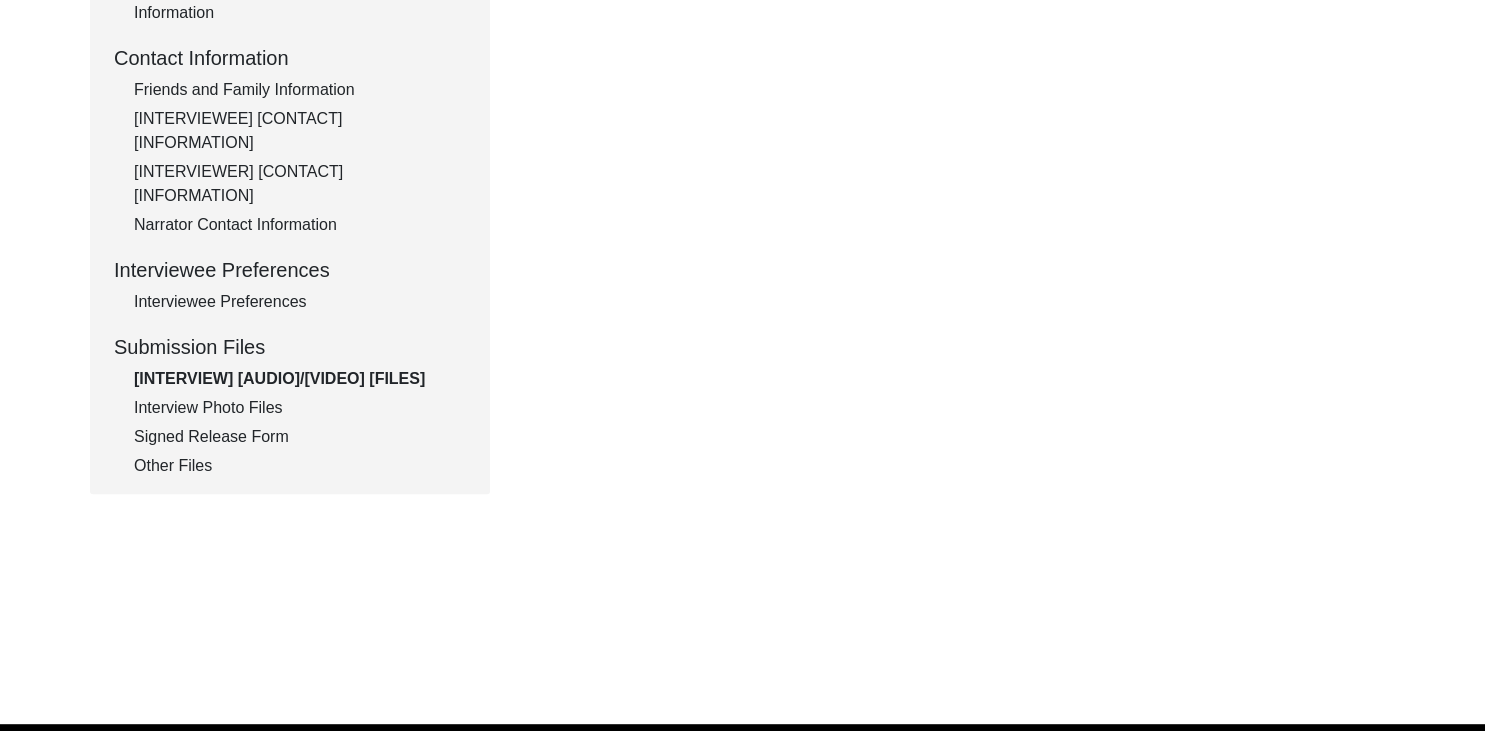click on "Interview Photo Files" 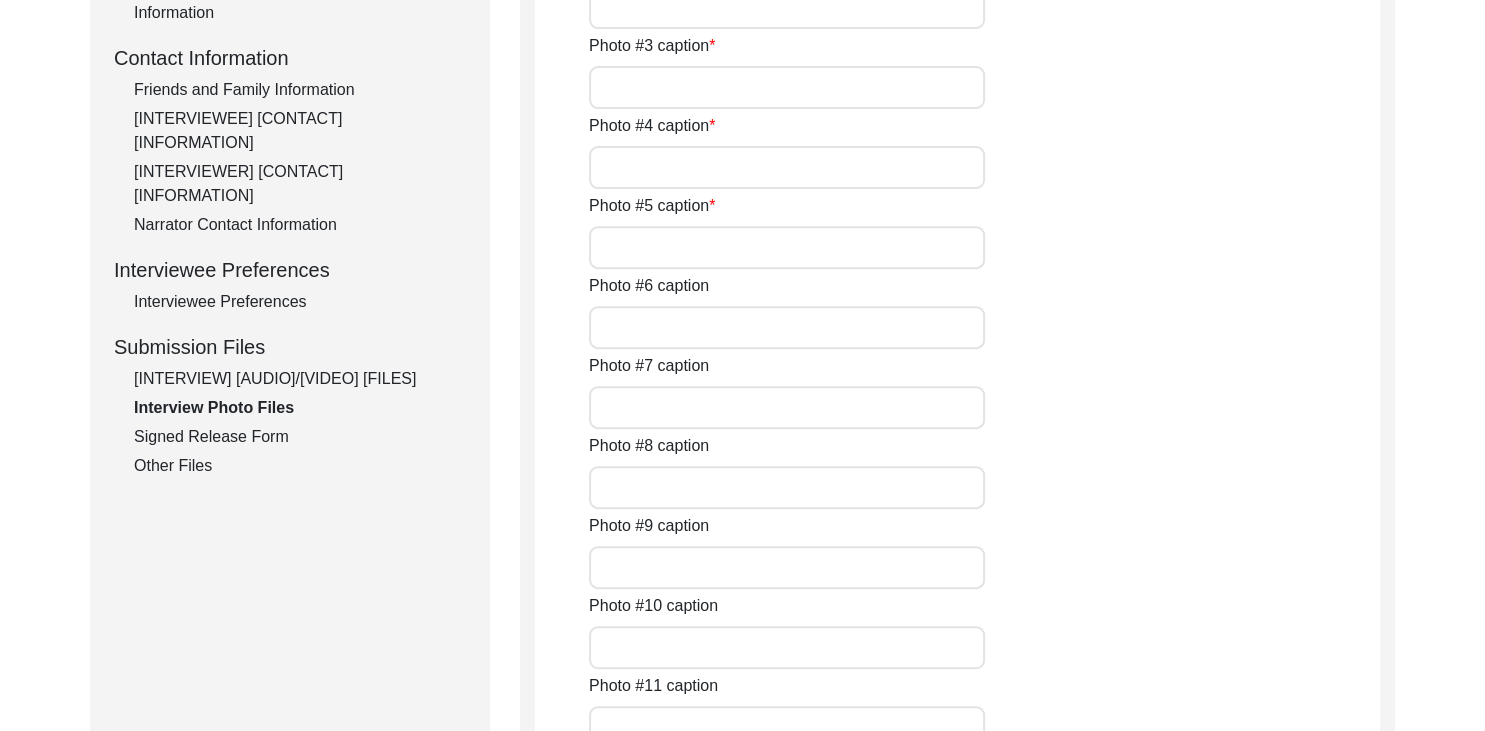click on "Signed Release Form" 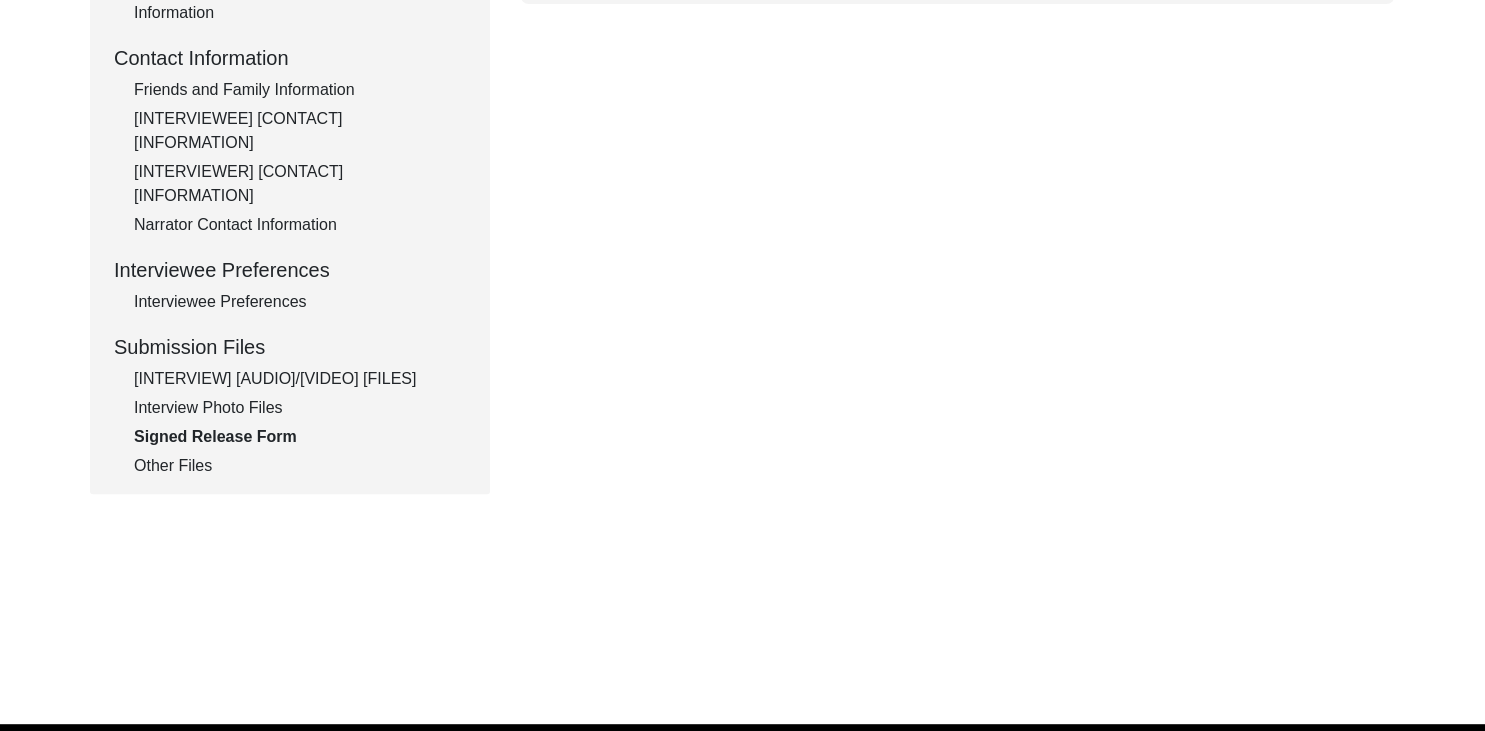 click on "Other Files" 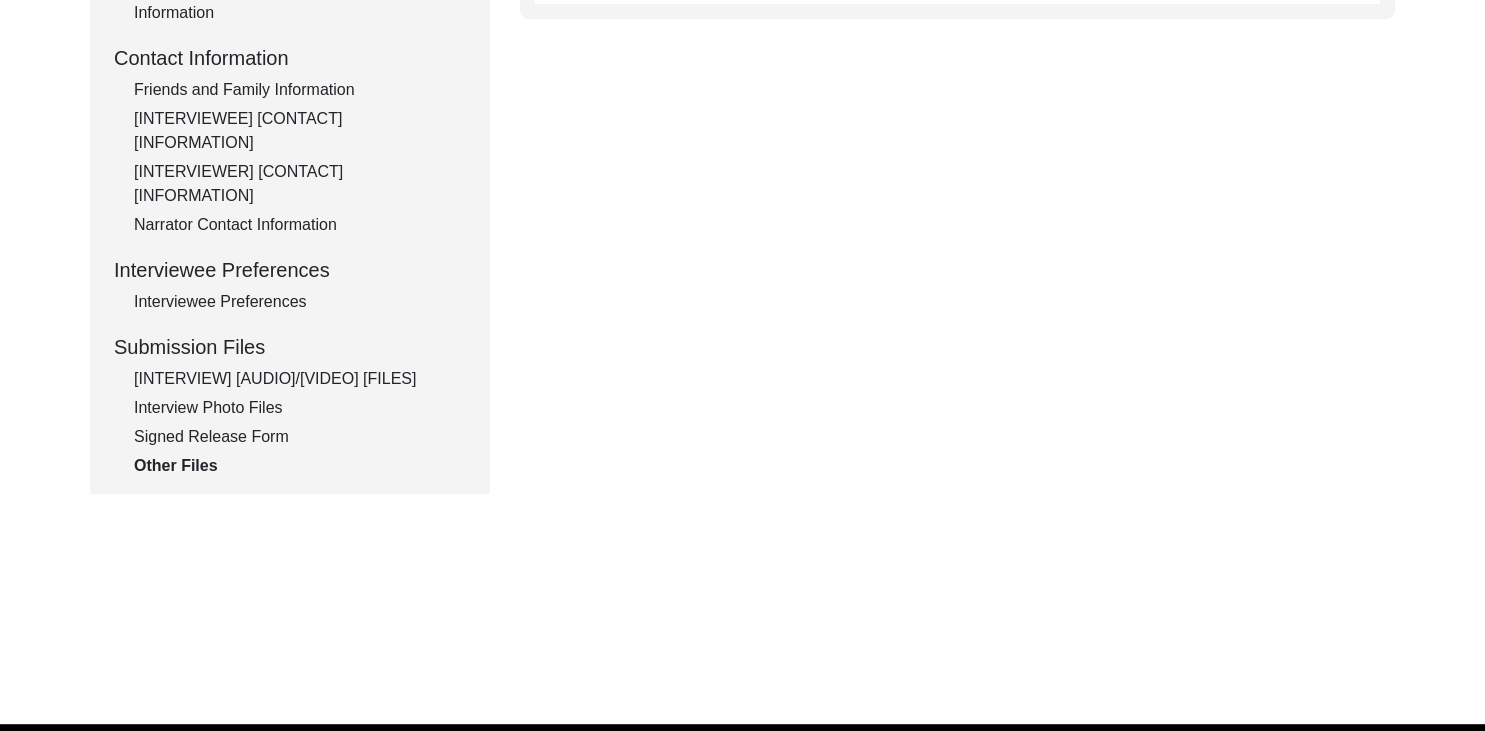 click on "Signed Release Form" 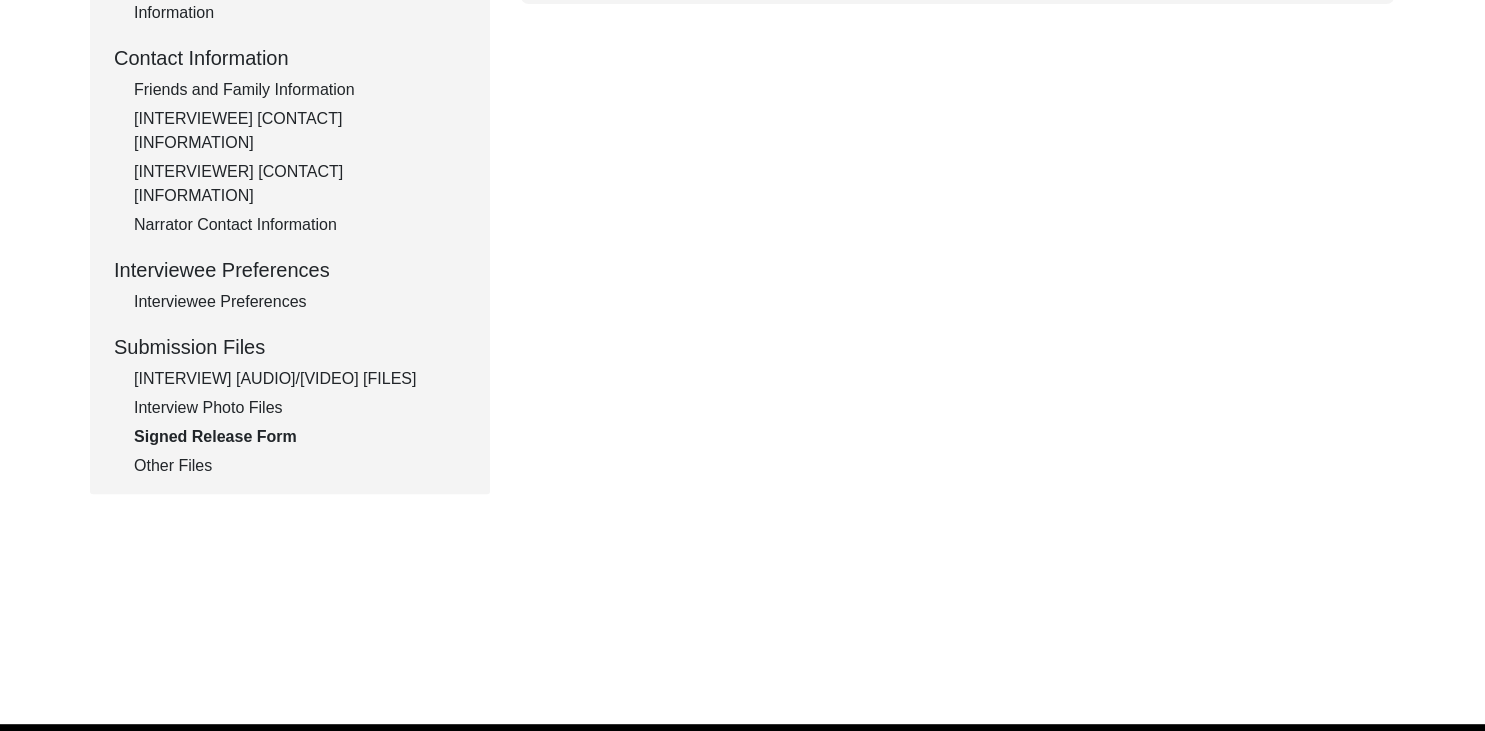 click on "Interview Photo Files" 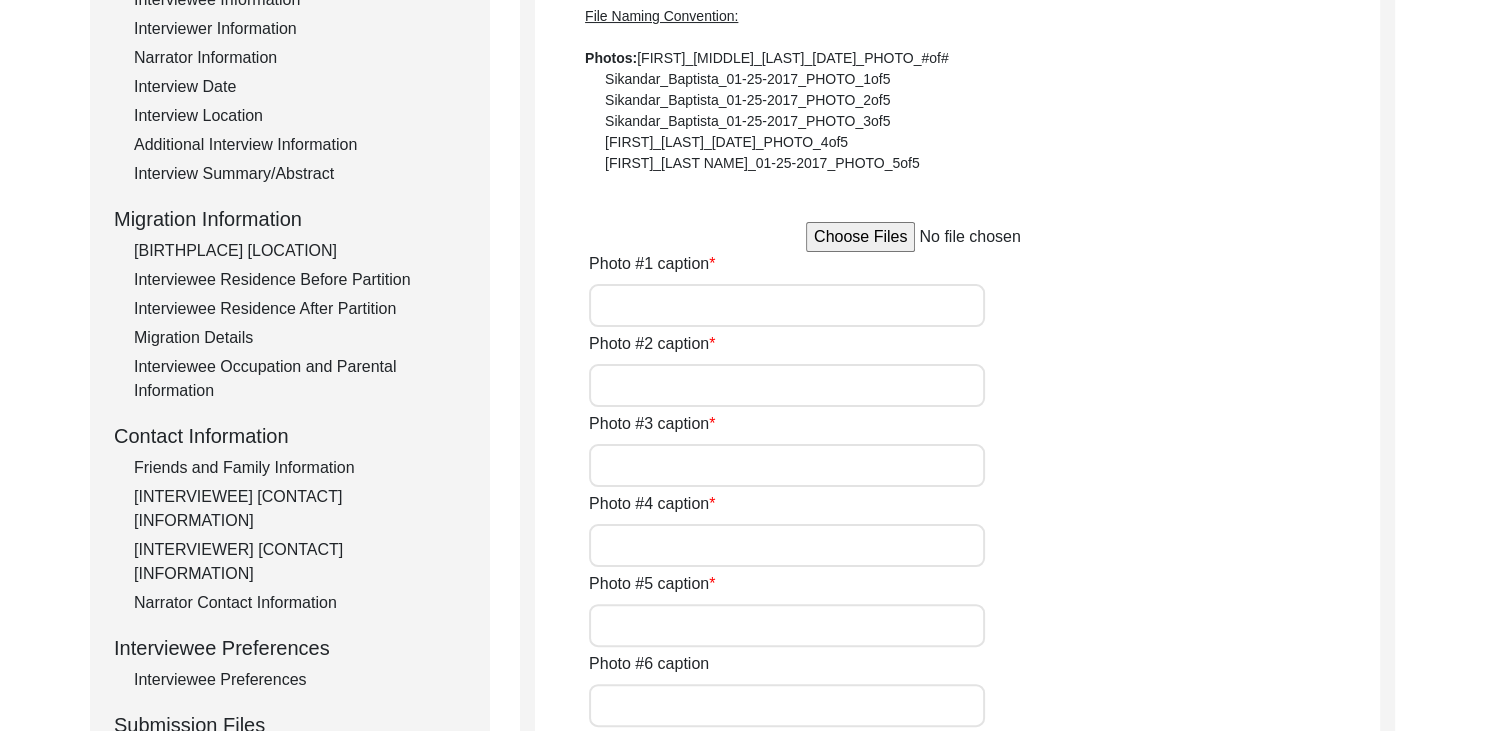 scroll, scrollTop: 328, scrollLeft: 0, axis: vertical 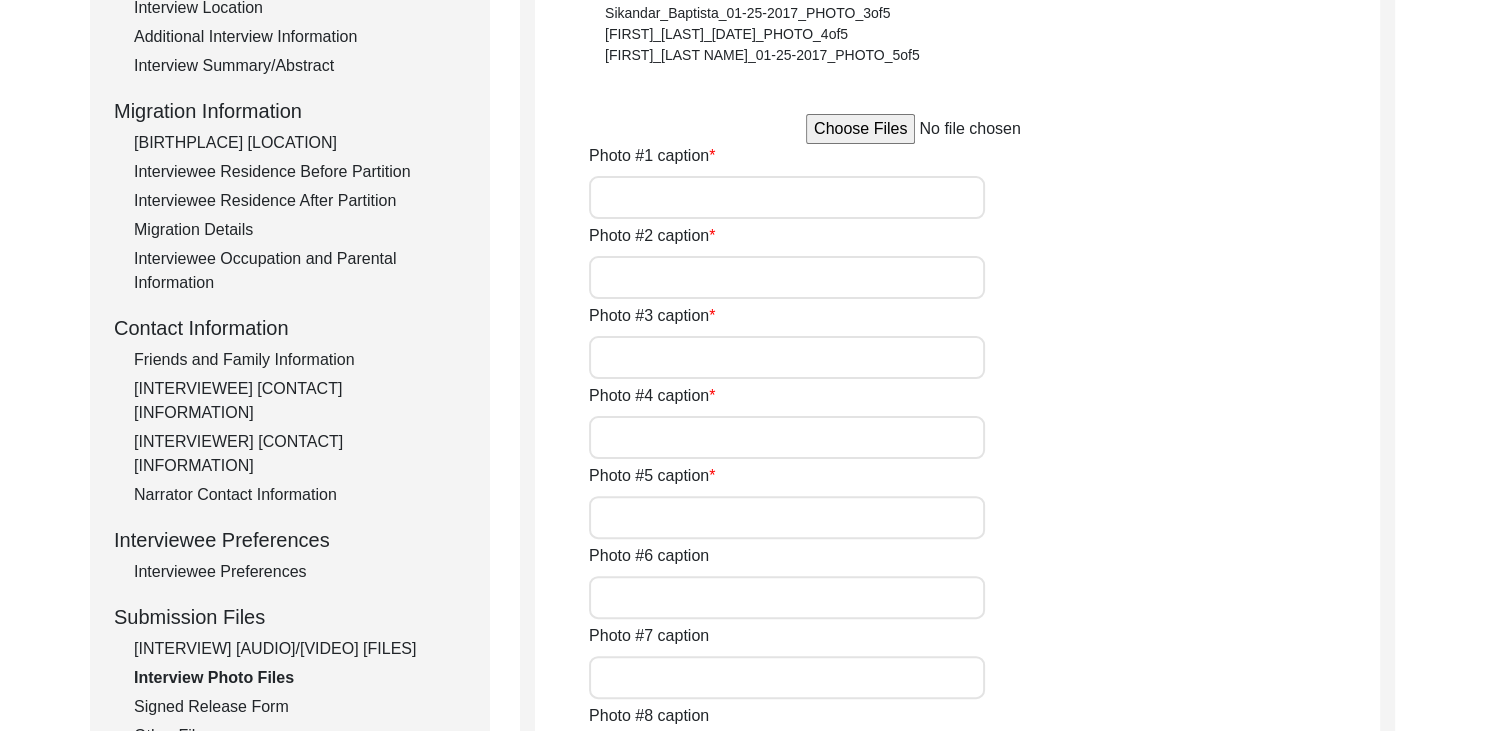click on "Signed Release Form" 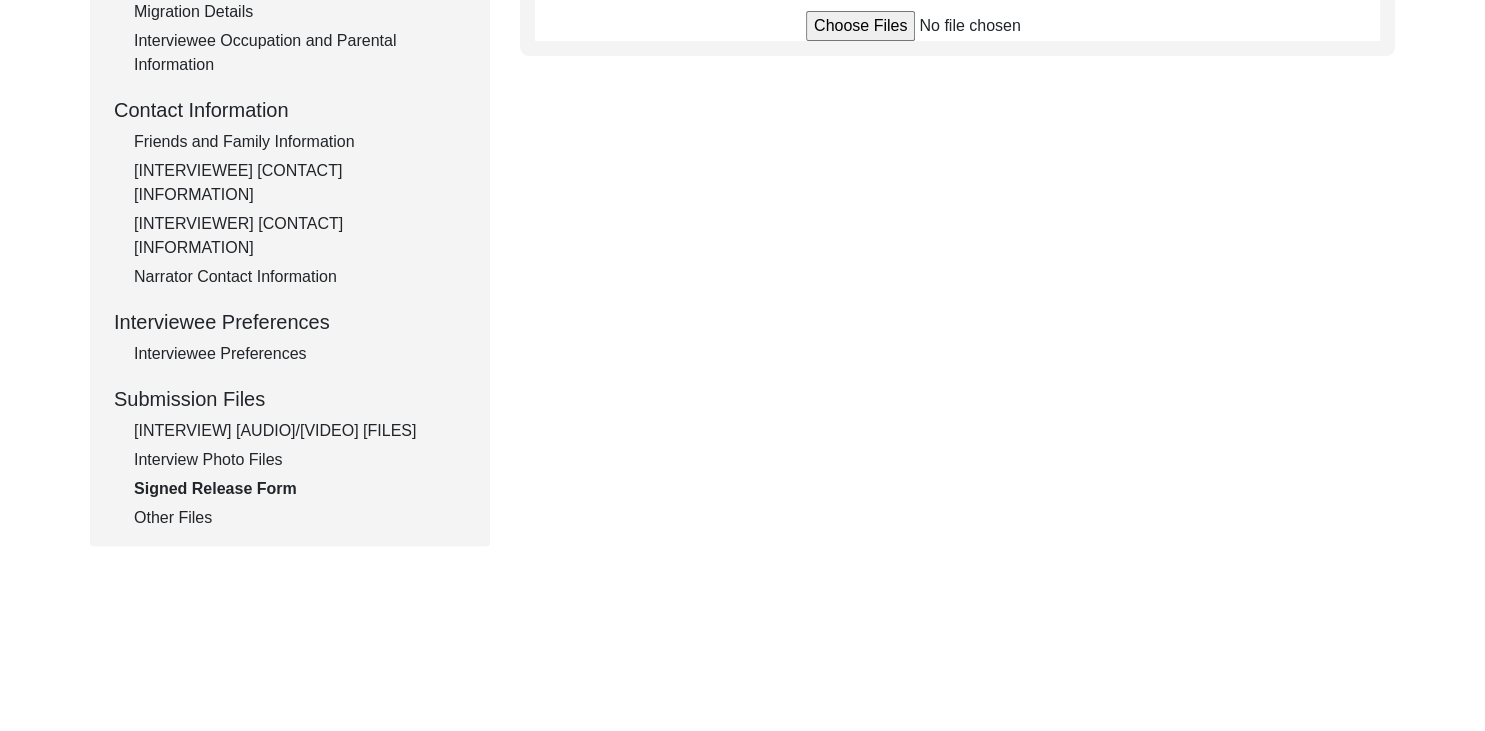 scroll, scrollTop: 671, scrollLeft: 0, axis: vertical 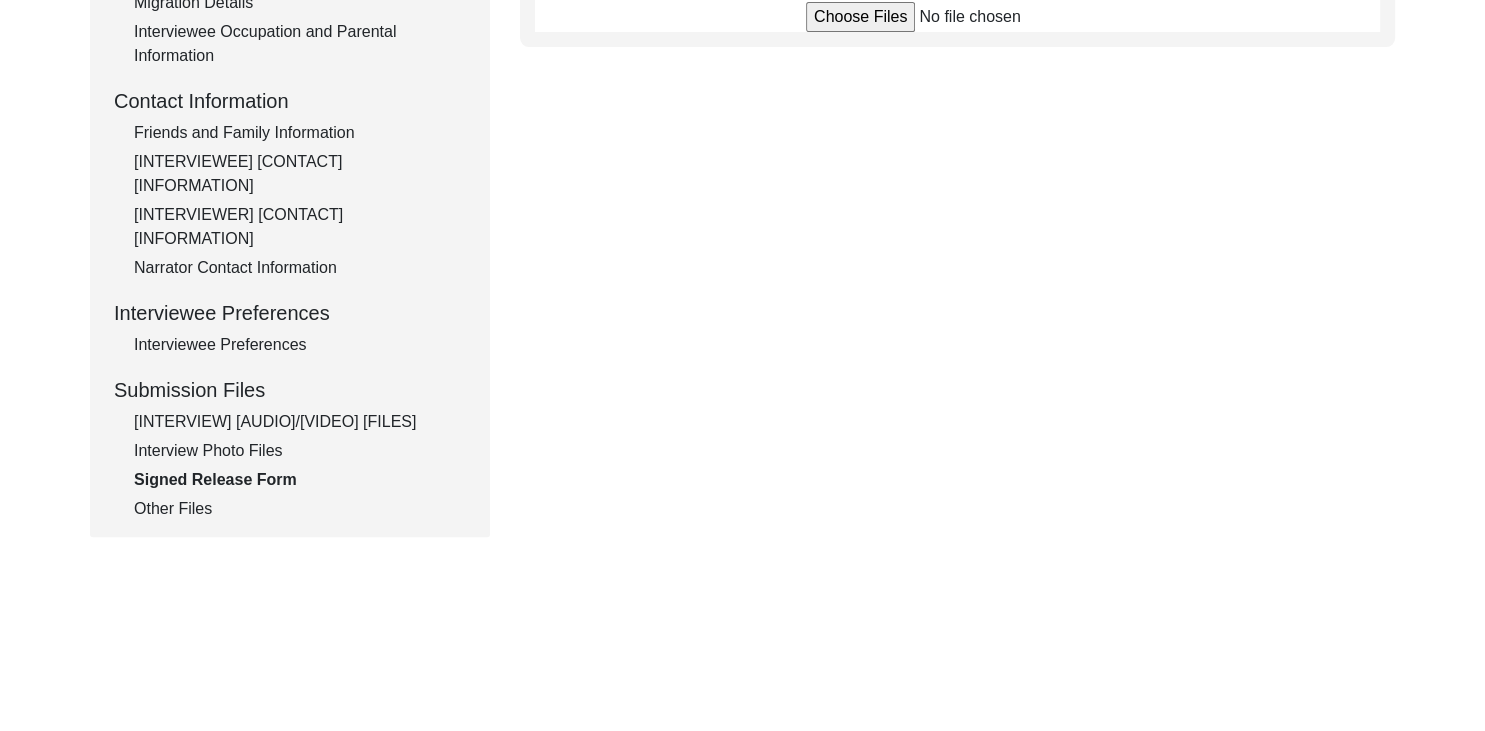 click on "Other Files" 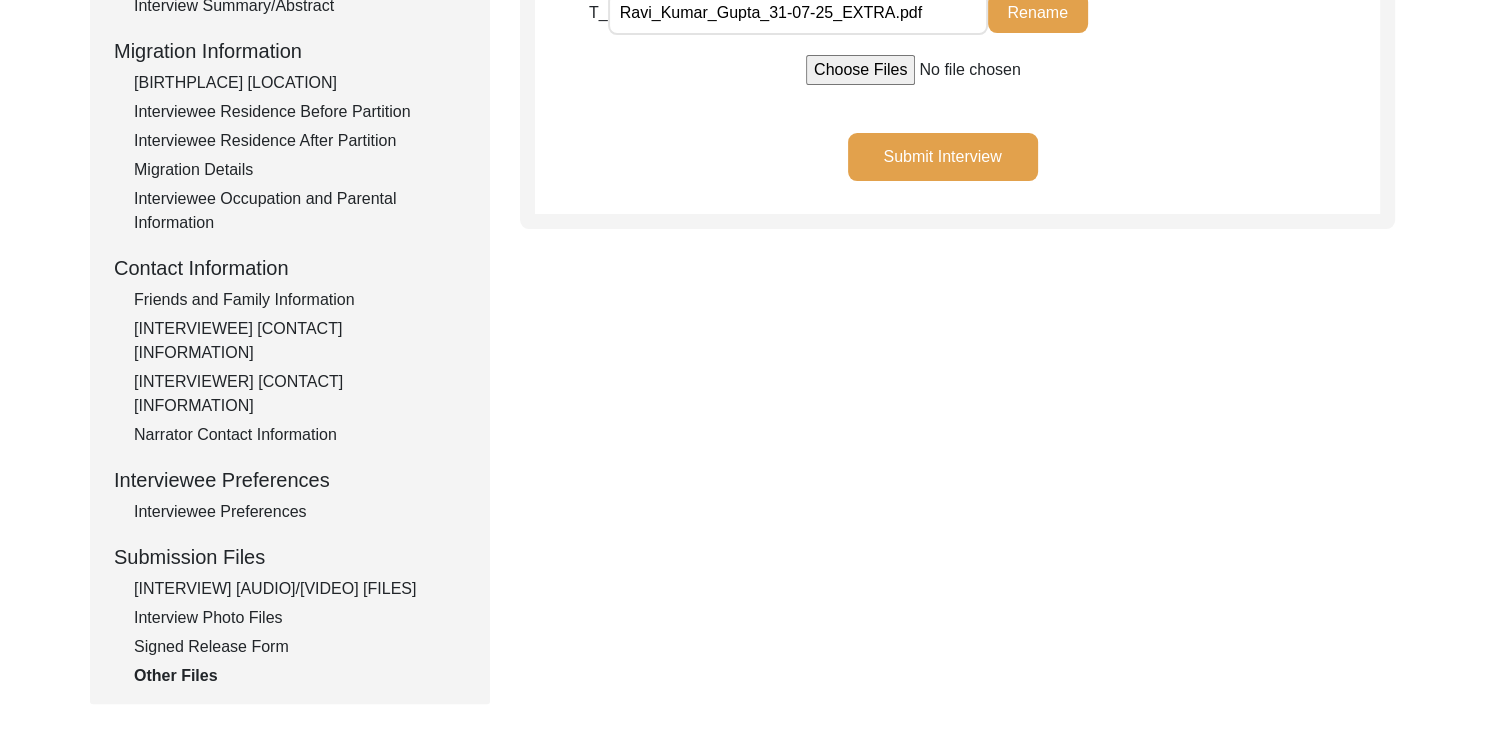 scroll, scrollTop: 505, scrollLeft: 0, axis: vertical 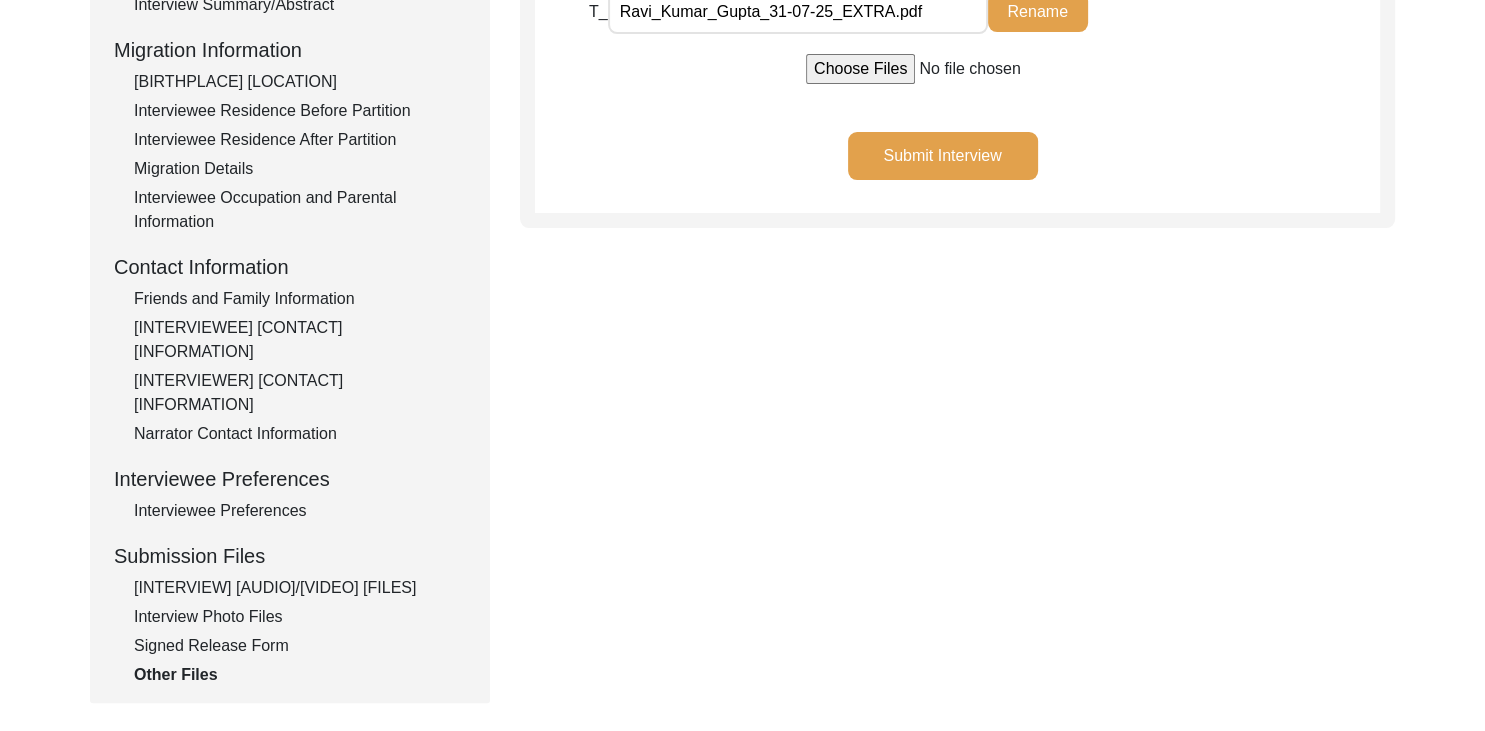 click on "Signed Release Form" 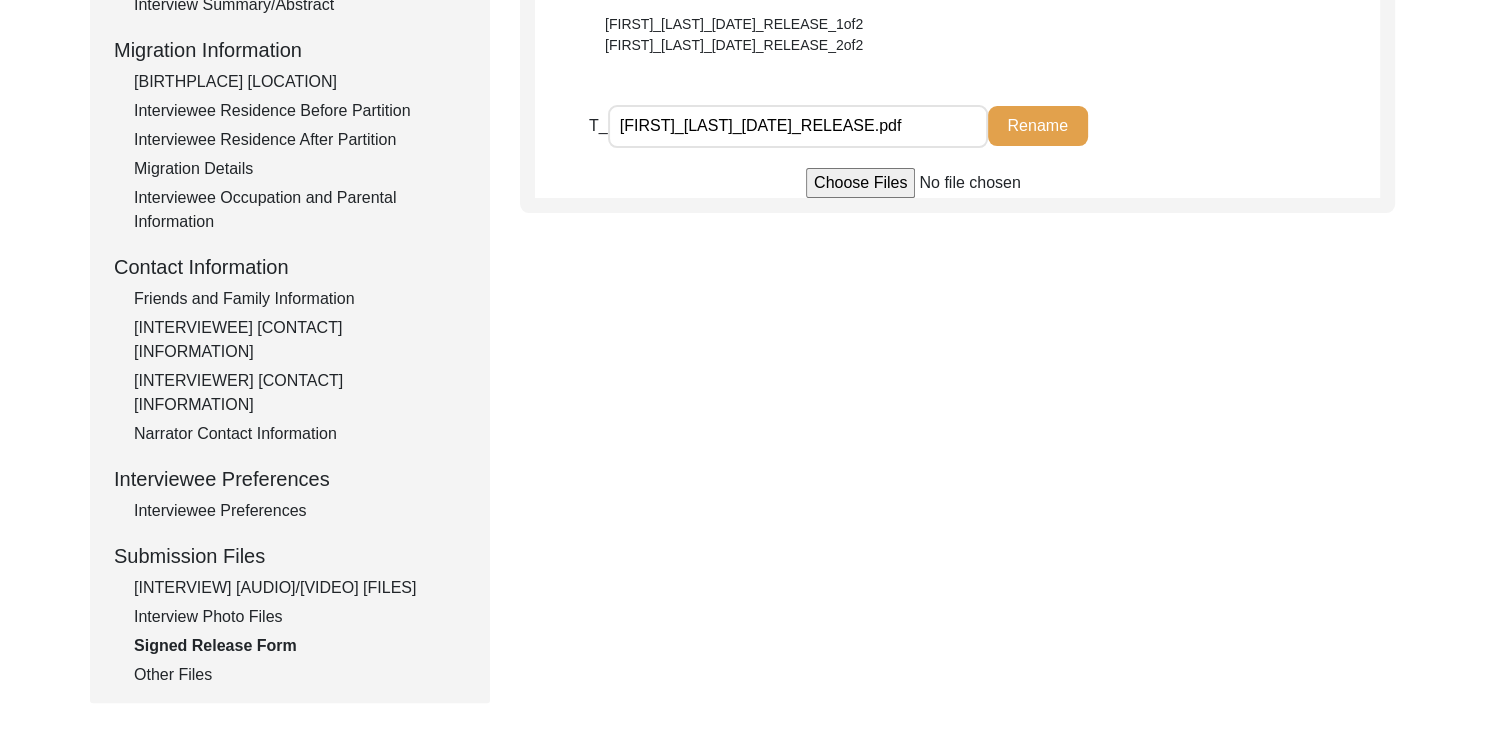 scroll, scrollTop: 479, scrollLeft: 0, axis: vertical 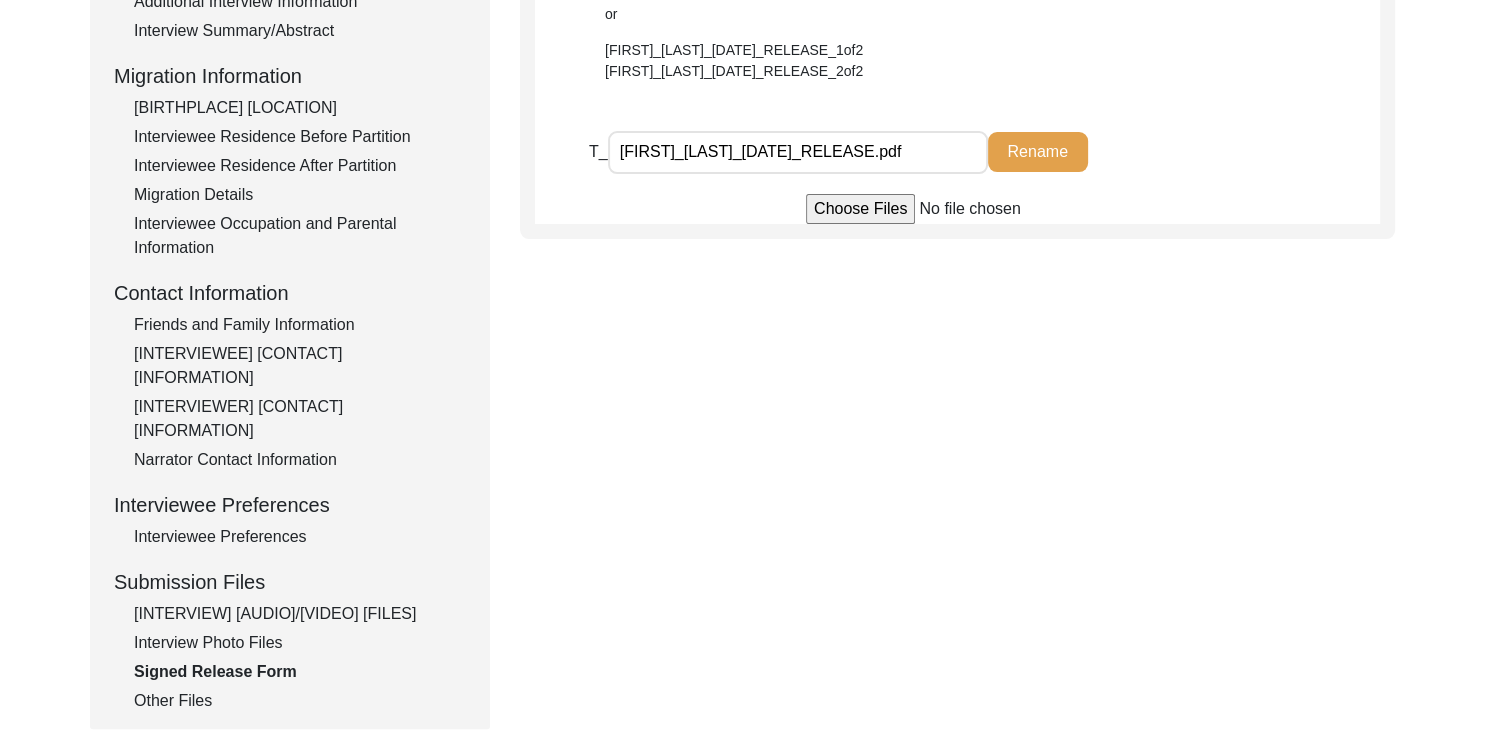 click on "Interview Photo Files" 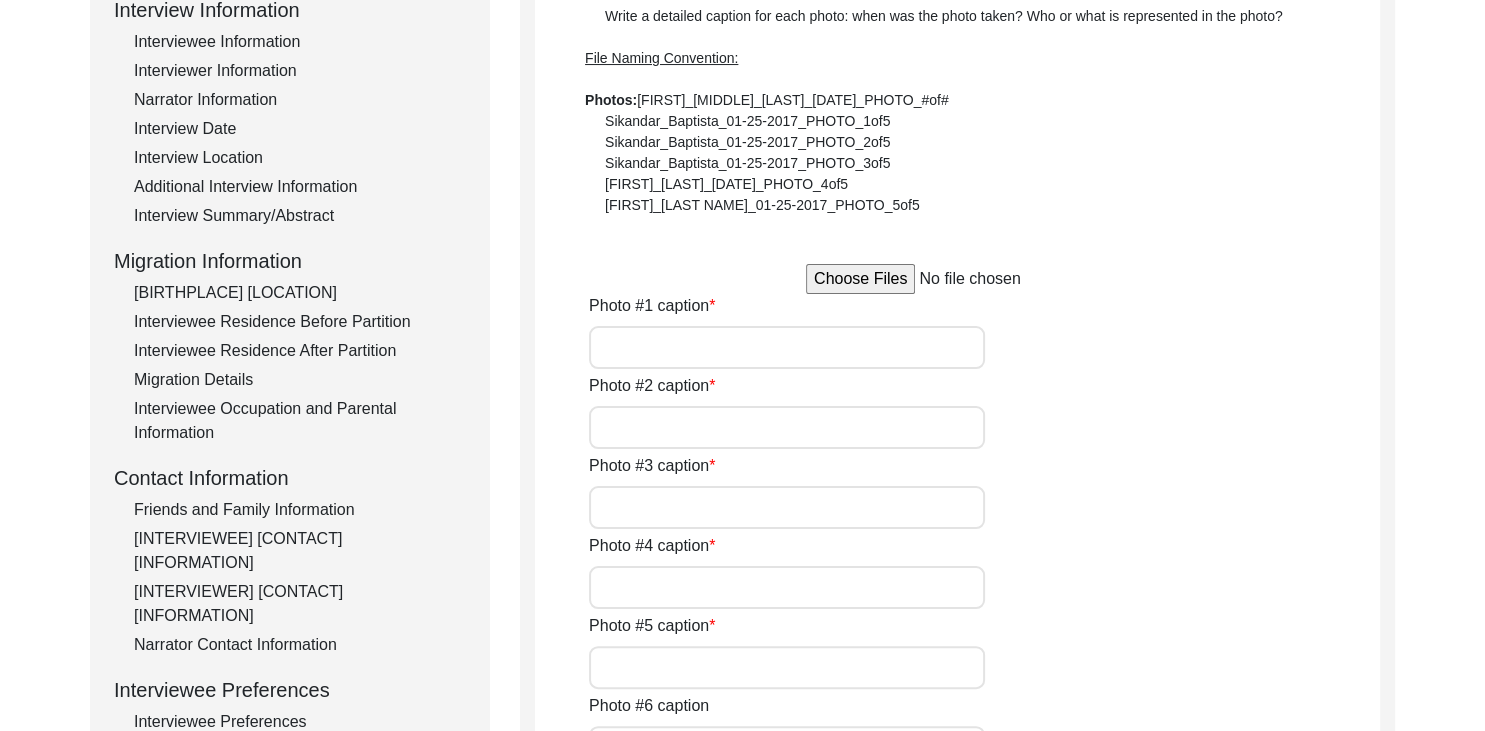 scroll, scrollTop: 293, scrollLeft: 0, axis: vertical 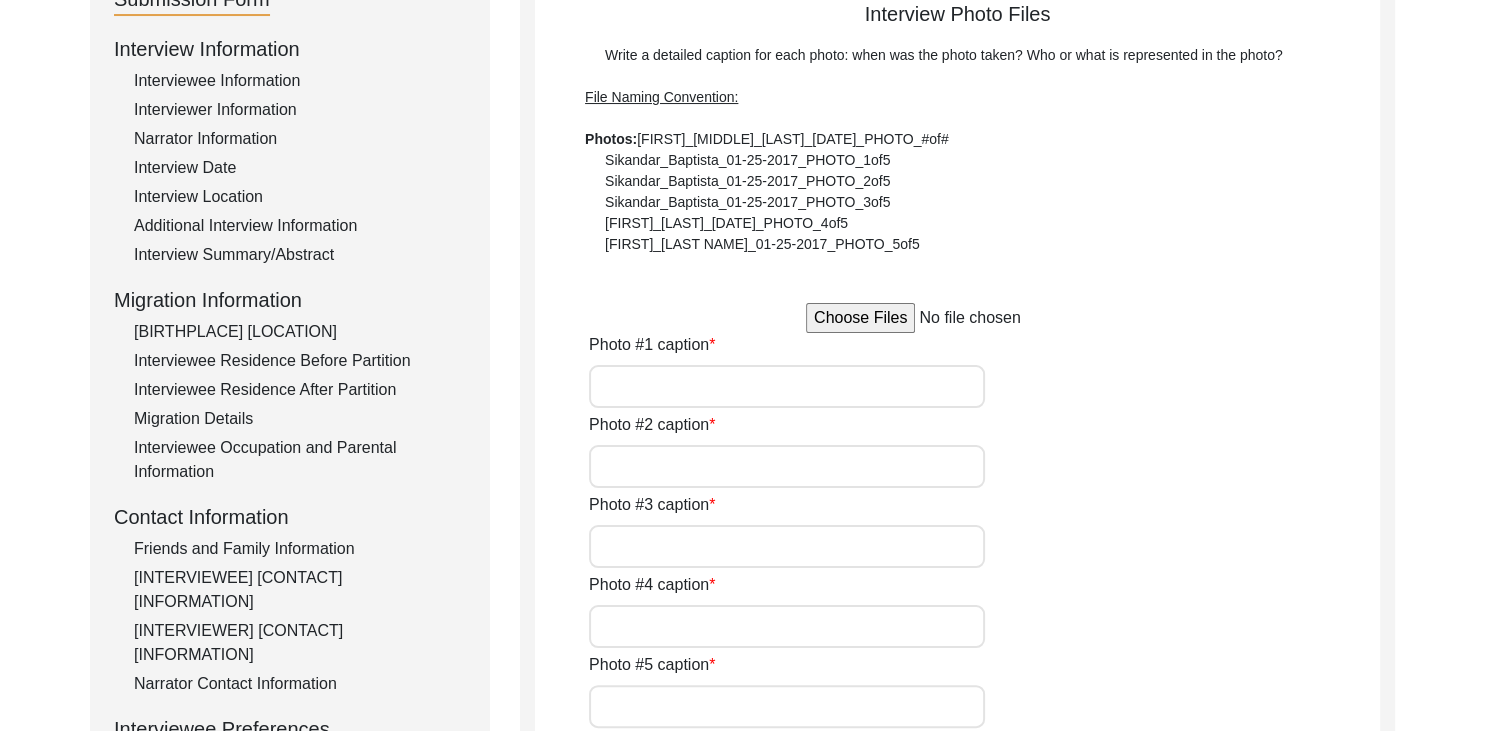 click on "Interviewee Information" 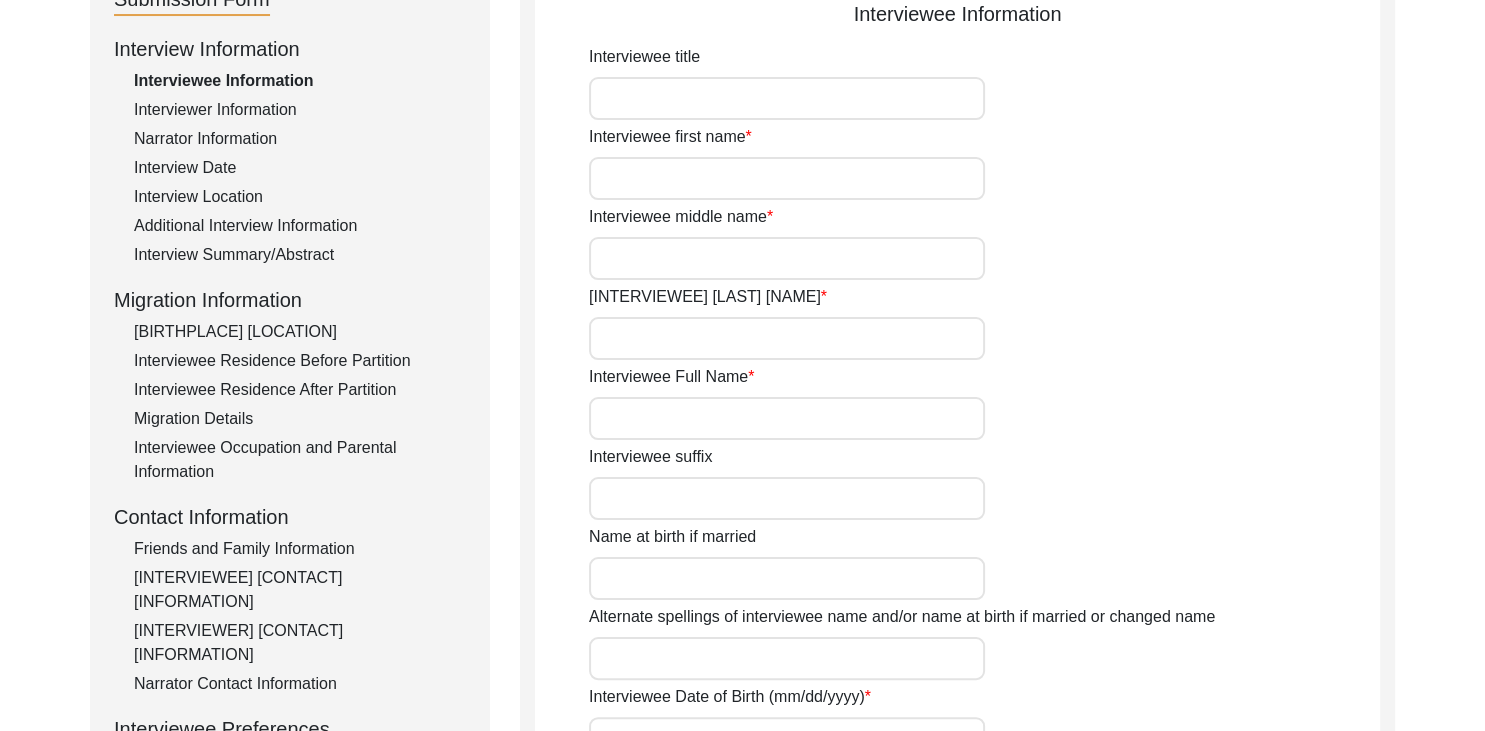 type on ""Unfolding Past: A Story of Erasure, Resistance and Reincarnation"" 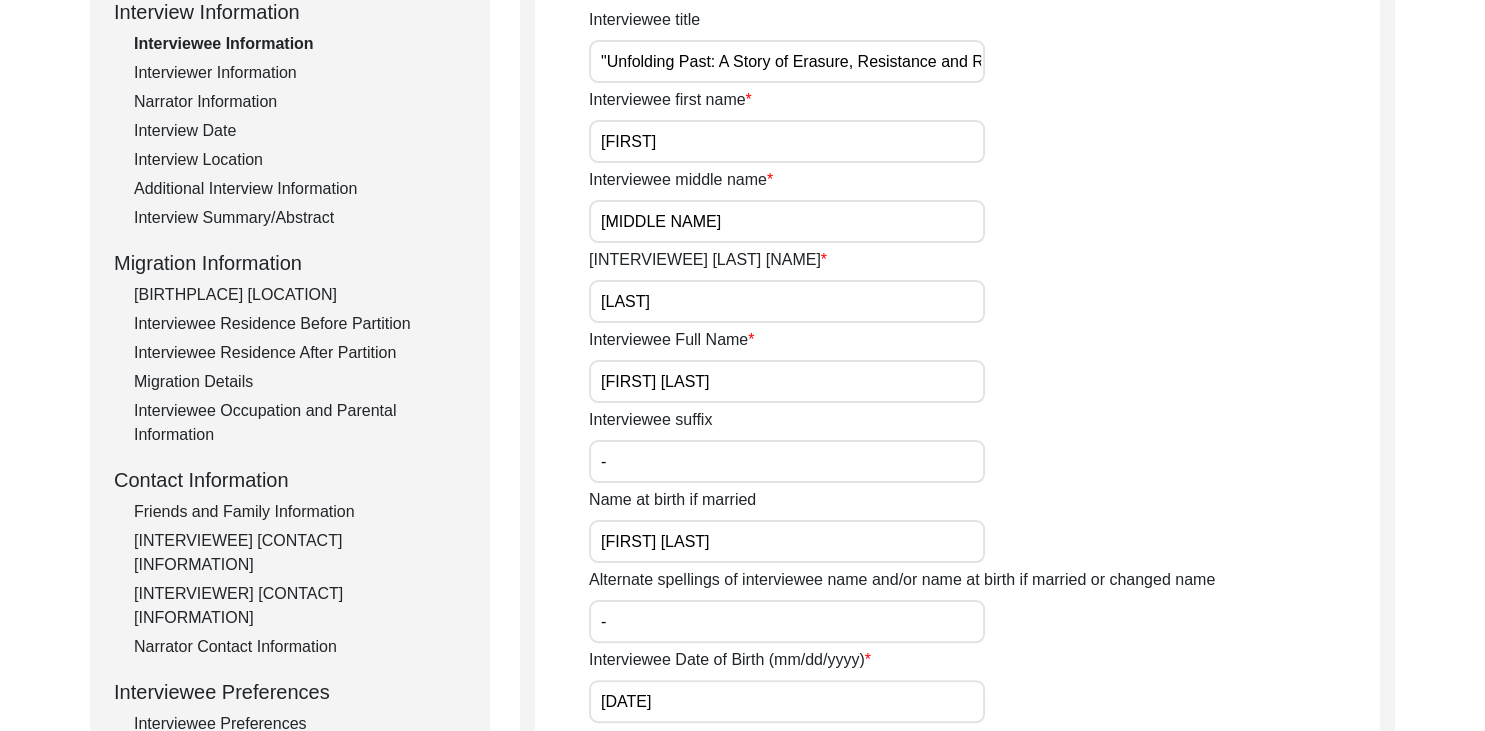 scroll, scrollTop: 286, scrollLeft: 0, axis: vertical 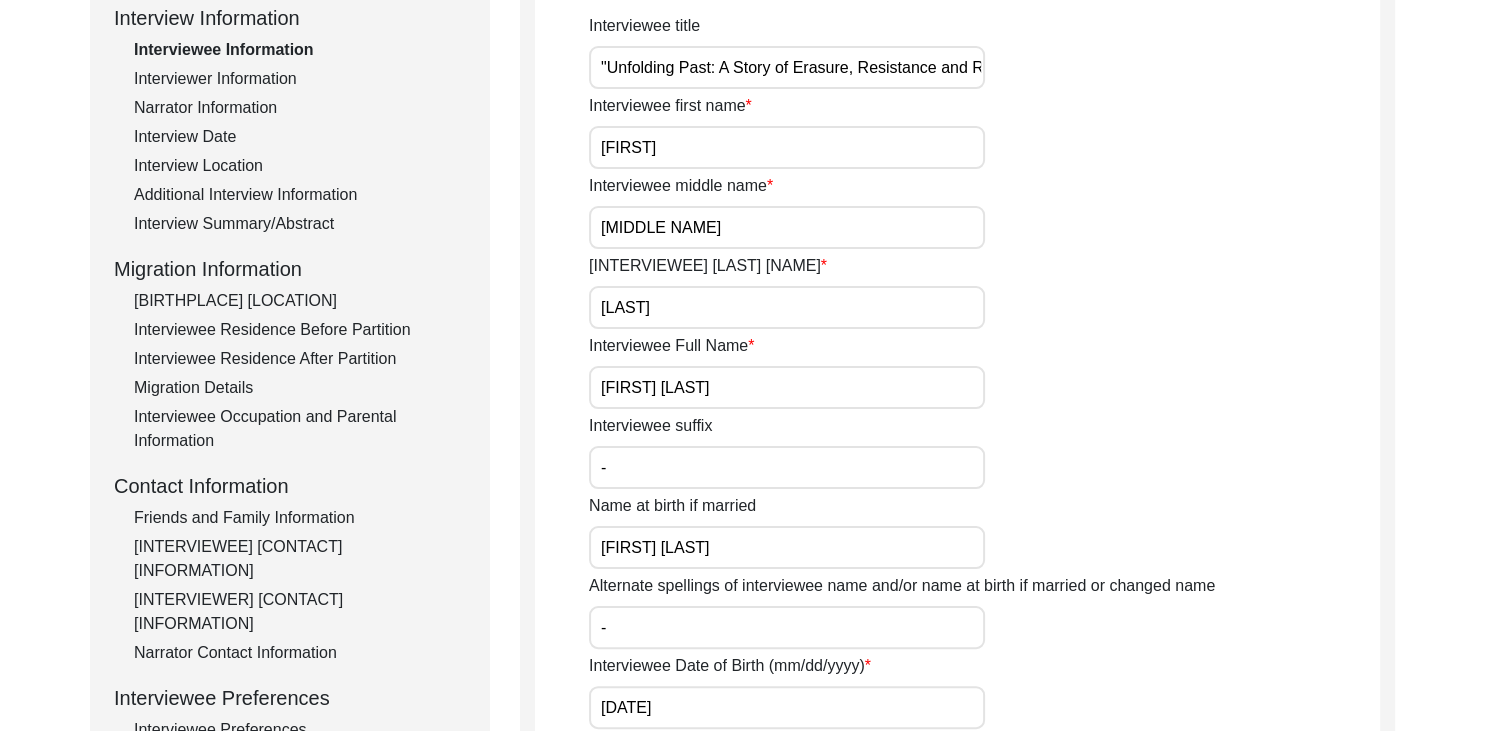 click on "Interviewer Information" 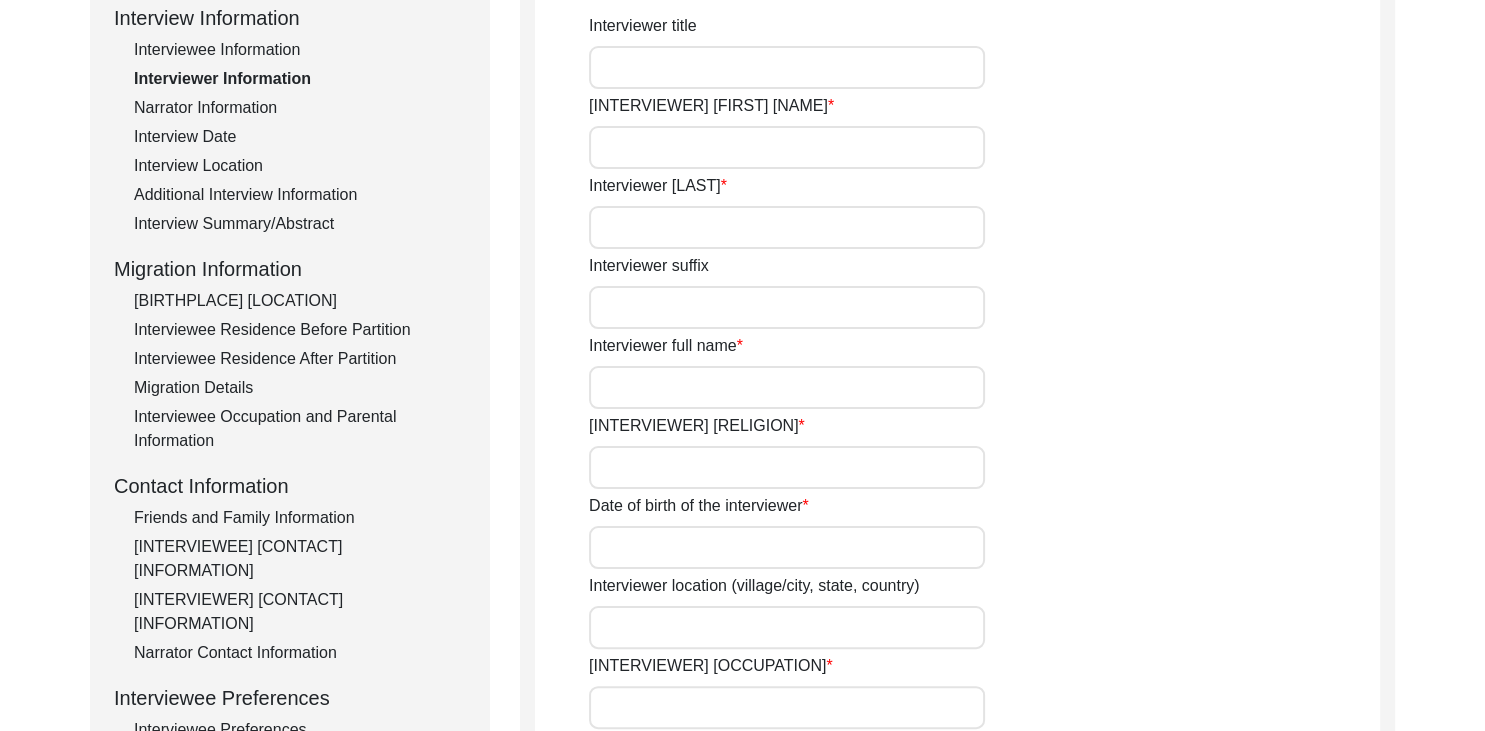 type on ""Unfolding Past: A Story of Erasure, Resistance and Reincarnation"" 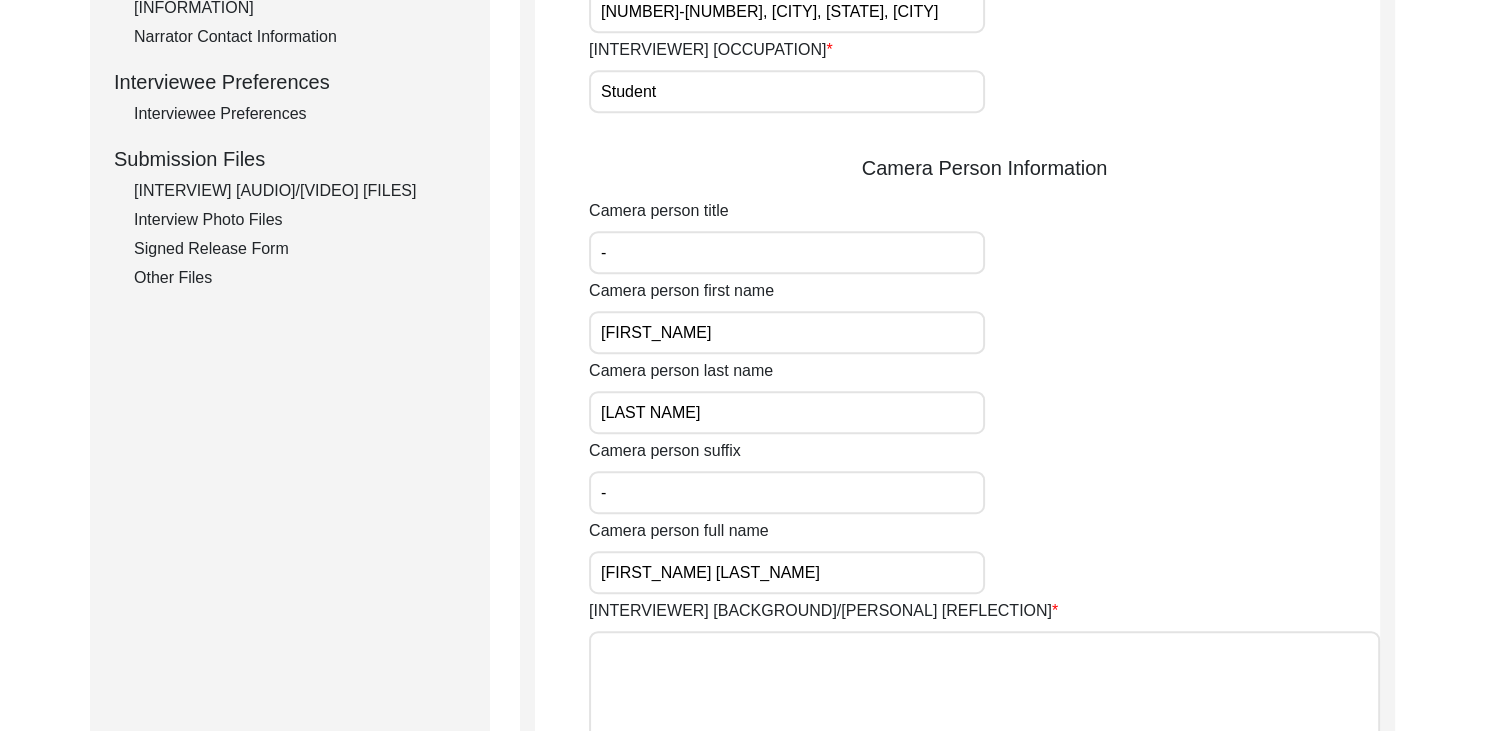 scroll, scrollTop: 0, scrollLeft: 0, axis: both 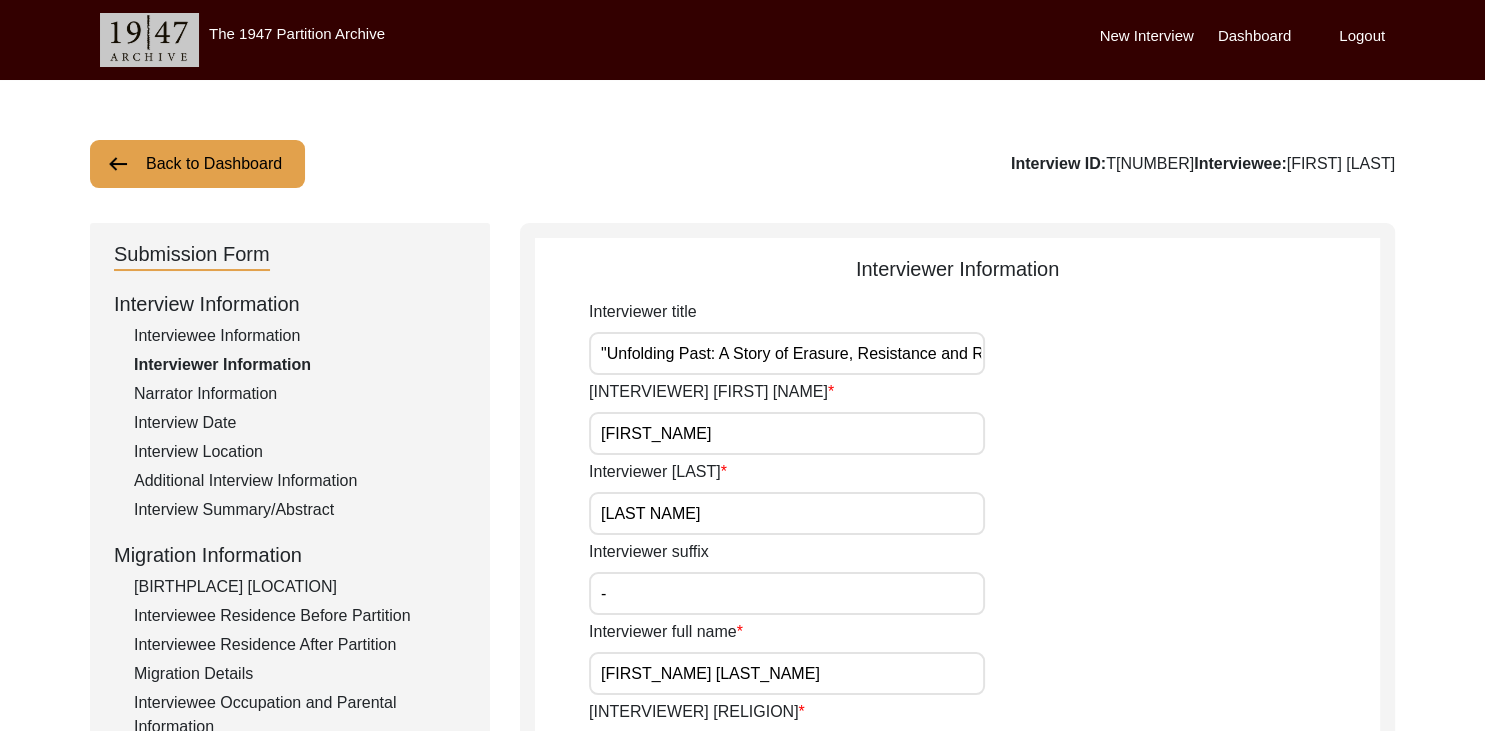 click on "Narrator Information" 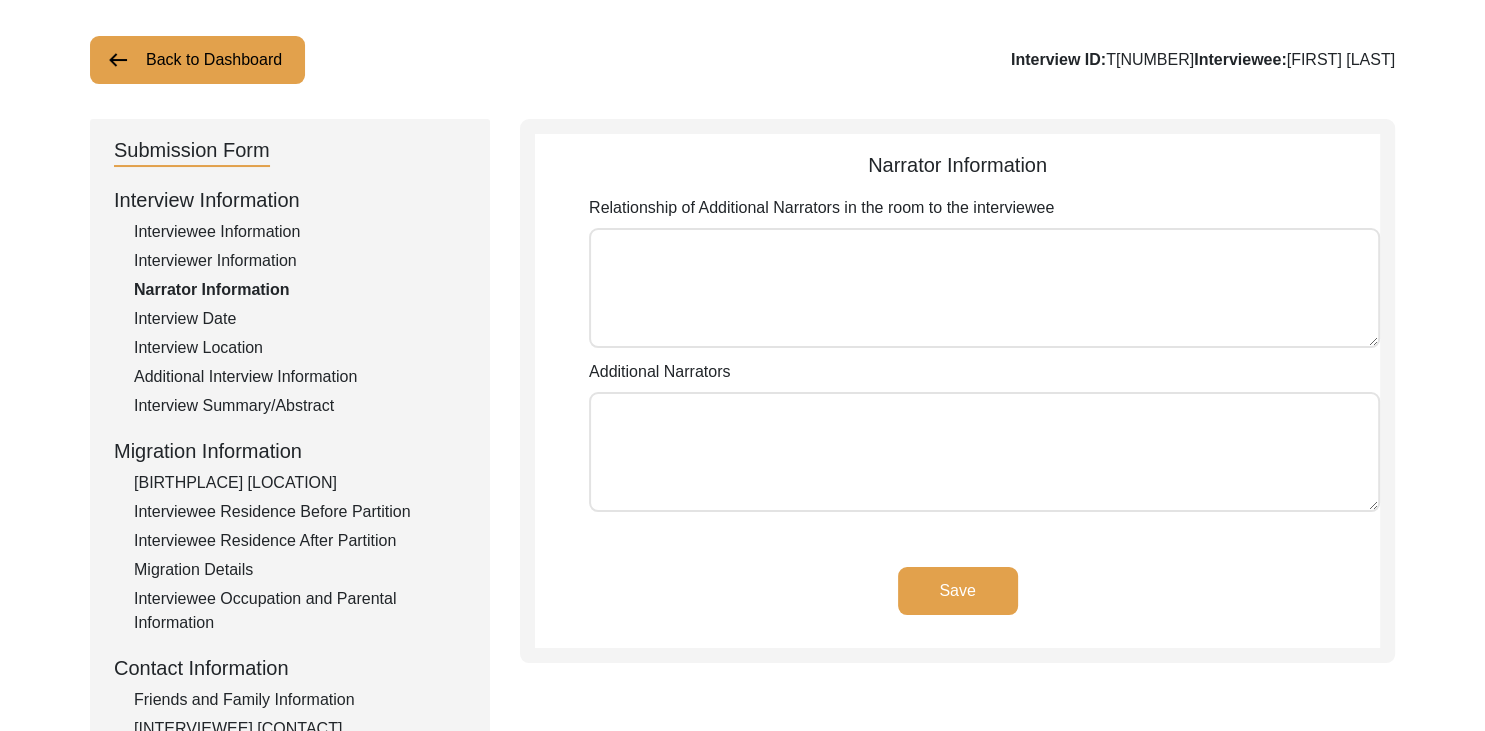 scroll, scrollTop: 105, scrollLeft: 0, axis: vertical 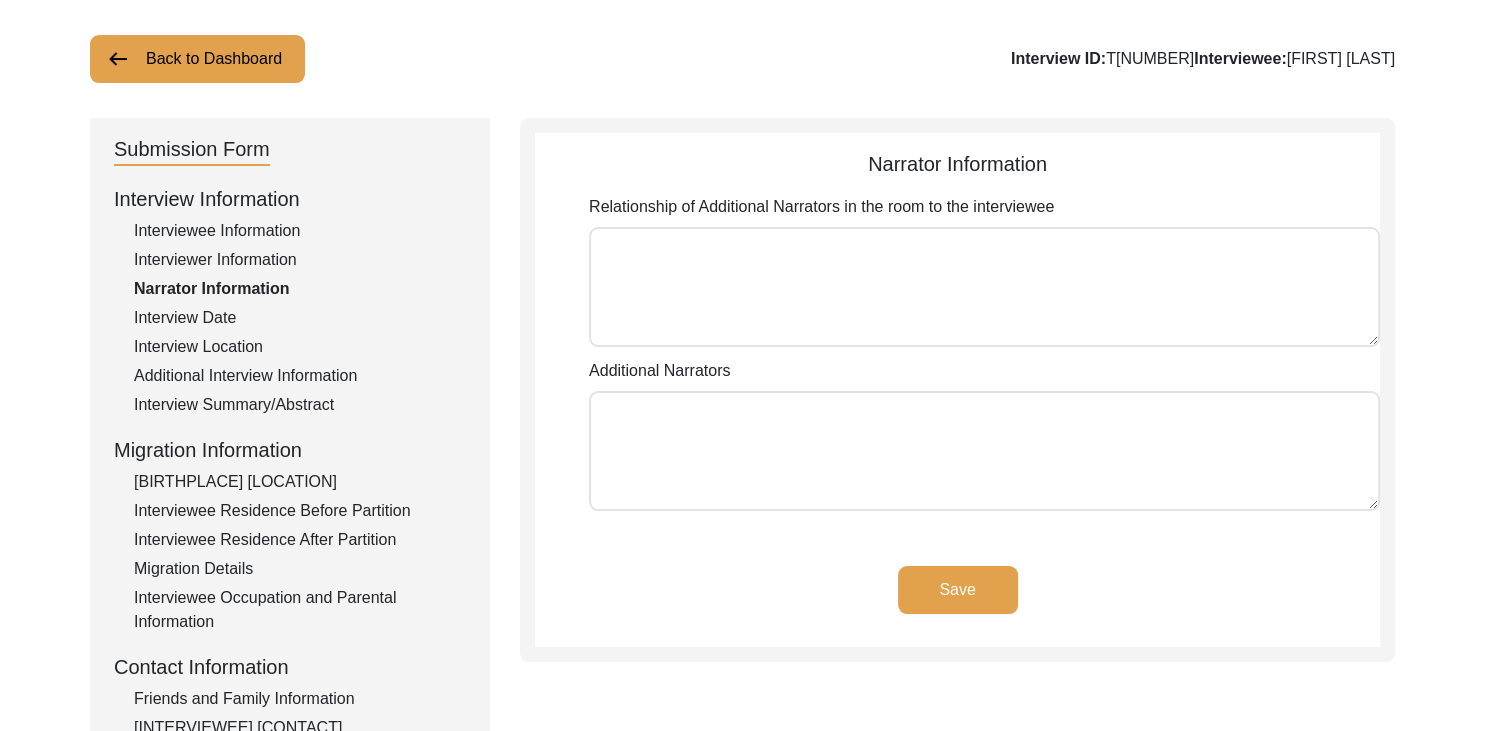 click on "Interview Date" 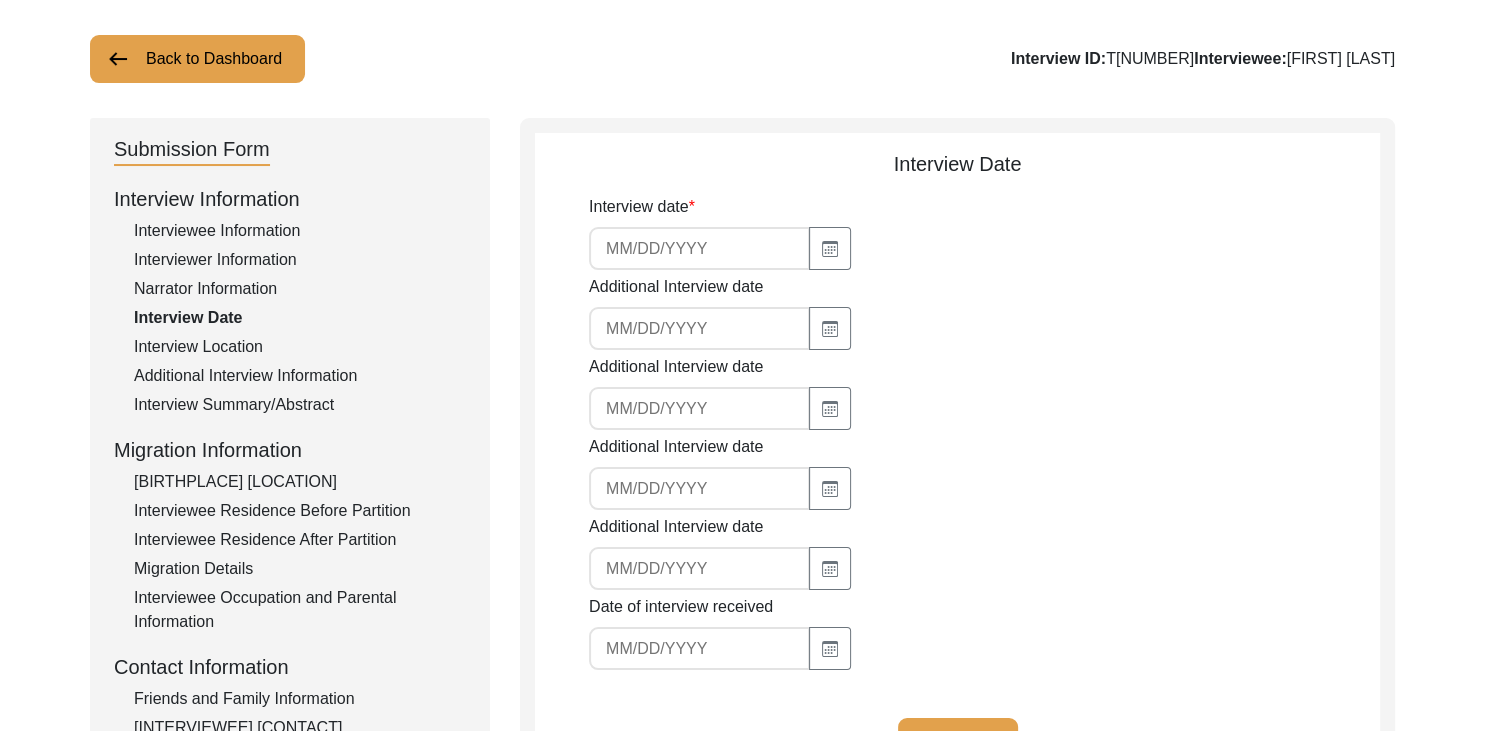 type on "[MM]/[DD]/[YYYY]" 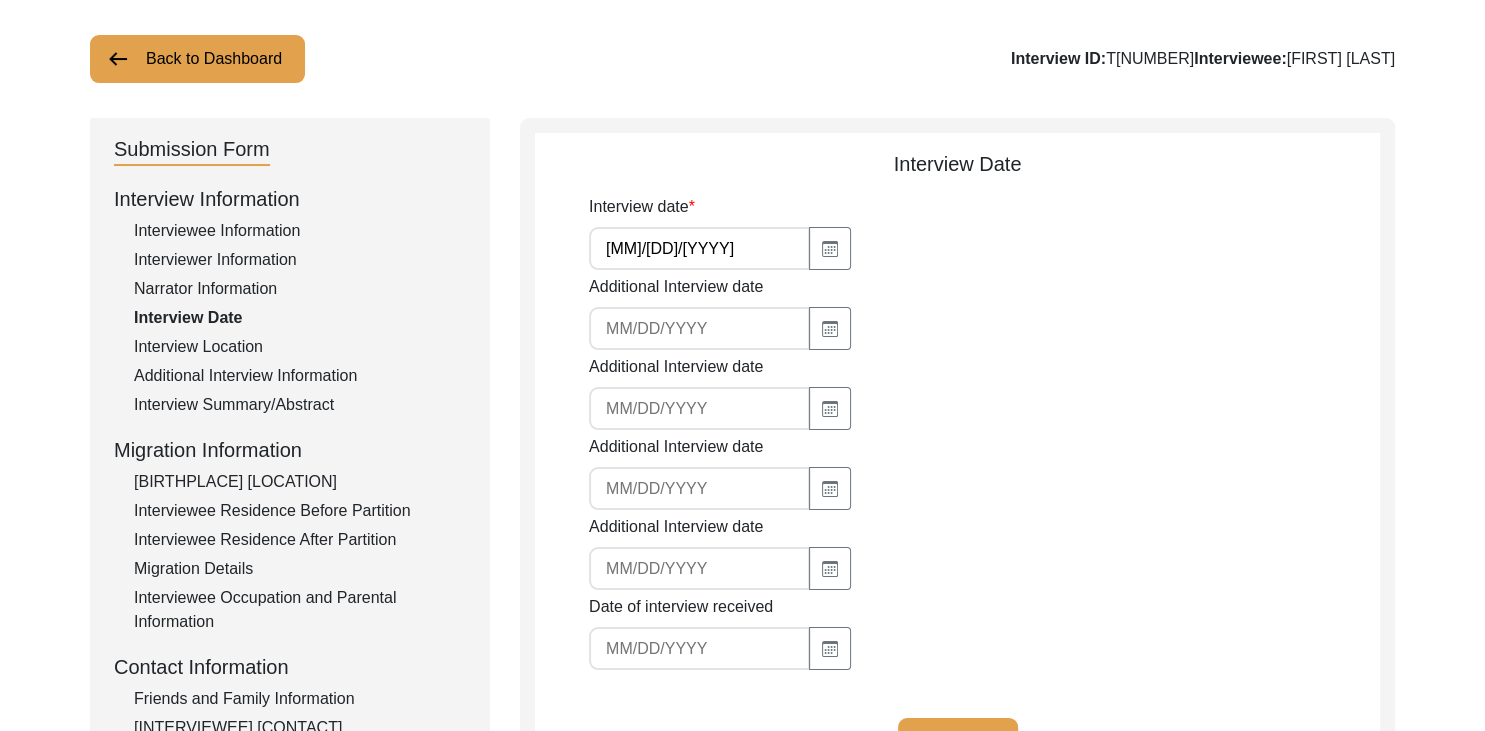 click on "Interview Location" 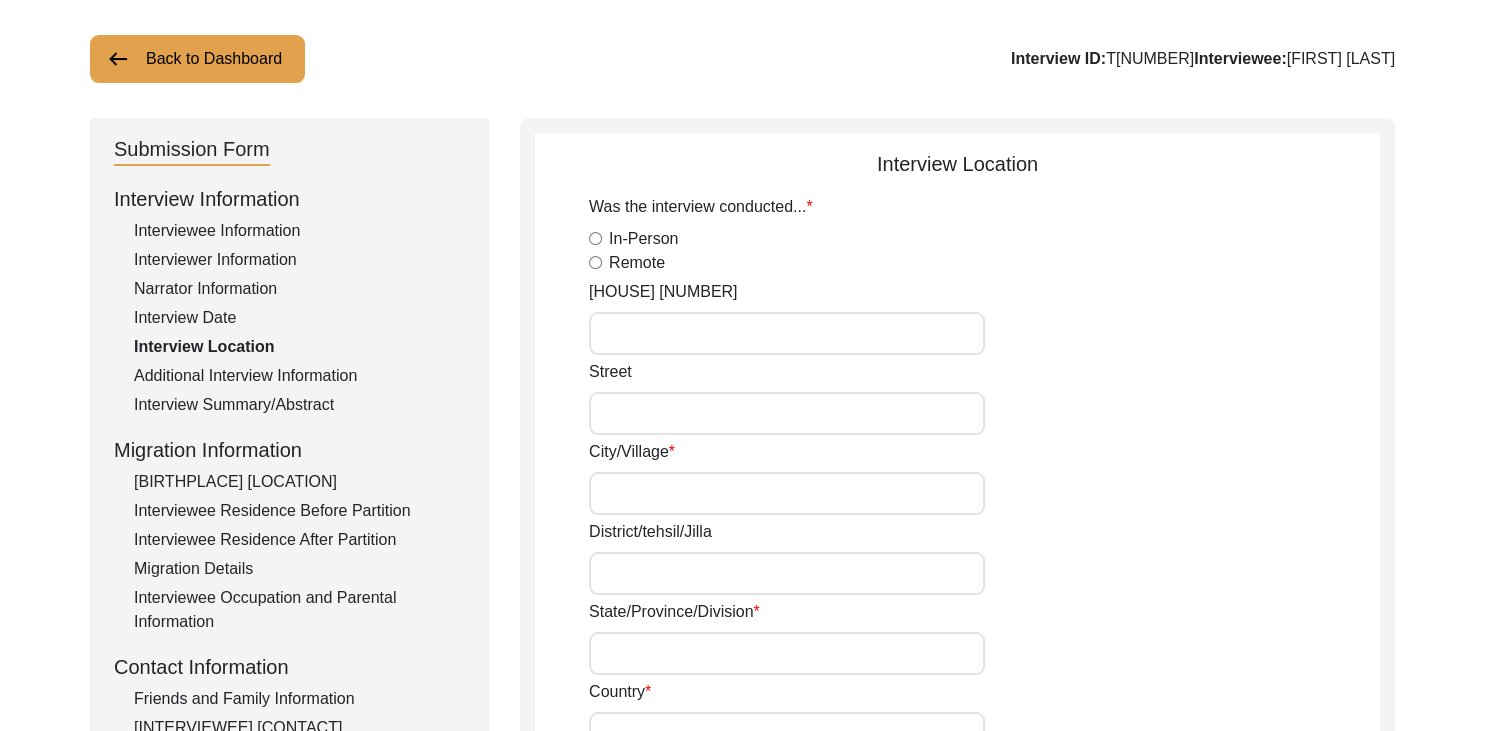 radio on "true" 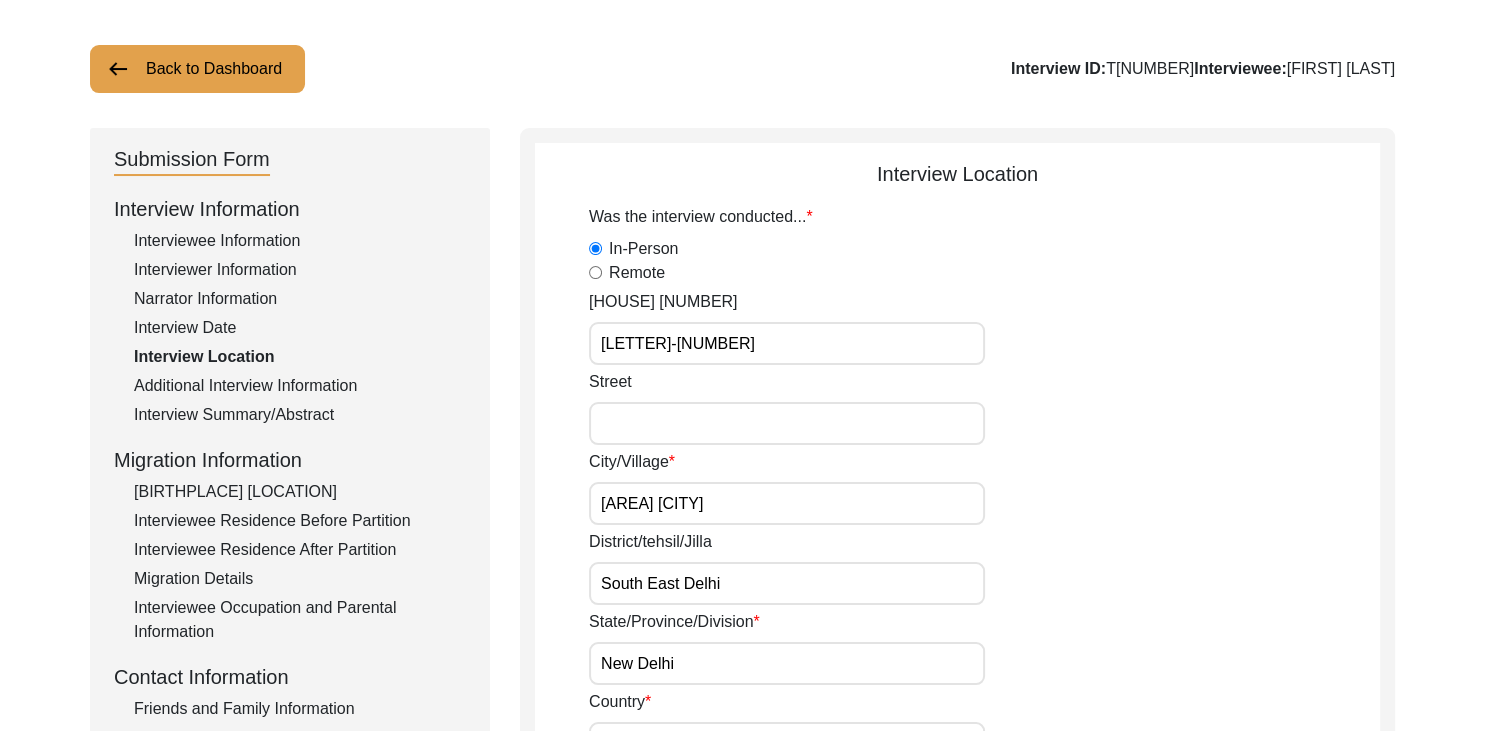 scroll, scrollTop: 92, scrollLeft: 0, axis: vertical 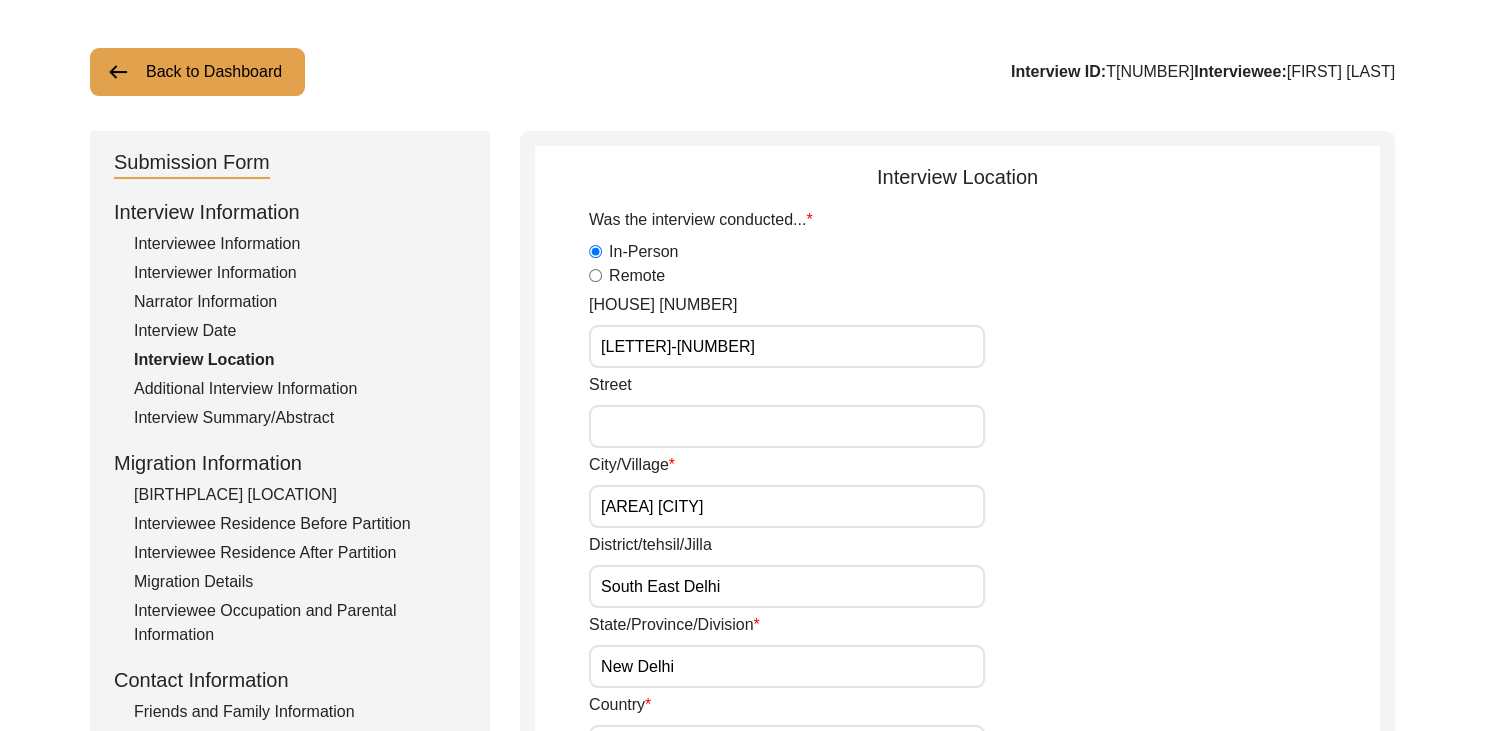 click on "Additional Interview Information" 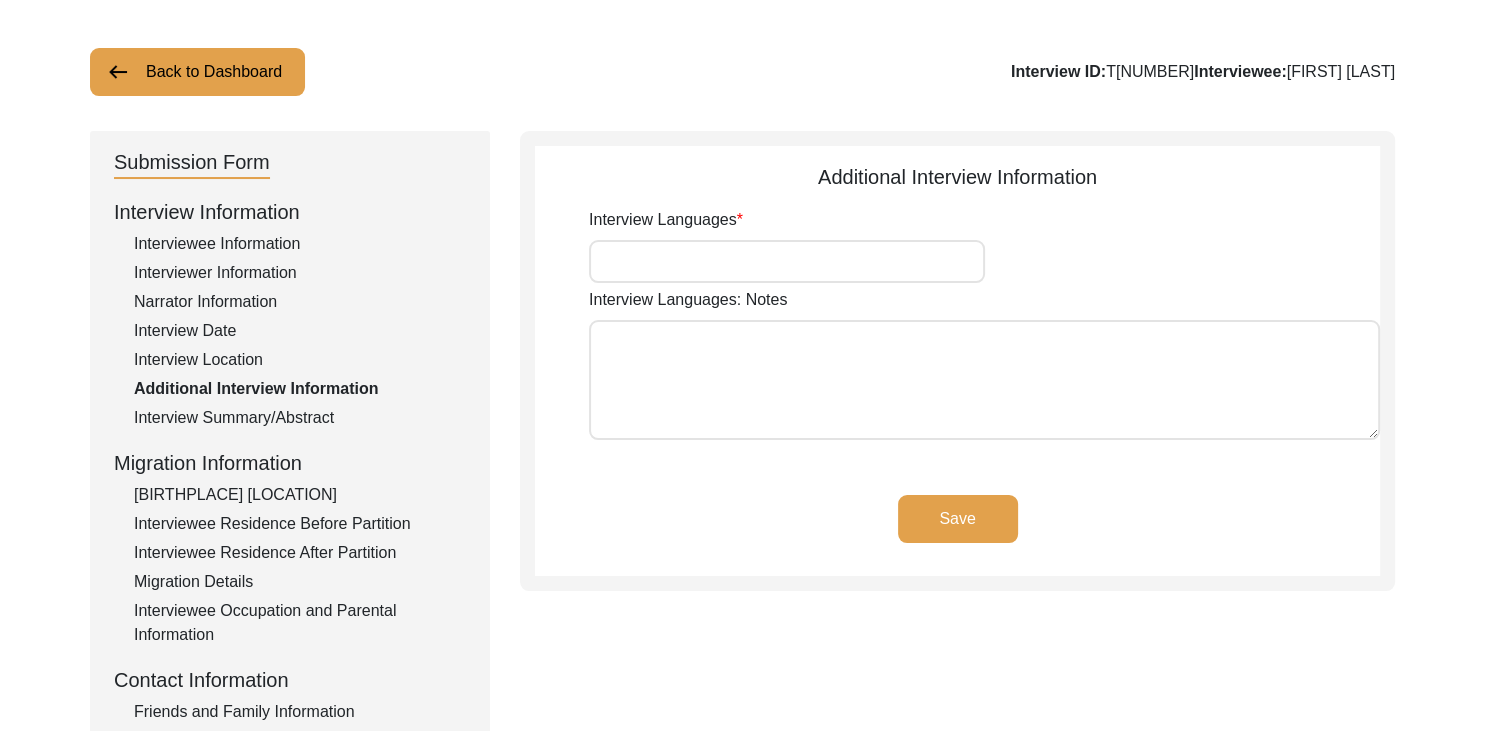 type on "Pahari, Punjabi, Hindi, English" 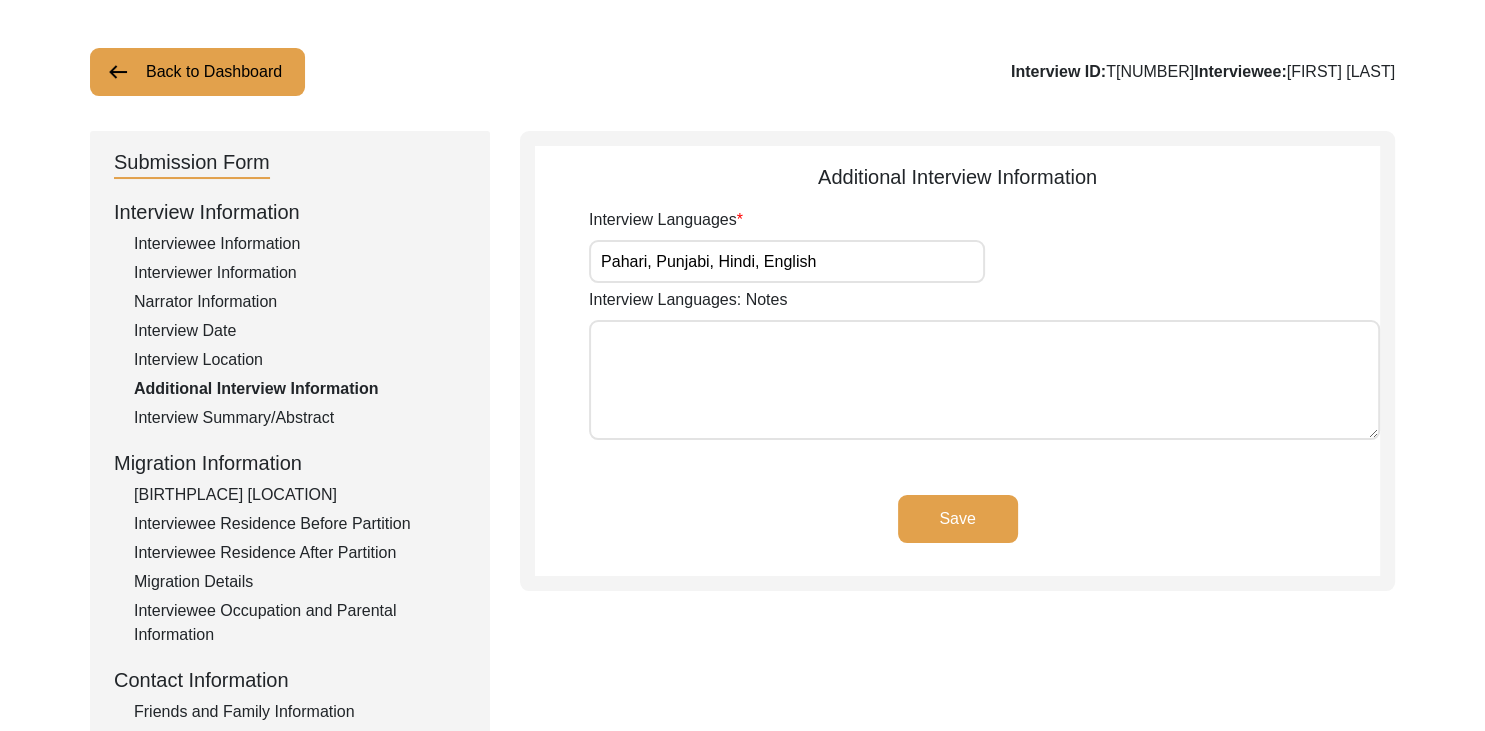 click on "Interview Summary/Abstract" 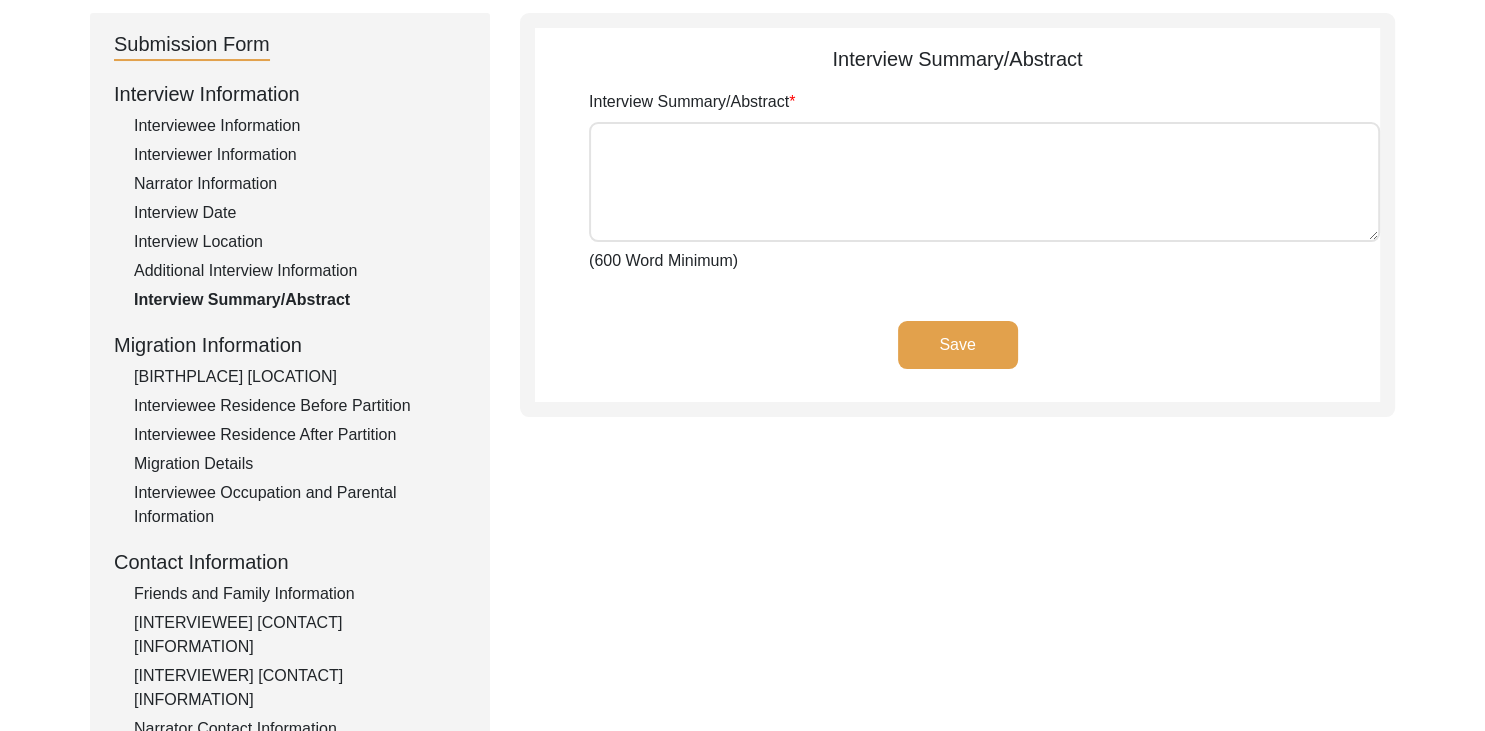 scroll, scrollTop: 211, scrollLeft: 0, axis: vertical 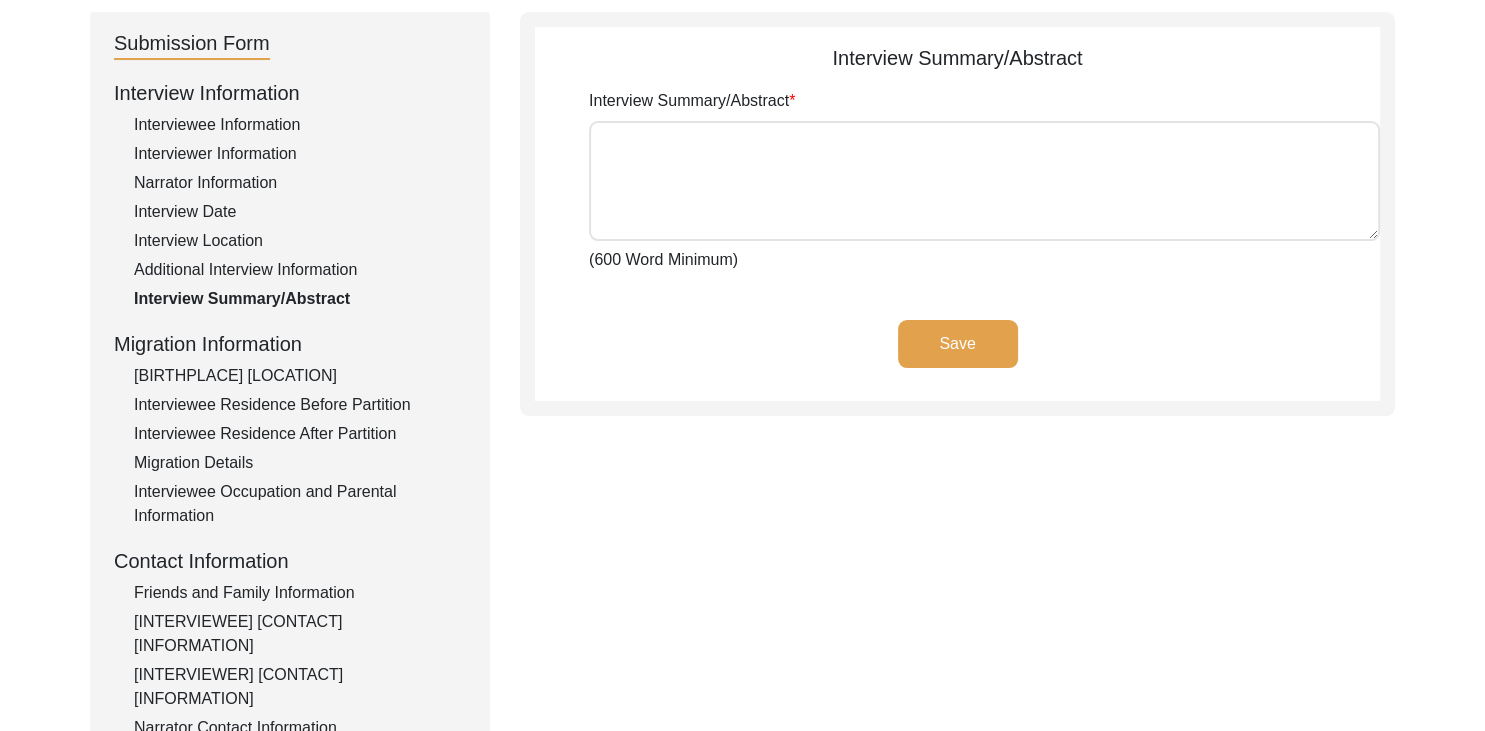 click on "[BIRTHPLACE] [LOCATION]" 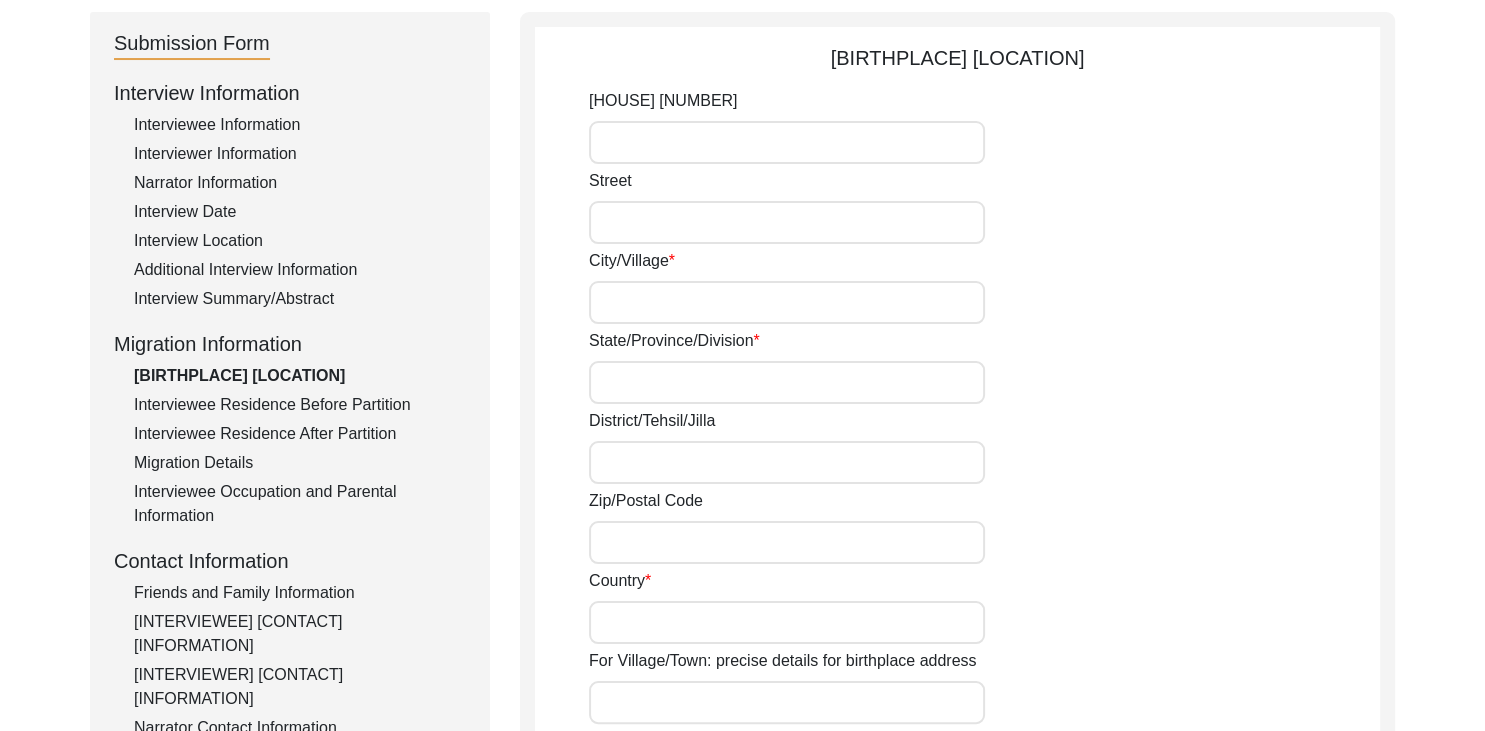 type on "[CITY]" 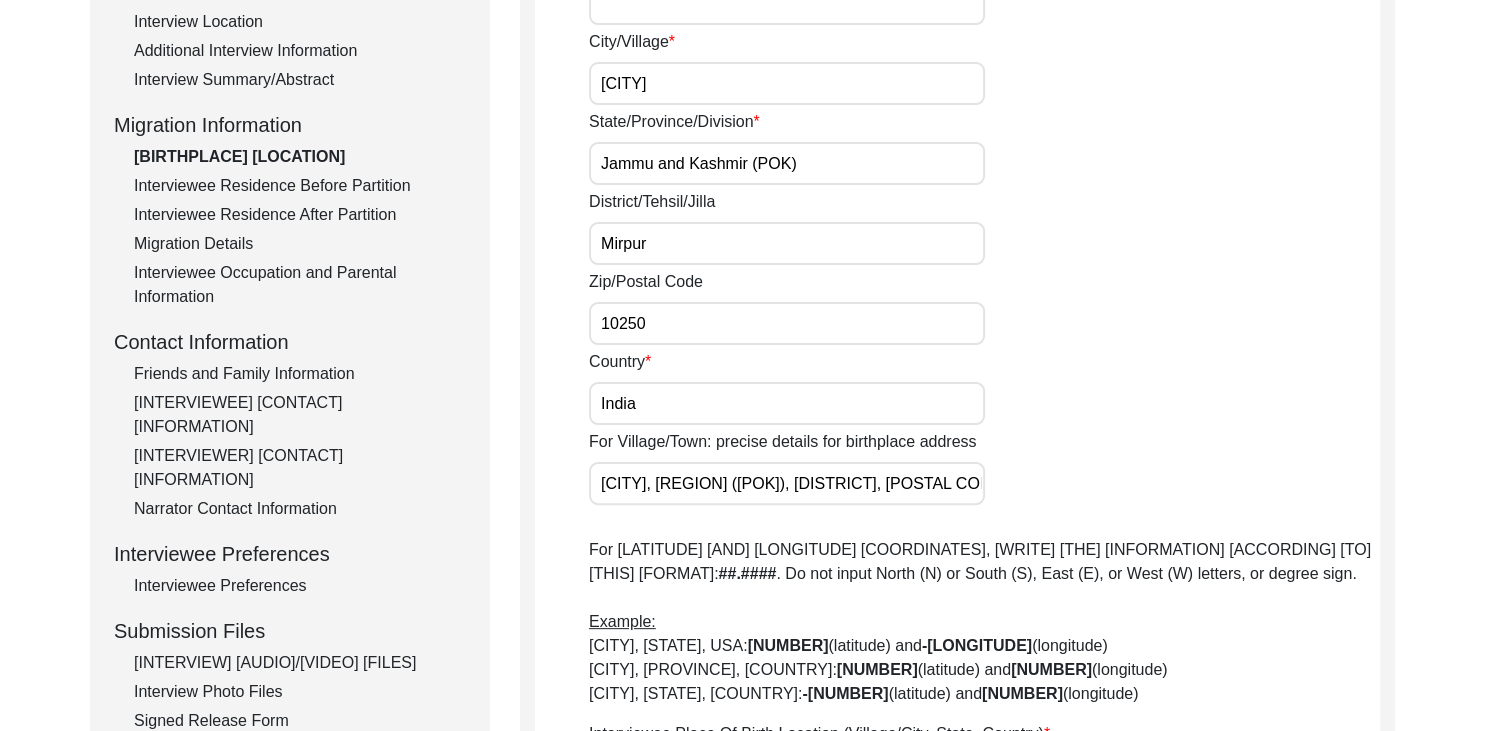 scroll, scrollTop: 440, scrollLeft: 0, axis: vertical 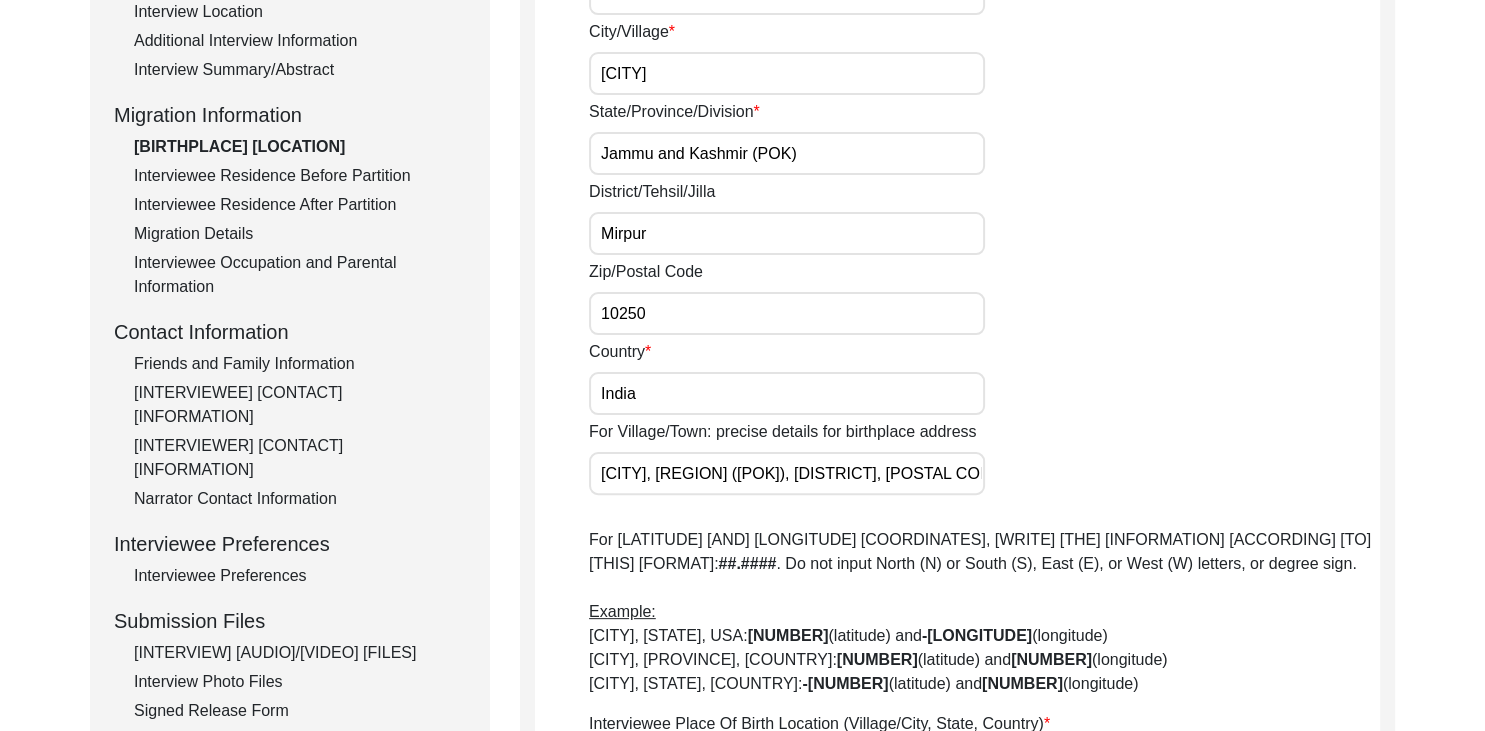 click on "Interviewee Residence Before Partition" 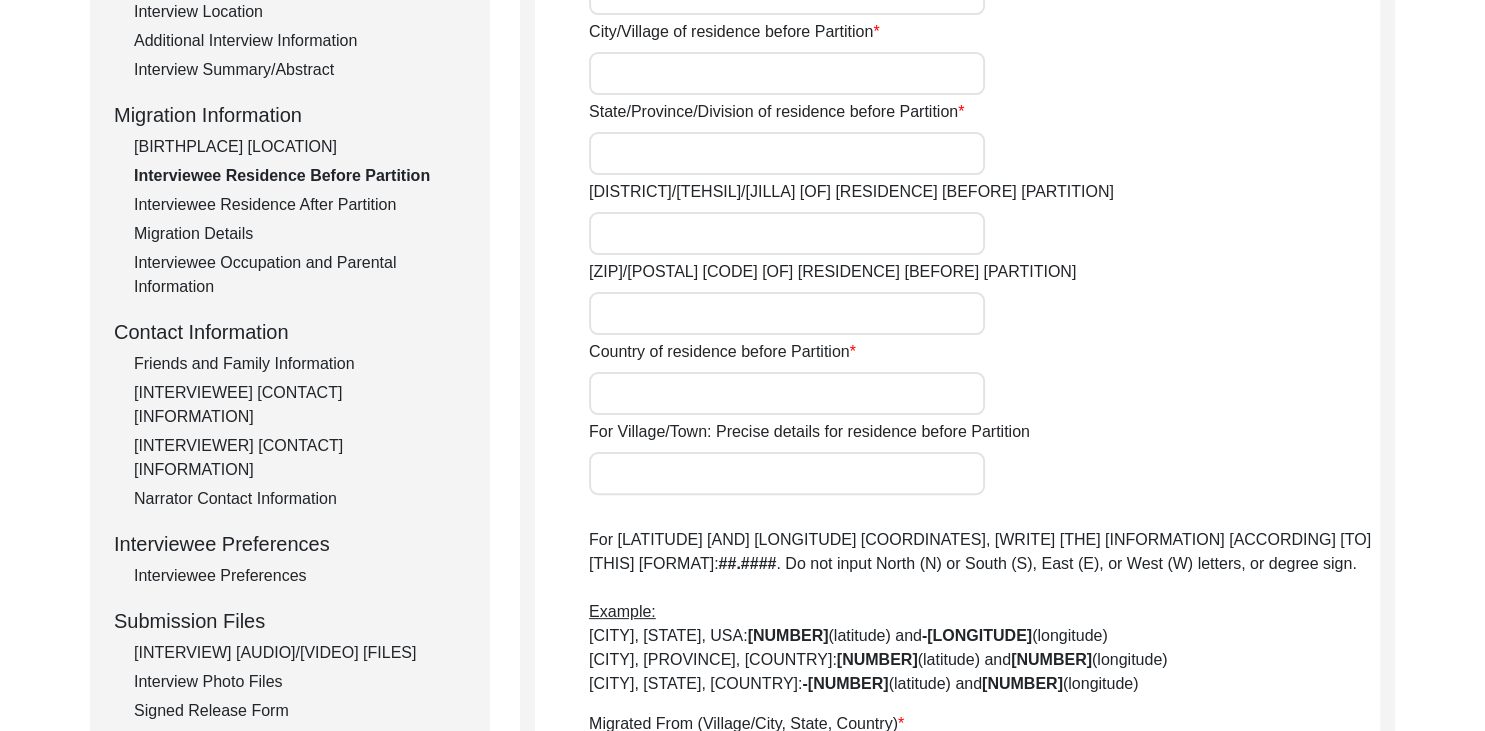 type on "[CITY]" 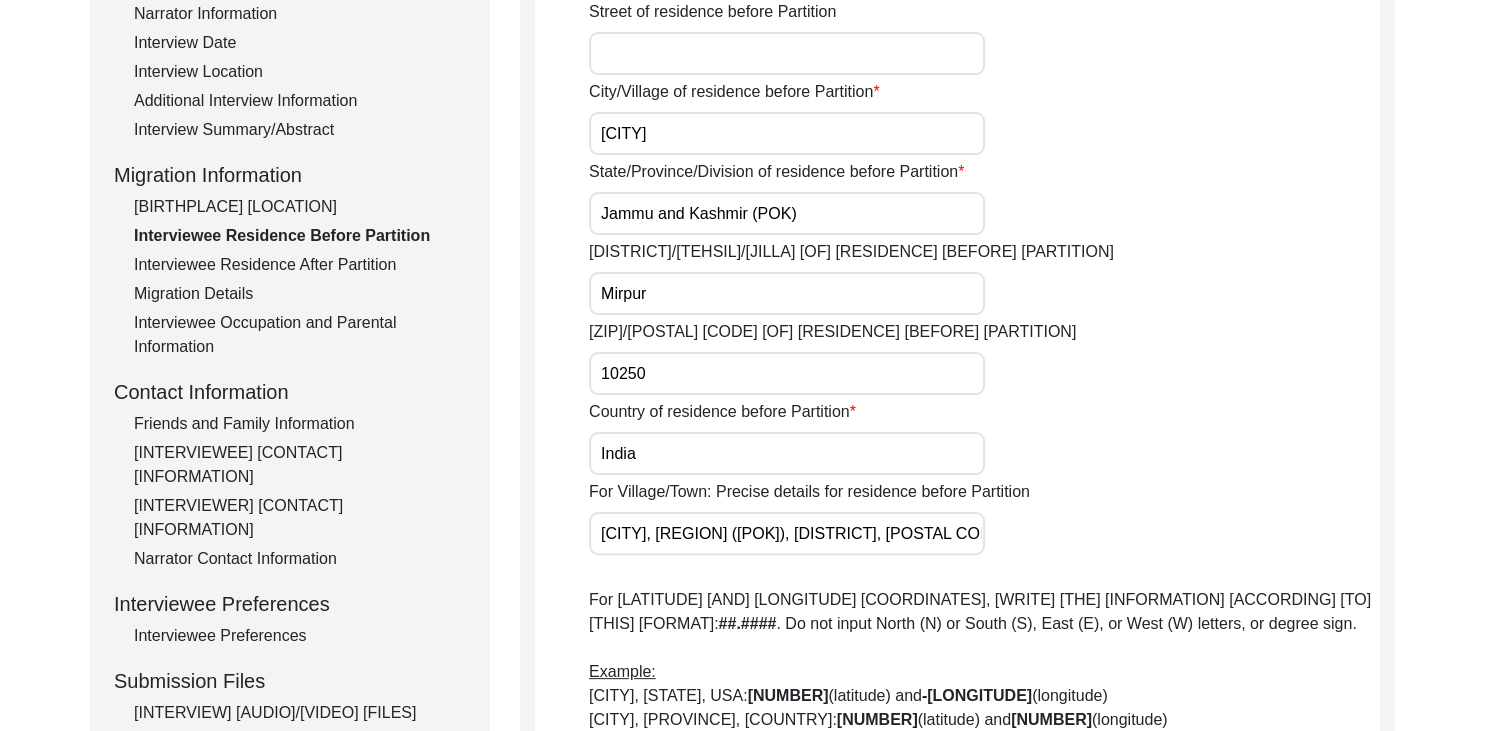 scroll, scrollTop: 376, scrollLeft: 0, axis: vertical 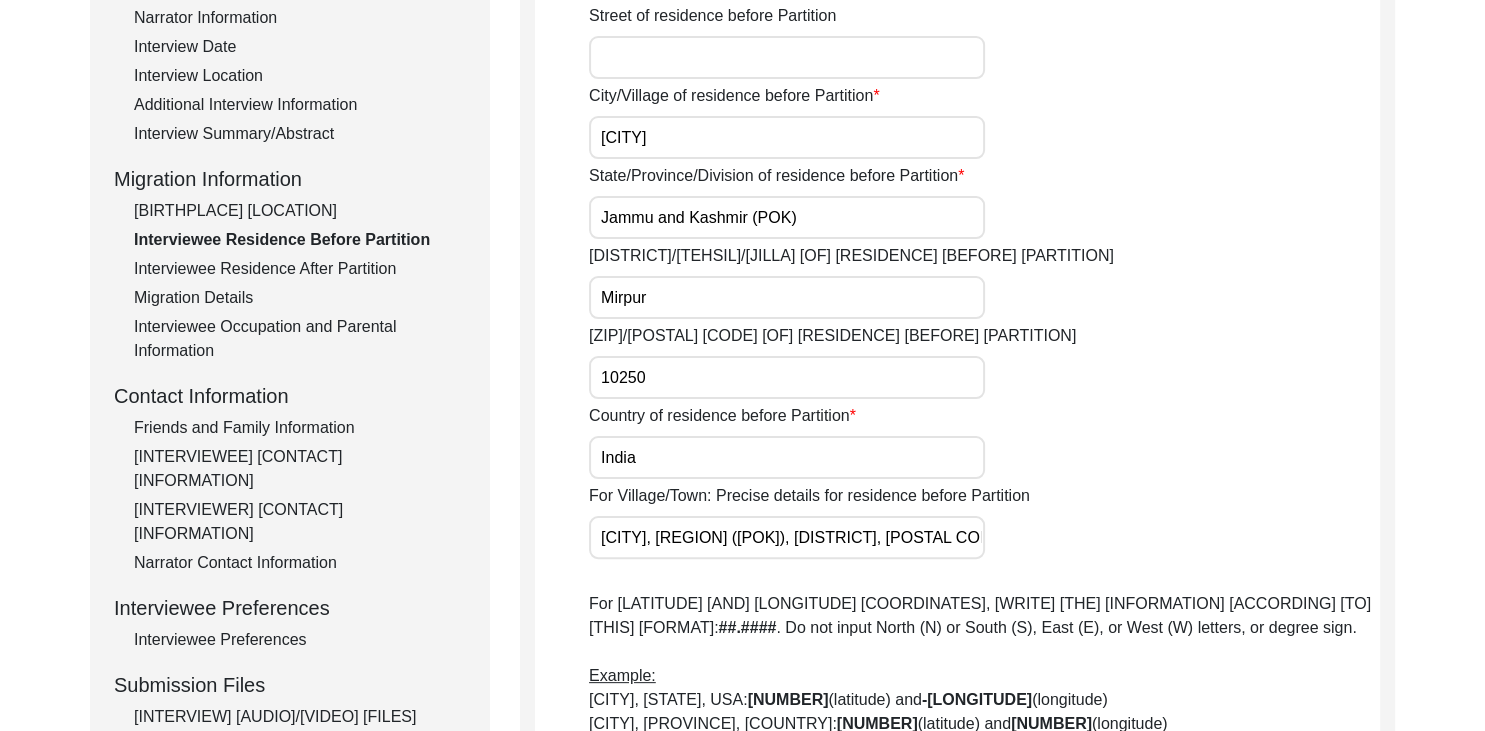 click on "Friends and Family Information" 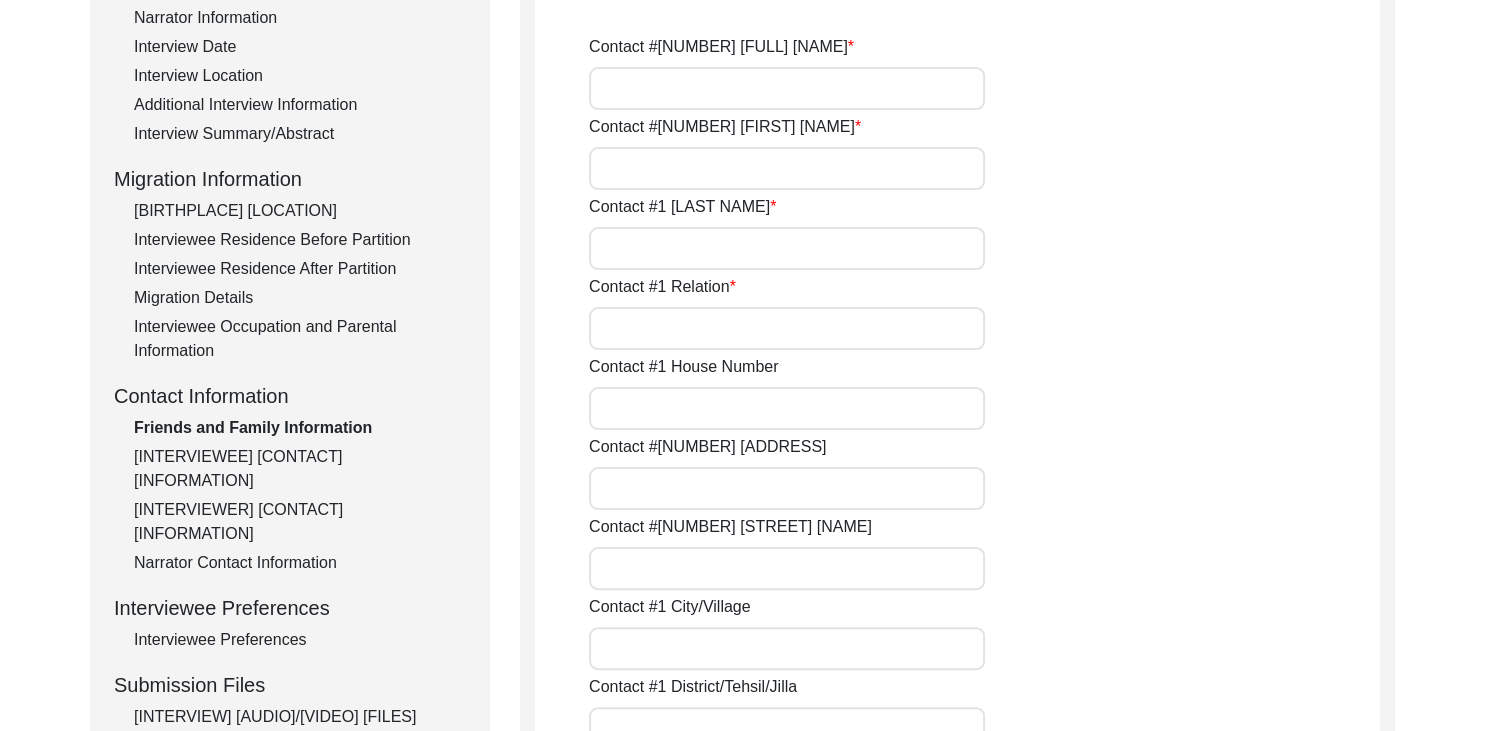 type on "Dr. [LAST_NAME]" 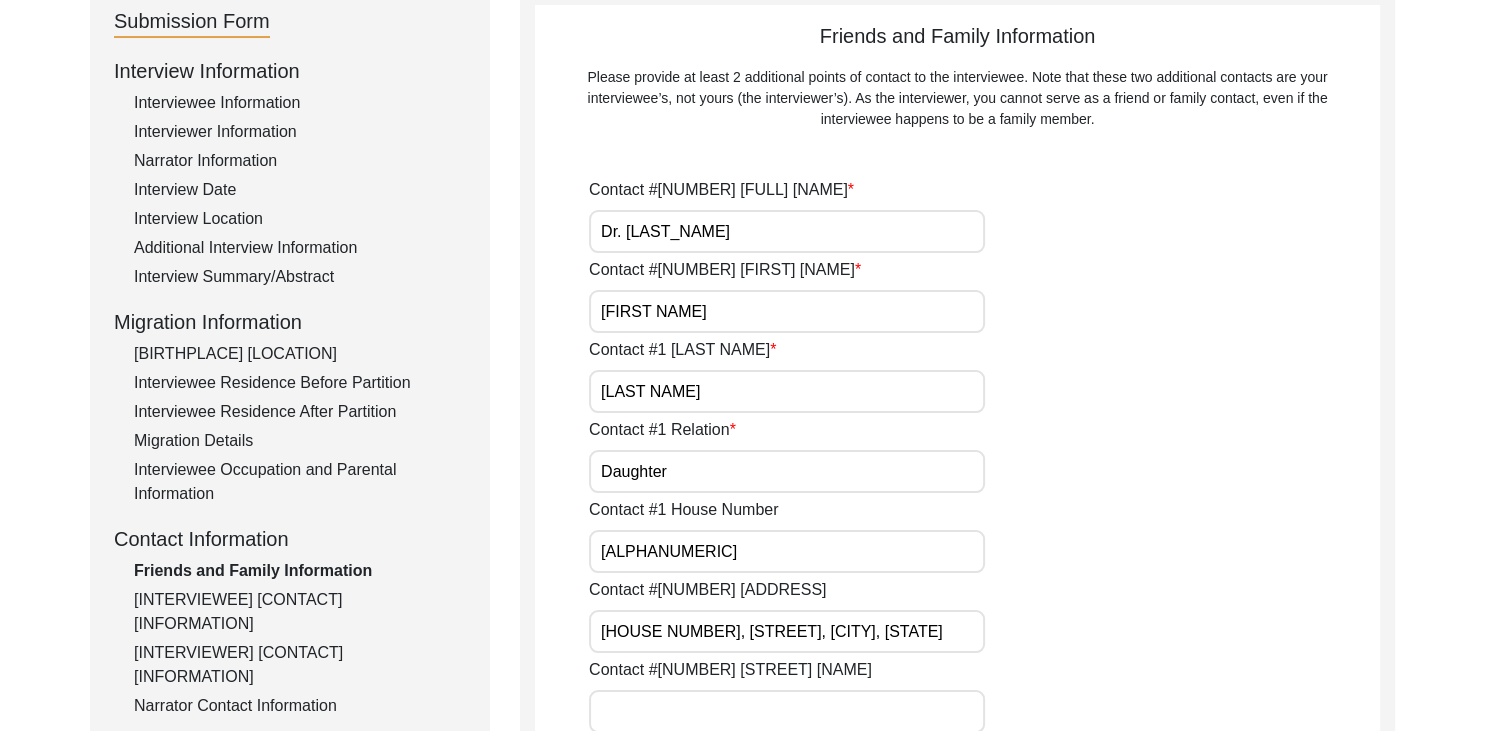 scroll, scrollTop: 203, scrollLeft: 0, axis: vertical 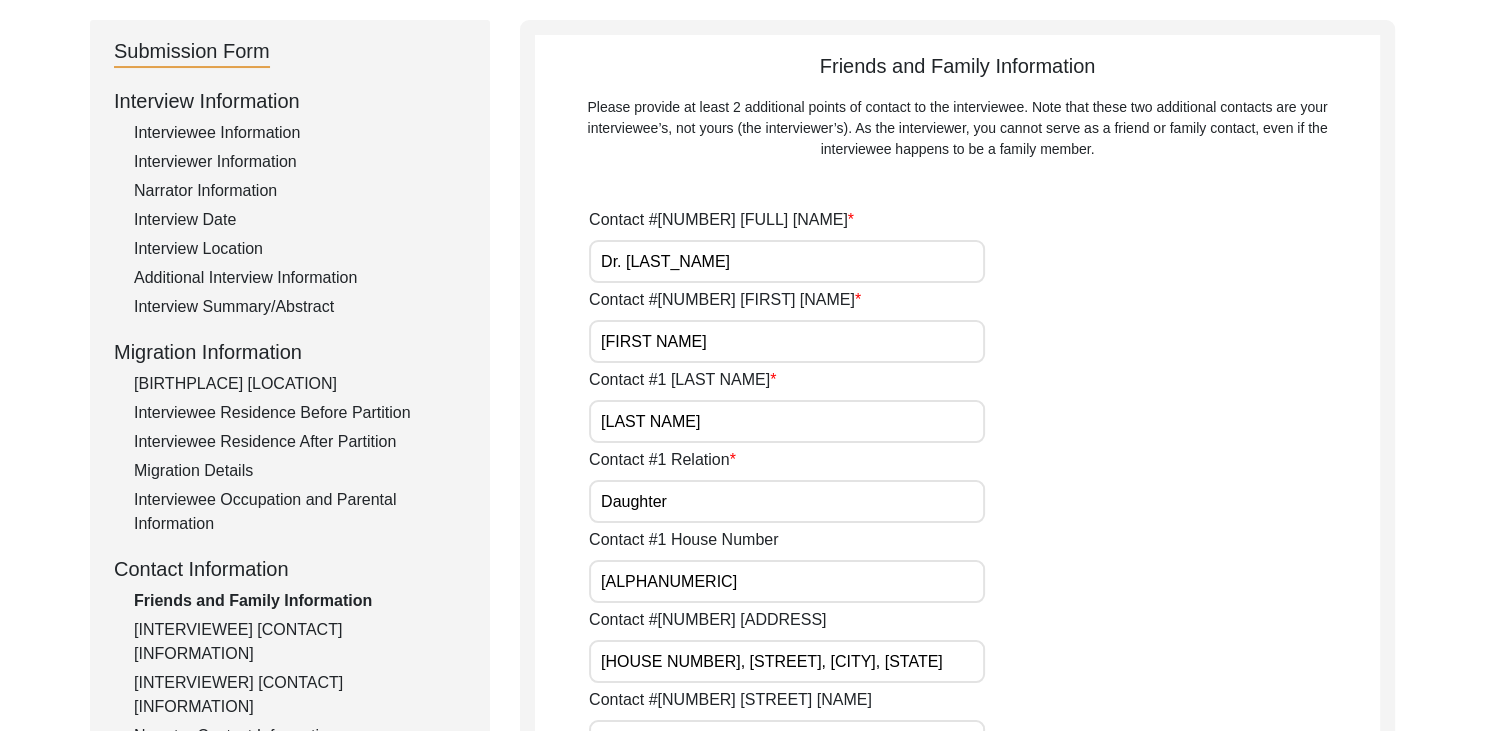 click on "Interviewee Information" 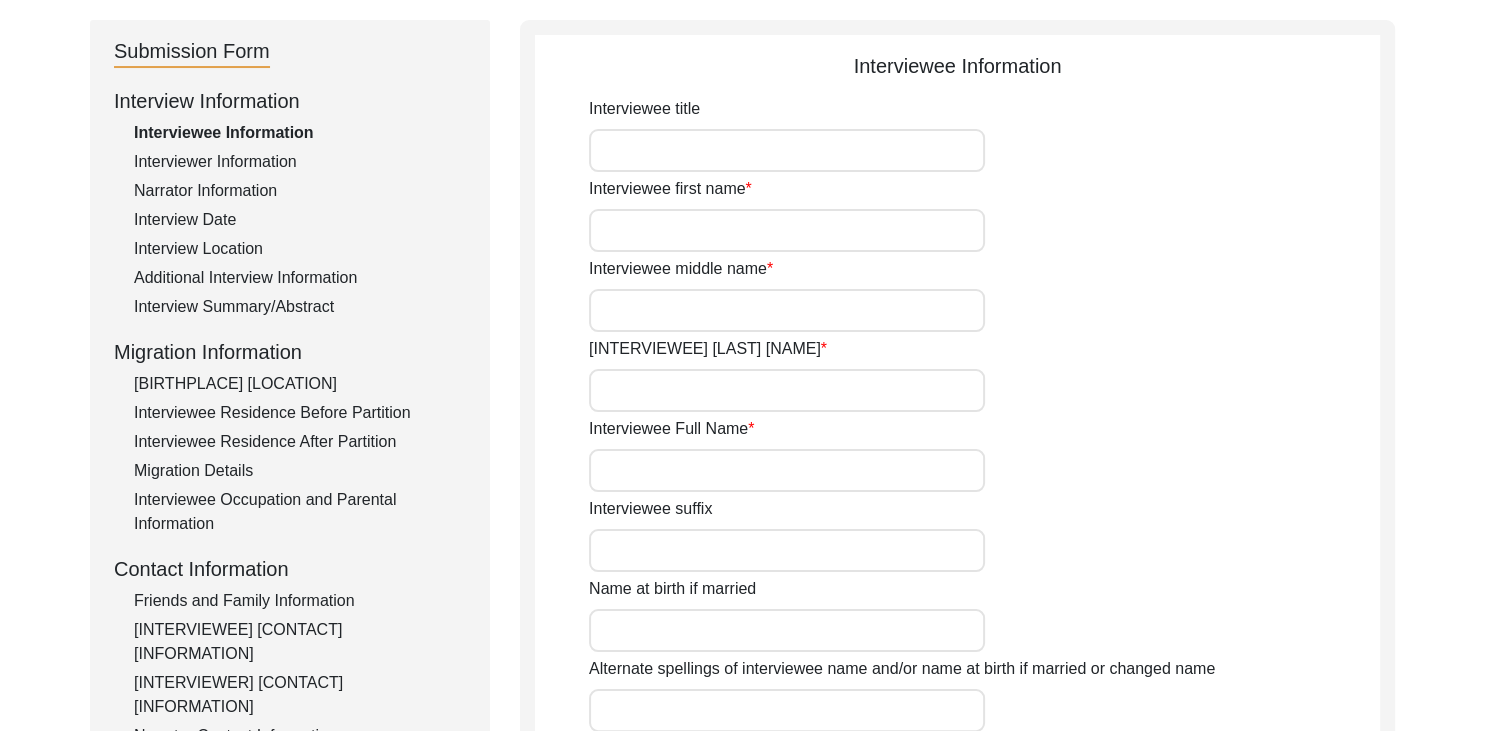 type on ""Unfolding Past: A Story of Erasure, Resistance and Reincarnation"" 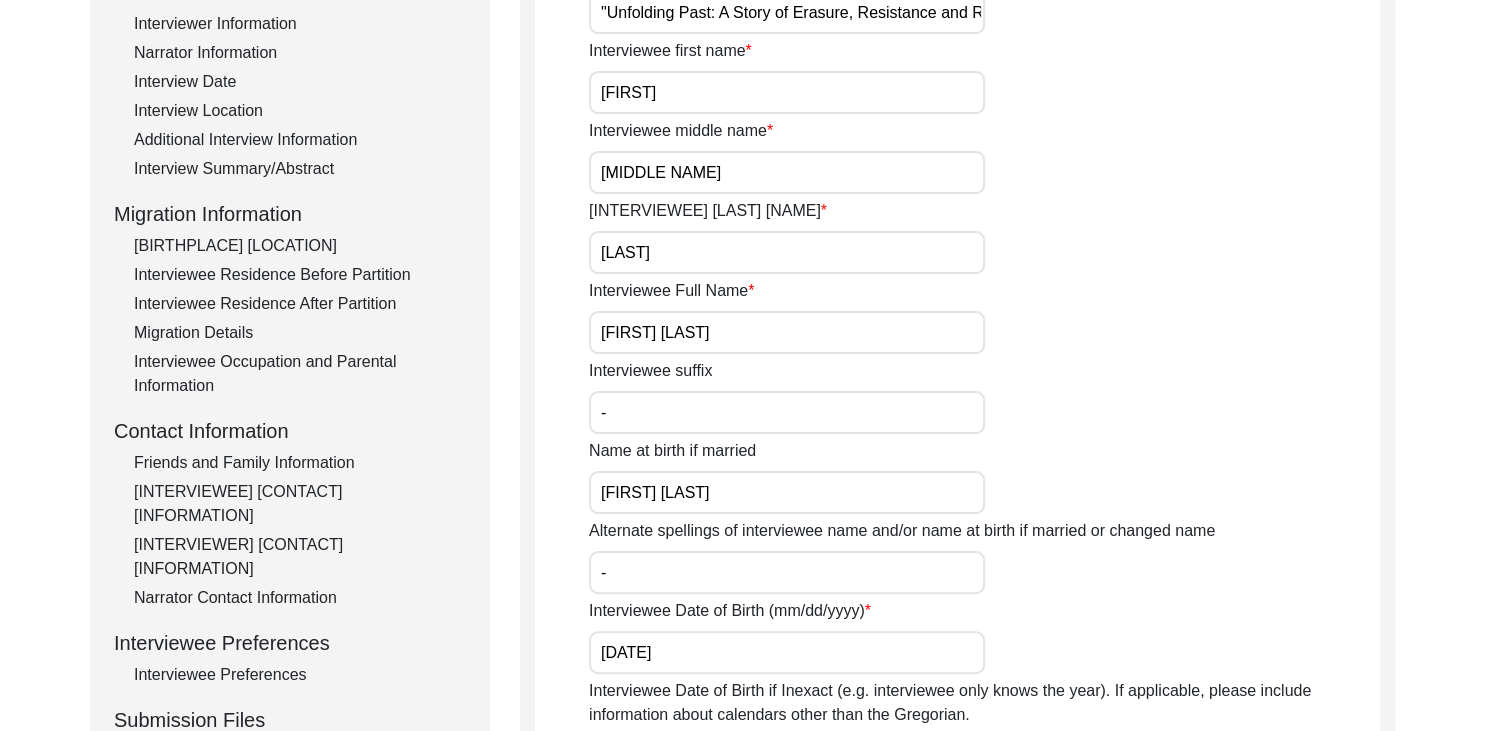 scroll, scrollTop: 0, scrollLeft: 0, axis: both 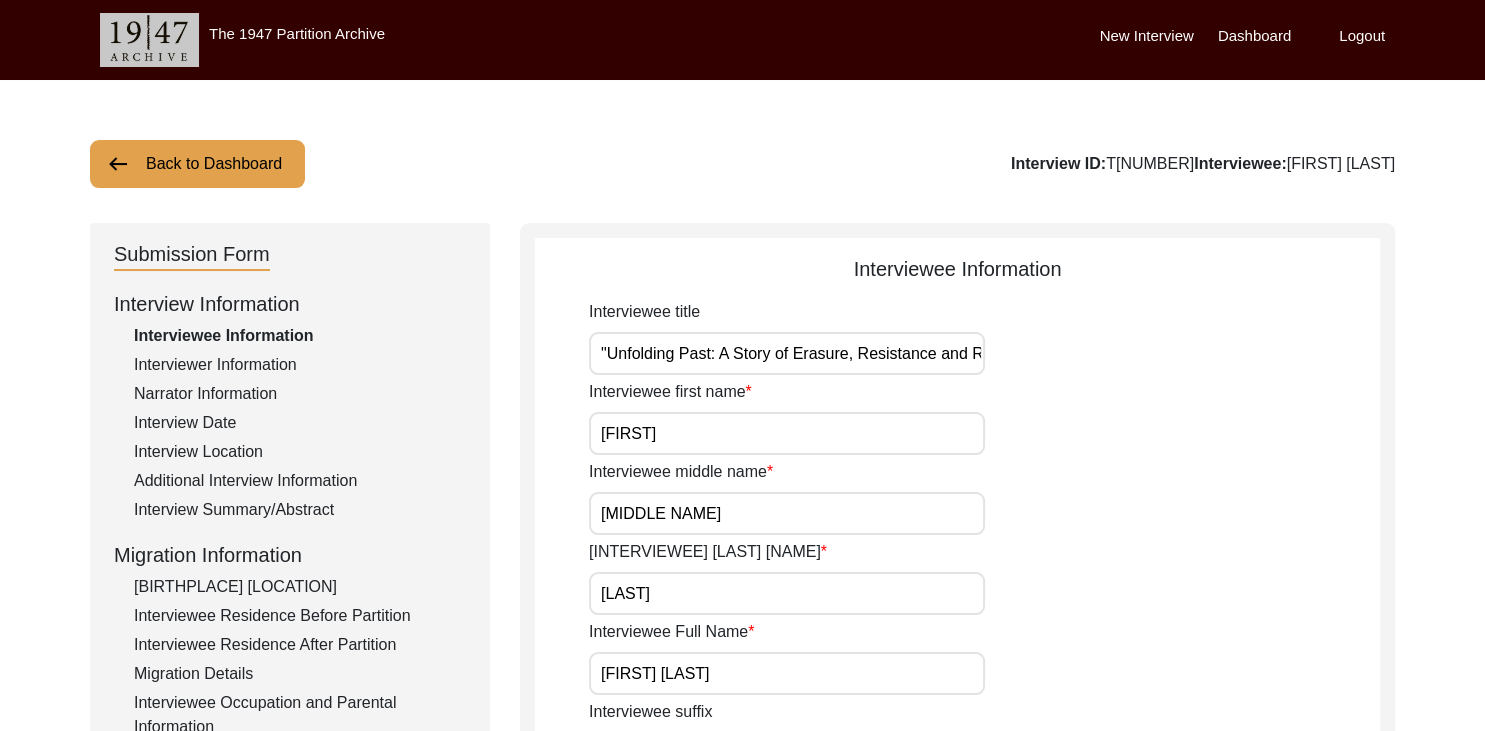 click on "Interviewer Information" 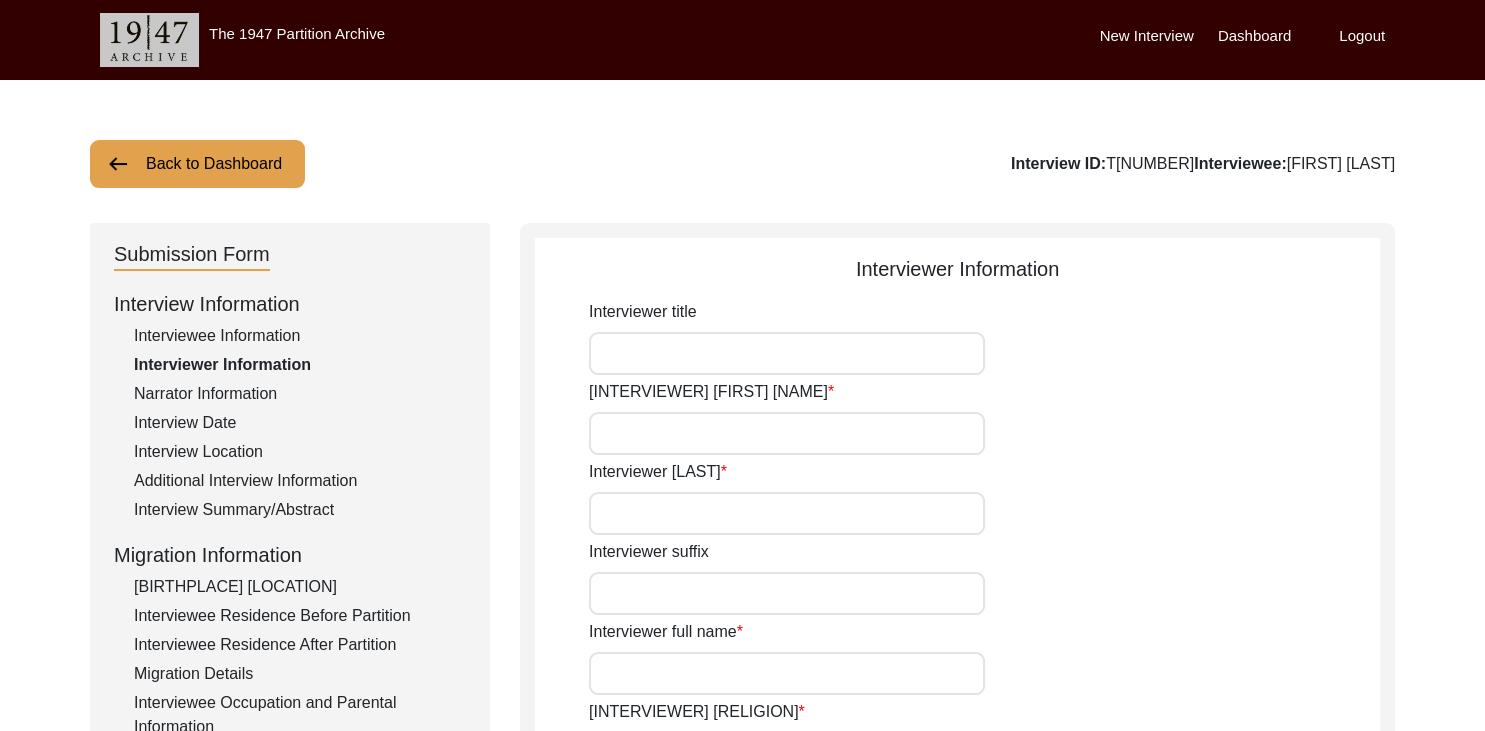 type on ""Unfolding Past: A Story of Erasure, Resistance and Reincarnation"" 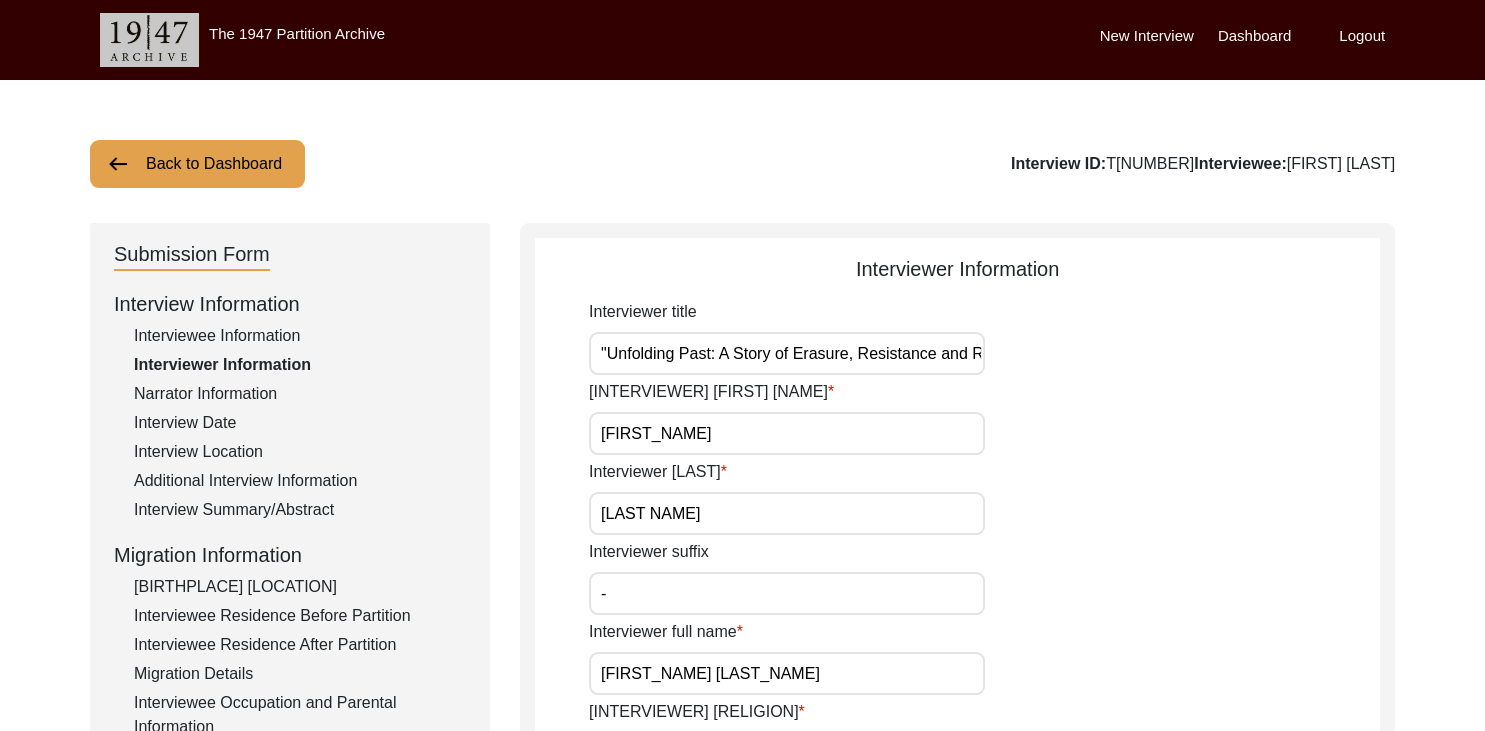 type on "[FIRST_NAME] [LAST_NAME]" 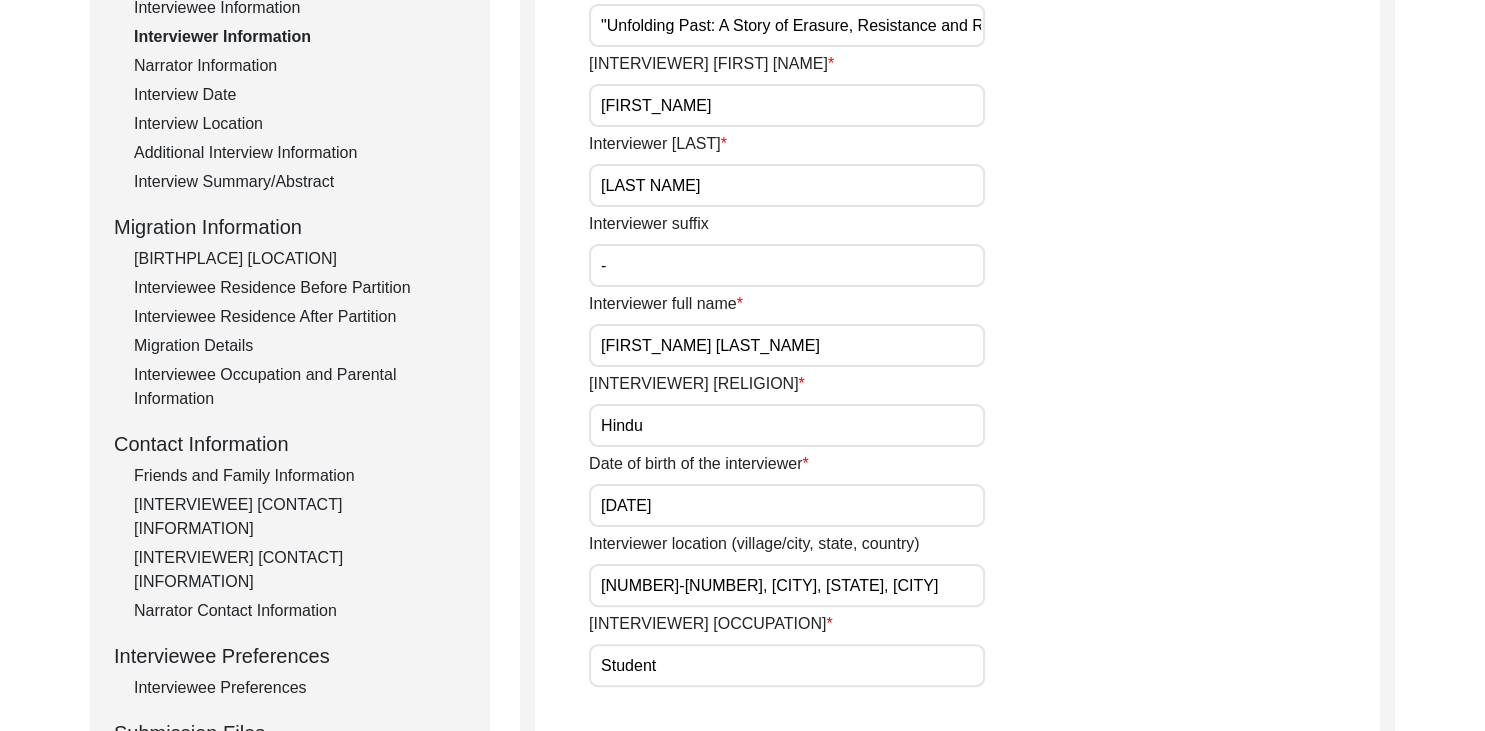 scroll, scrollTop: 0, scrollLeft: 0, axis: both 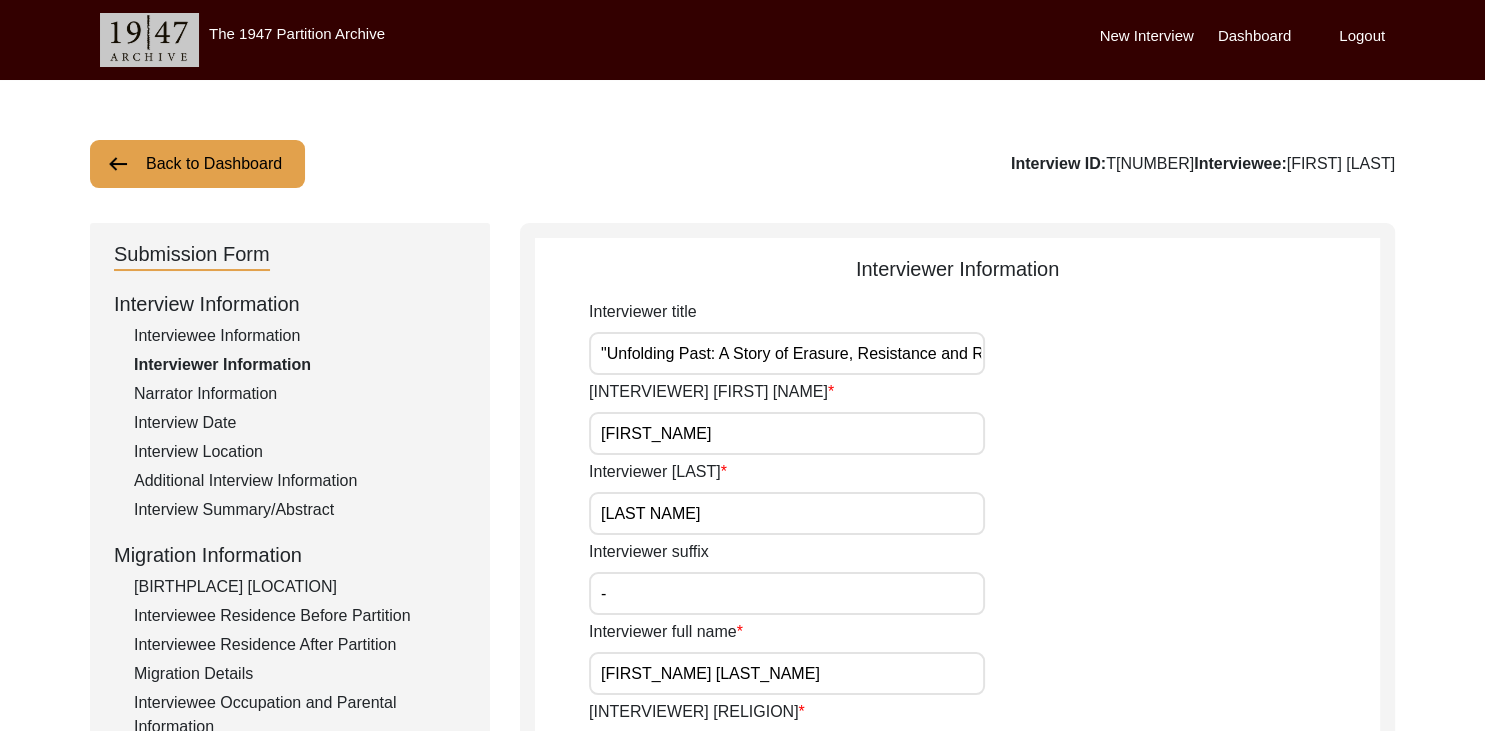 click on "Narrator Information" 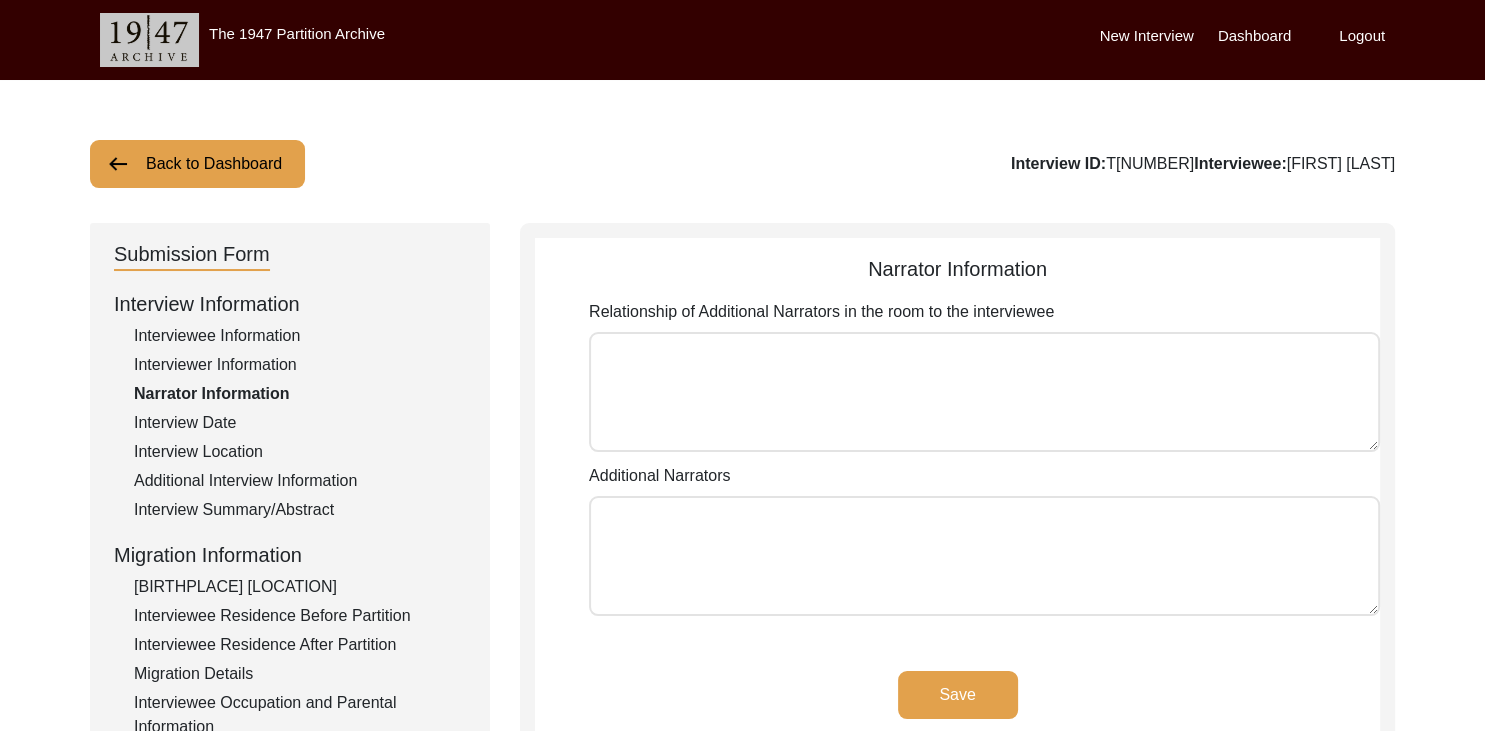 click on "Interview Date" 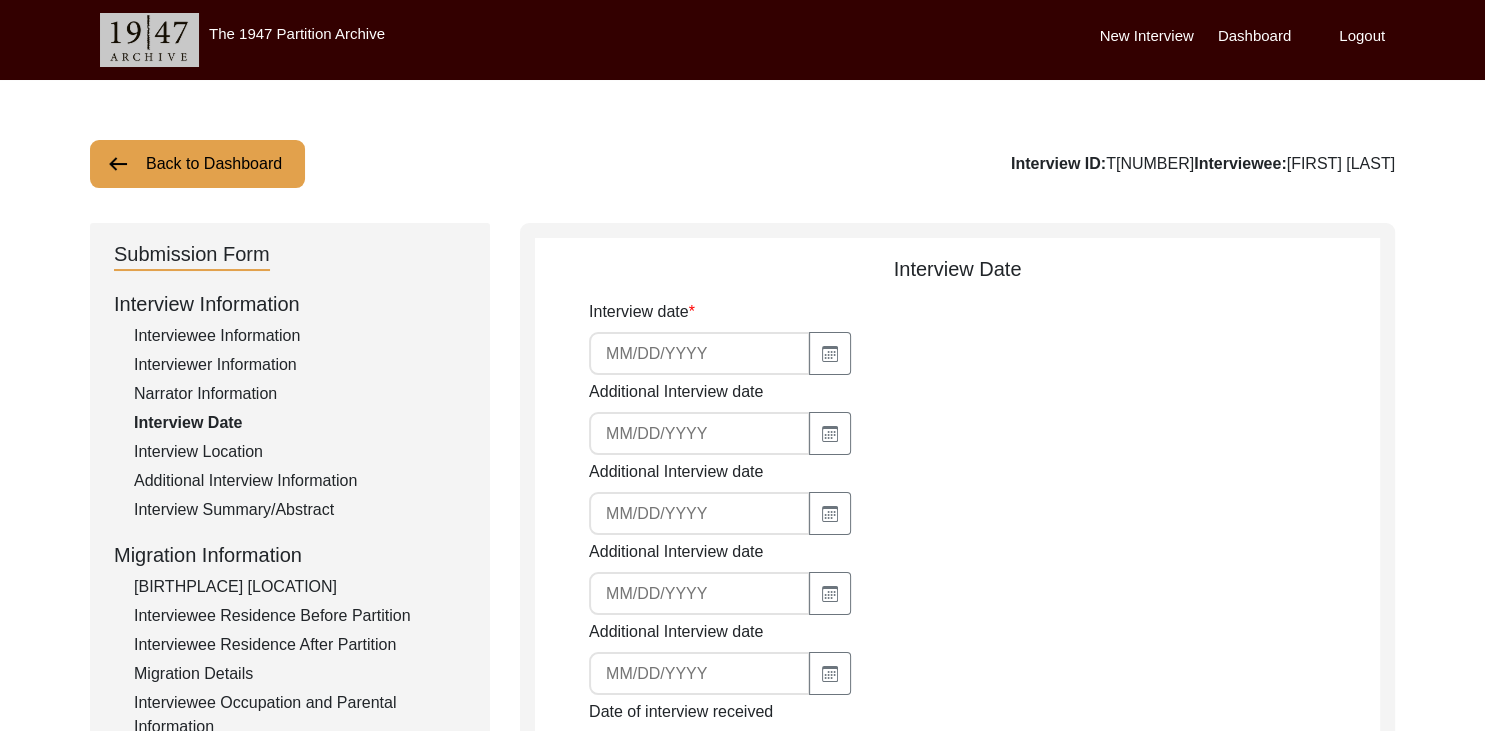 type on "[MM]/[DD]/[YYYY]" 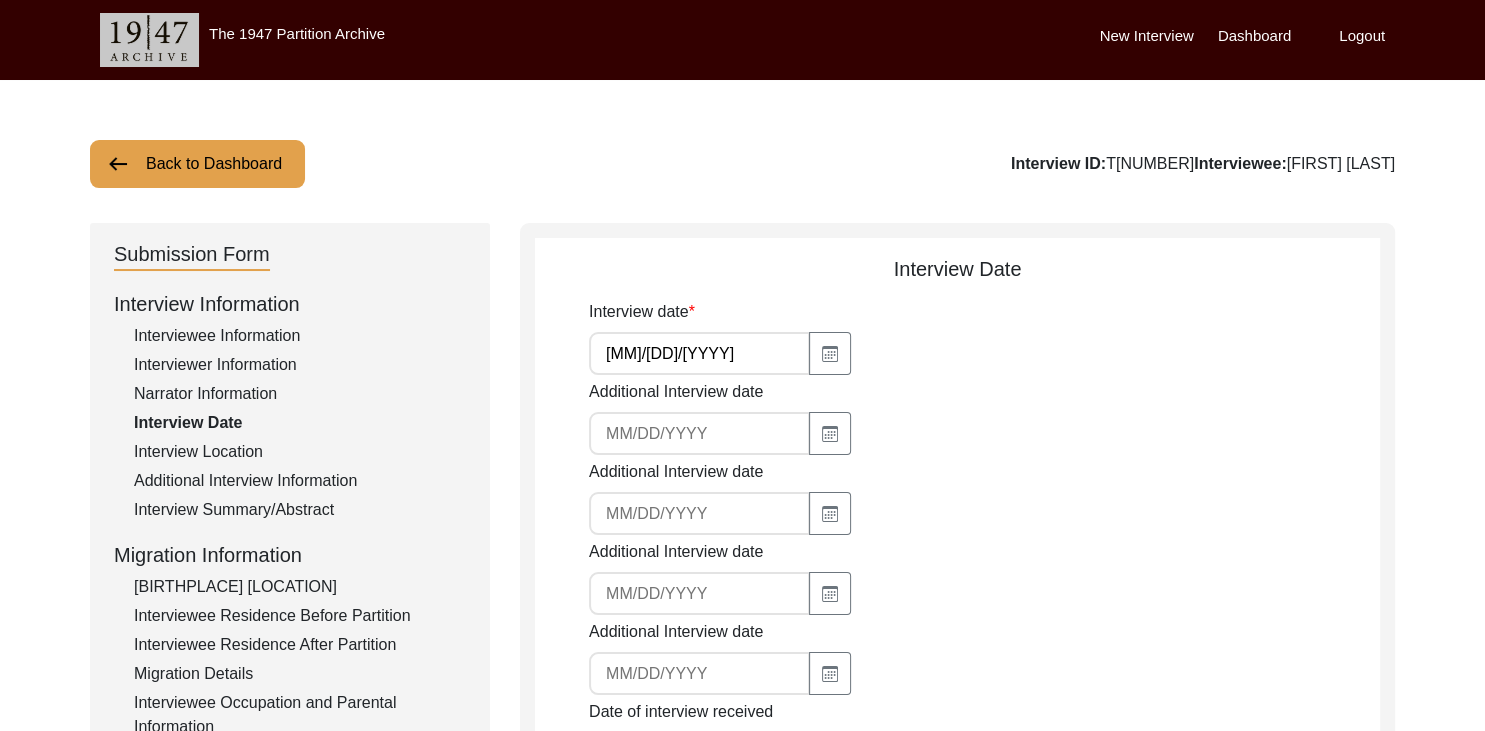 click on "Interview Location" 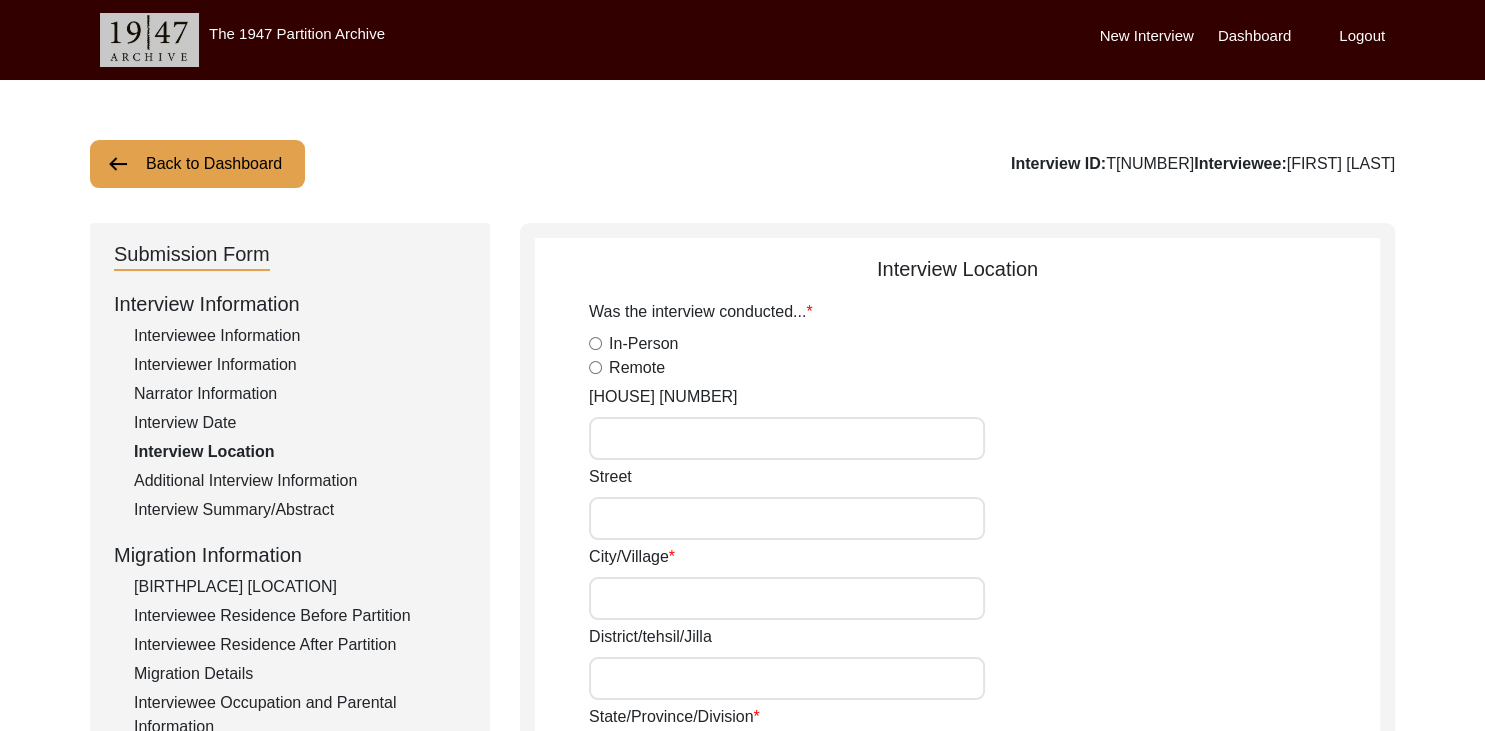 radio on "true" 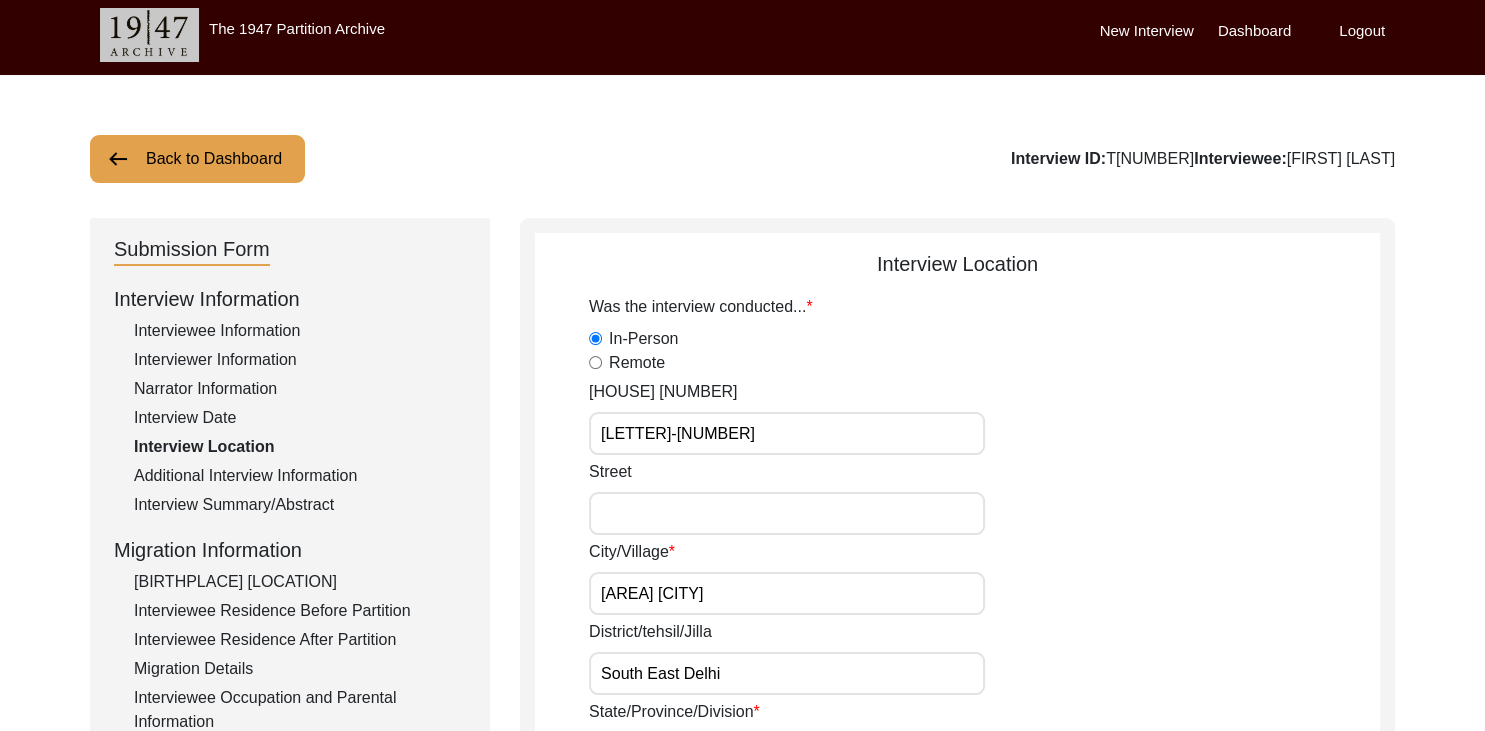scroll, scrollTop: 0, scrollLeft: 0, axis: both 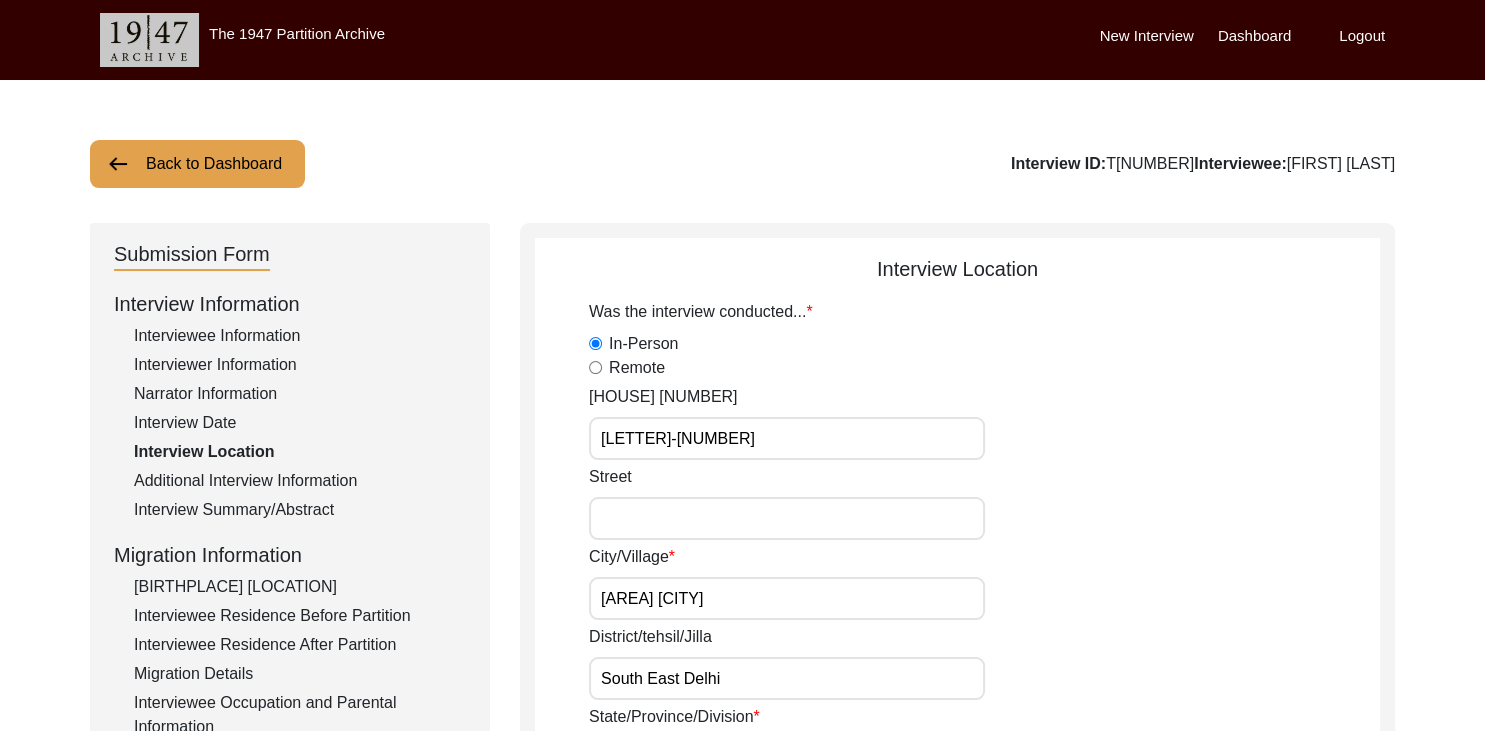 click on "Additional Interview Information" 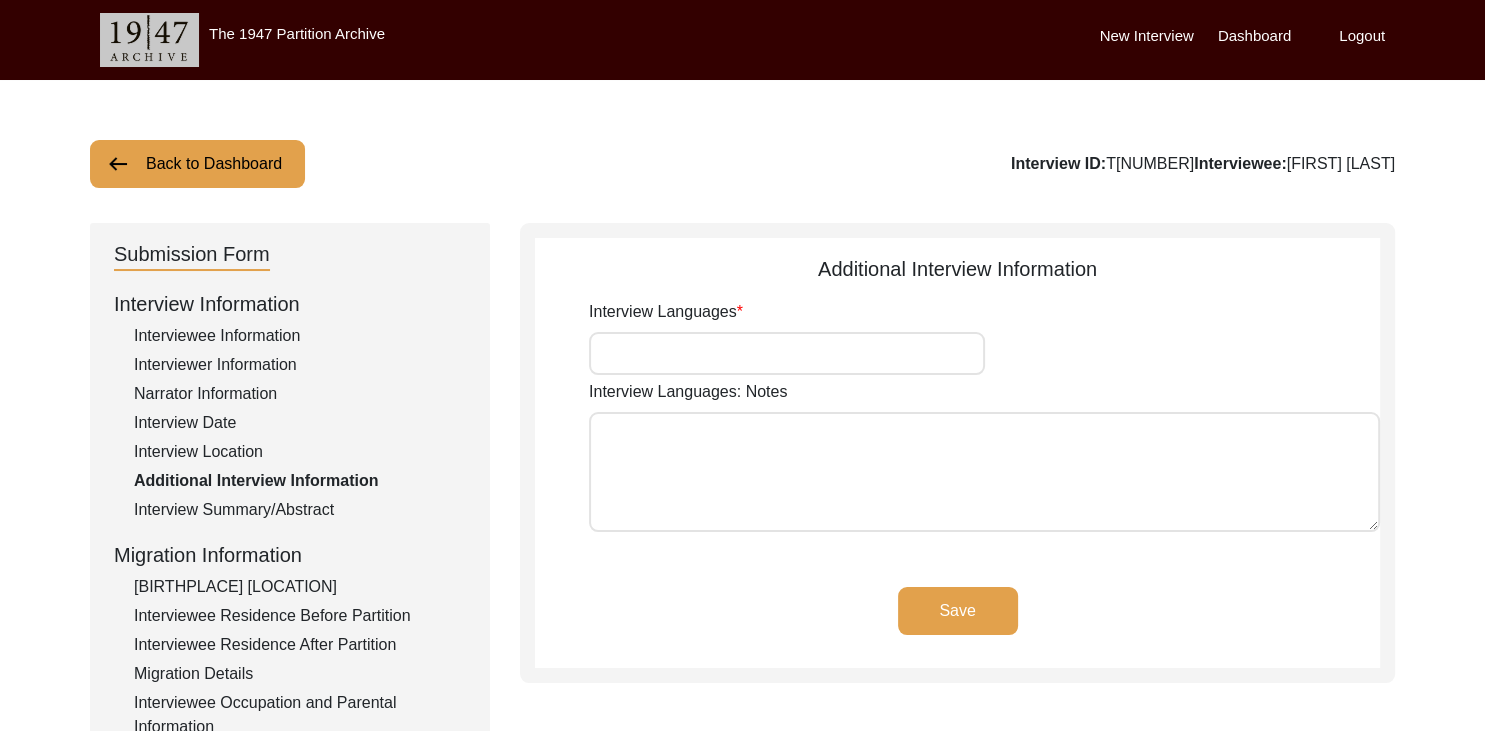 type on "Pahari, Punjabi, Hindi, English" 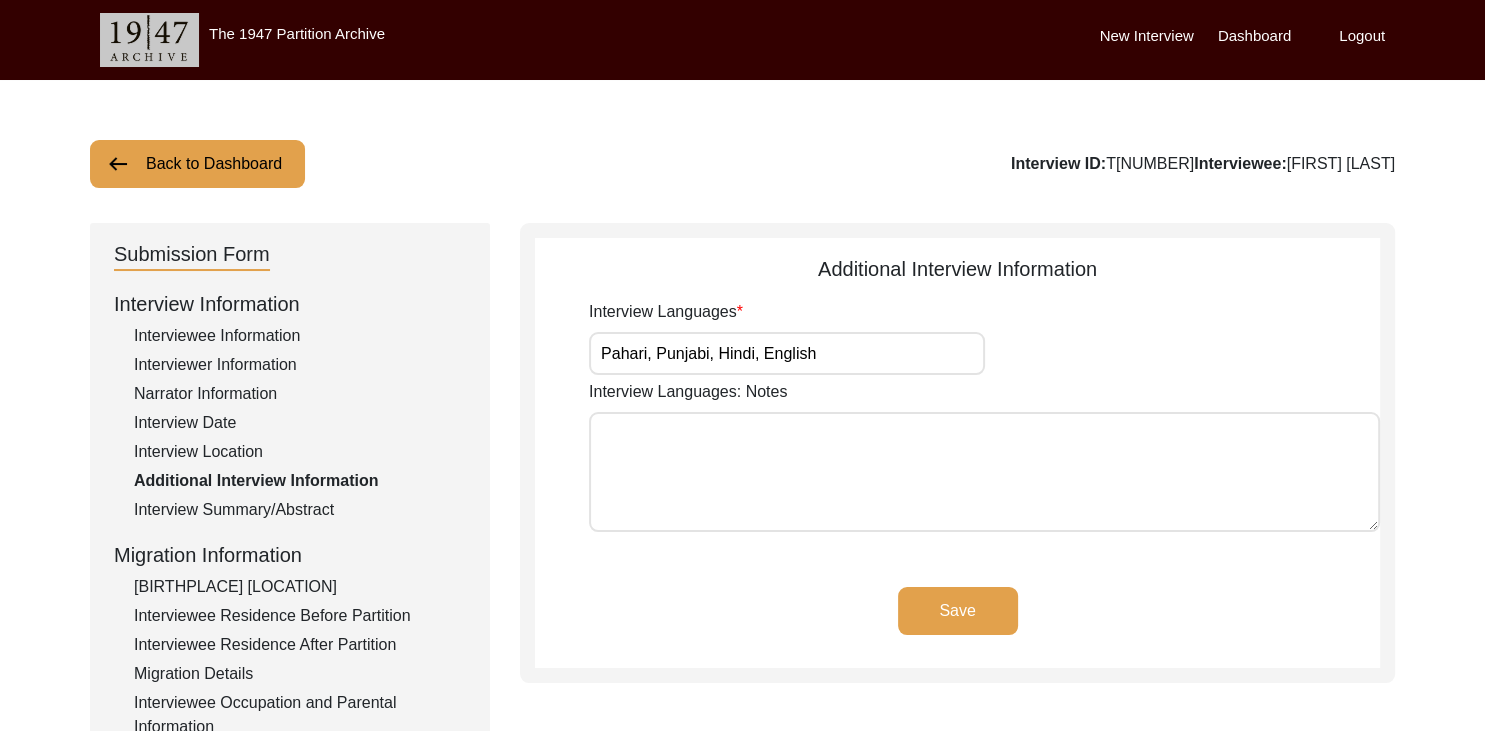 click on "Interview Summary/Abstract" 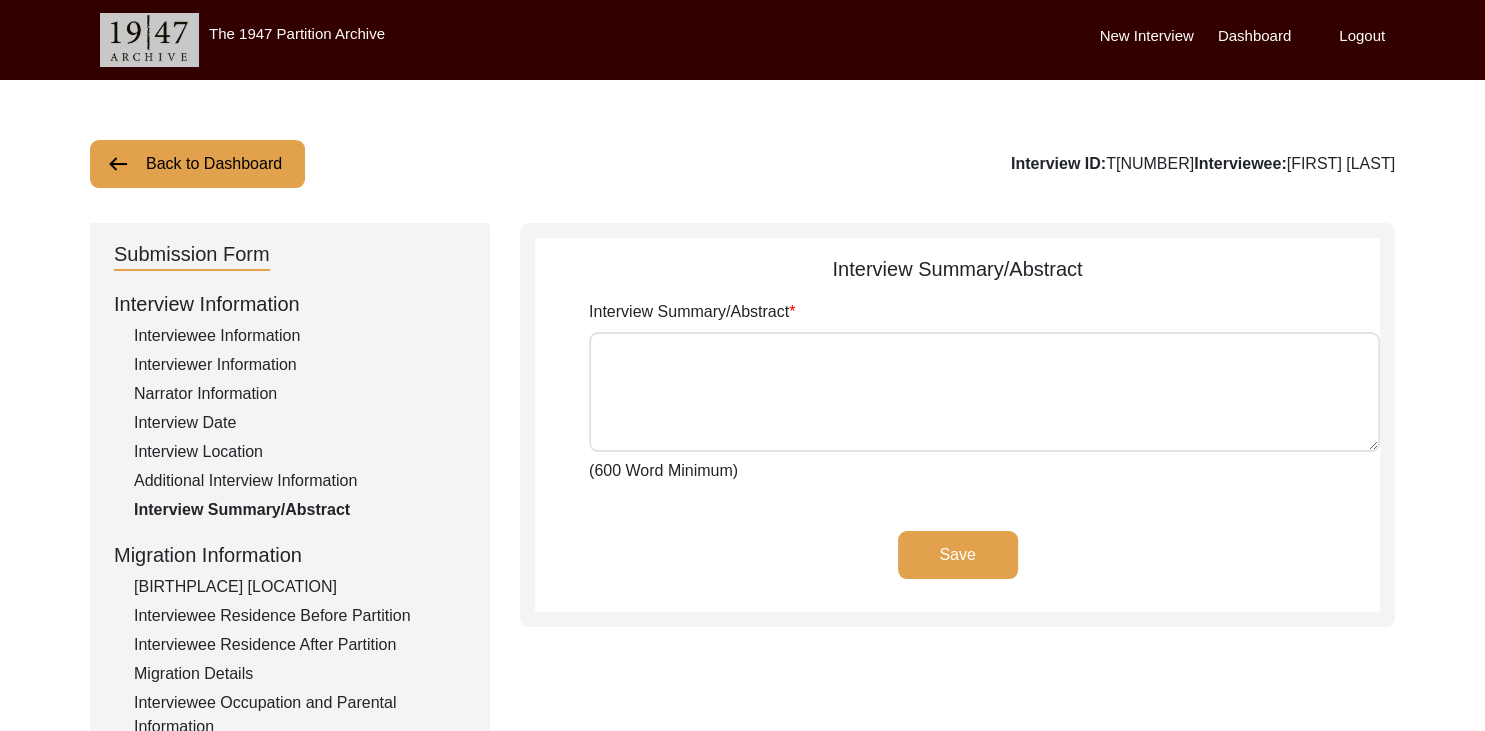 click on "[BIRTHPLACE] [LOCATION]" 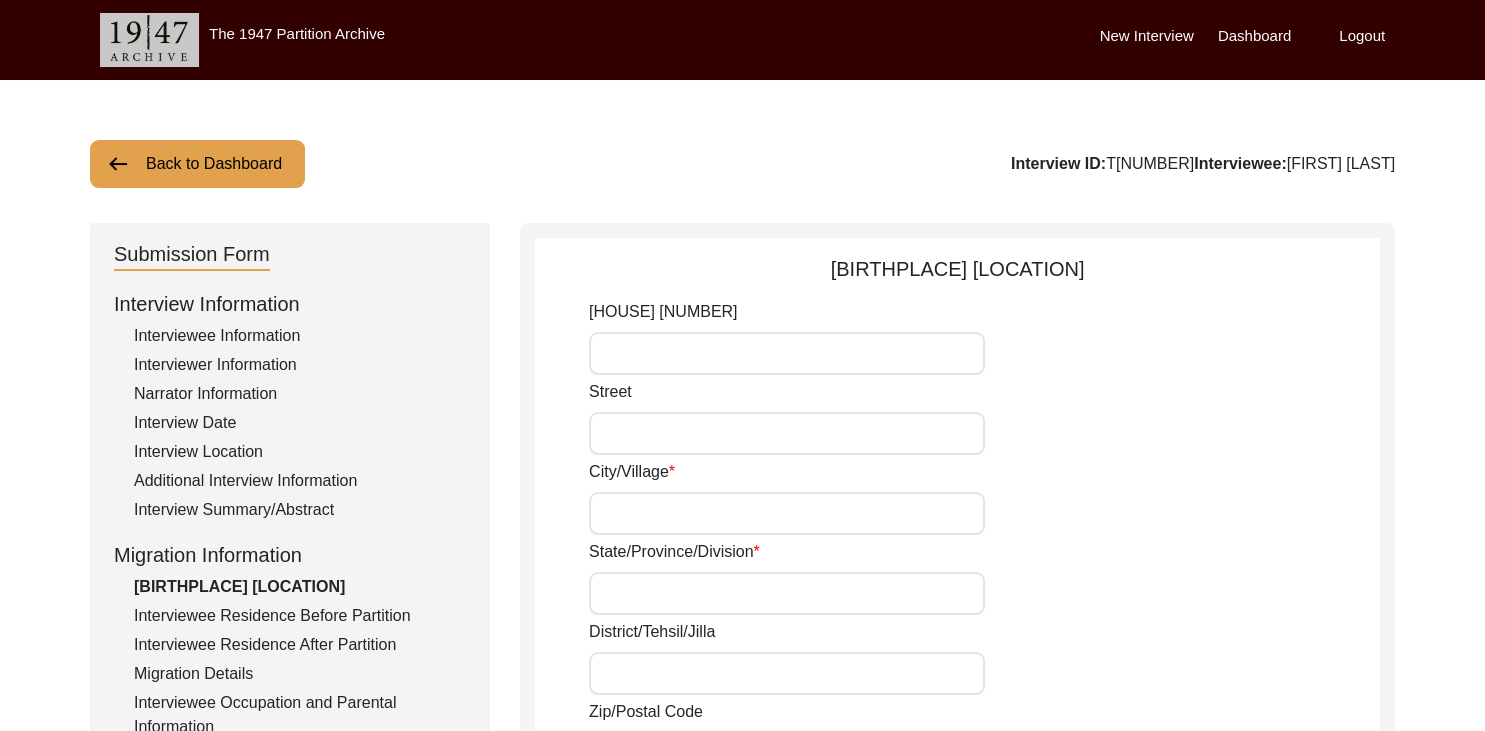 type on "[CITY]" 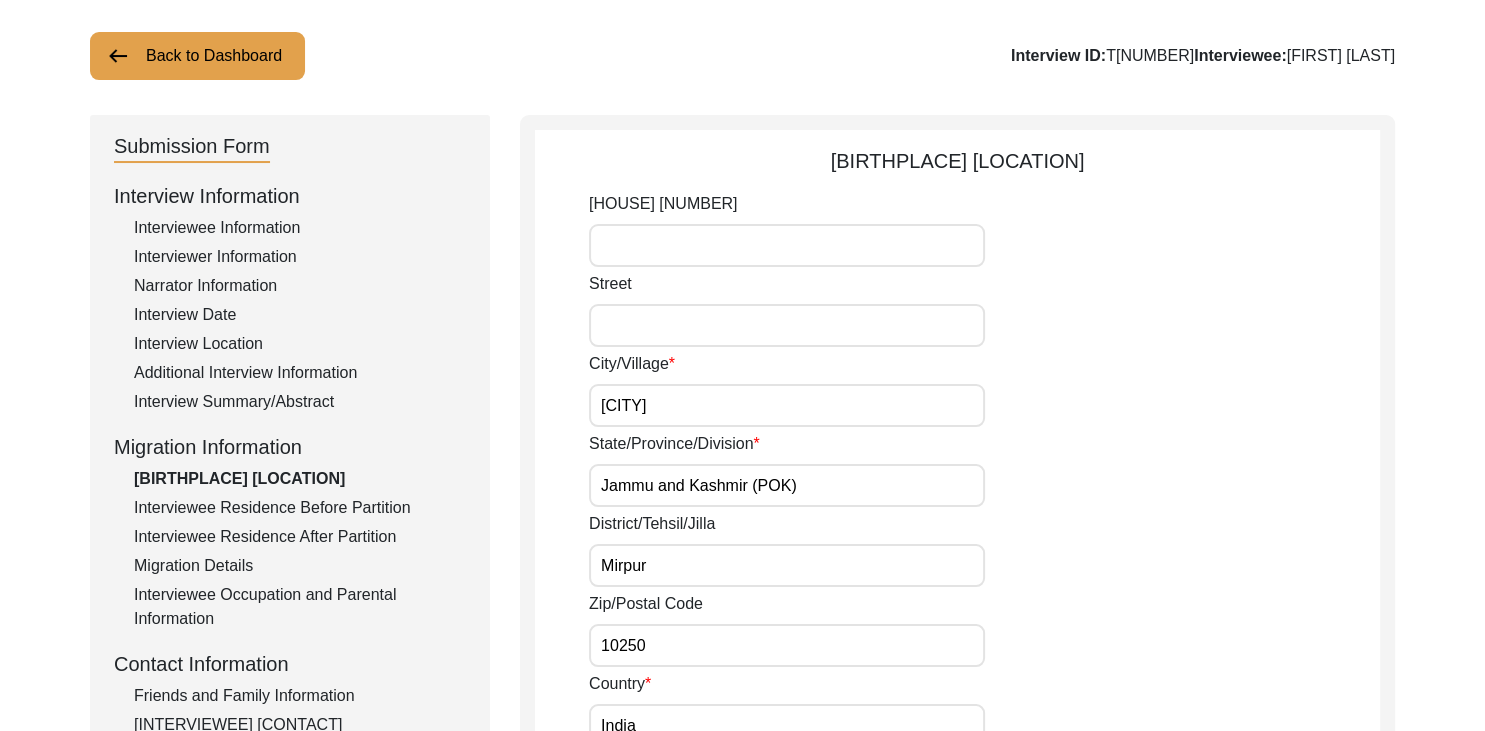 scroll, scrollTop: 79, scrollLeft: 0, axis: vertical 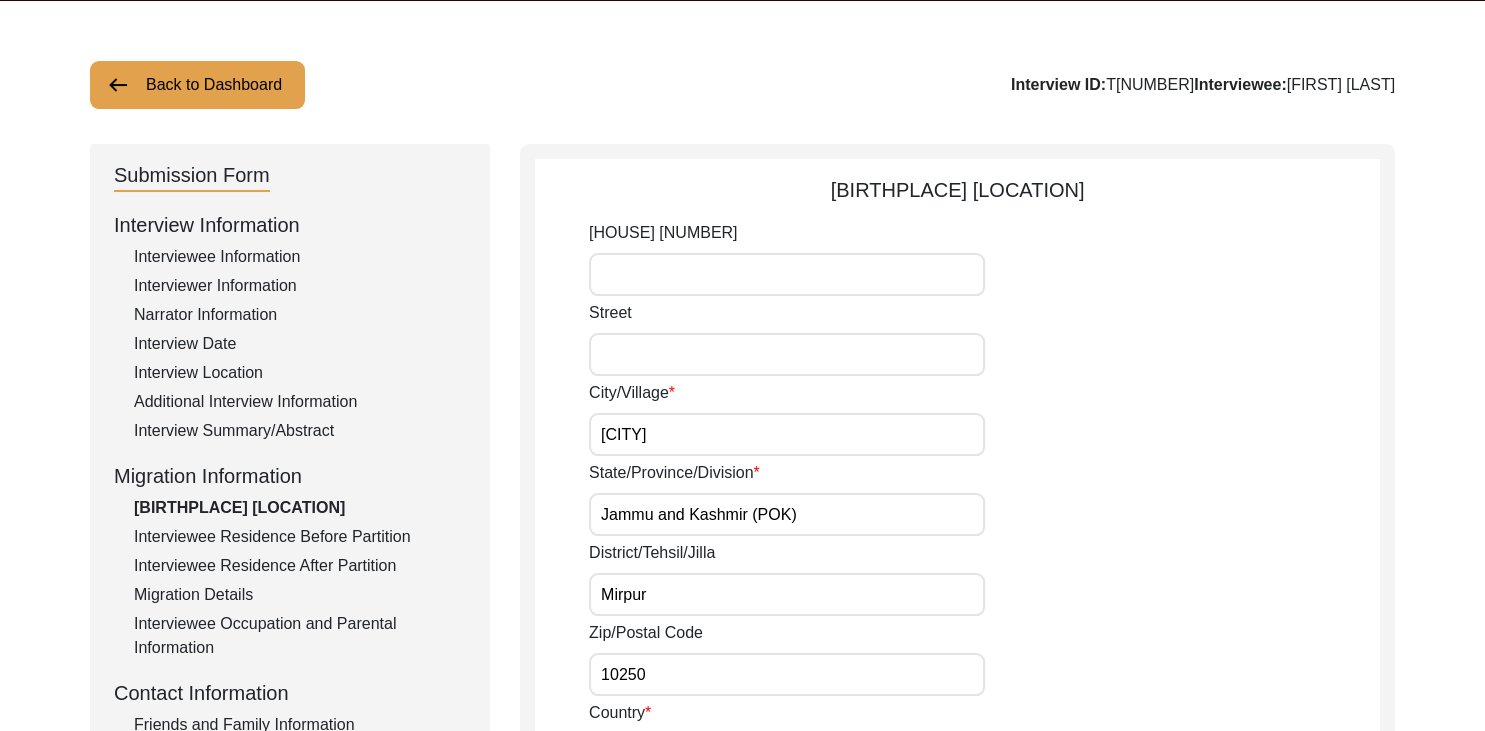 click on "Interview Information   Interviewee Information   Interviewer Information   Narrator Information   Interview Date   Interview Location   Additional Interview Information   Interview Summary/Abstract   Migration Information   Birthplace Location   Interviewee Residence Before Partition   Interviewee Residence After Partition   Migration Details   Interviewee Occupation and Parental Information   Contact Information   Friends and Family Information   Interviewee Contact Information   Interviewer Contact Information   Narrator Contact Information   Interviewee Preferences   Interviewee Preferences   Submission Files   Interview Audio/Video Files   Interview Photo Files   Signed Release Form   Other Files" 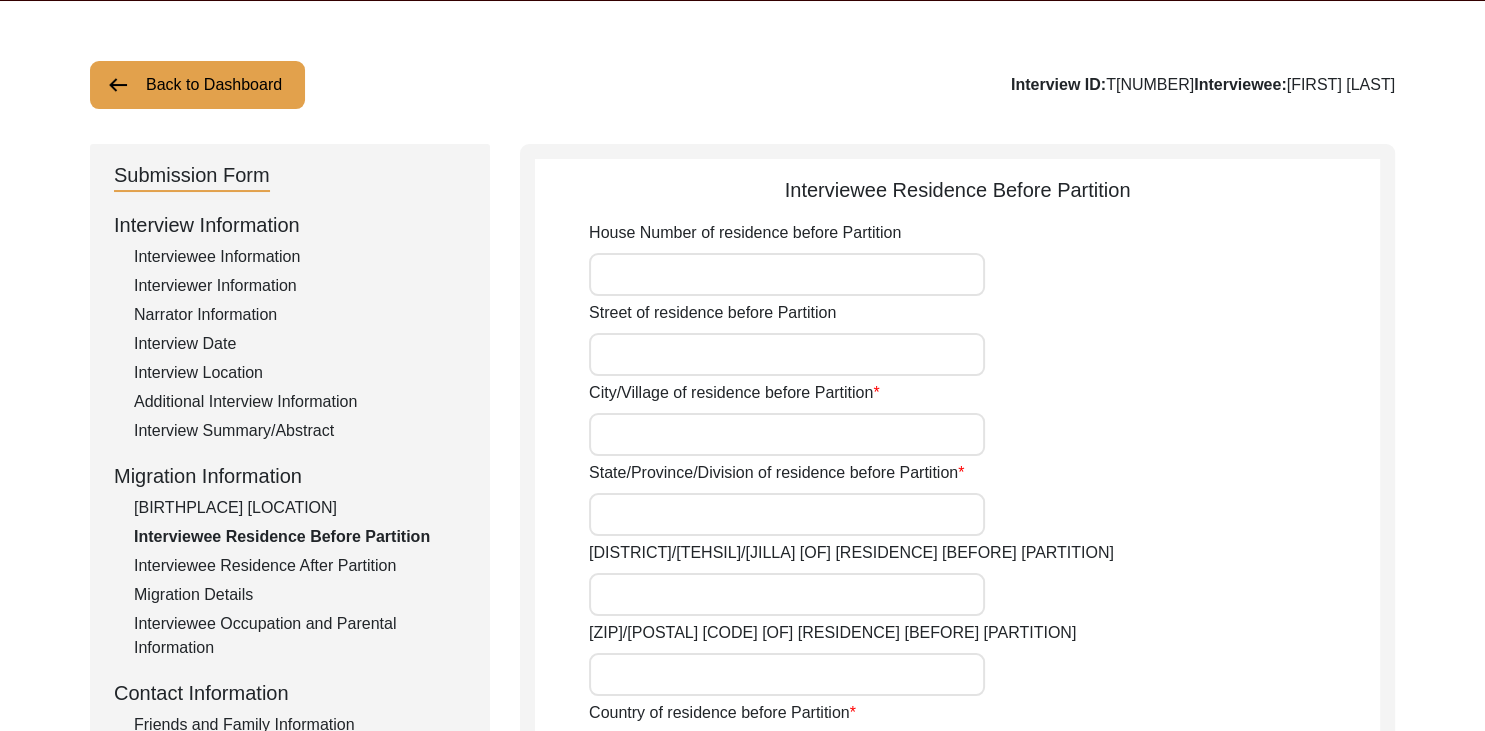type on "[CITY]" 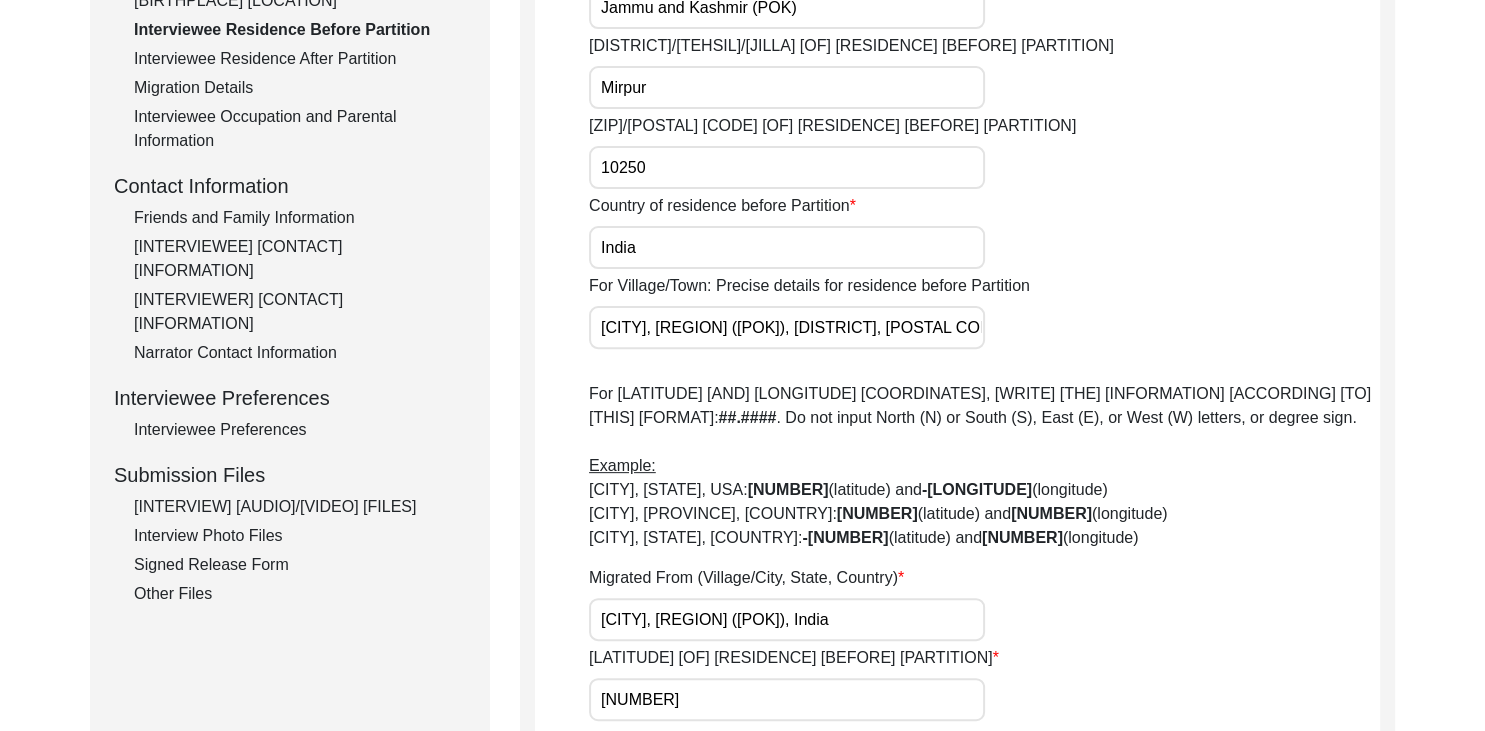 scroll, scrollTop: 419, scrollLeft: 0, axis: vertical 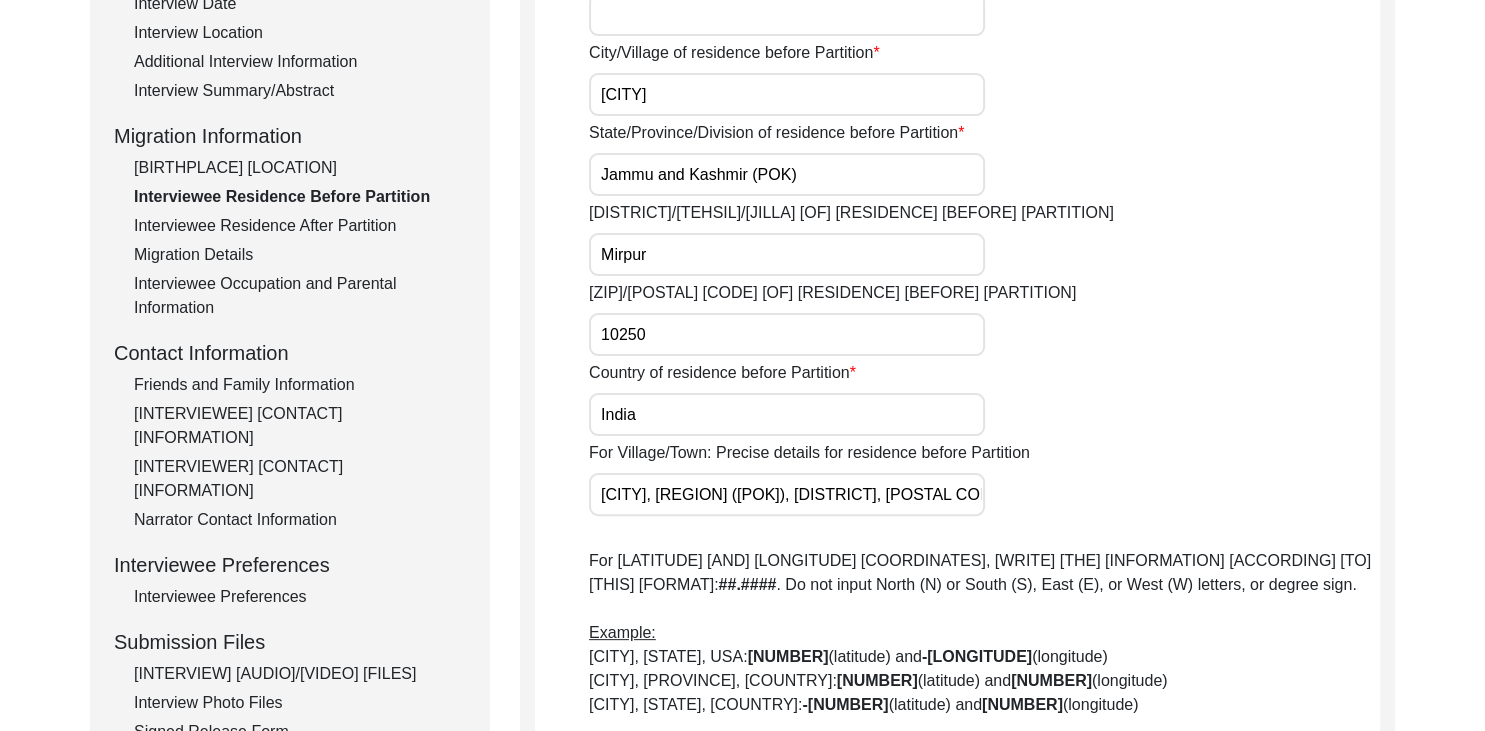 click on "Interviewee Residence After Partition" 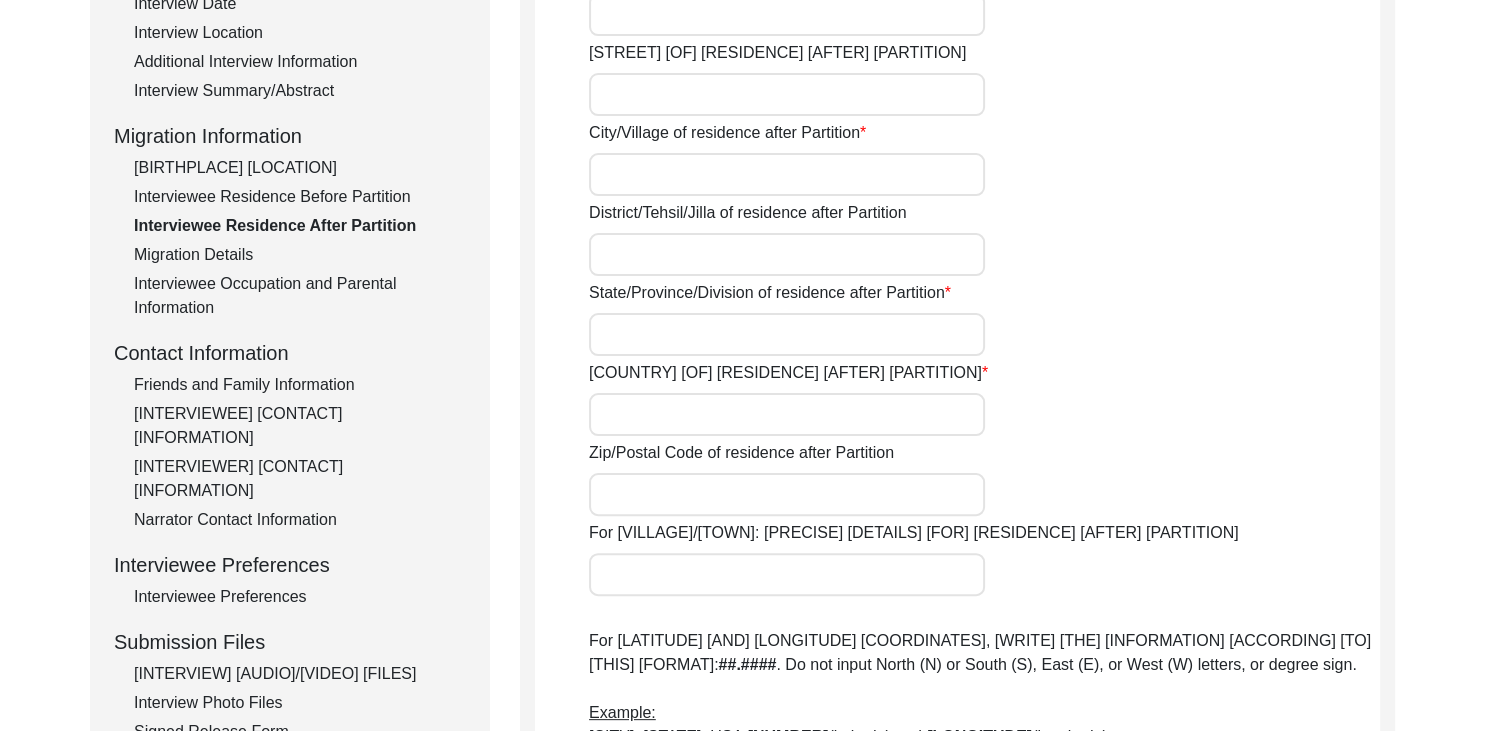 type on "Yes" 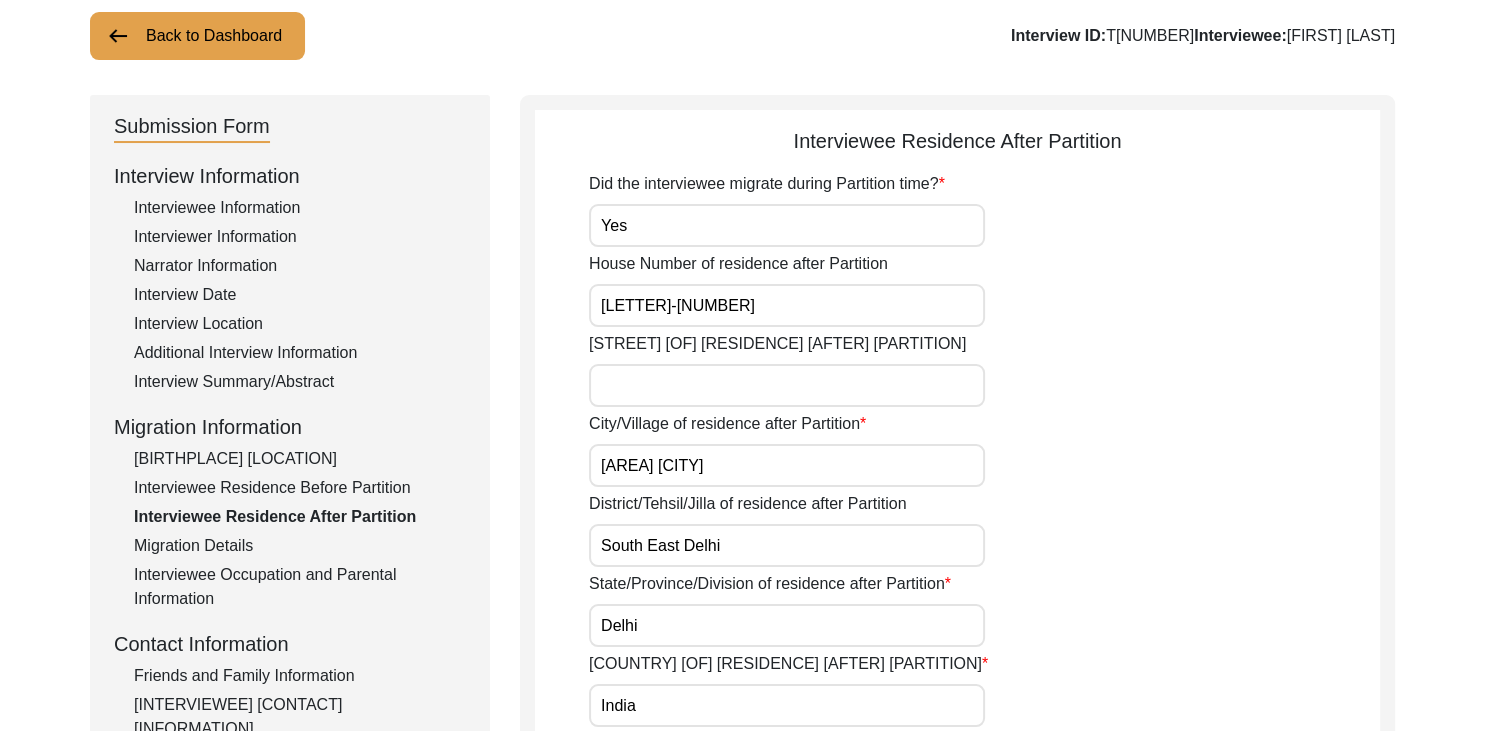 scroll, scrollTop: 110, scrollLeft: 0, axis: vertical 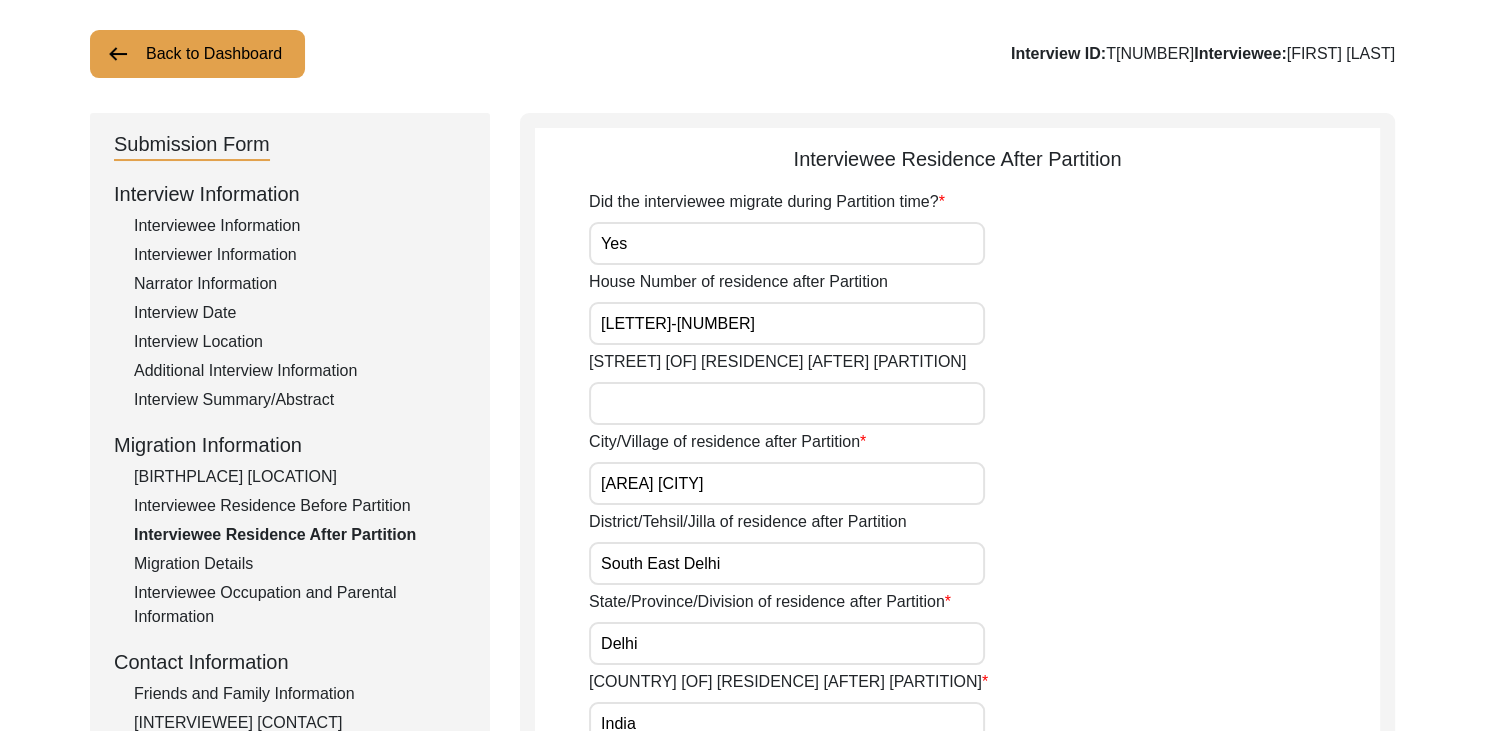 click on "Migration Details" 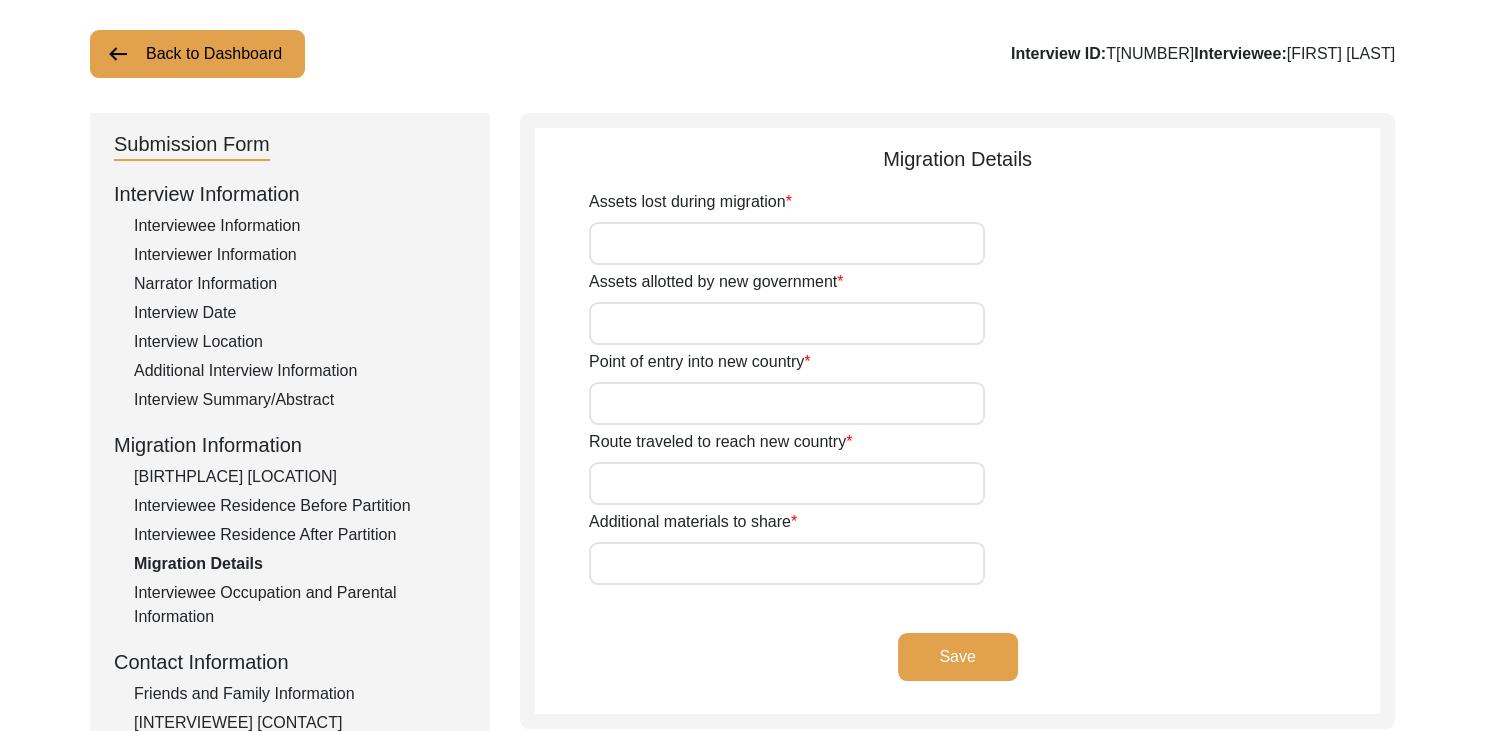 type on "Land, Gold and House" 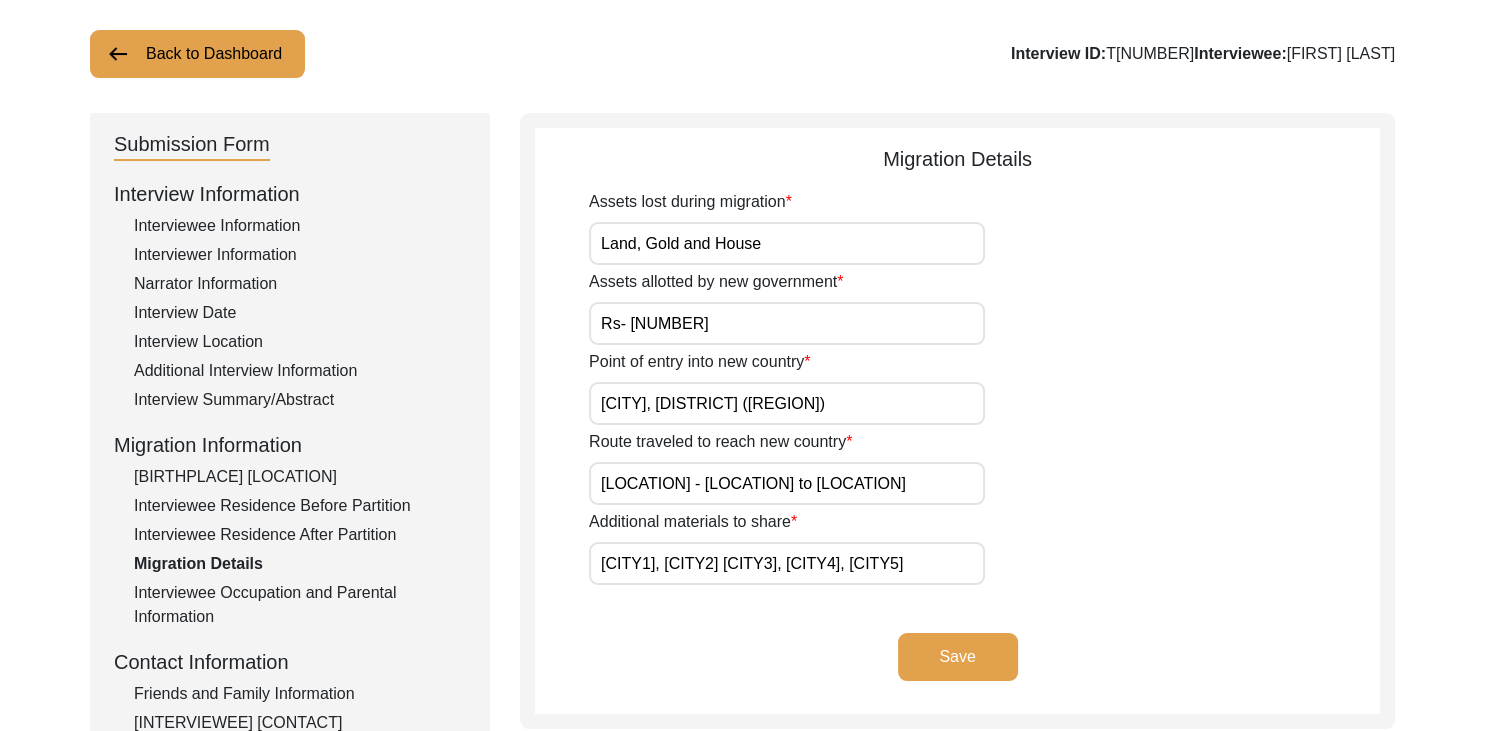 click on "Interviewee Occupation and Parental Information" 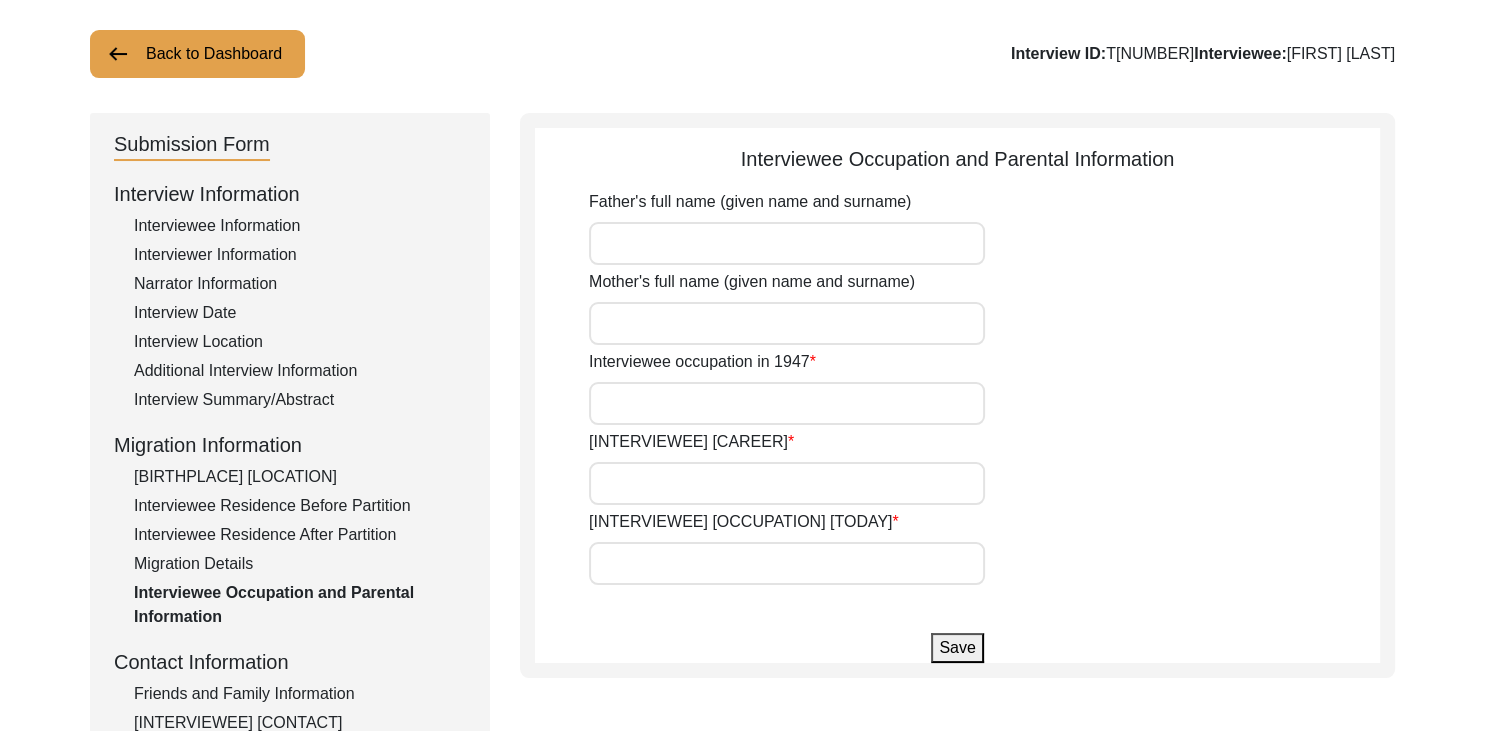 type on "Mr. [FIRST] [MIDDLE] [LAST]" 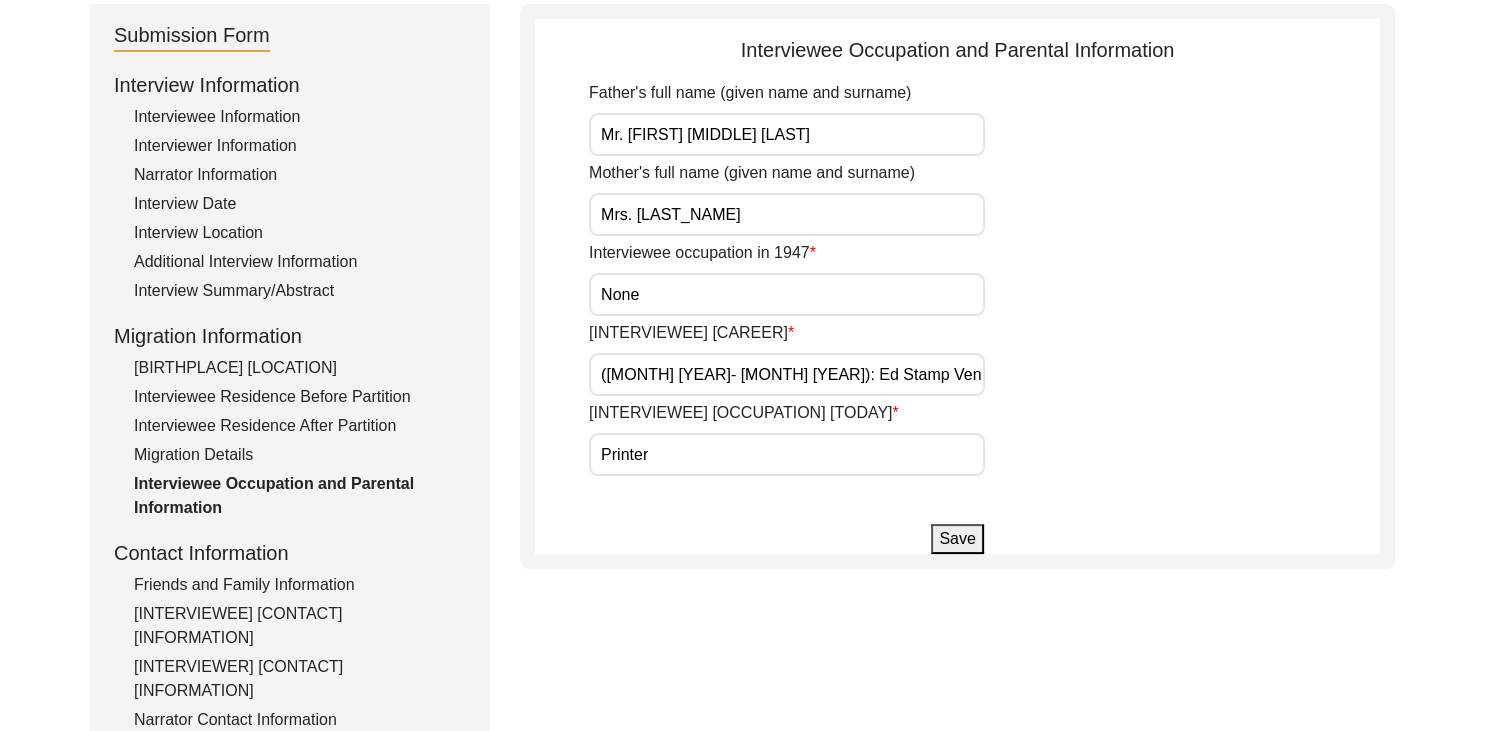 scroll, scrollTop: 227, scrollLeft: 0, axis: vertical 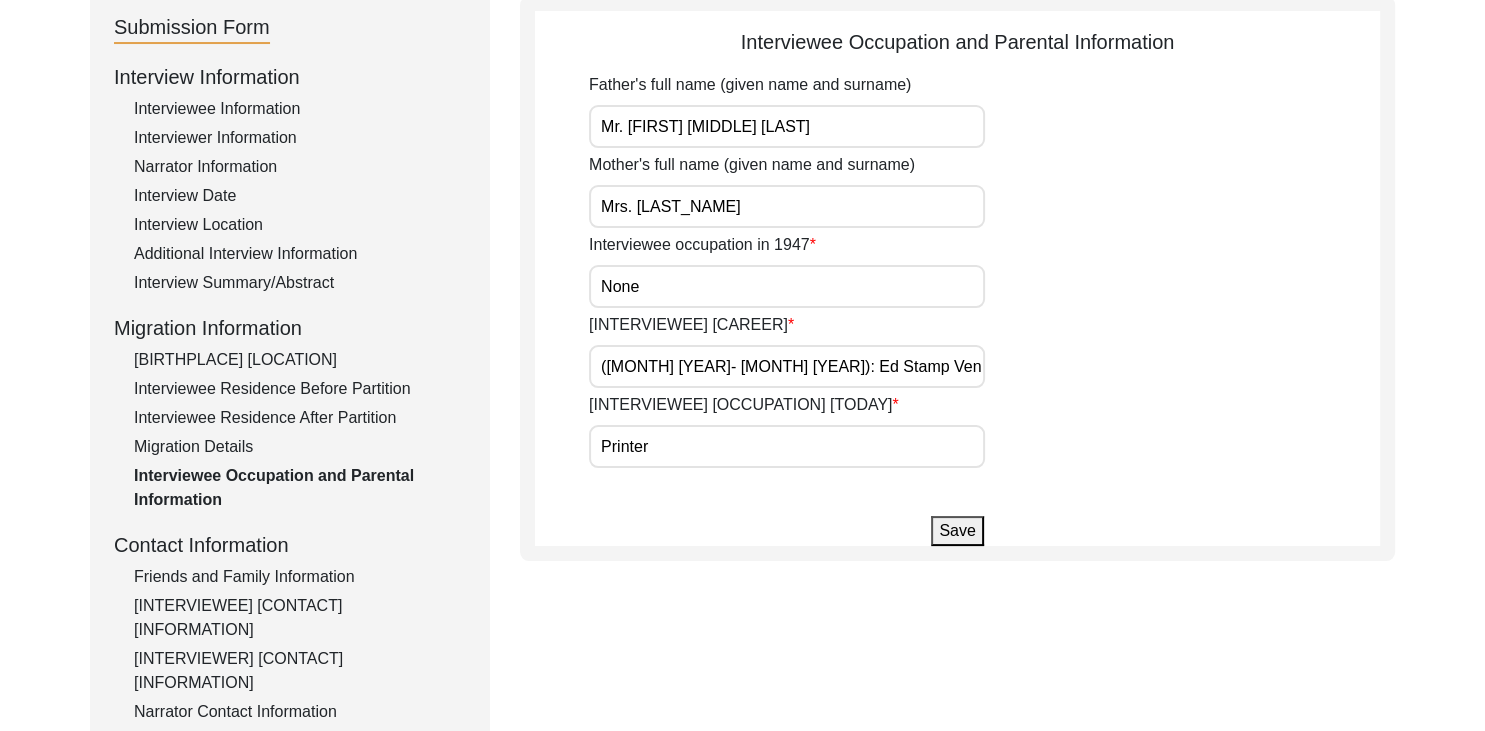 click on "Friends and Family Information" 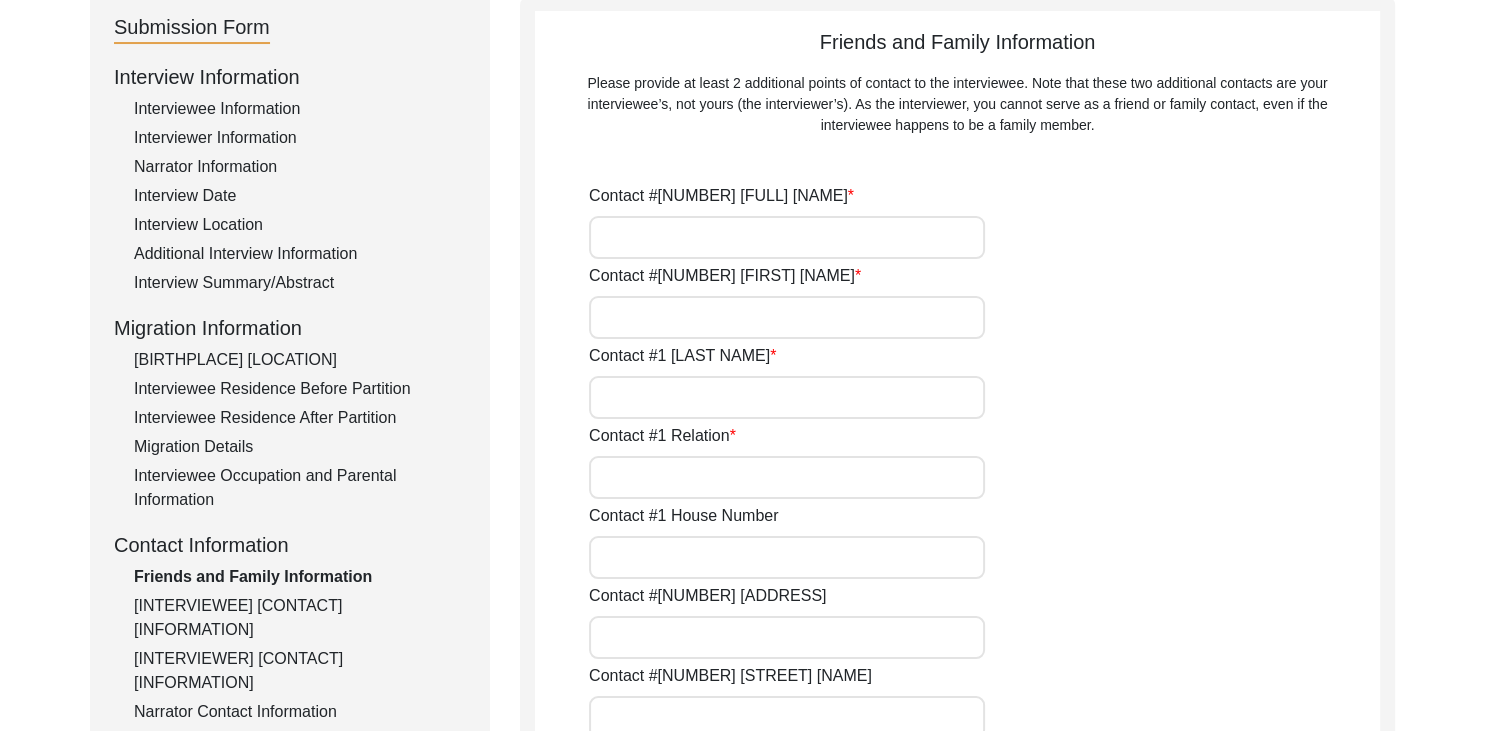 type on "Dr. [LAST_NAME]" 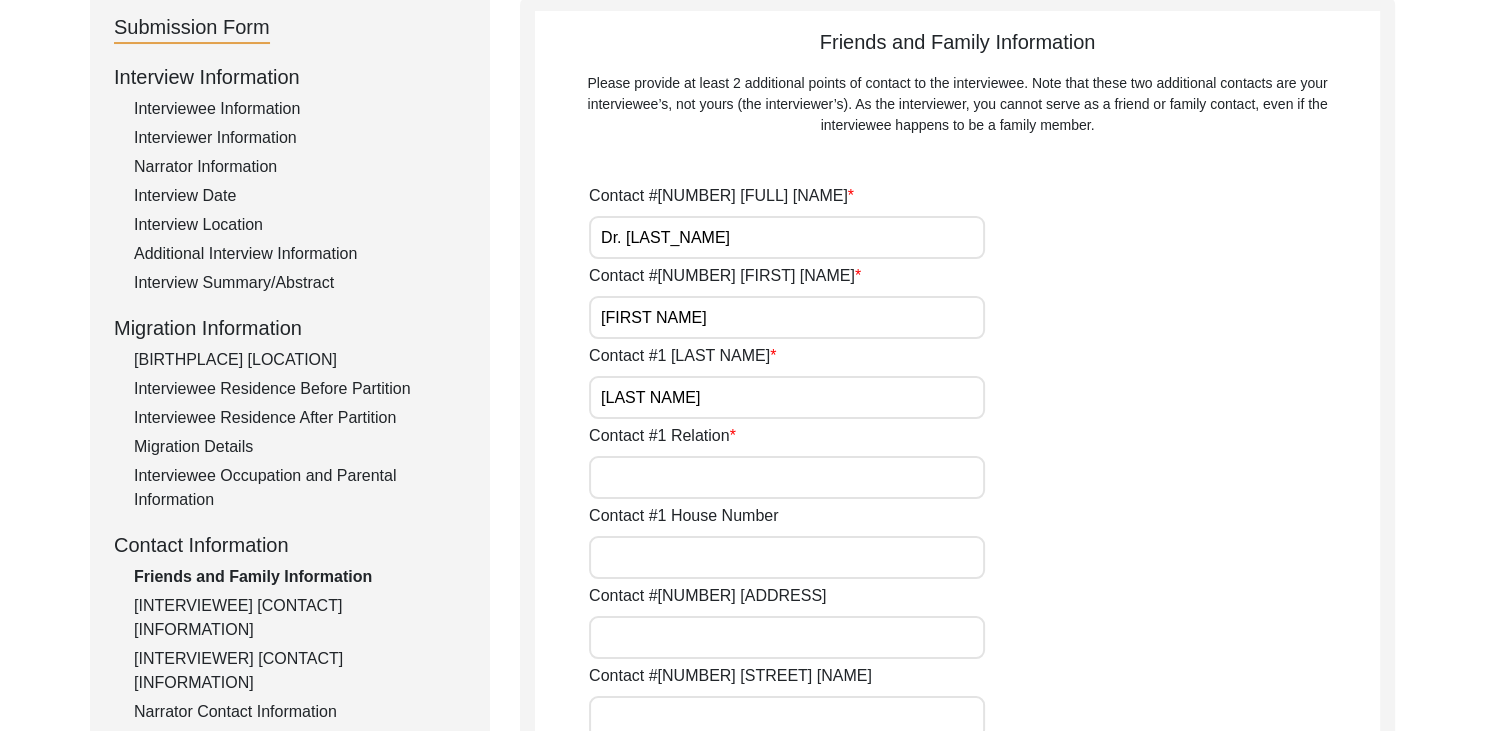 type on "Daughter" 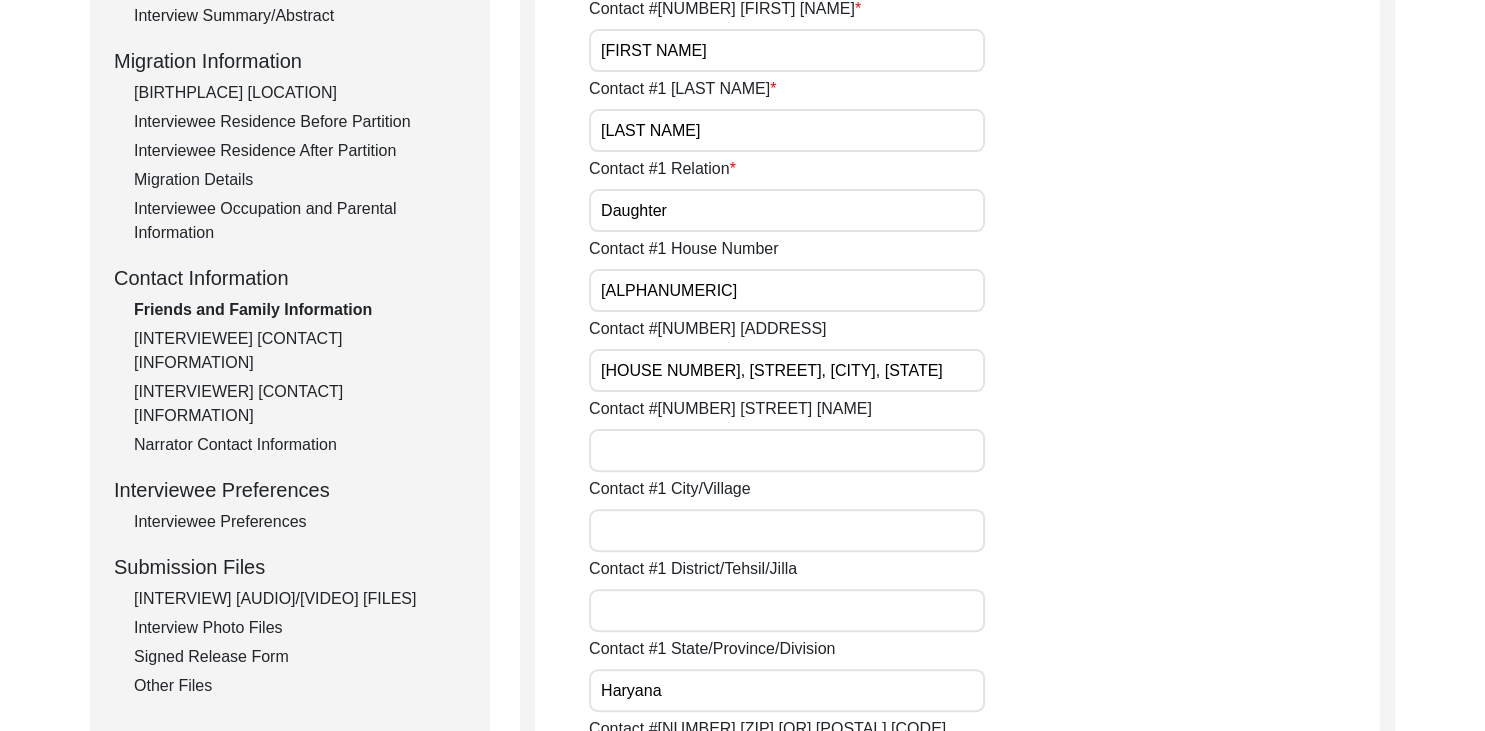 scroll, scrollTop: 492, scrollLeft: 0, axis: vertical 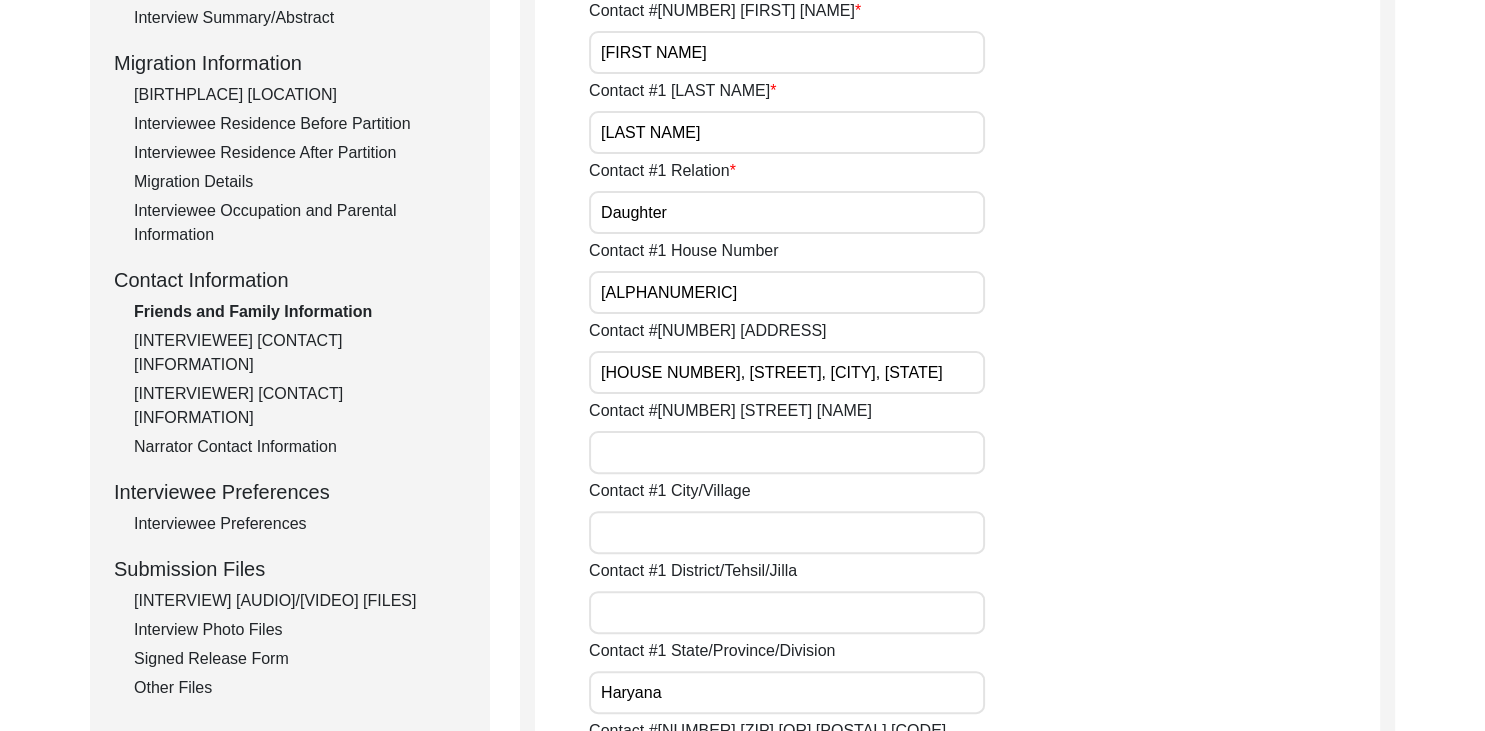 click on "[INTERVIEWEE] [CONTACT] [INFORMATION]" 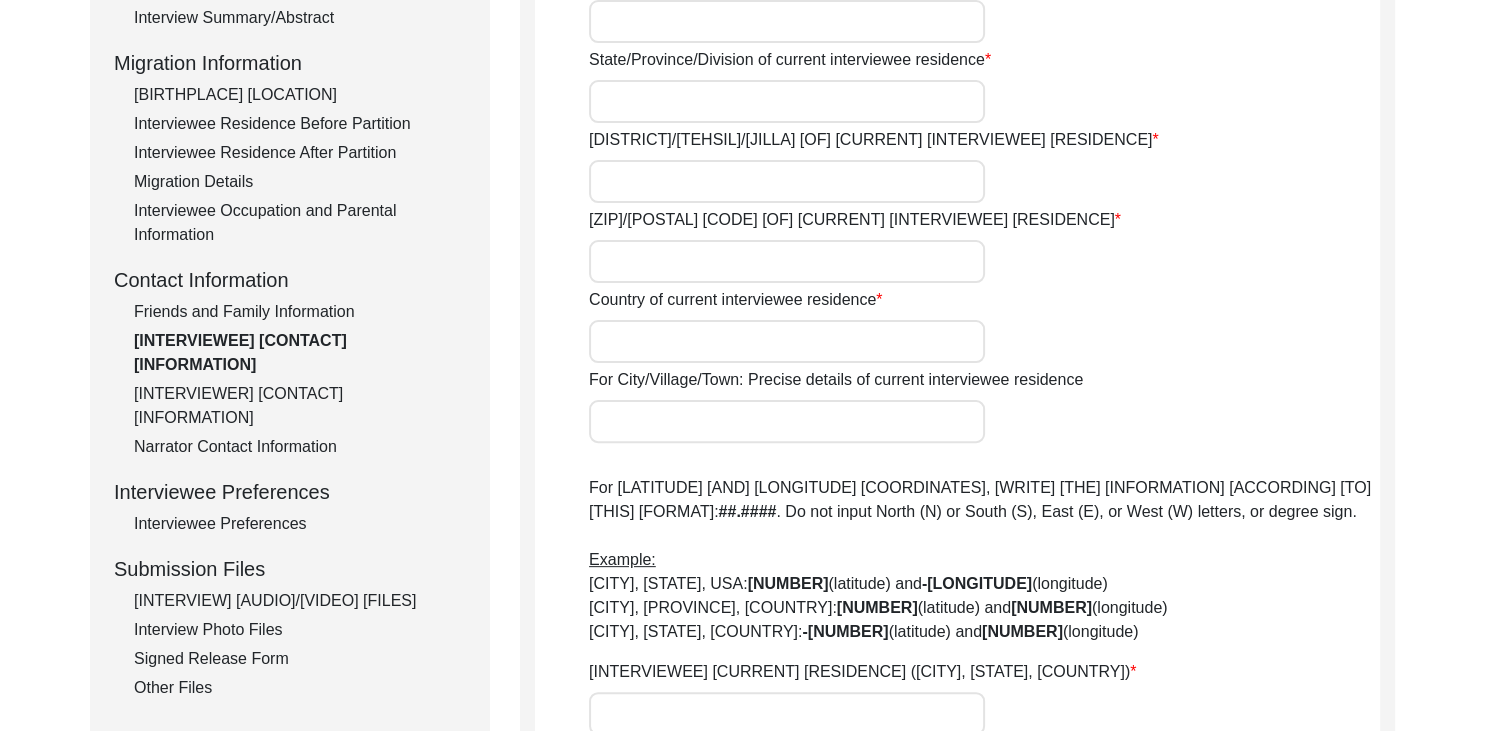 type on "[LETTER]-[NUMBER]" 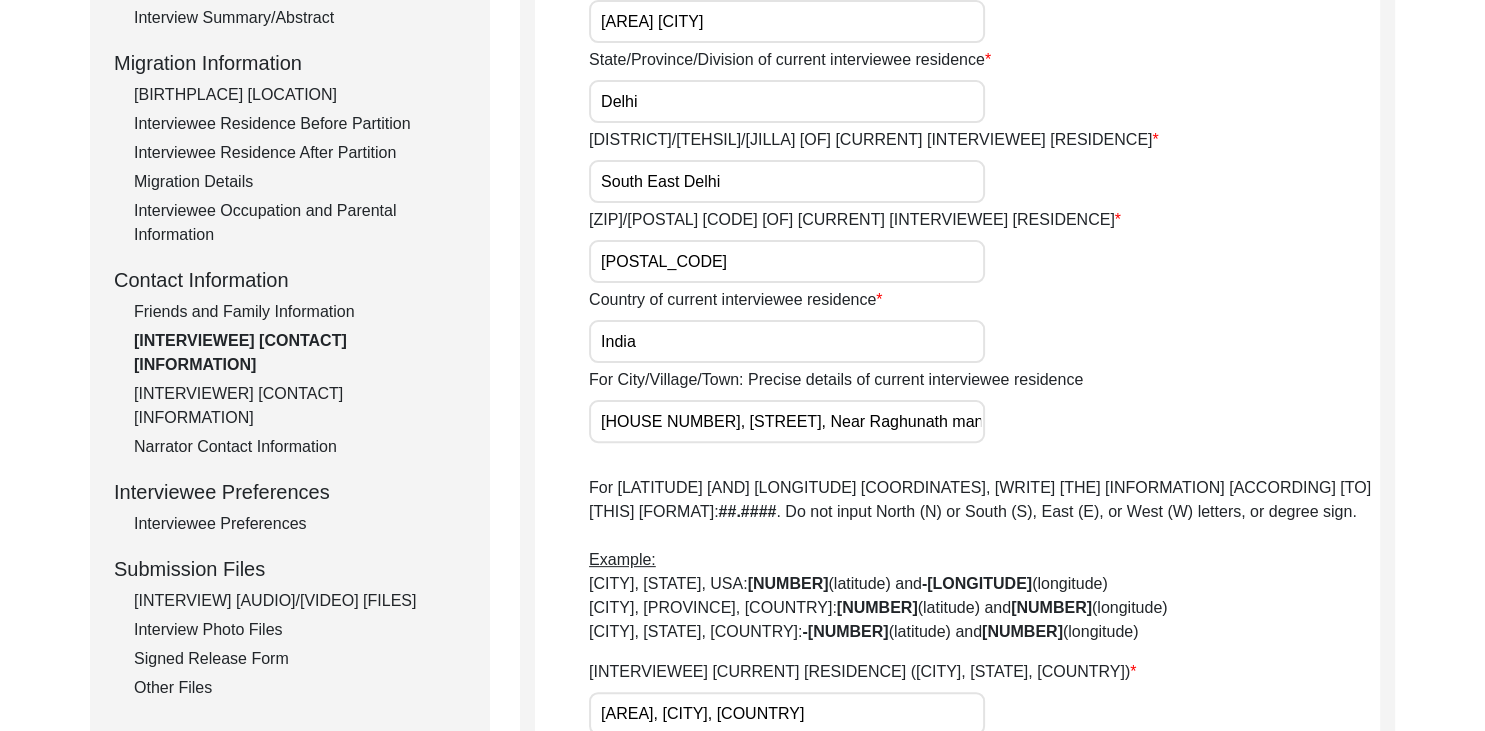 click on "[INTERVIEWER] [CONTACT] [INFORMATION]" 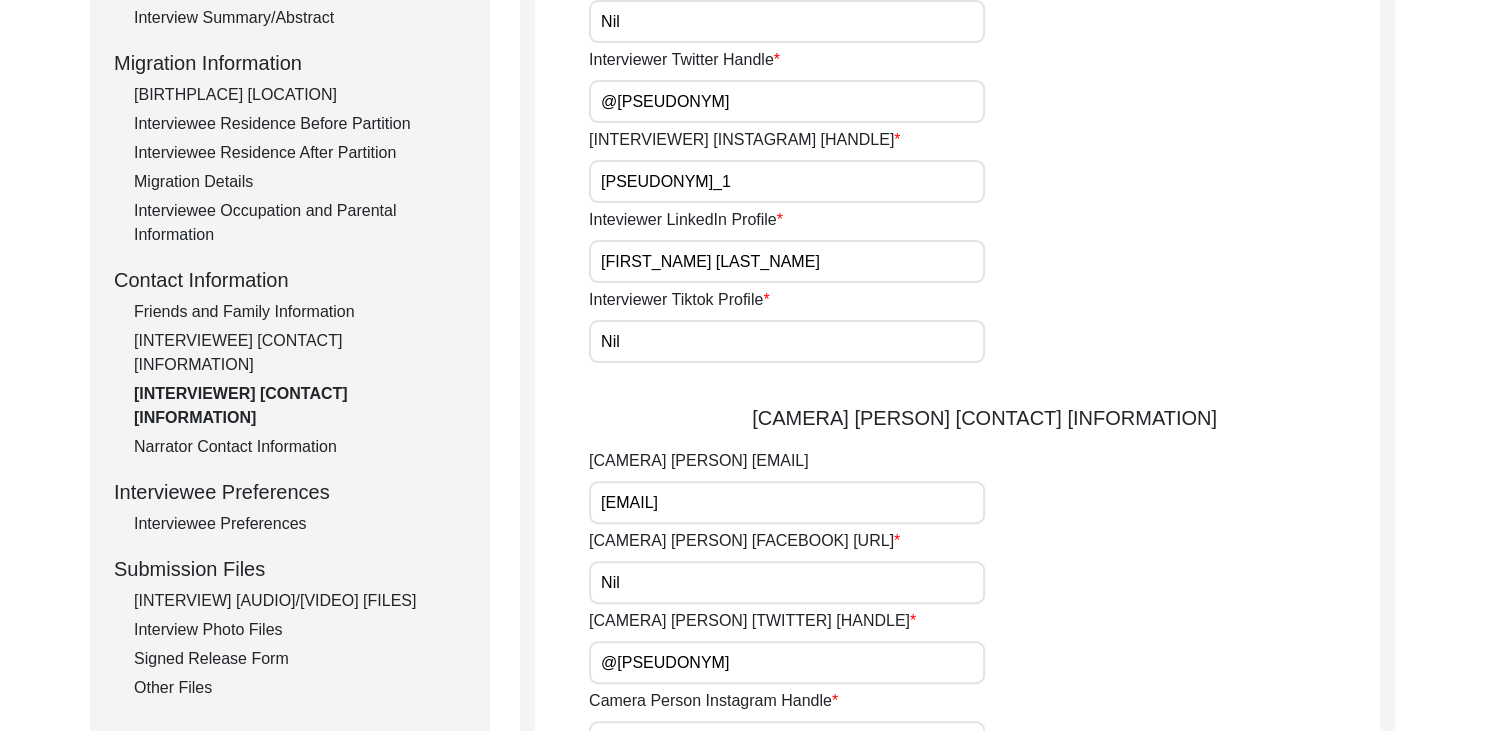 click on "[INTERVIEWEE] [CONTACT] [INFORMATION]" 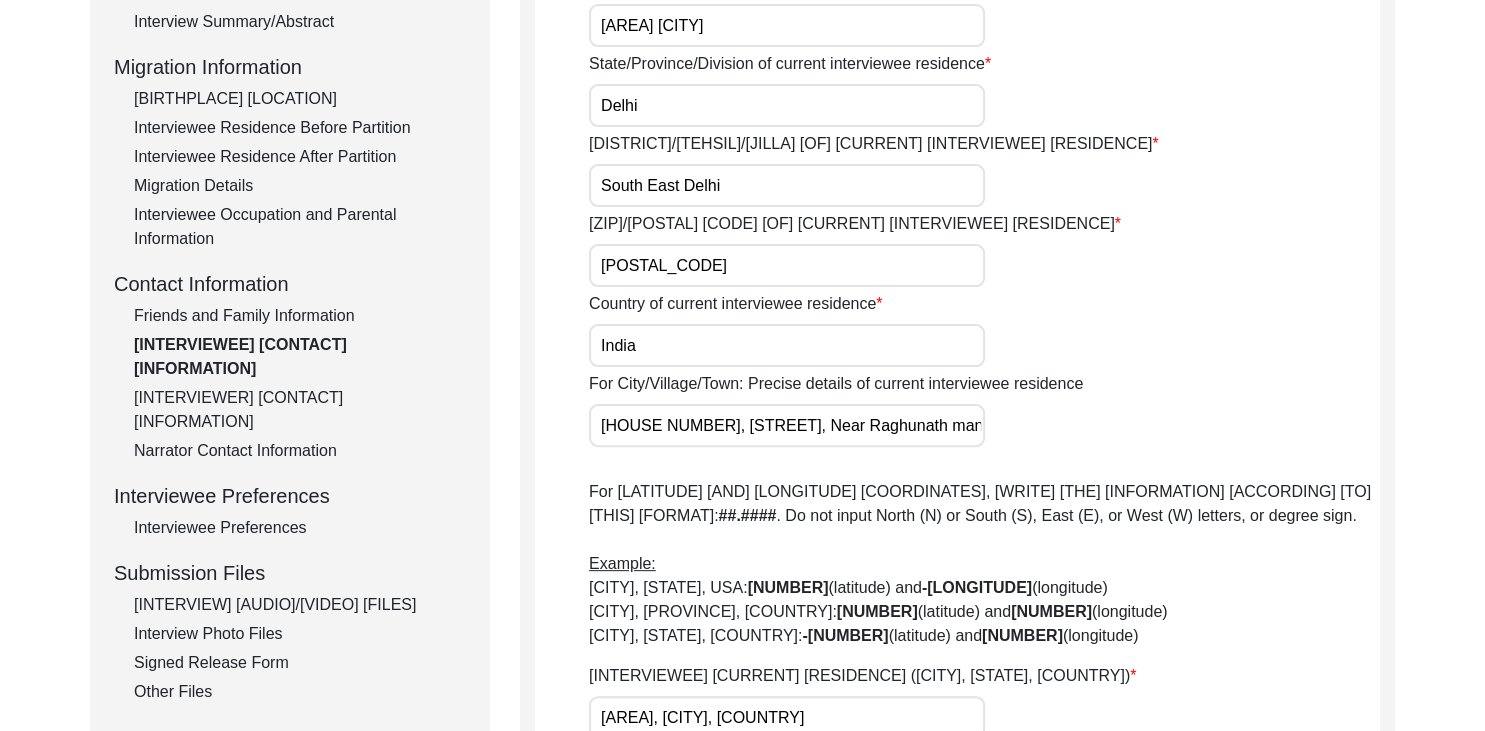 scroll, scrollTop: 493, scrollLeft: 0, axis: vertical 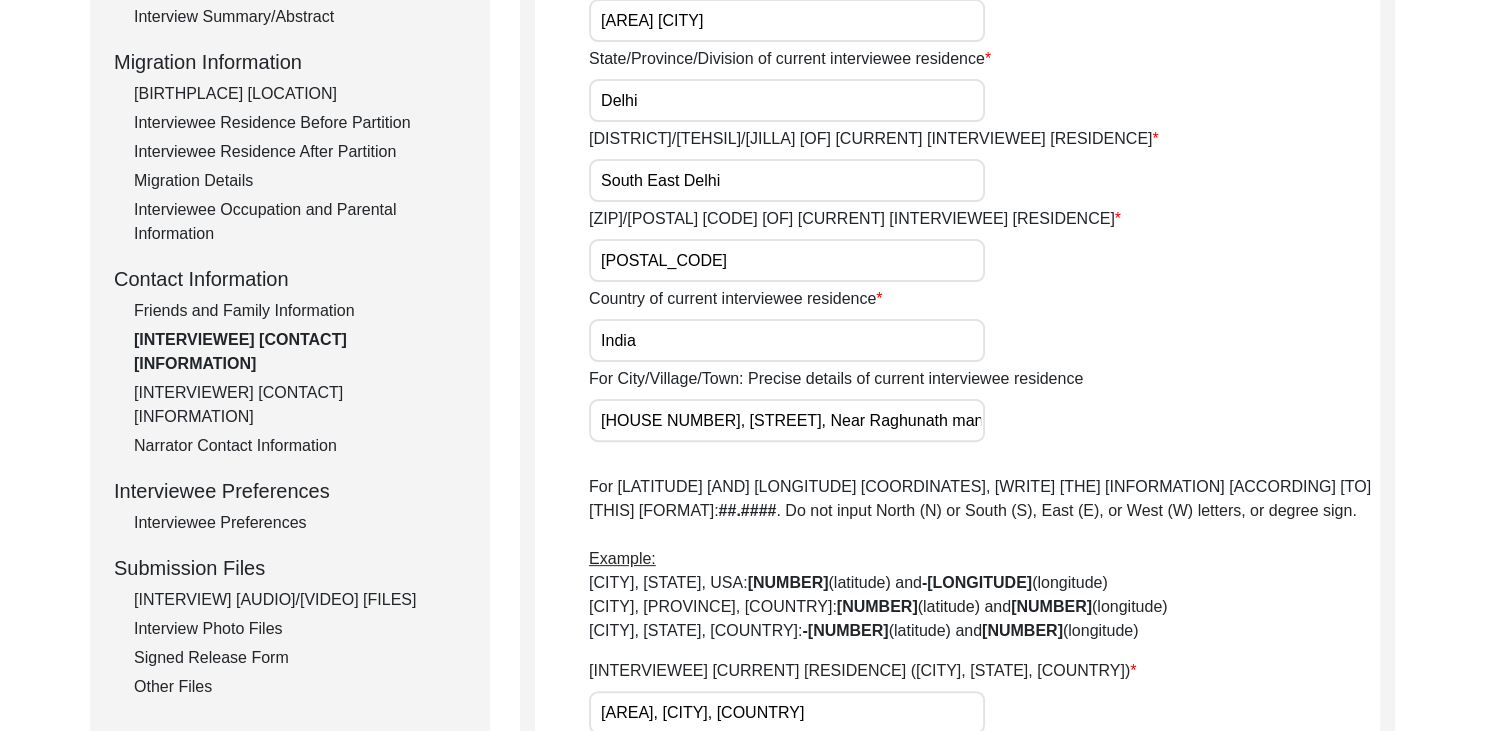 click on "[INTERVIEWER] [CONTACT] [INFORMATION]" 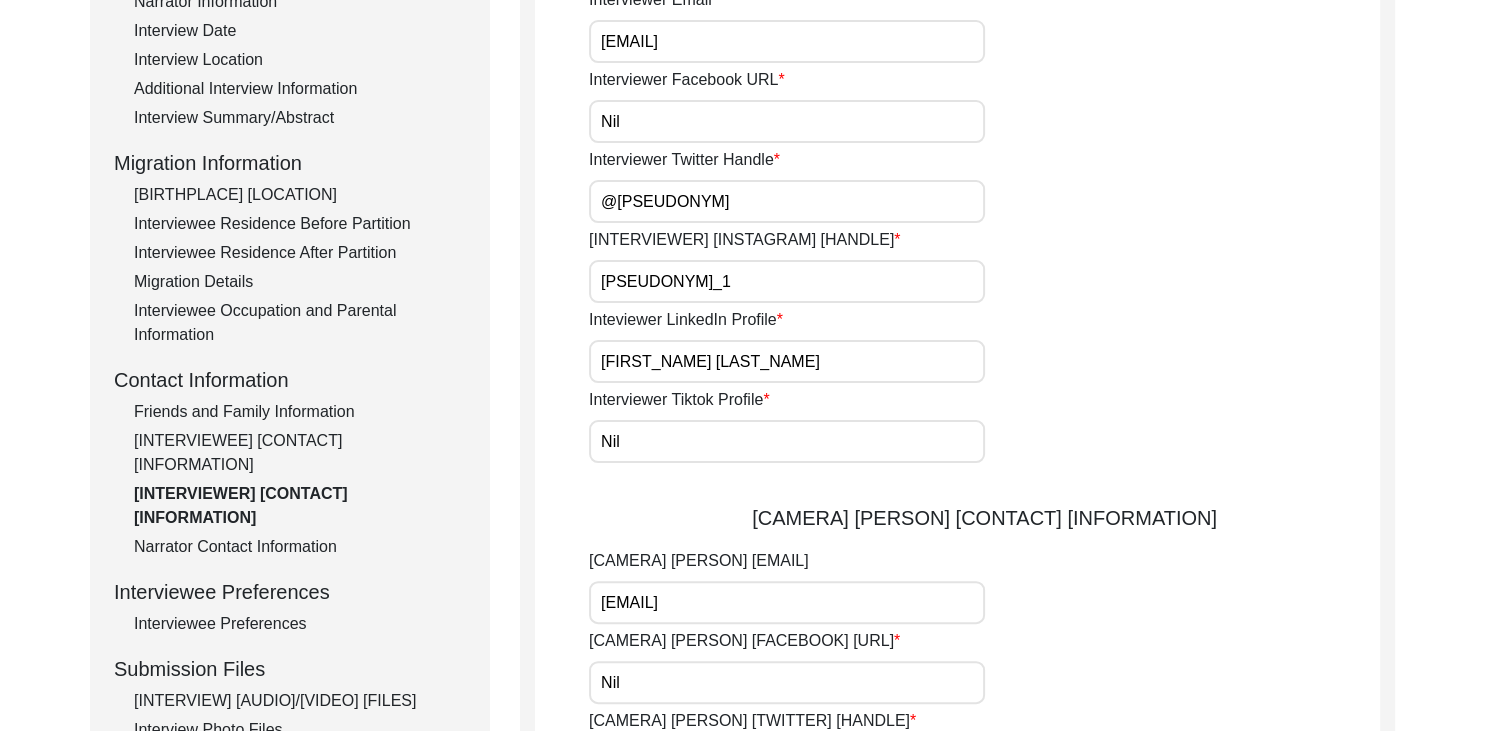 scroll, scrollTop: 397, scrollLeft: 0, axis: vertical 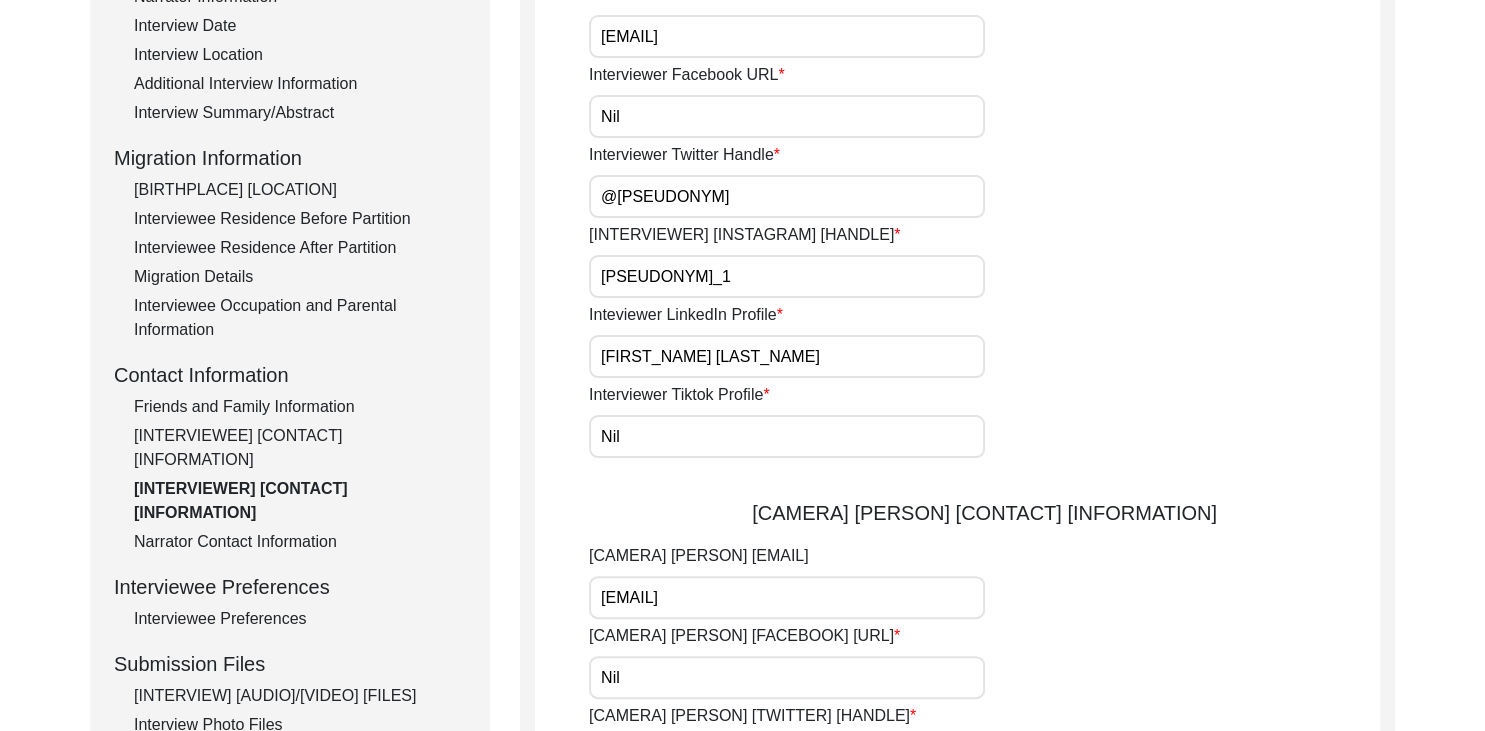 click on "Narrator Contact Information" 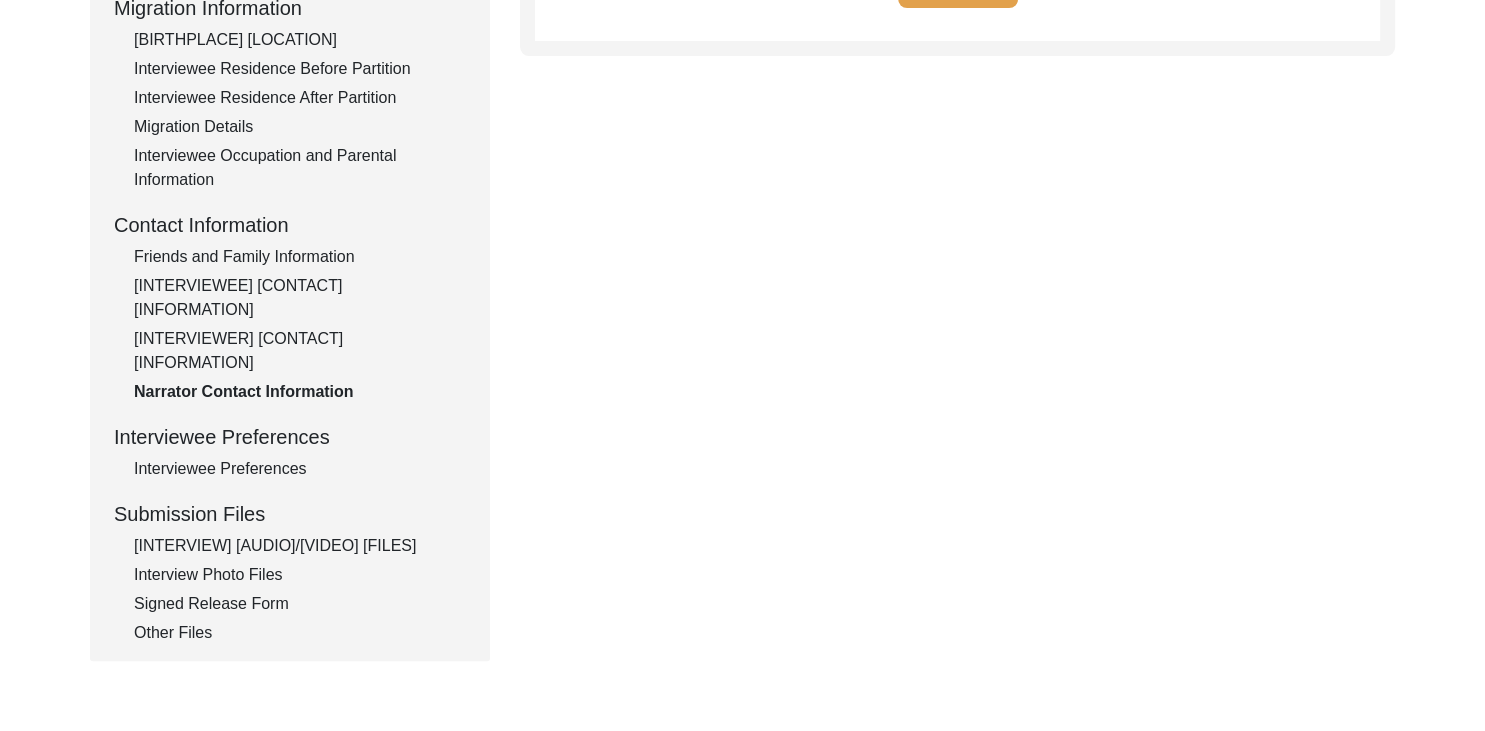 scroll, scrollTop: 549, scrollLeft: 0, axis: vertical 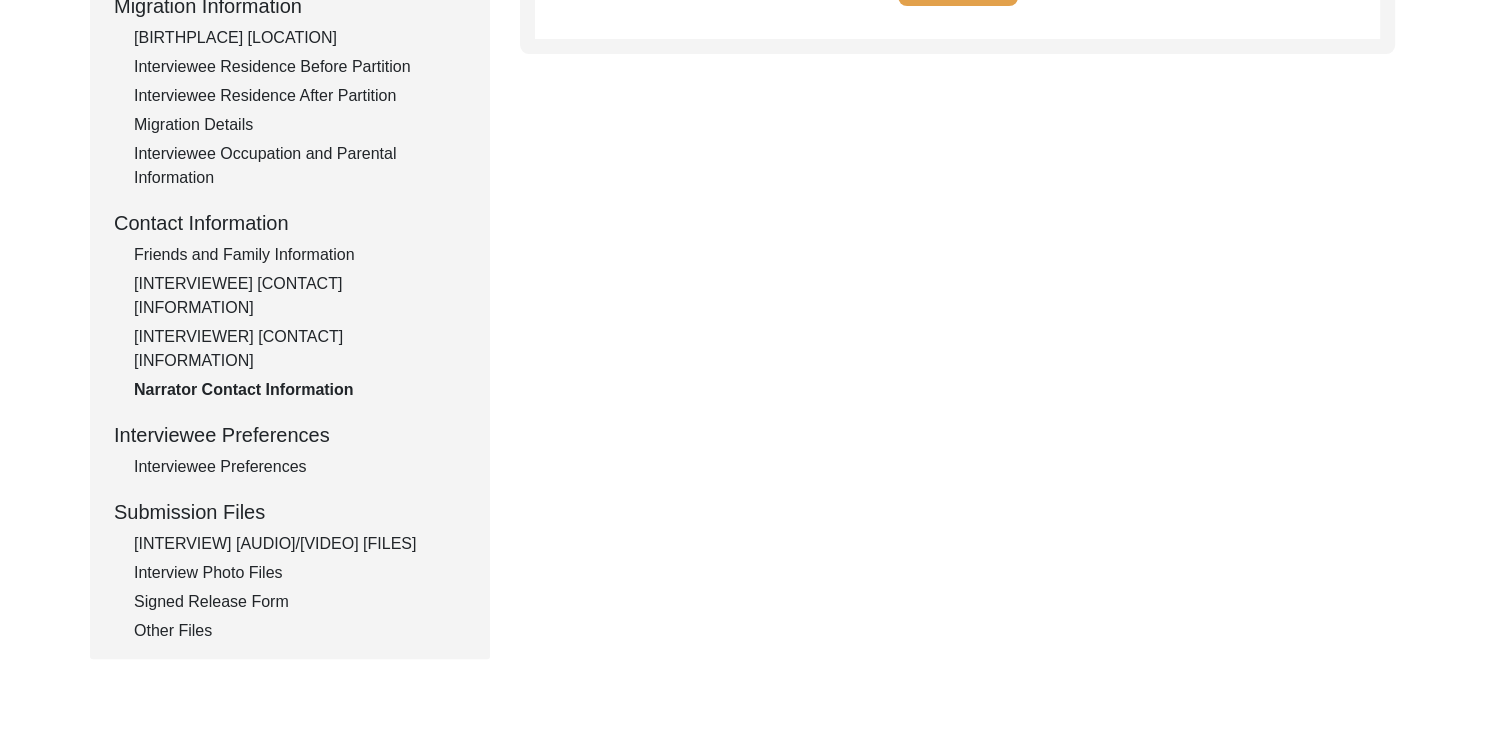 click on "Interviewee Preferences" 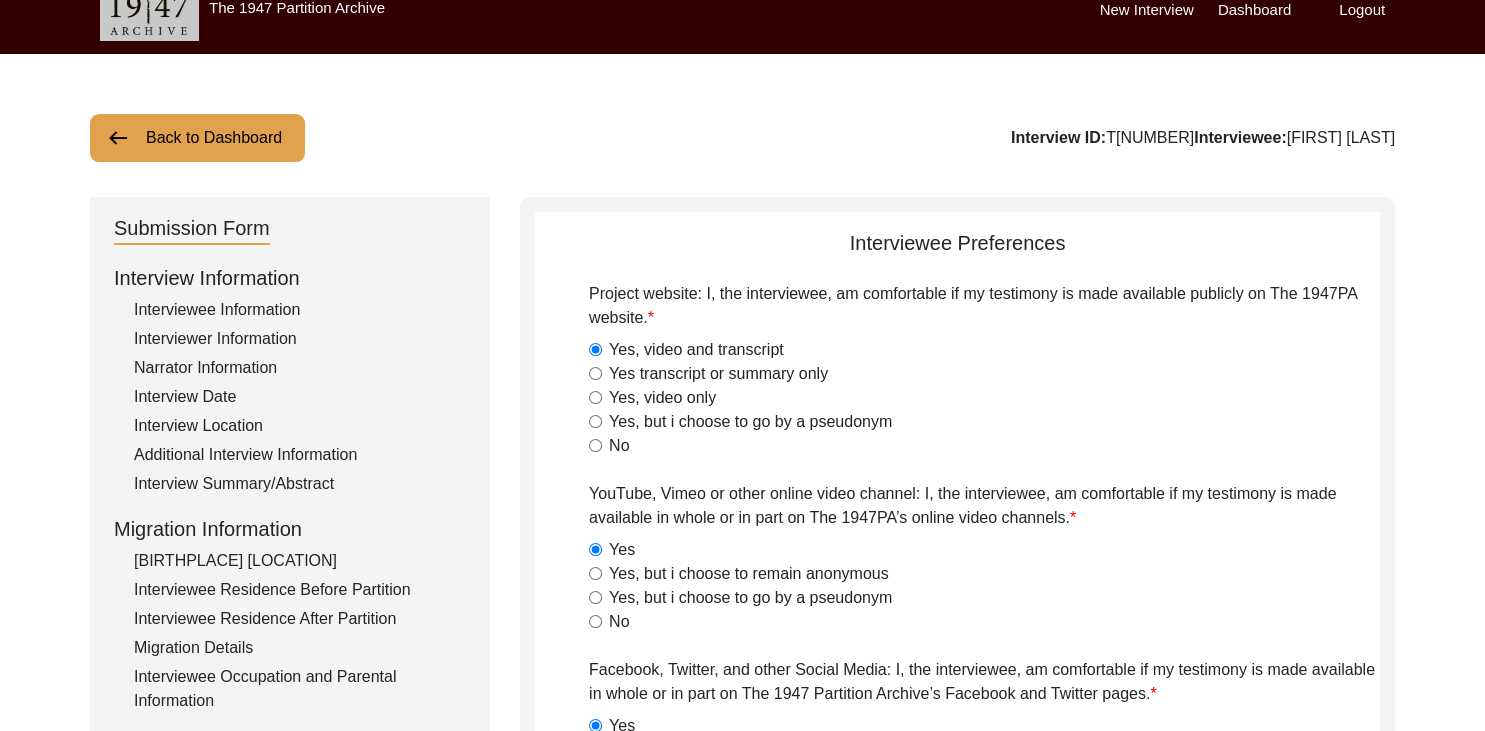 scroll, scrollTop: 0, scrollLeft: 0, axis: both 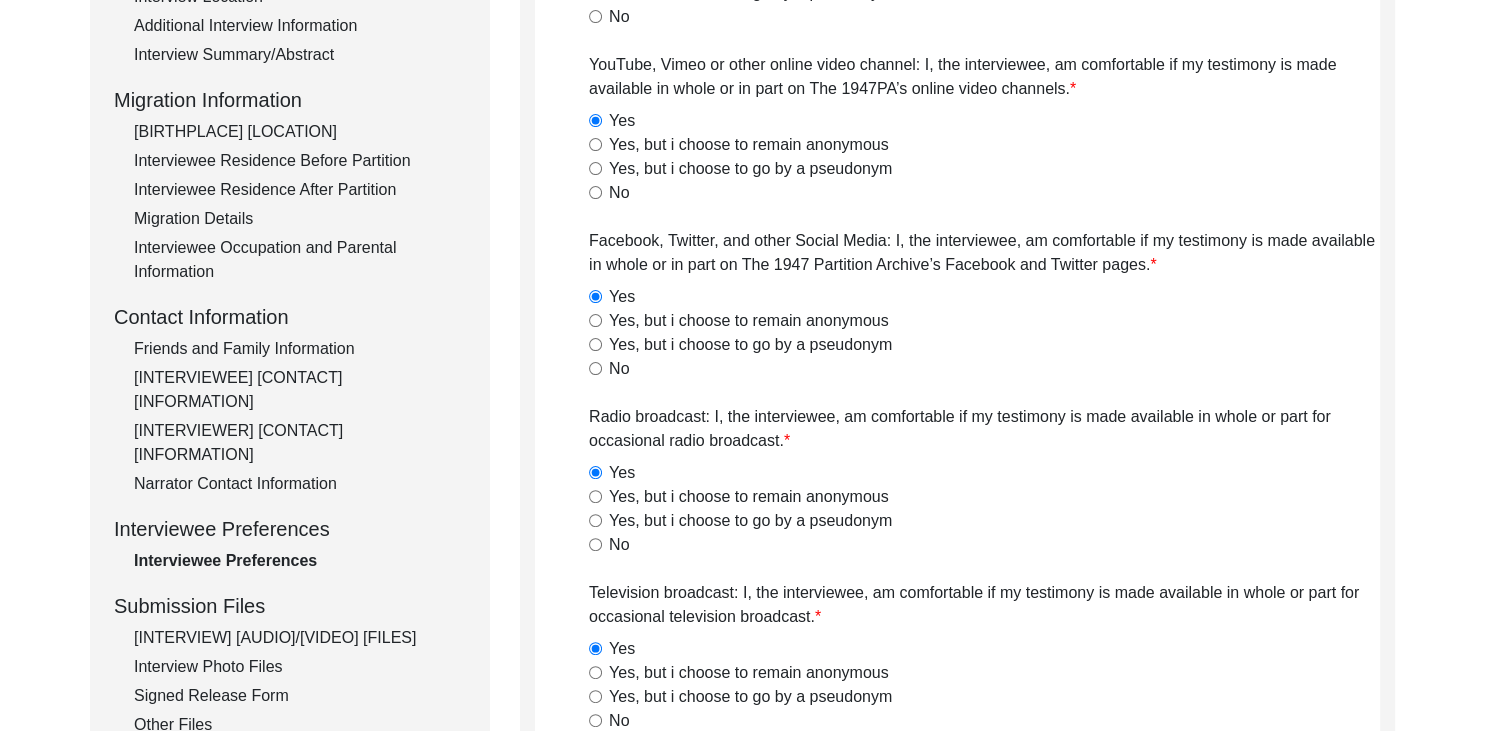 click on "Narrator Contact Information" 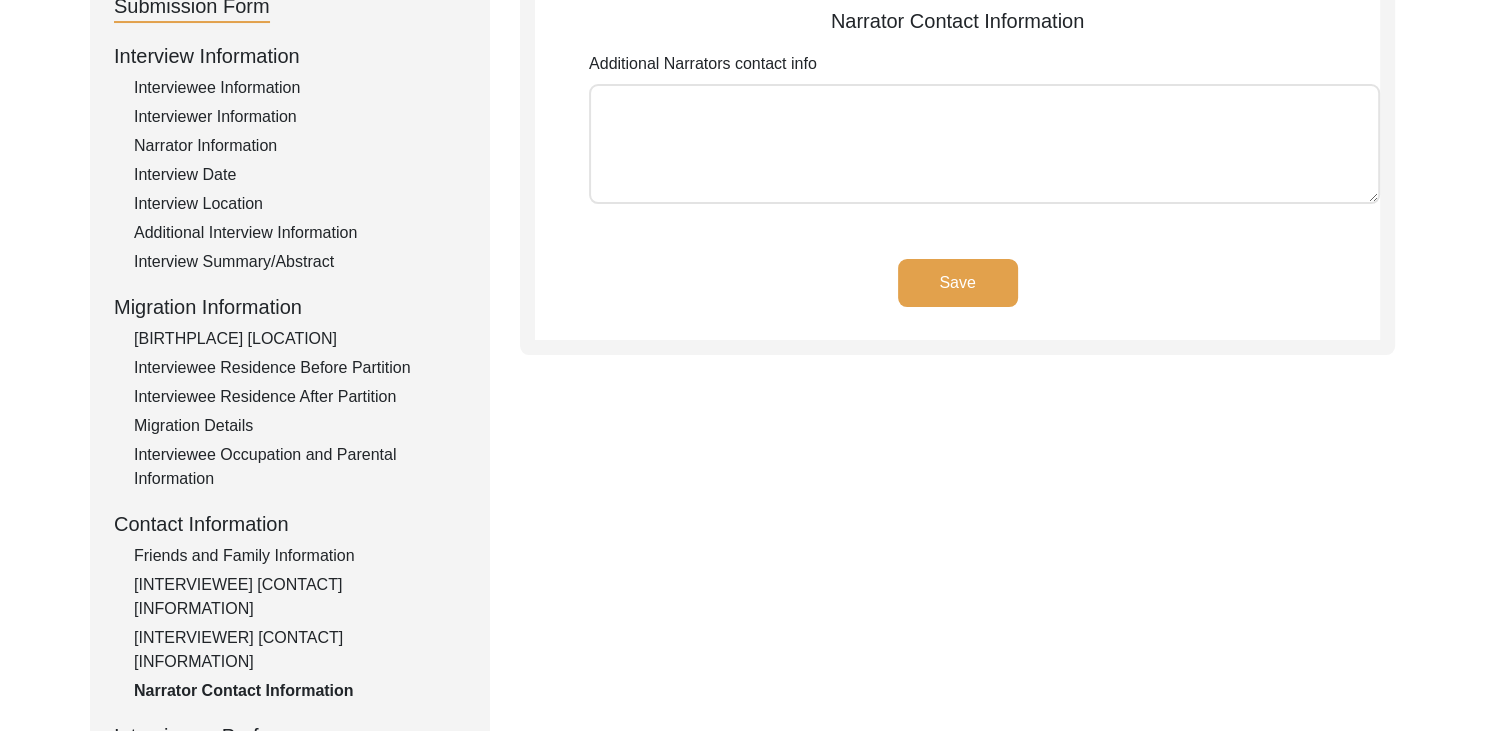 scroll, scrollTop: 246, scrollLeft: 0, axis: vertical 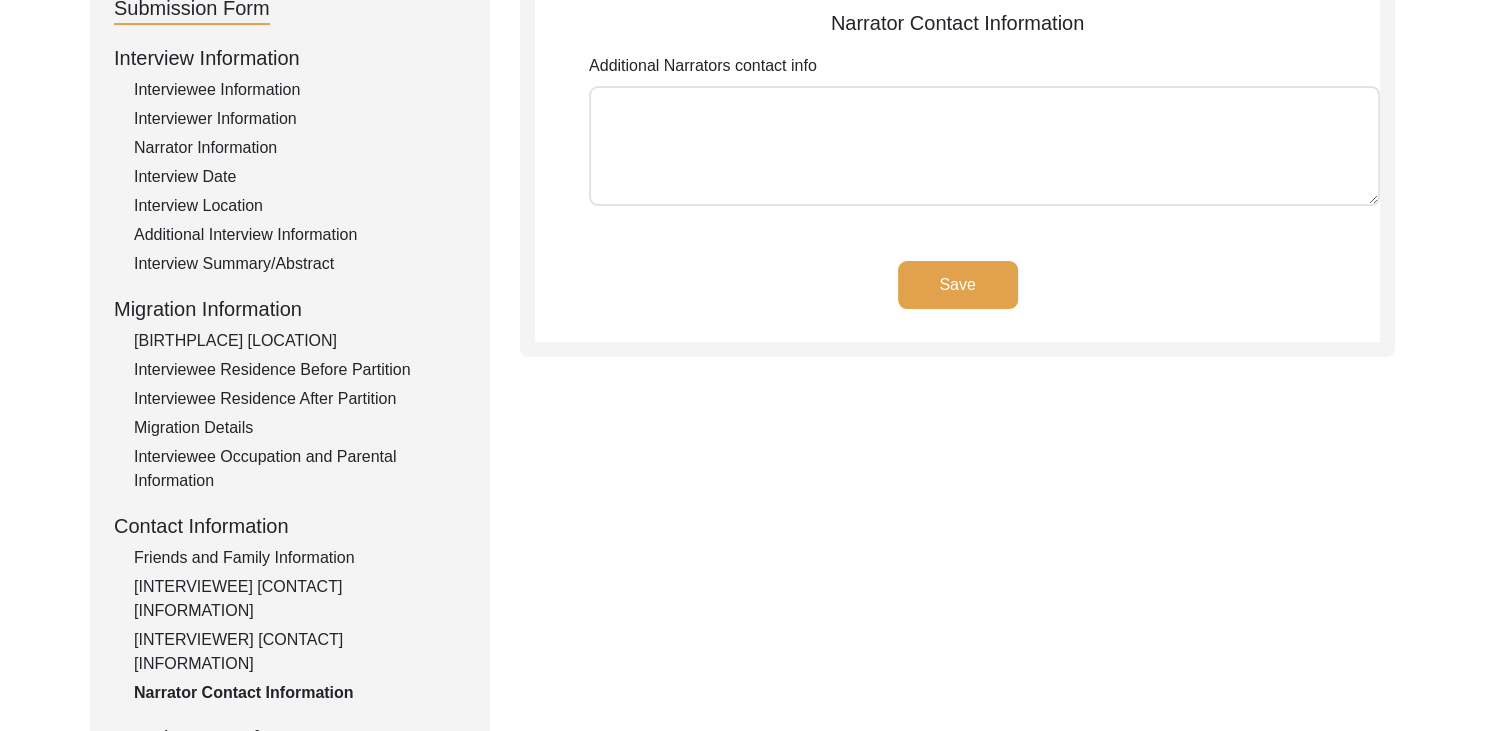 click on "Friends and Family Information" 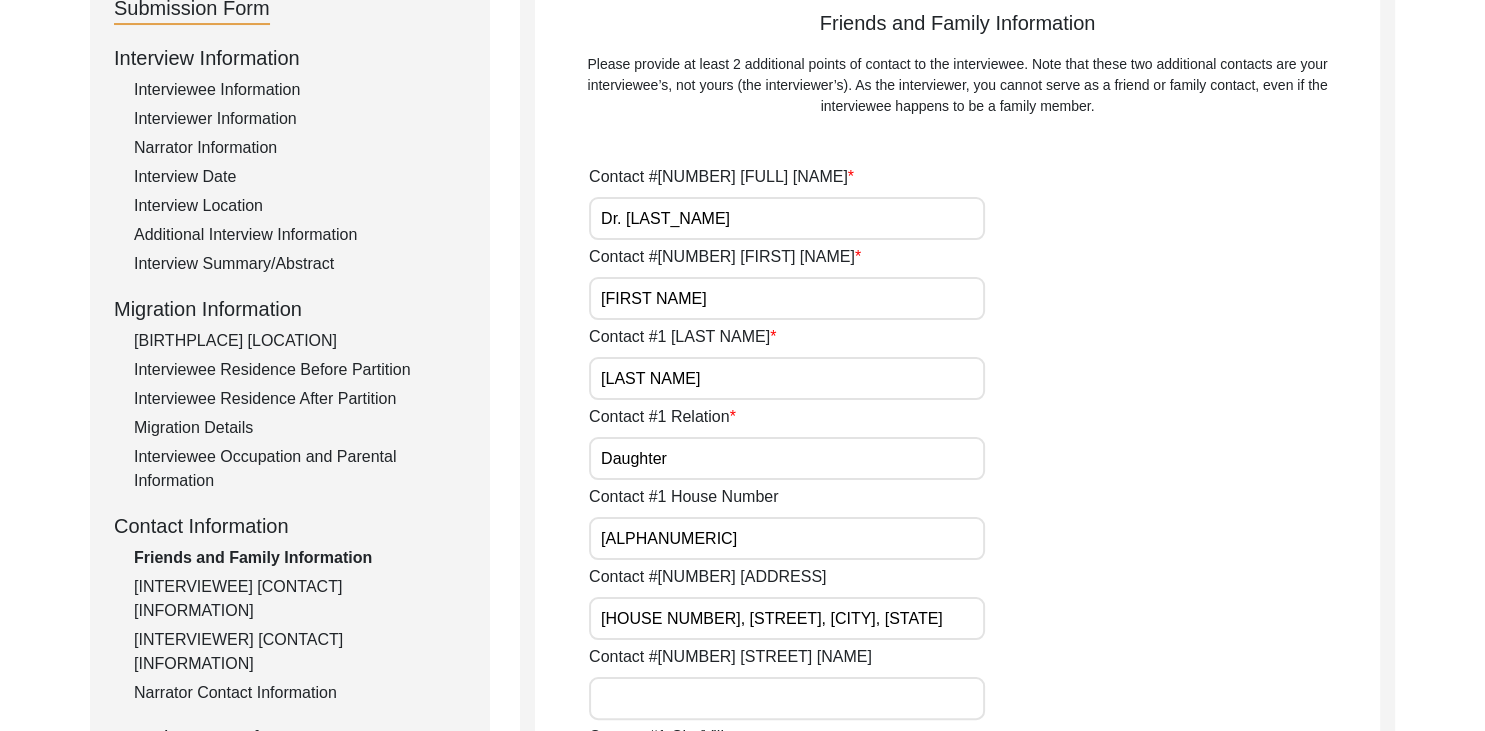 click on "Interviewee Occupation and Parental Information" 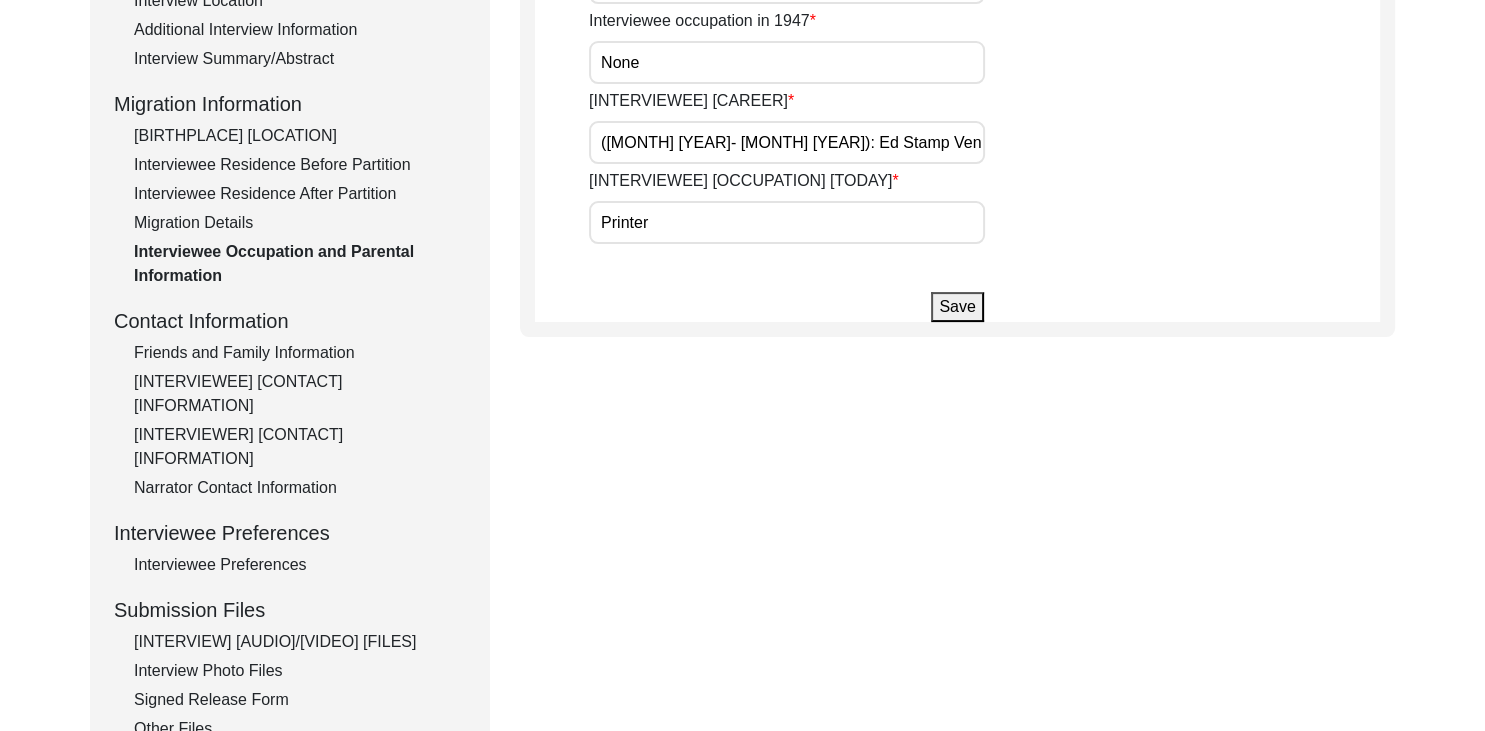 scroll, scrollTop: 453, scrollLeft: 0, axis: vertical 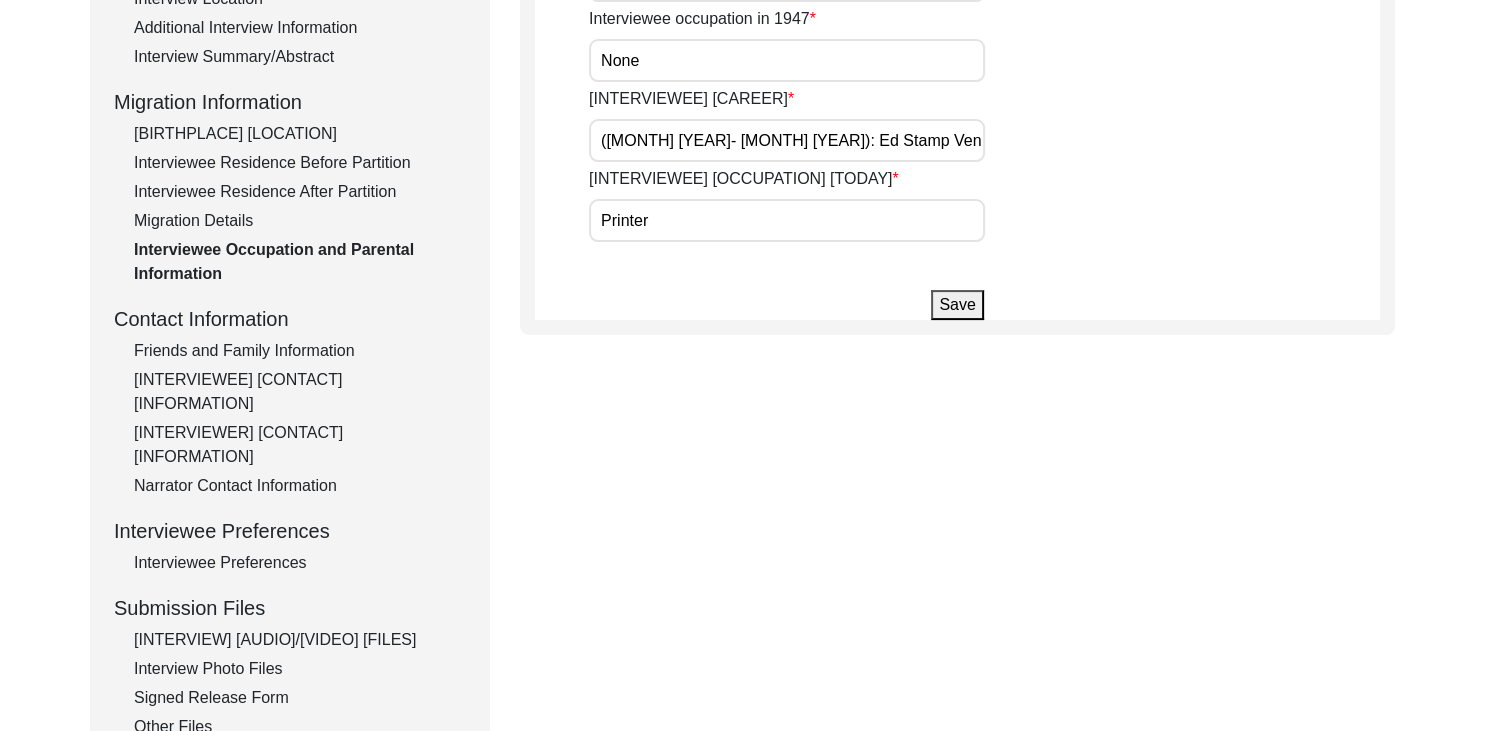click on "Interview Photo Files" 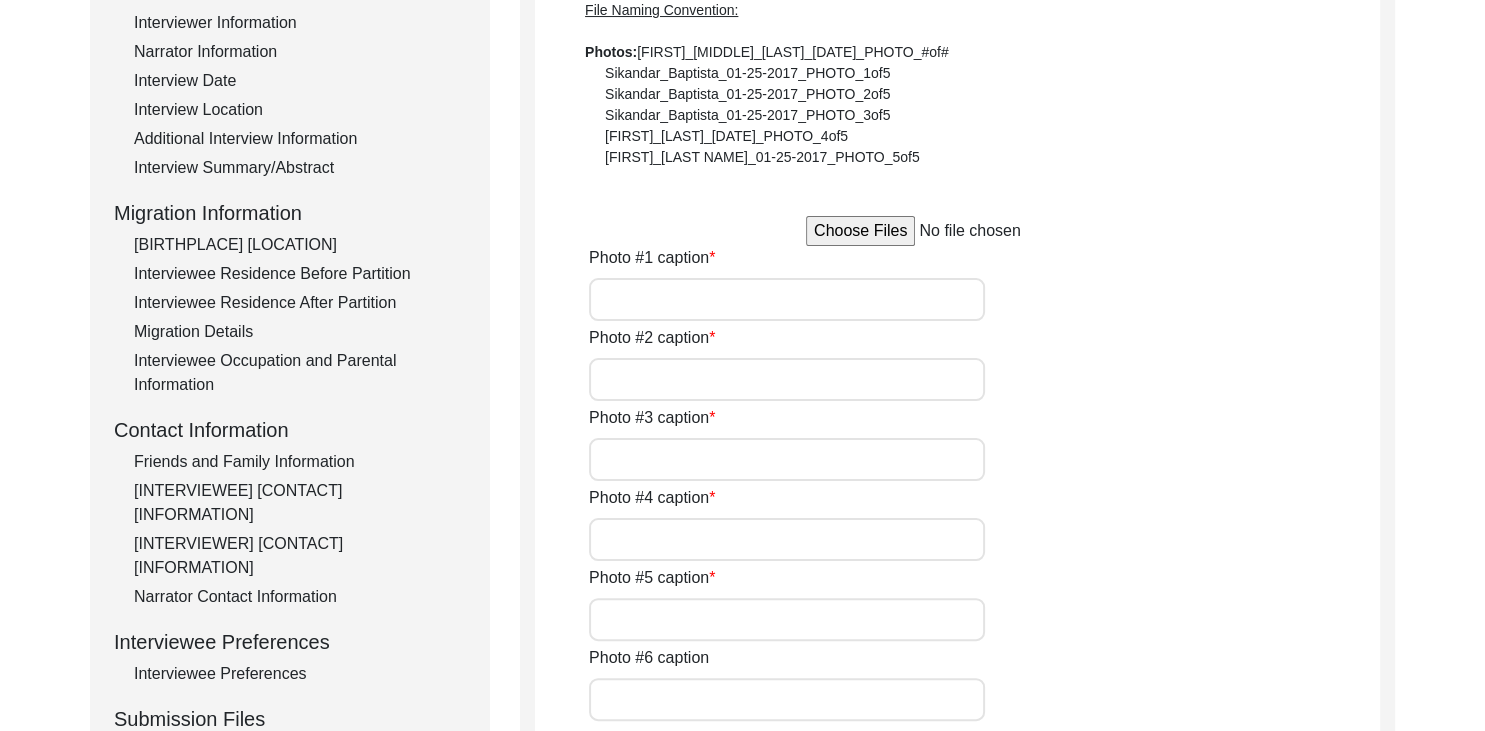 scroll, scrollTop: 341, scrollLeft: 0, axis: vertical 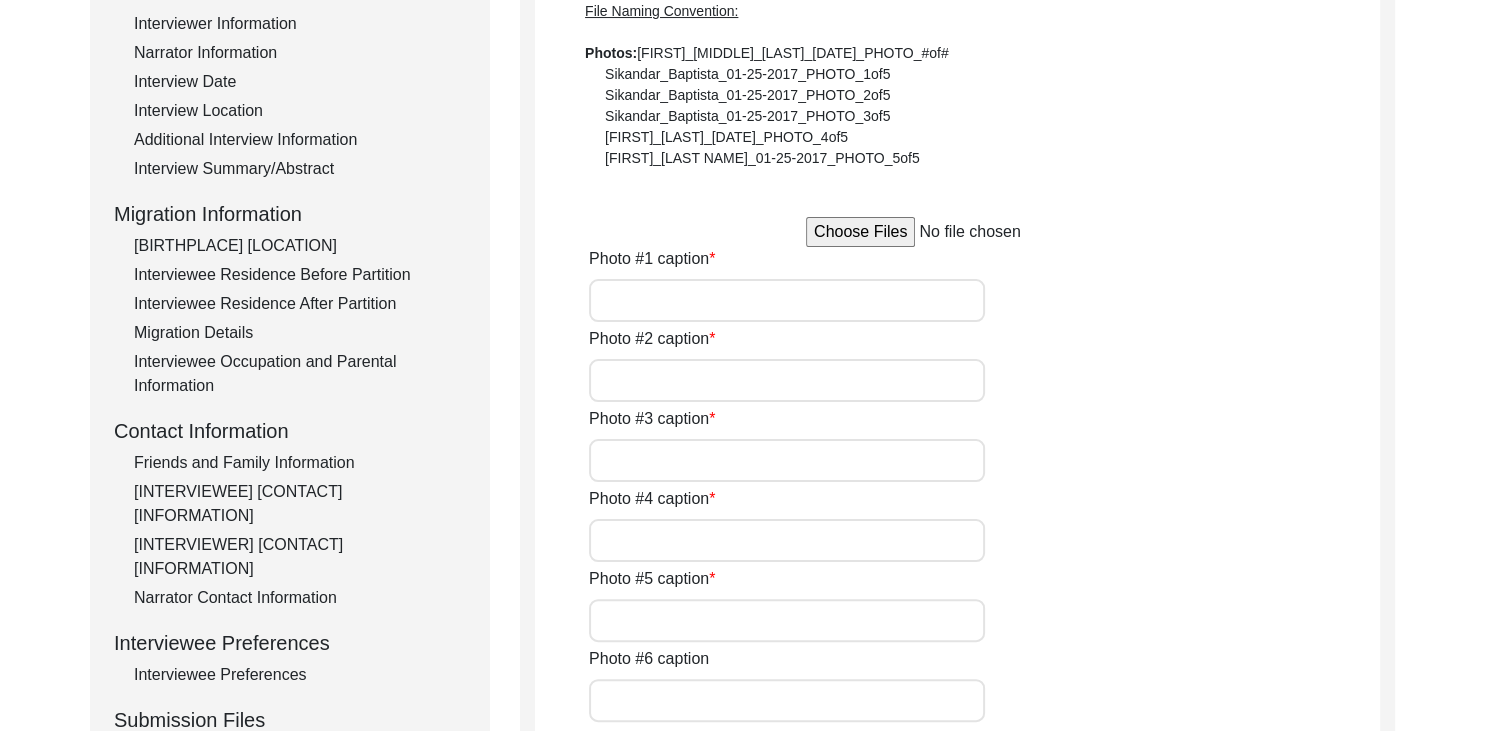 click at bounding box center (957, 232) 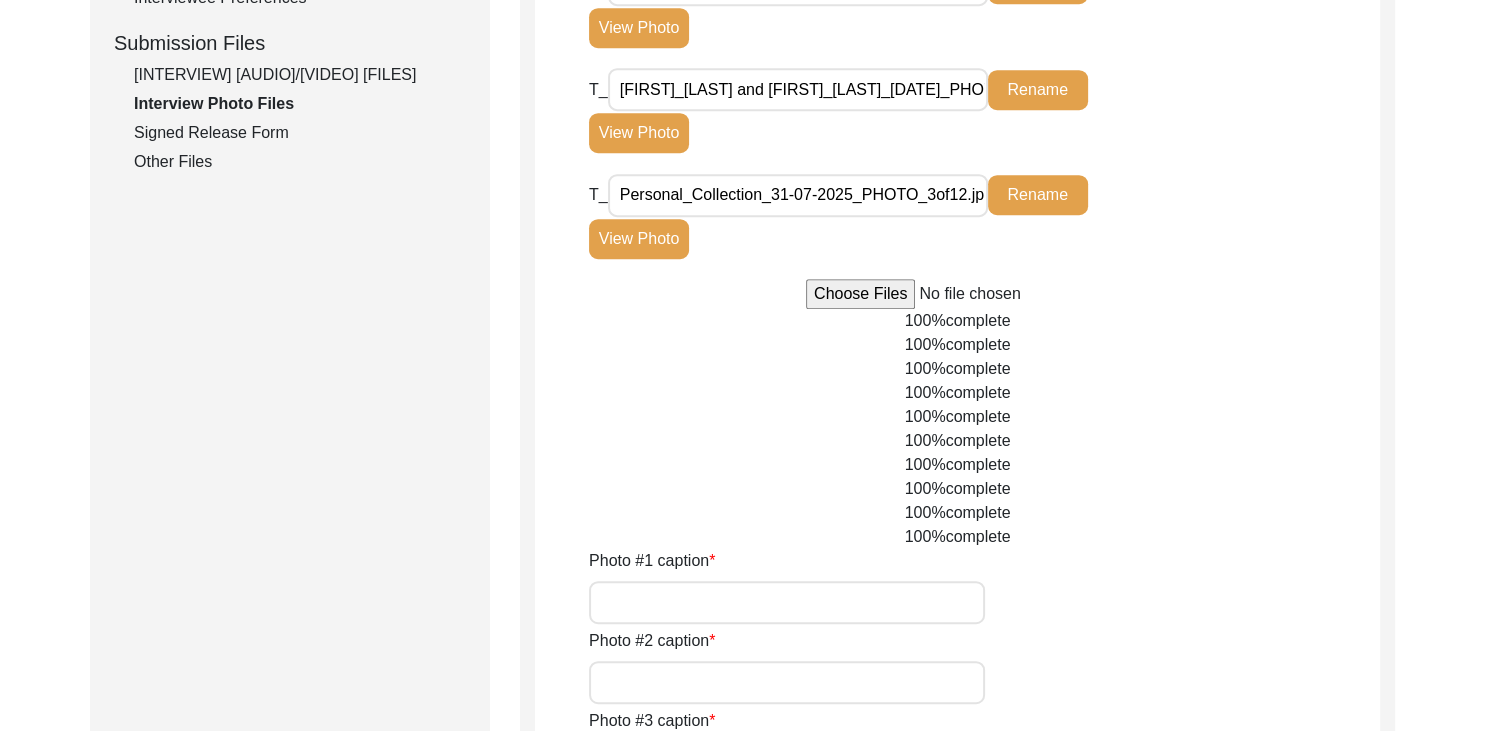 scroll, scrollTop: 1019, scrollLeft: 0, axis: vertical 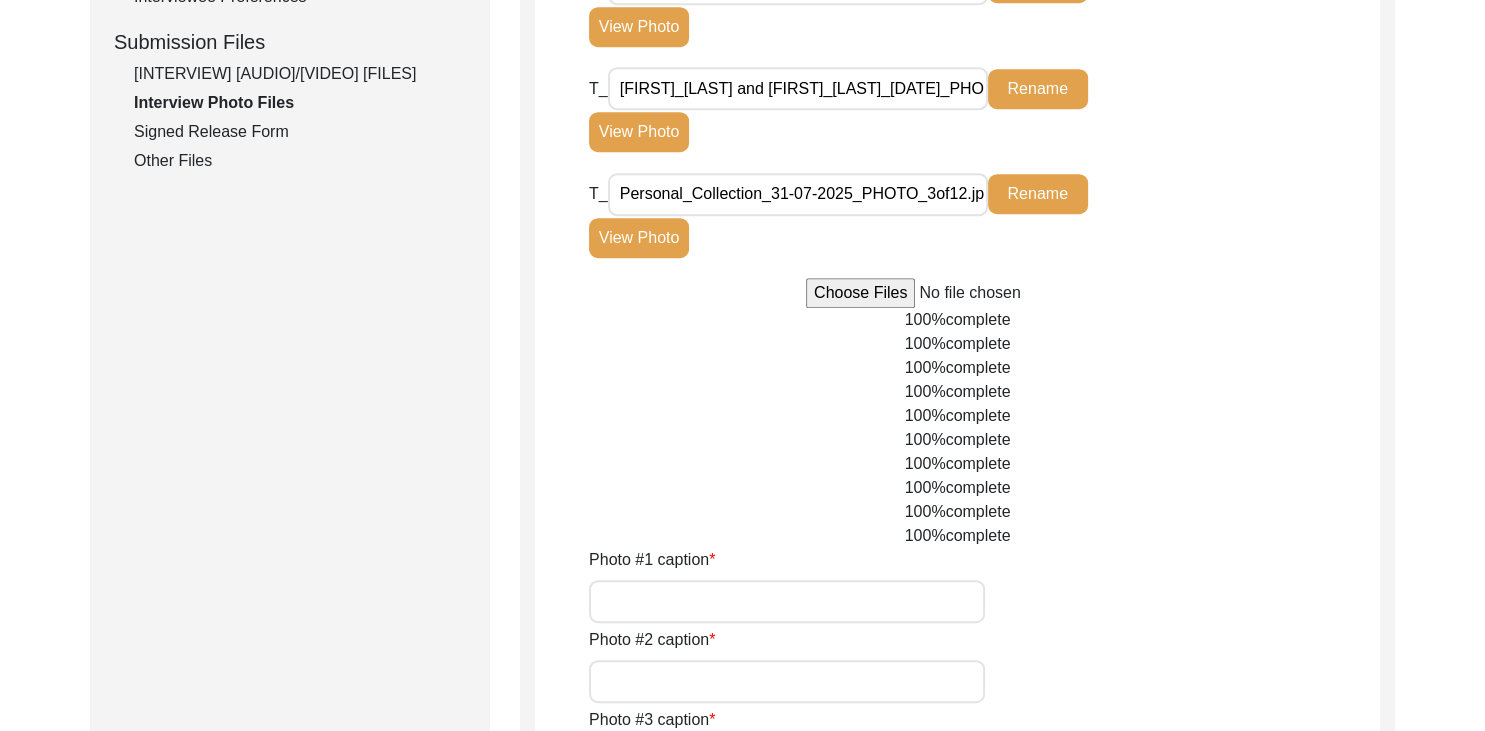 click on "View Photo" 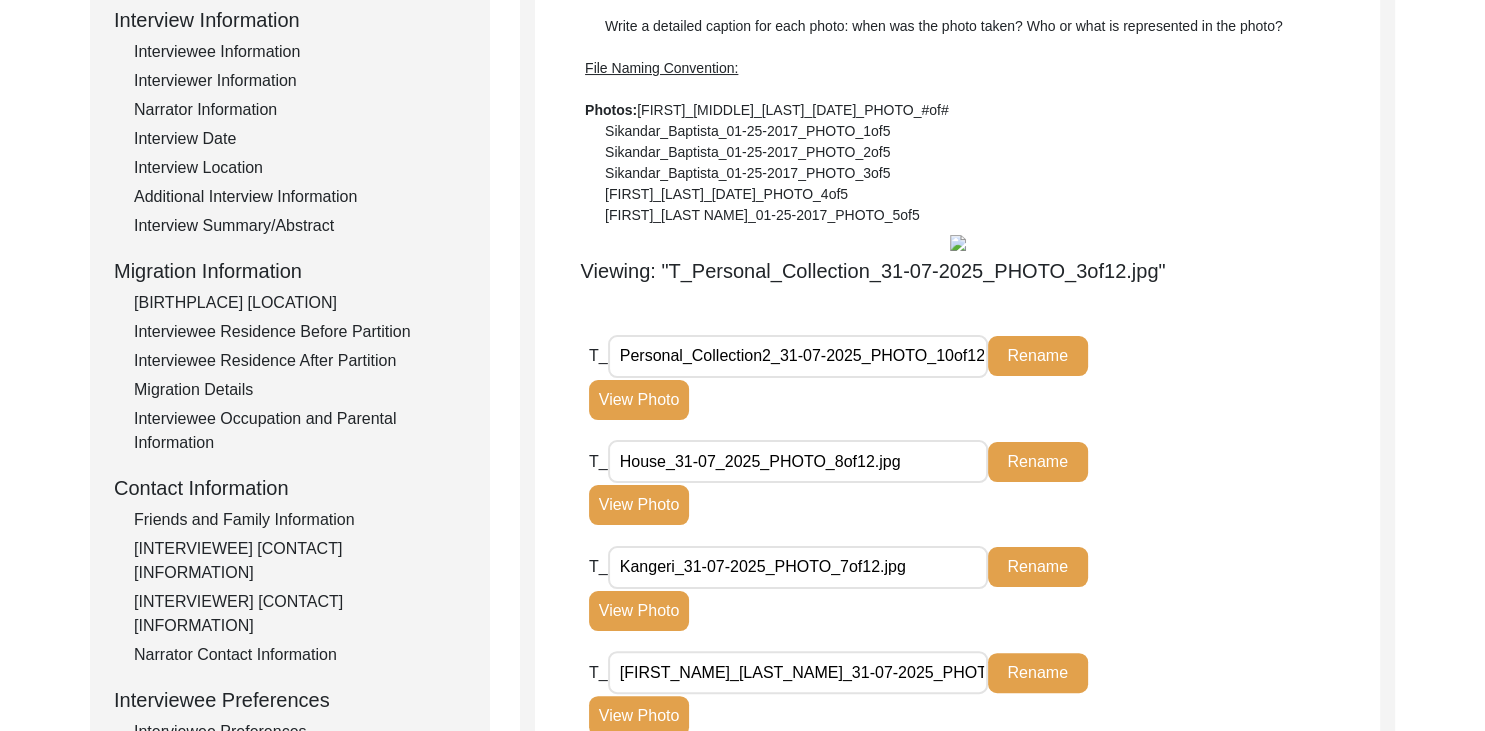 scroll, scrollTop: 283, scrollLeft: 0, axis: vertical 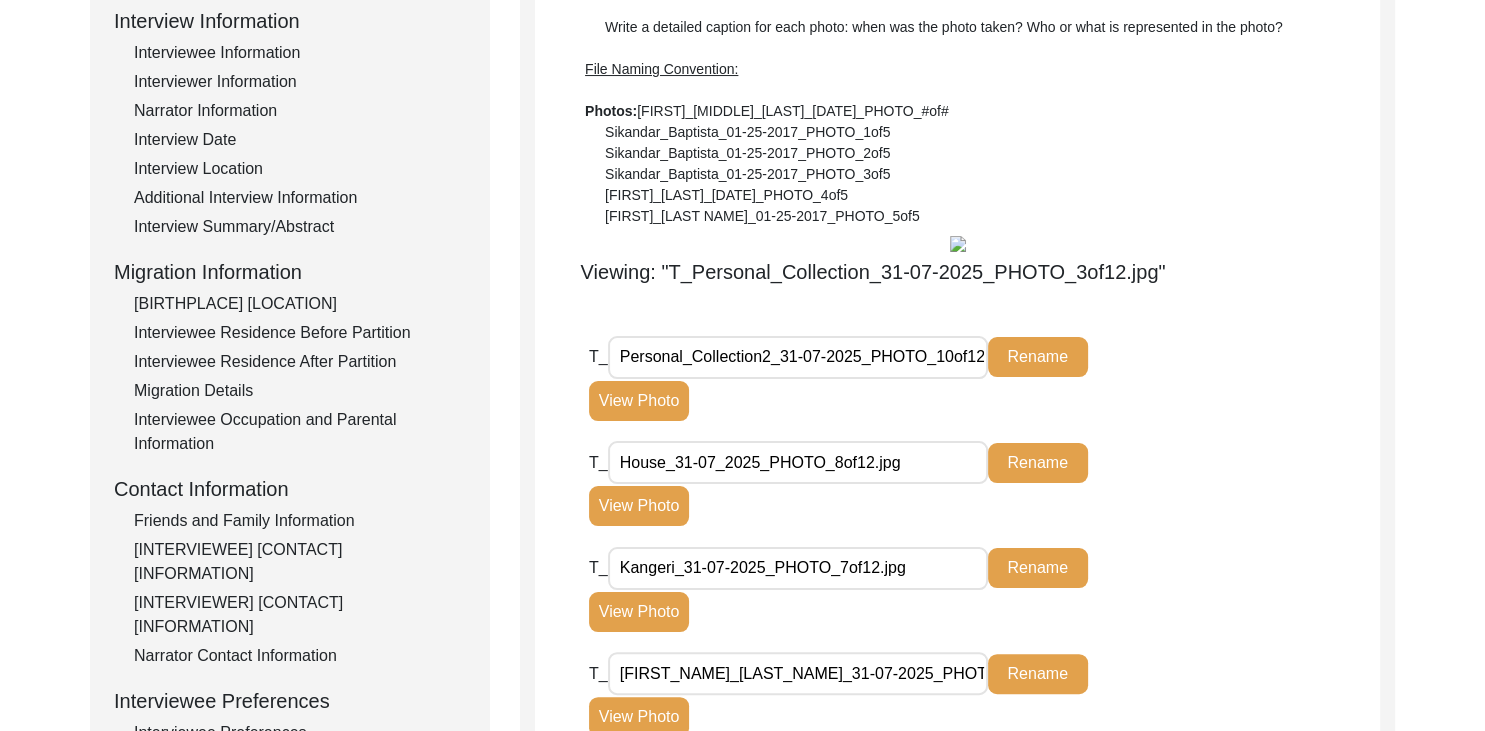 click at bounding box center (958, 244) 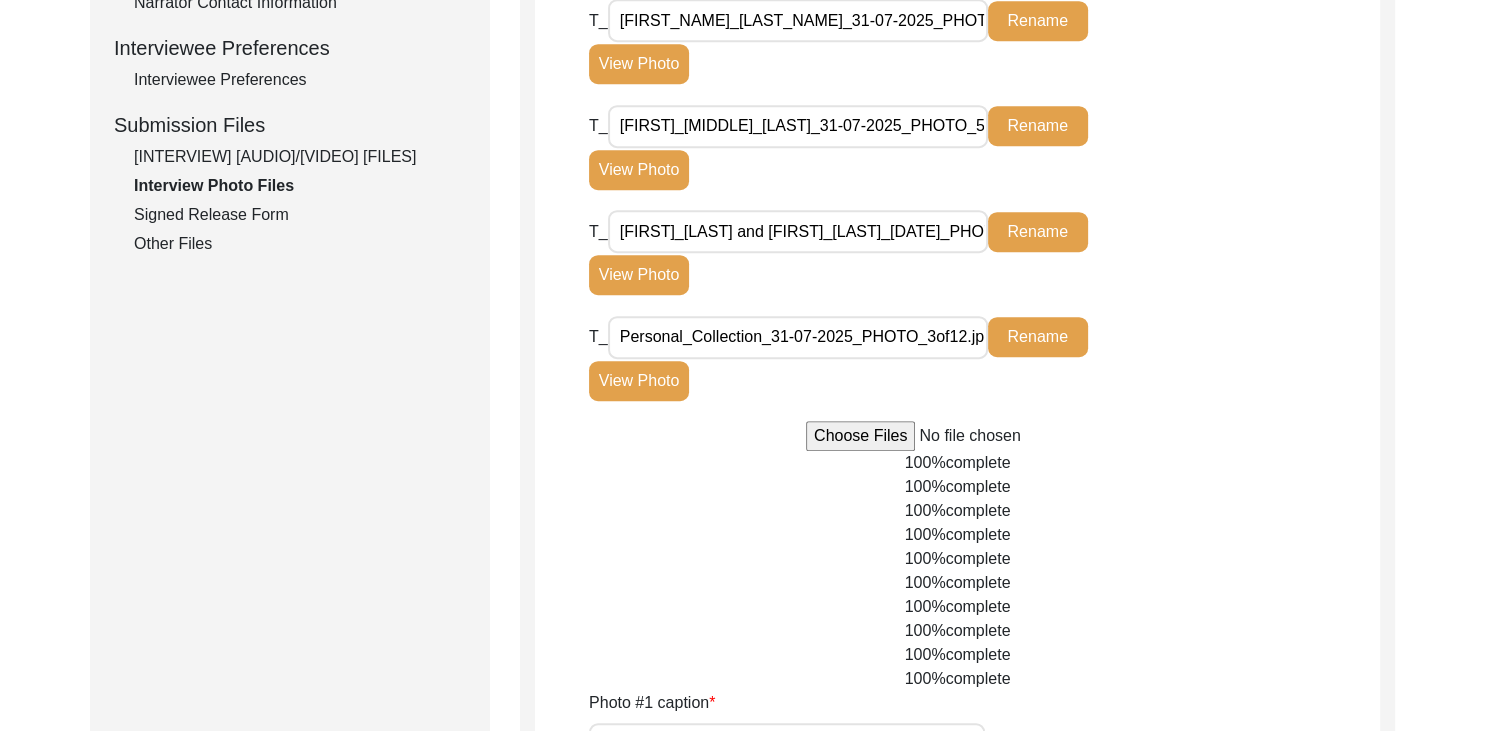 scroll, scrollTop: 962, scrollLeft: 0, axis: vertical 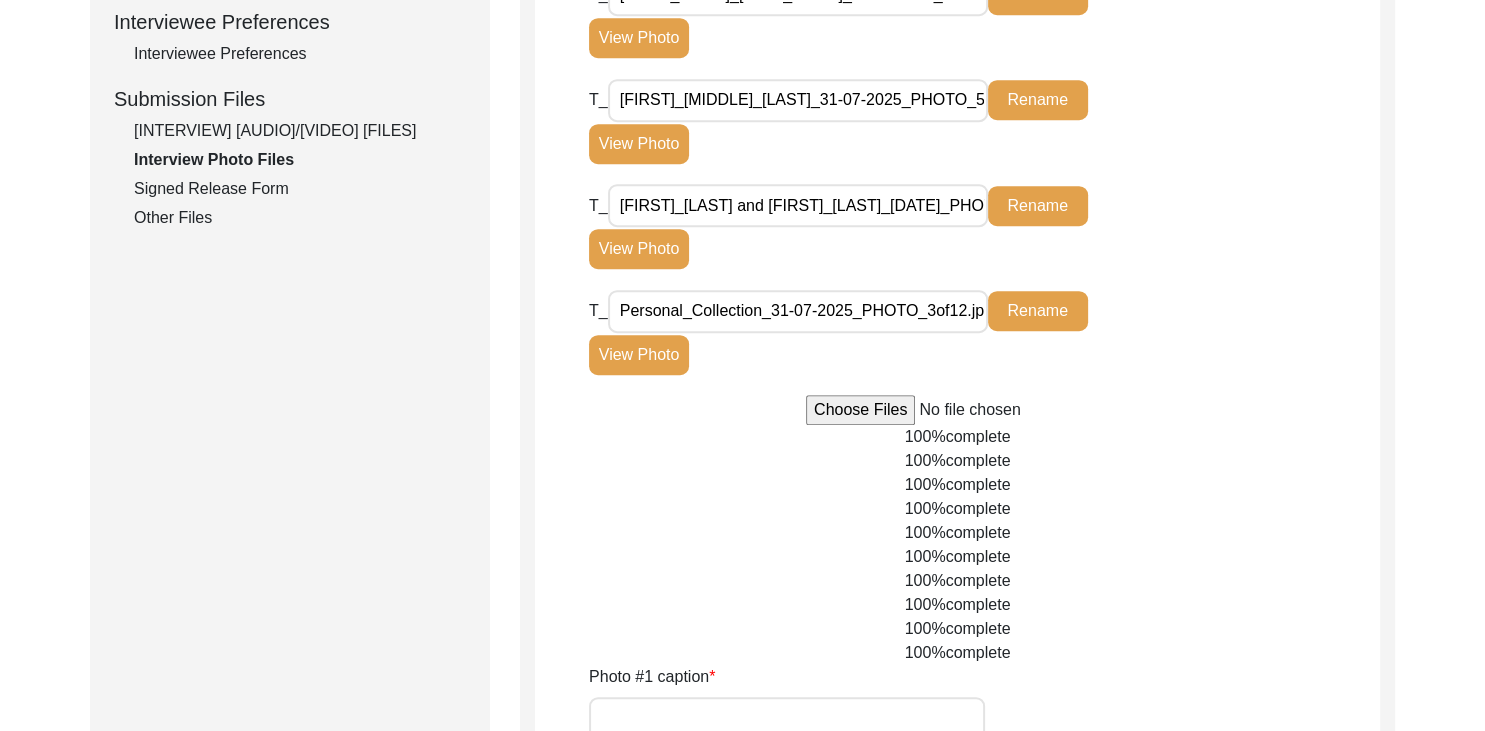 click on "View Photo" 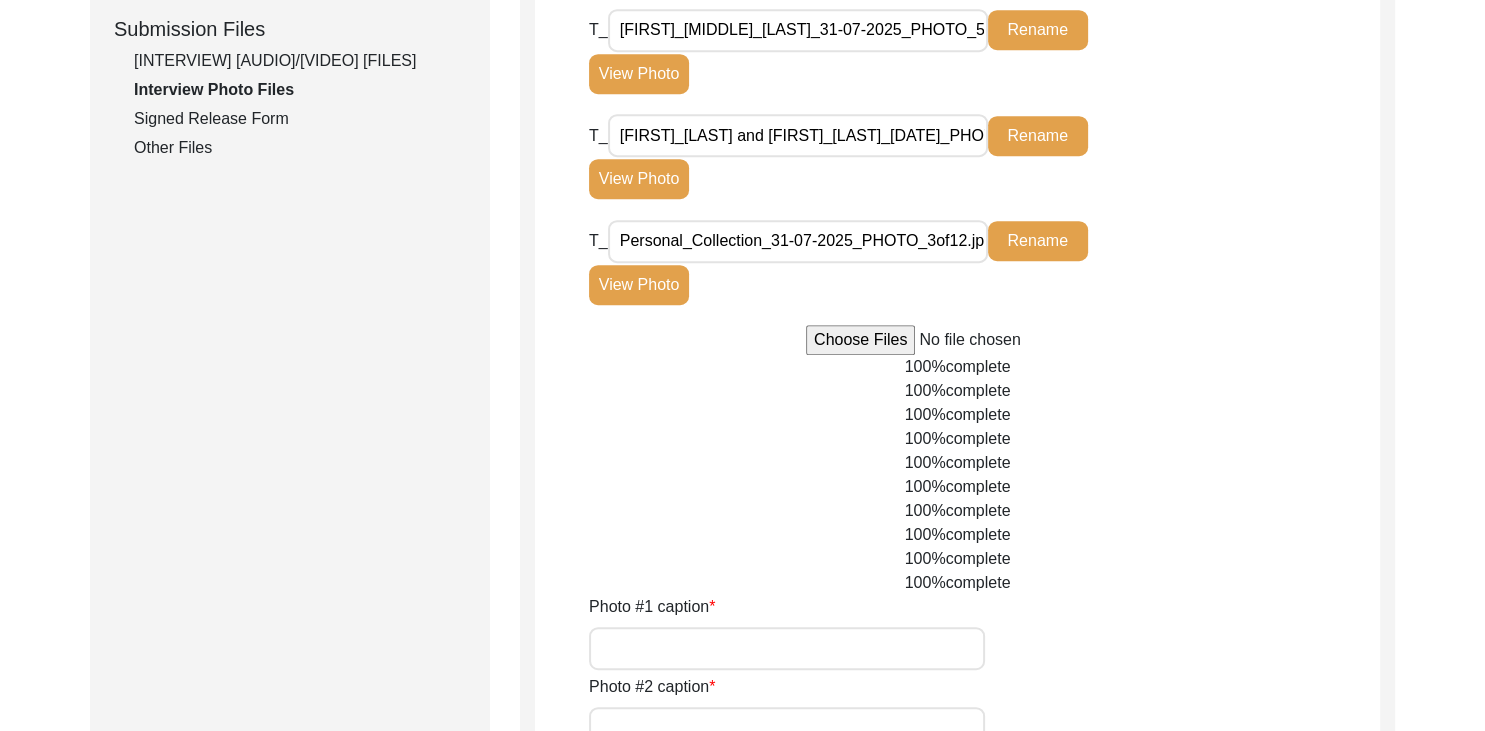 scroll, scrollTop: 1079, scrollLeft: 0, axis: vertical 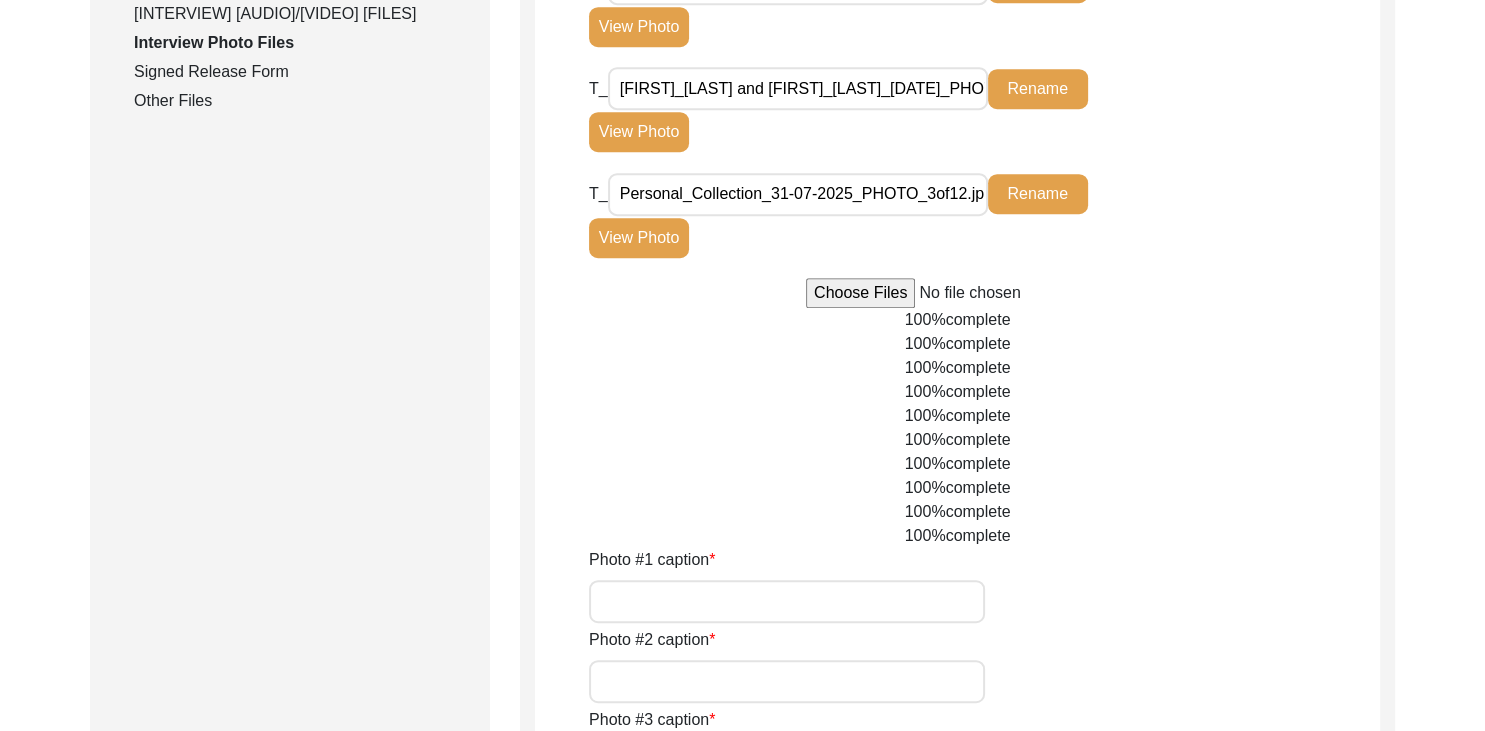 click on "Rename" 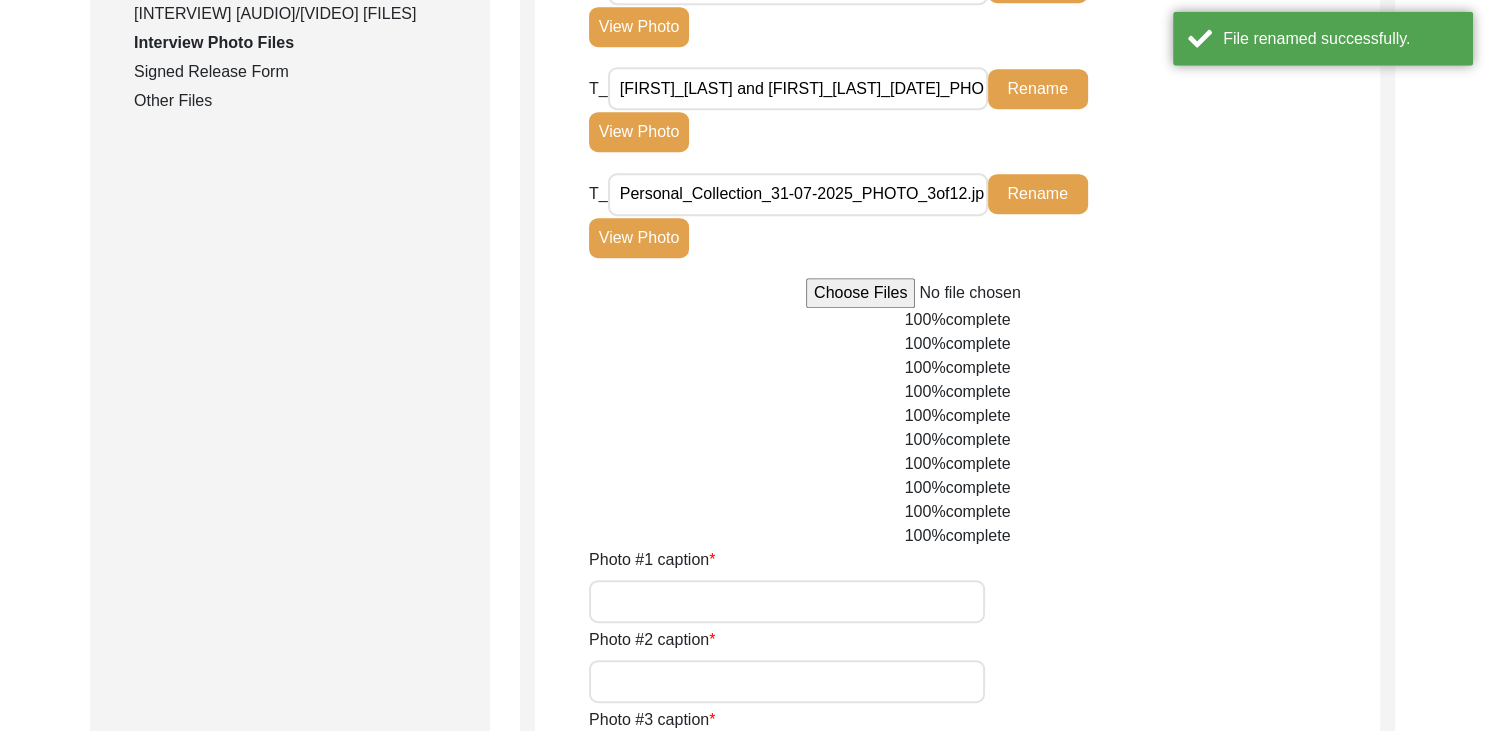 click on "Rename" 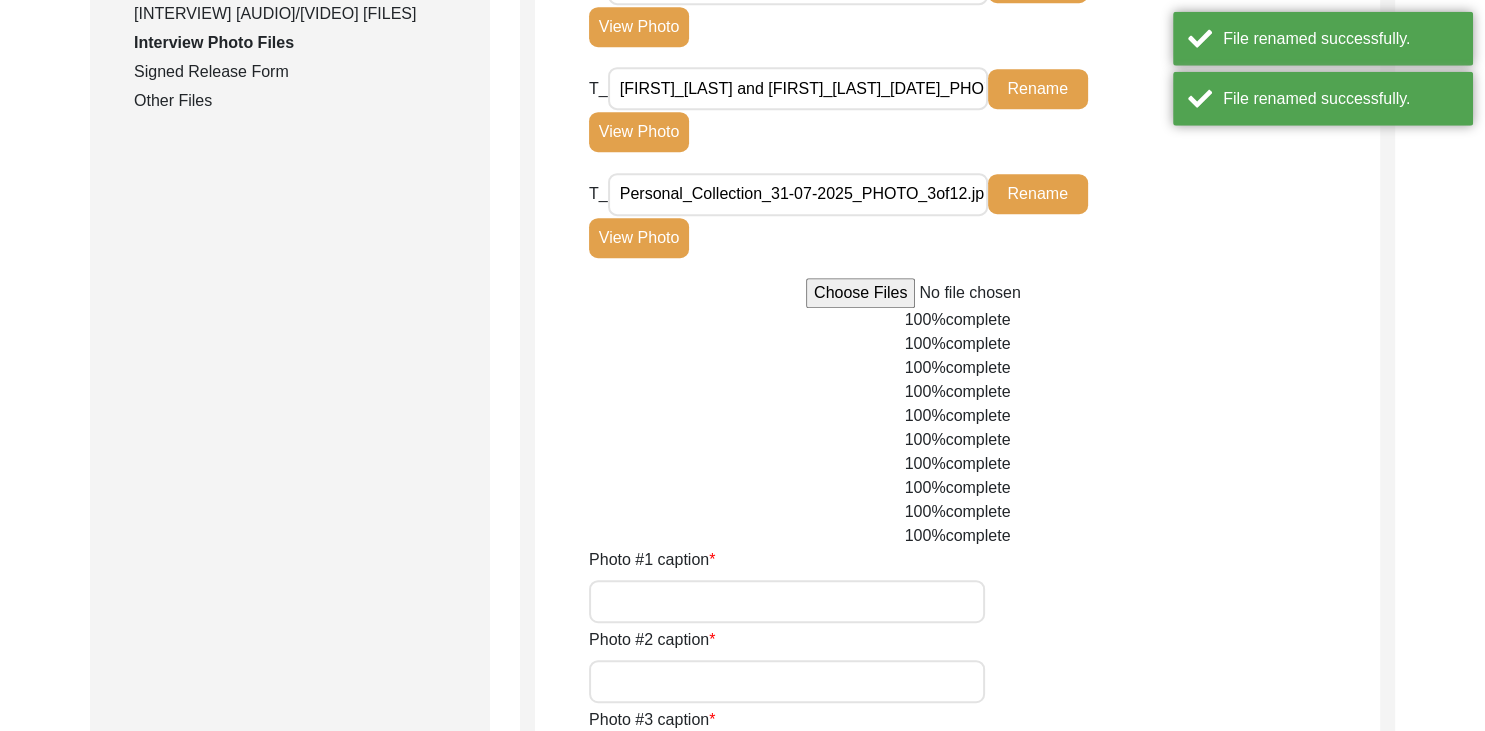 click on "Rename" 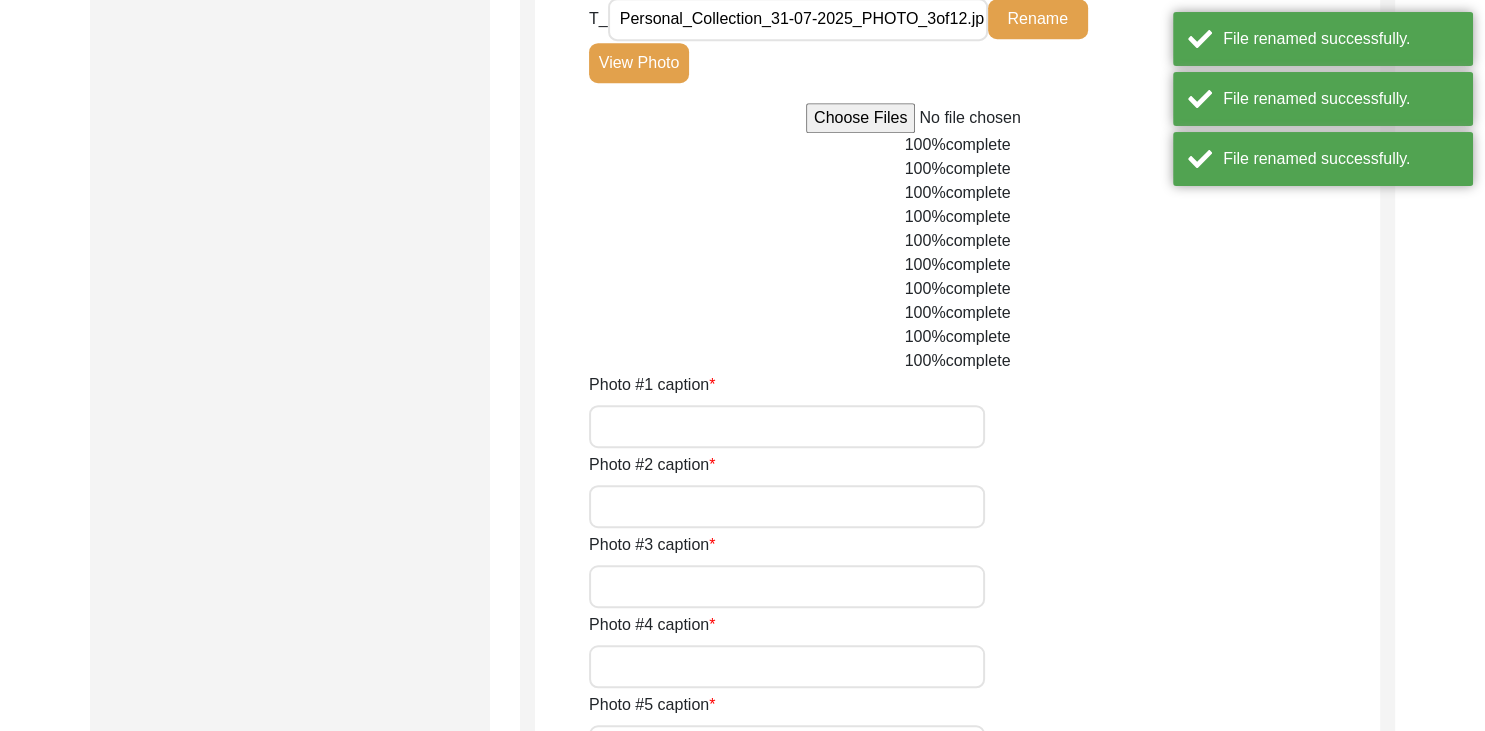 scroll, scrollTop: 1256, scrollLeft: 0, axis: vertical 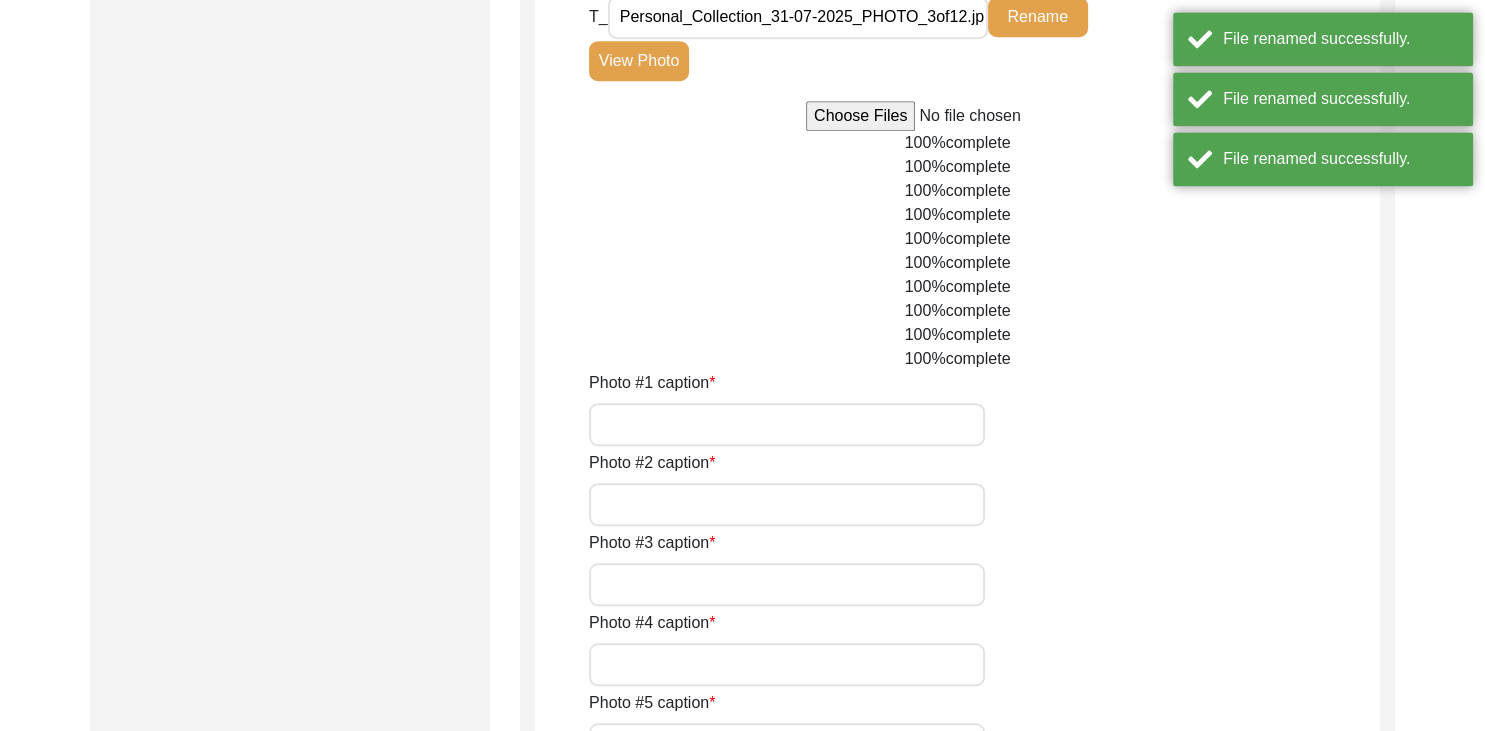 click on "Rename" 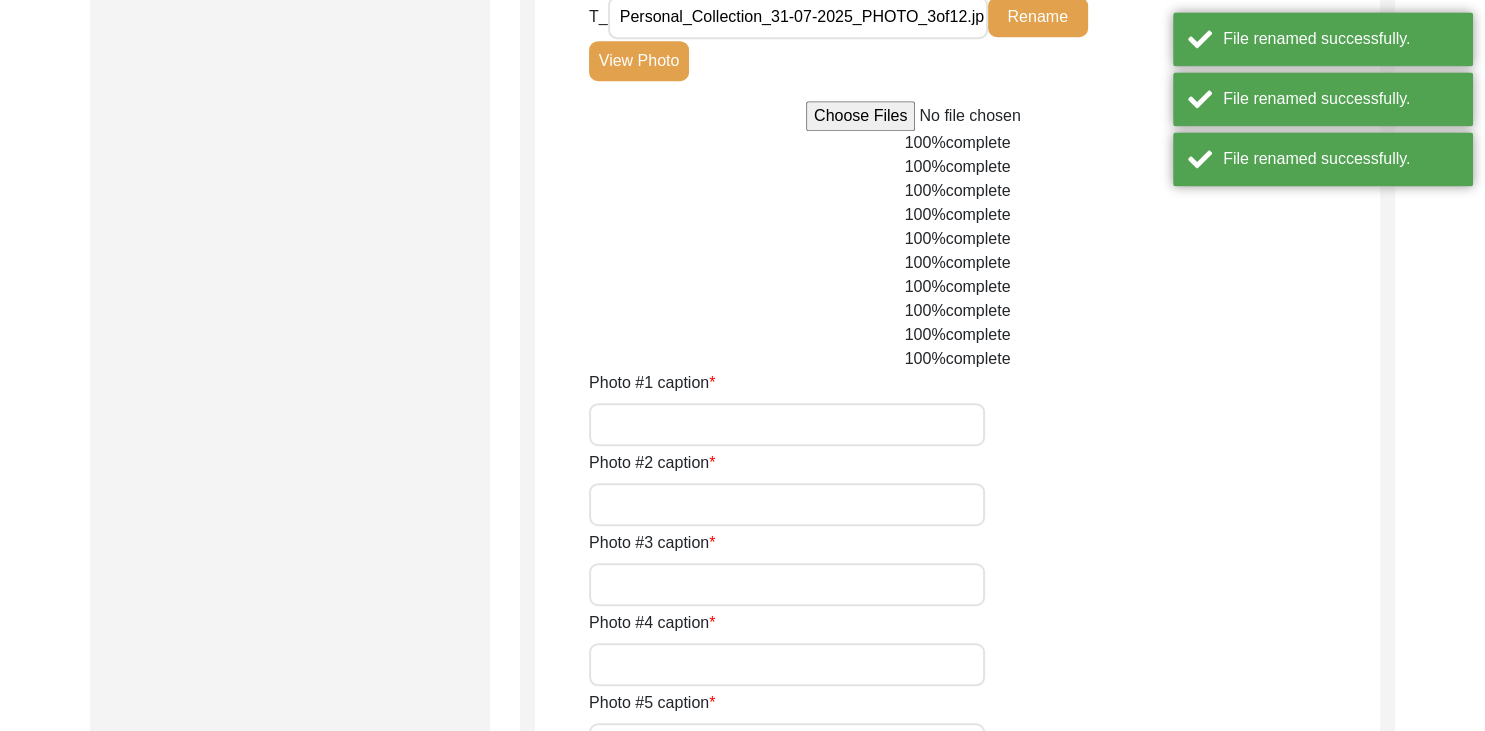 click on "Rename" 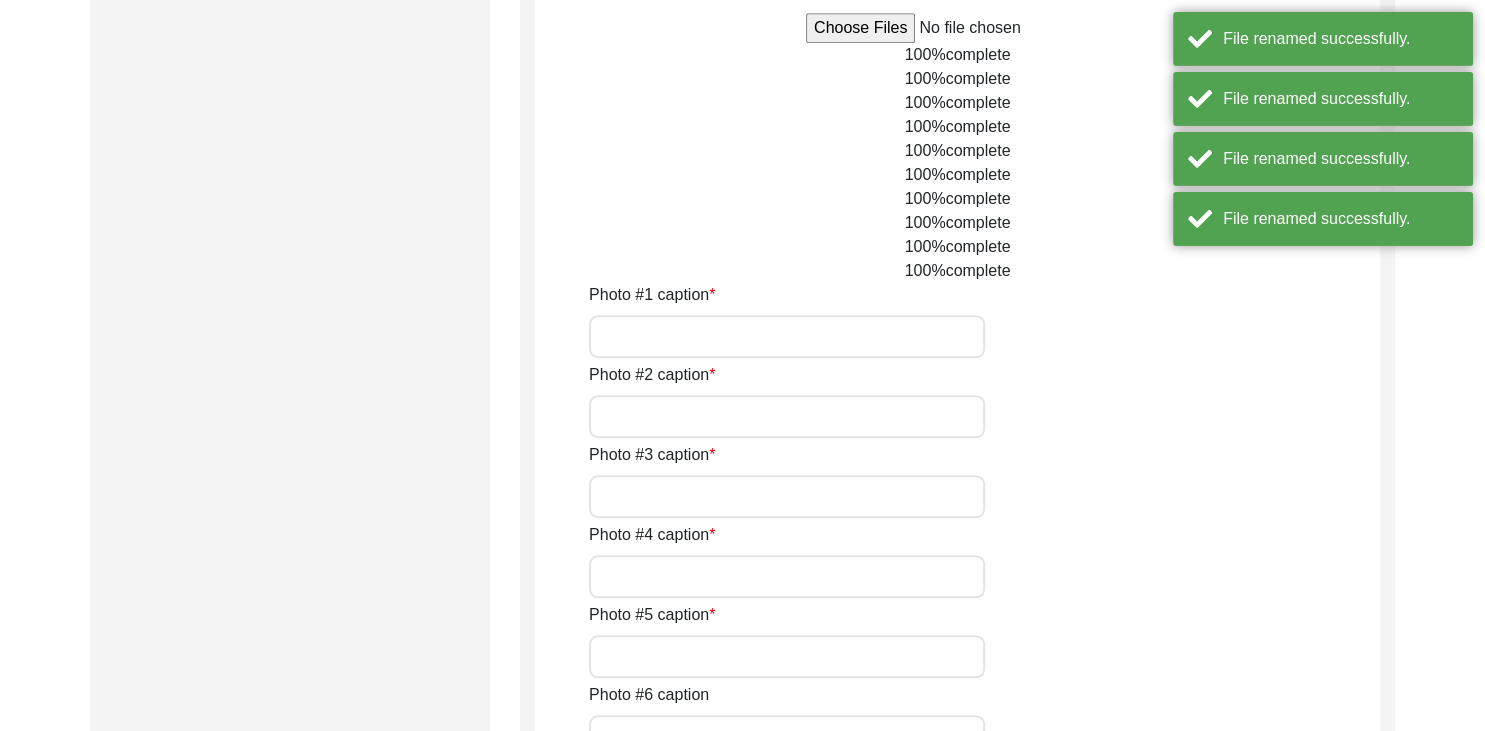 scroll, scrollTop: 1351, scrollLeft: 0, axis: vertical 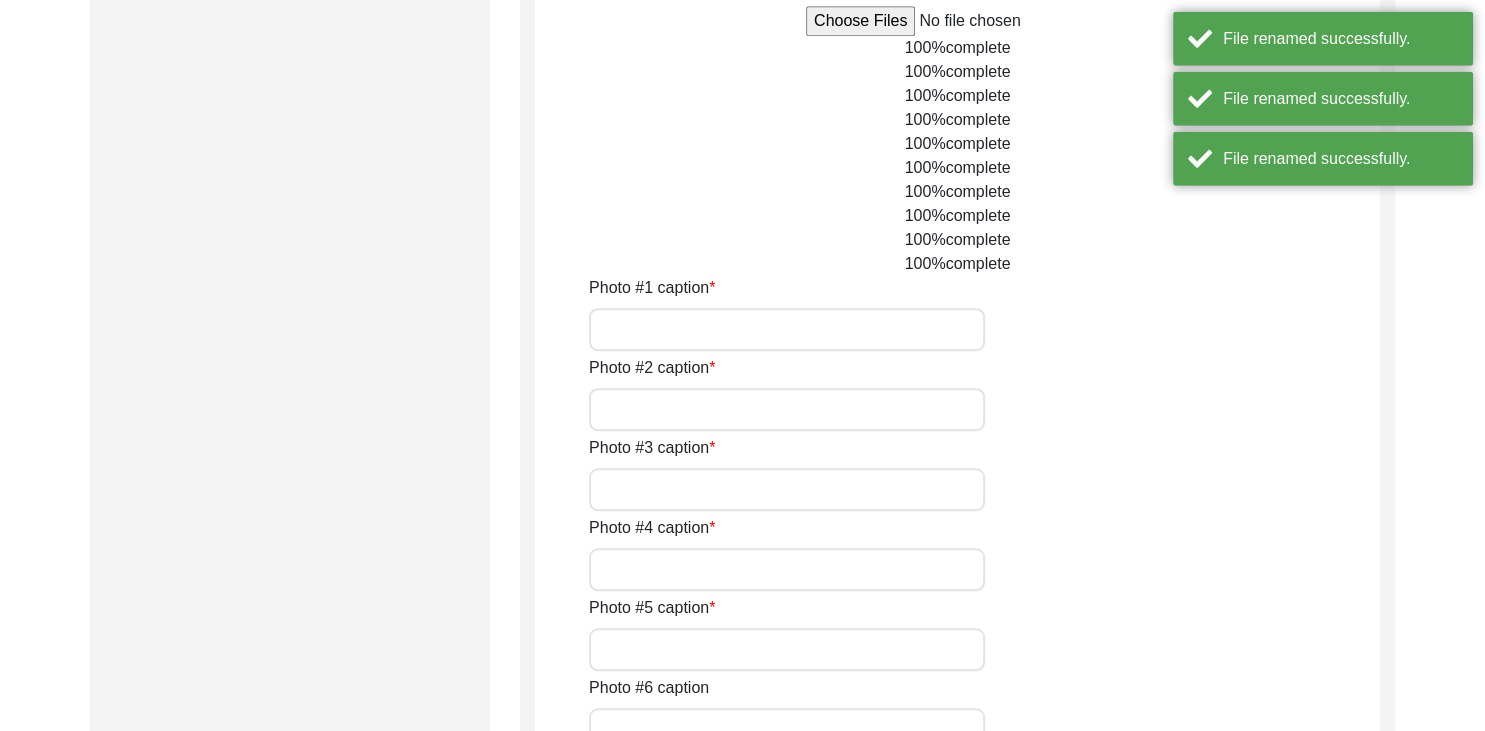 click on "Rename" 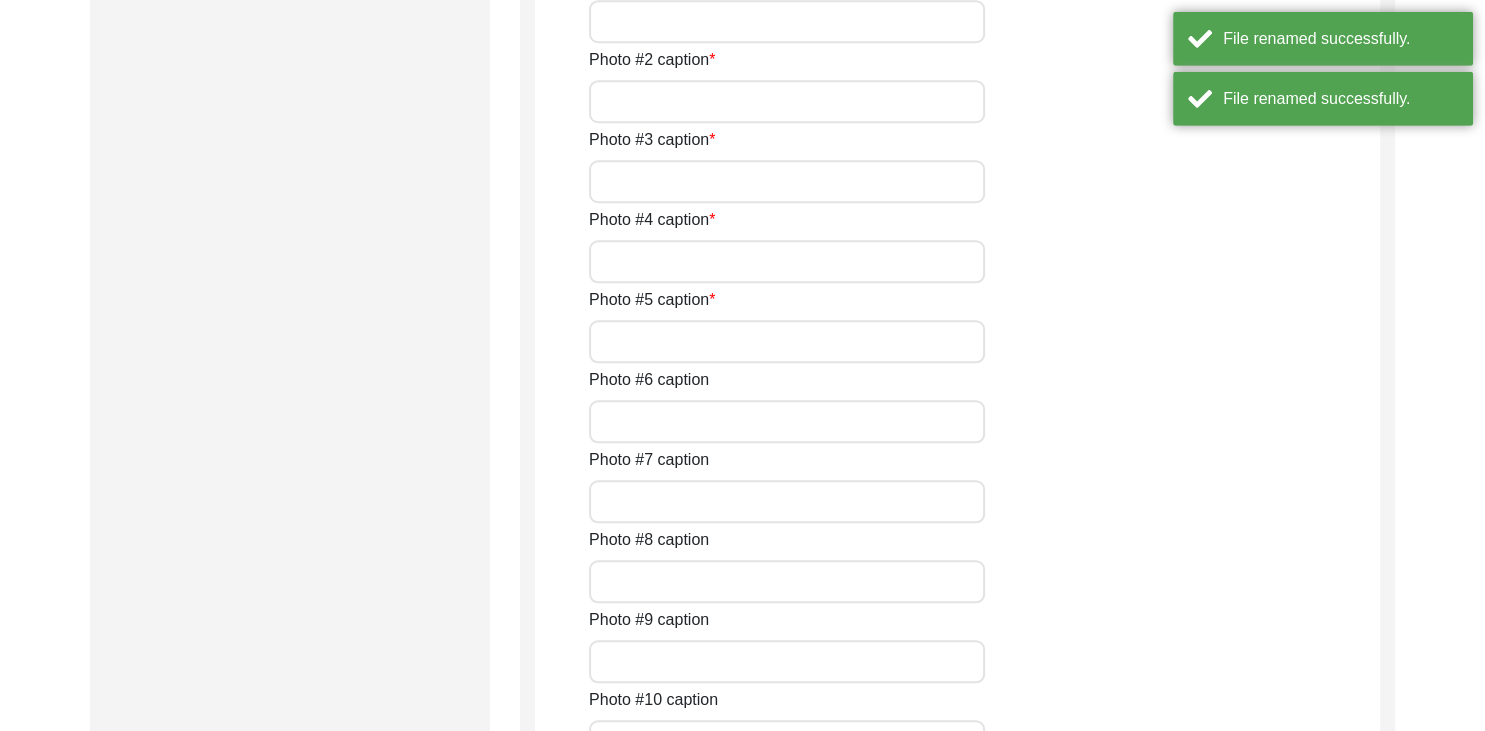 scroll, scrollTop: 1660, scrollLeft: 0, axis: vertical 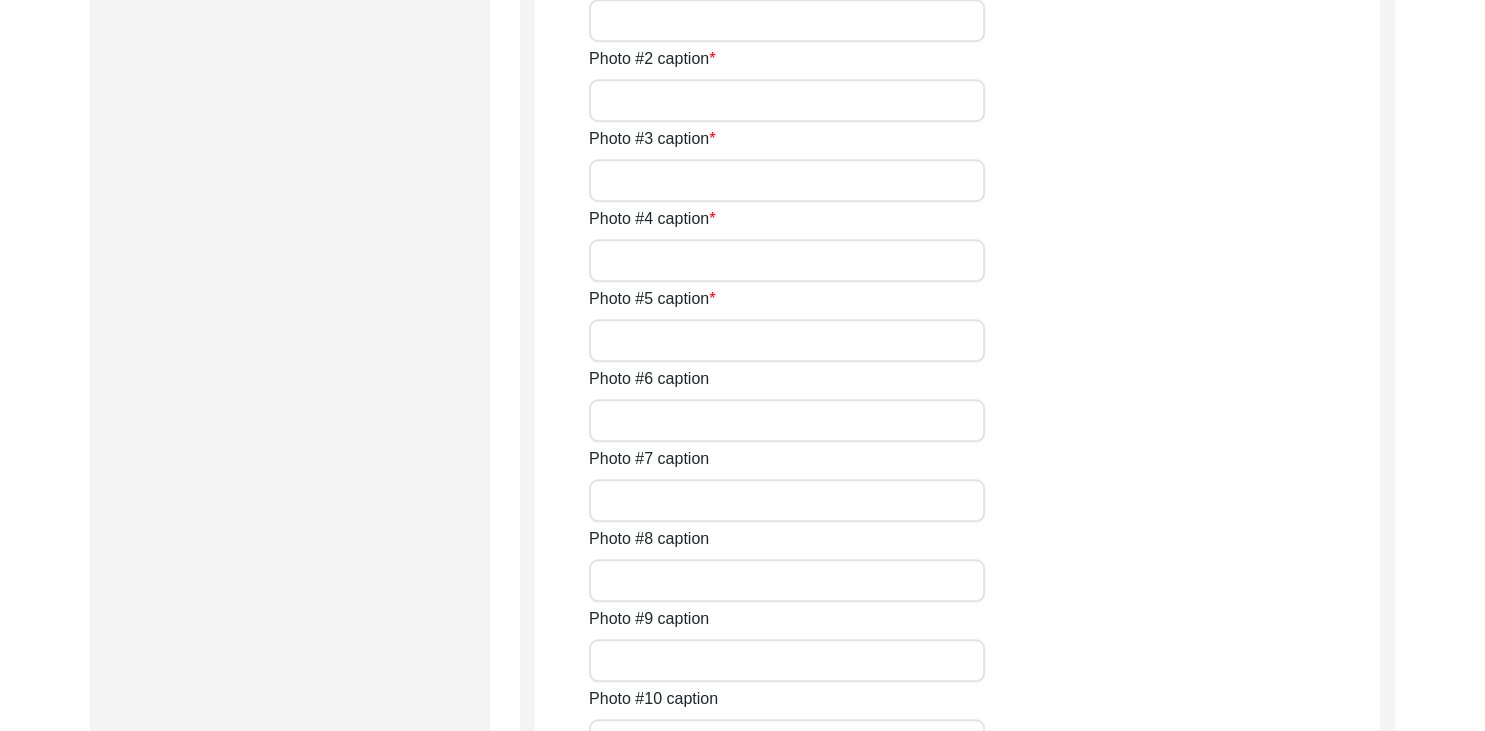 click on "View Photo" 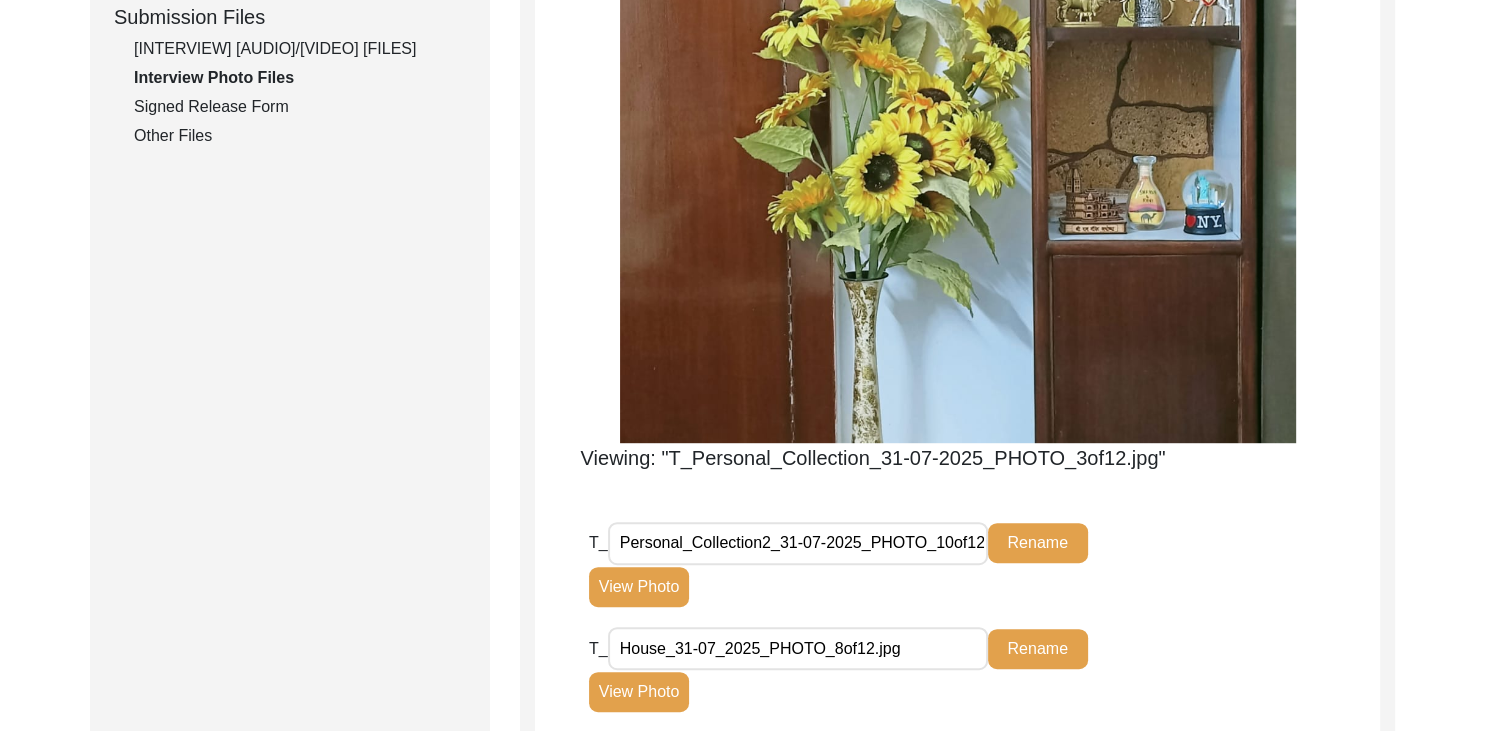 scroll, scrollTop: 1082, scrollLeft: 0, axis: vertical 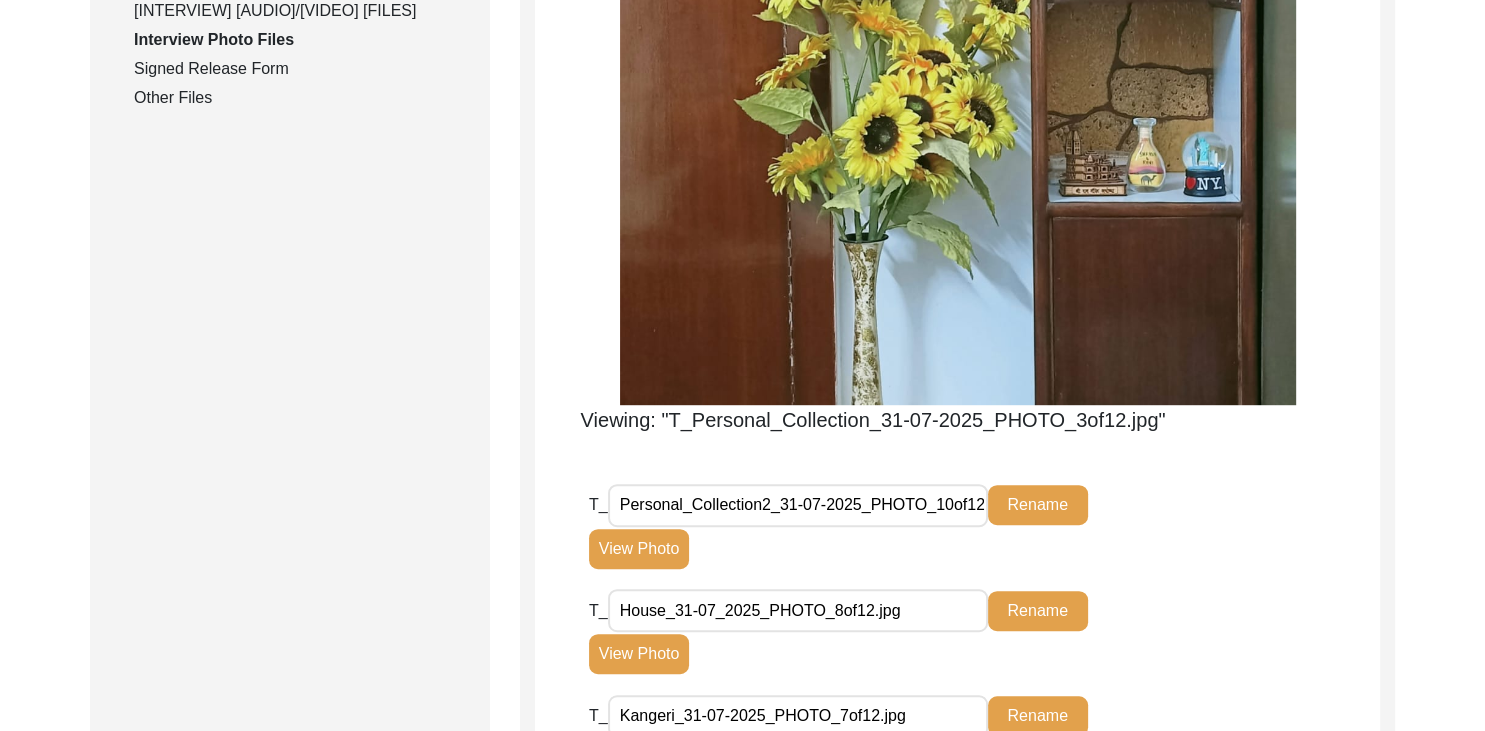 click on "View Photo" 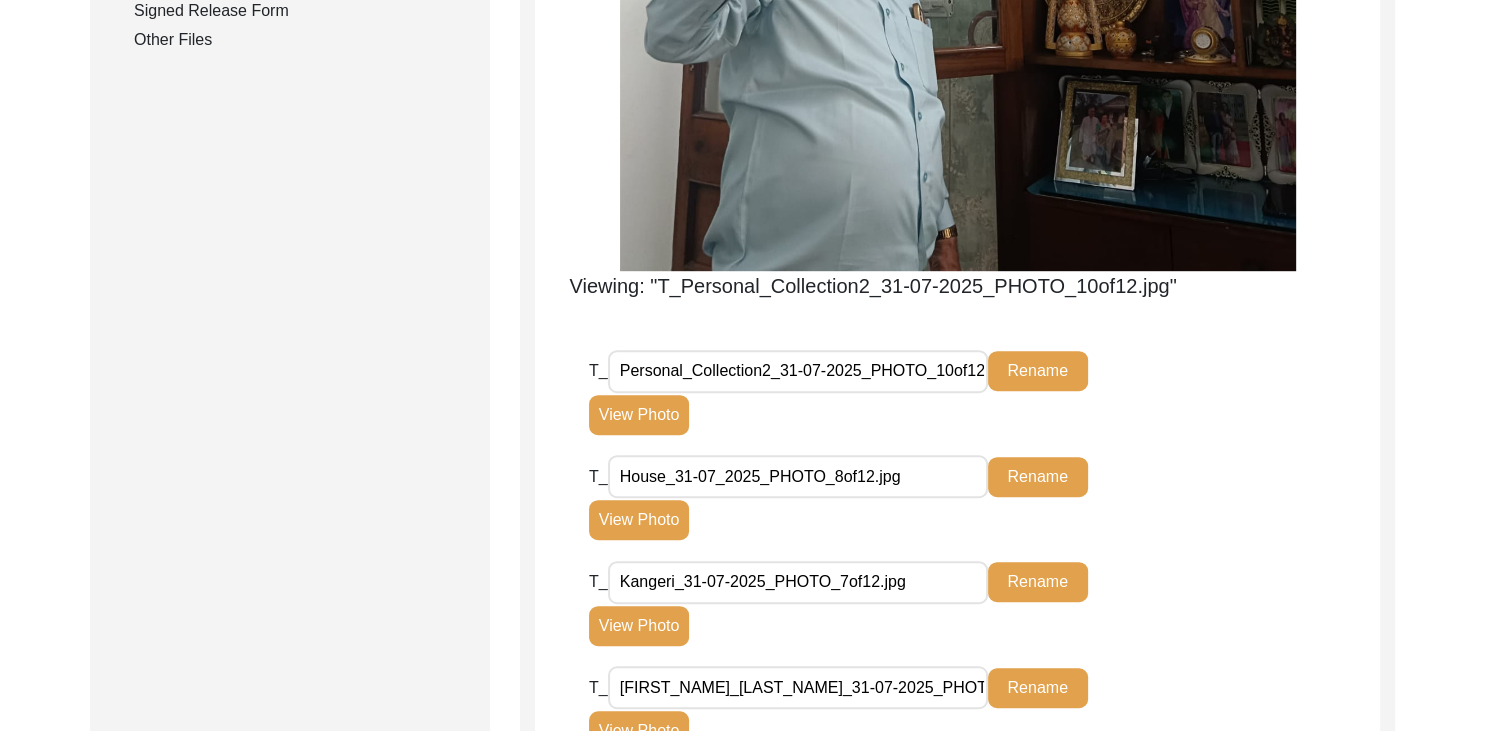 scroll, scrollTop: 1141, scrollLeft: 0, axis: vertical 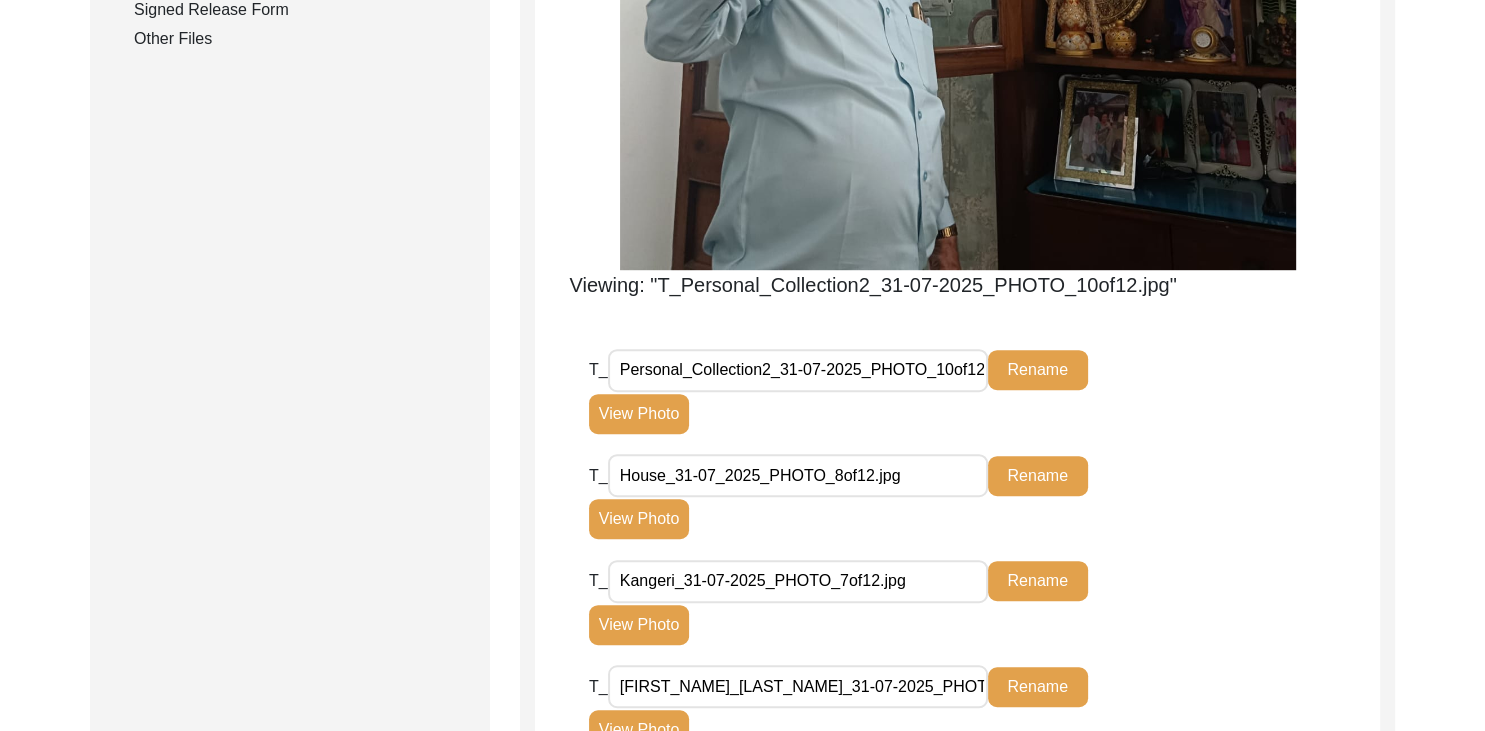 click on "View Photo" 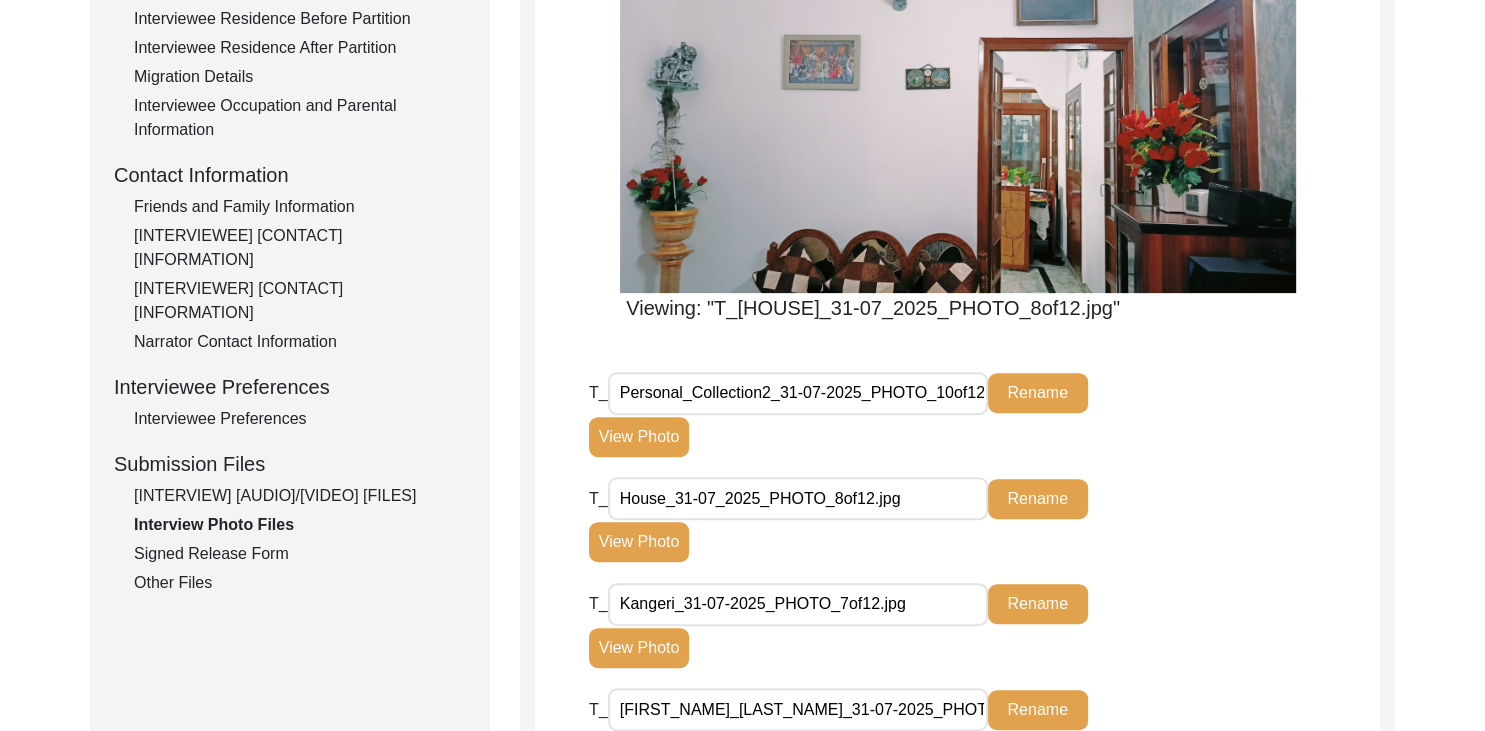 scroll, scrollTop: 639, scrollLeft: 0, axis: vertical 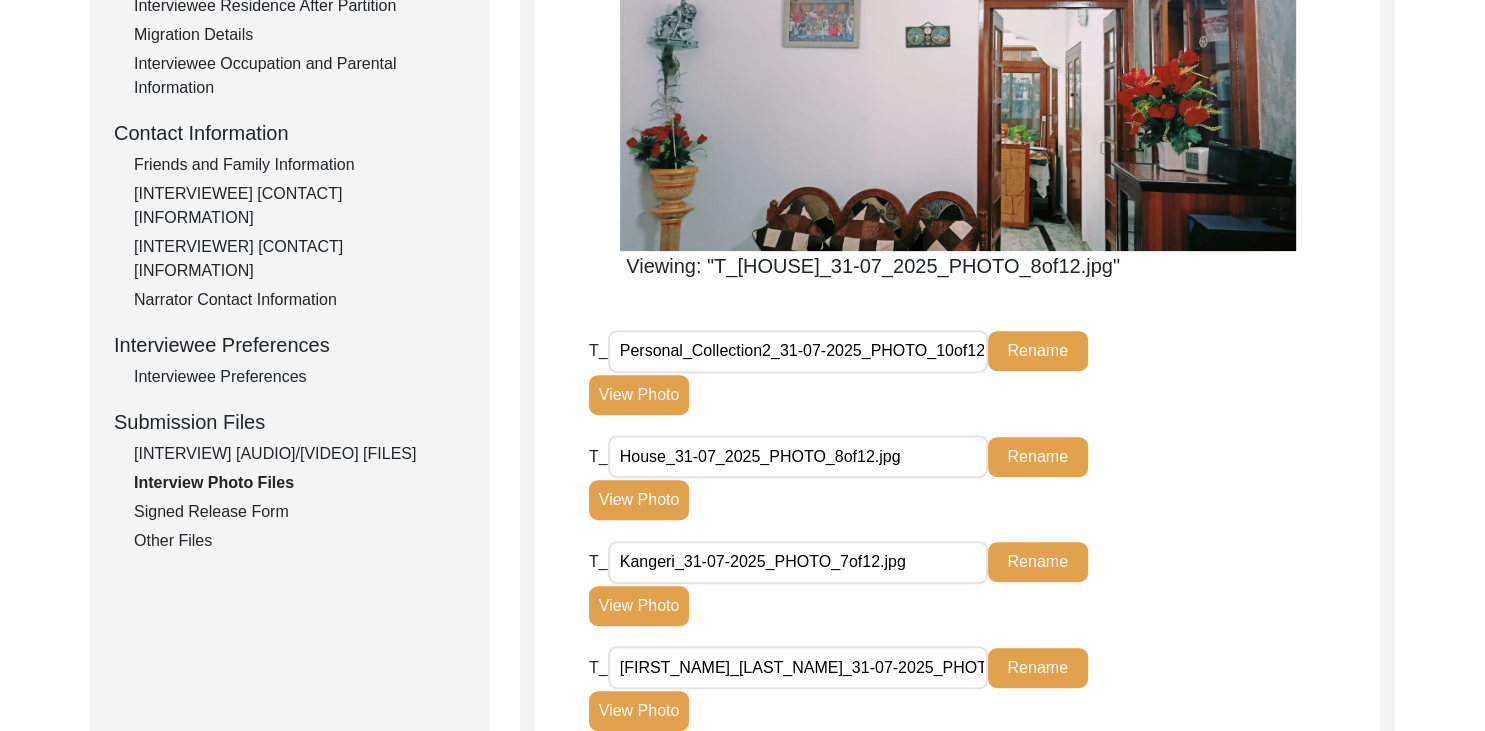 click on "View Photo" 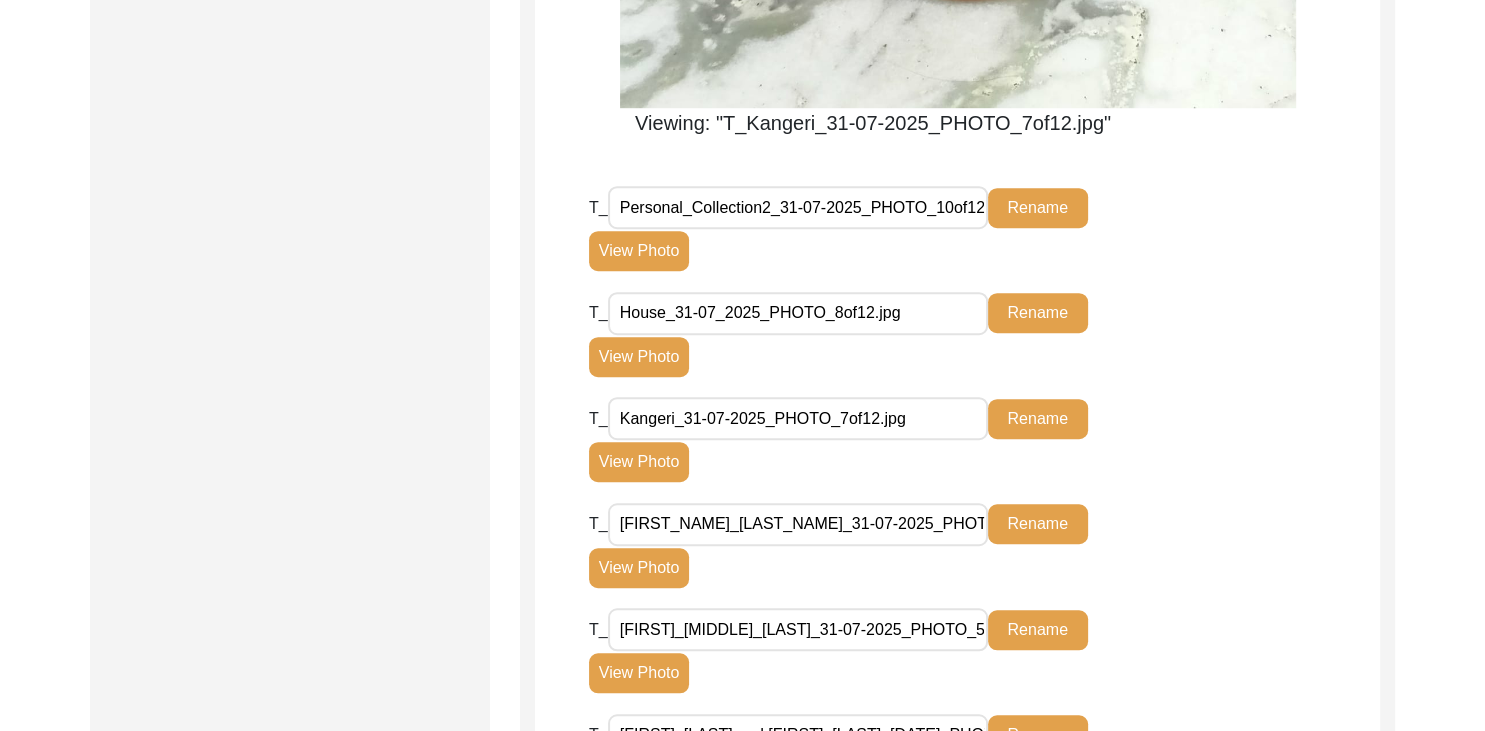 scroll, scrollTop: 1326, scrollLeft: 0, axis: vertical 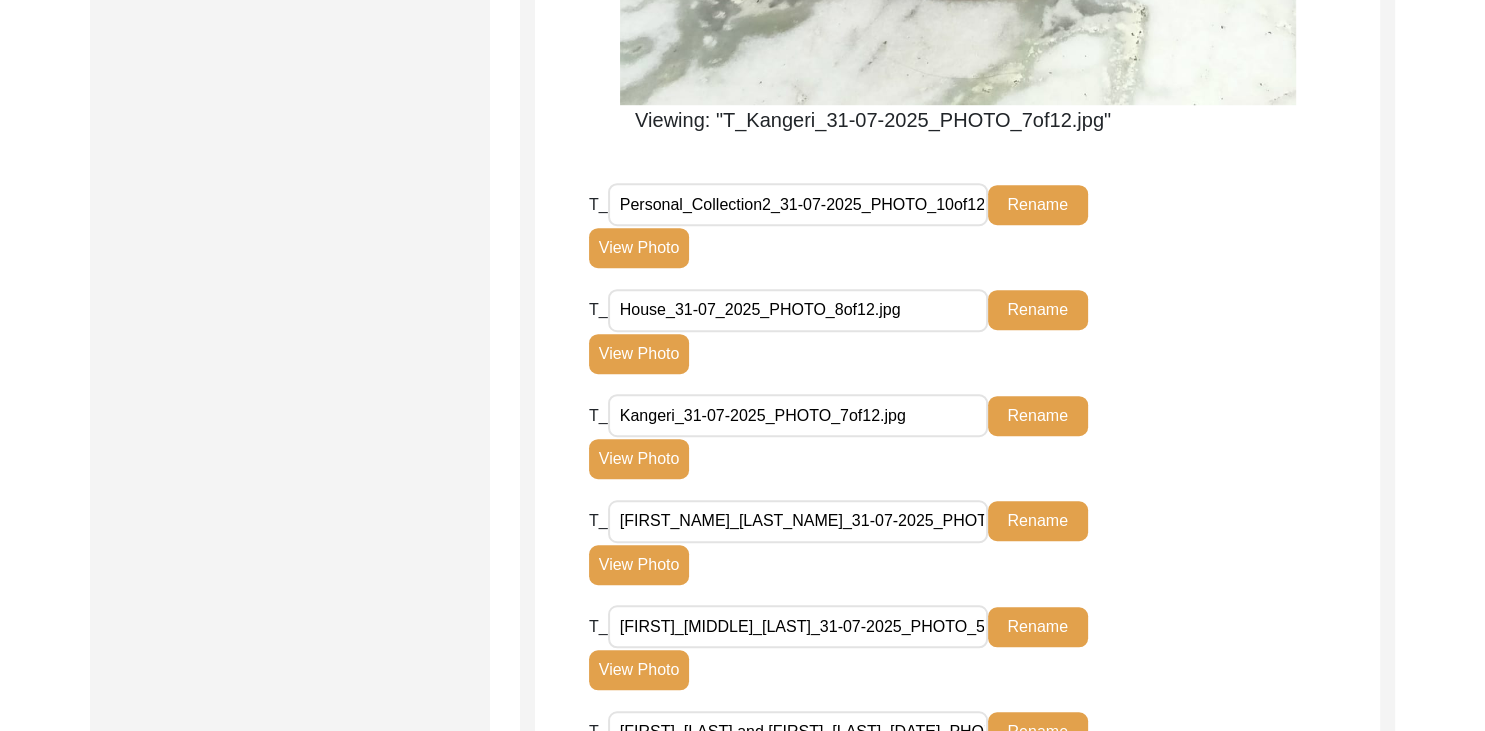 click on "View Photo" 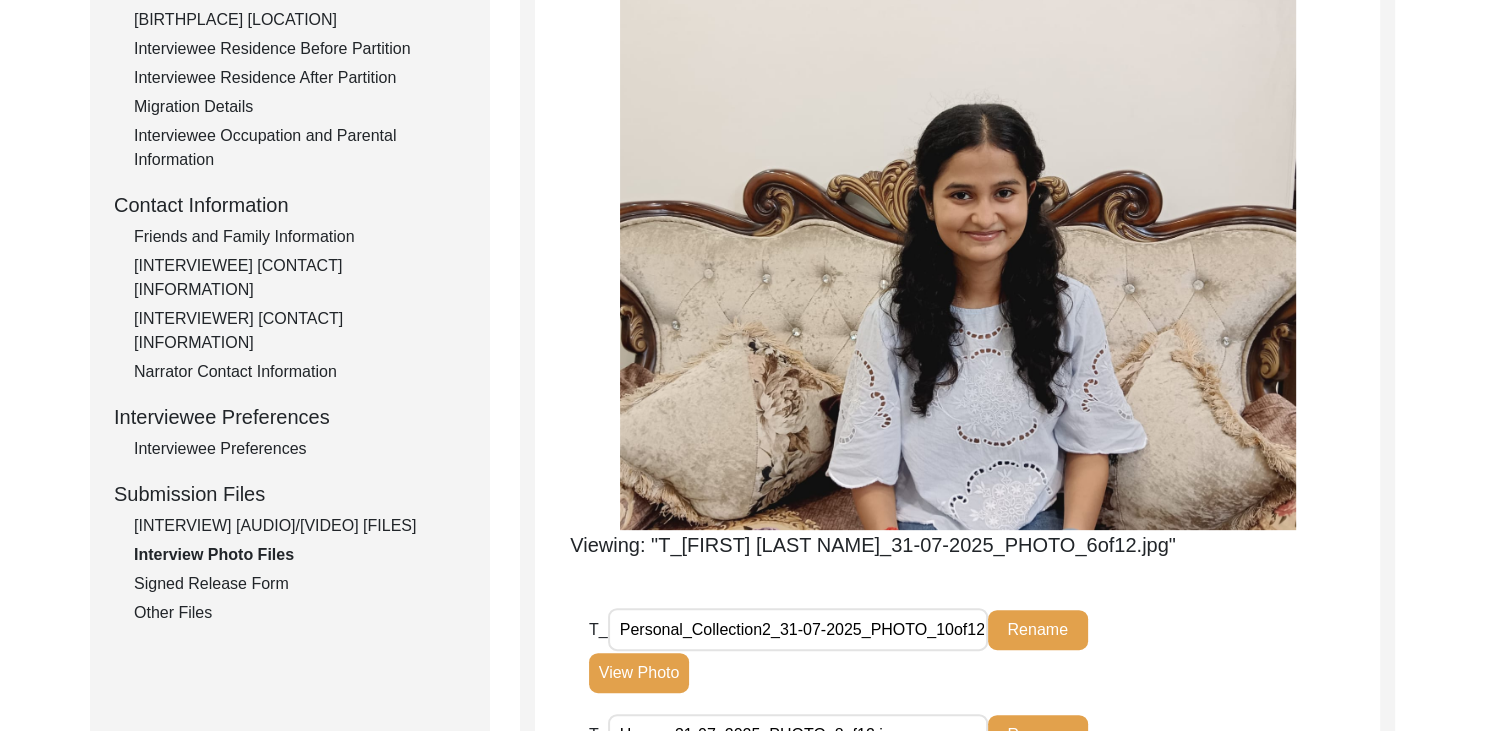 scroll, scrollTop: 563, scrollLeft: 0, axis: vertical 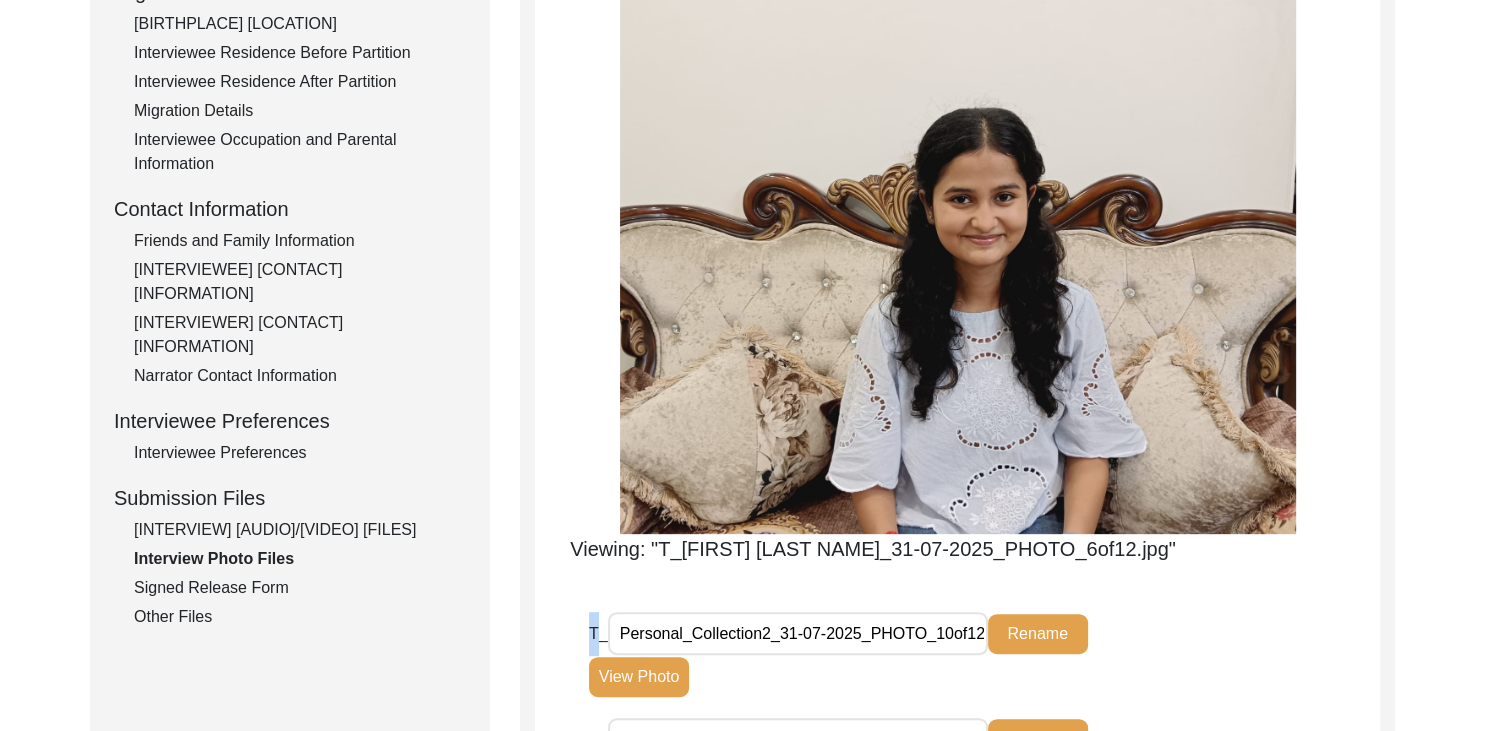 click on "T_ Personal_Collection2_31-07-2025_PHOTO_10of12.jpg Rename View Photo T_ House_31-07_2025_PHOTO_8of12.jpg Rename View Photo T_ Kangeri_31-07-2025_PHOTO_7of12.jpg Rename View Photo T_ Pragati_Singh_31-07-2025_PHOTO_6of12.jpg Rename View Photo T_ Om_Prakash_Gupta and Chander_Kanta_31-07-2025_PHOTO_5of12.jpg Rename View Photo T_ Pragati_Singh and Ravi_Kumar_Gupta_31-07-2025_PHOTO_2of12.jpg Rename View Photo T_ Personal_Collection_31-07-2025_PHOTO_3of12.jpg Rename View Photo 100%  complete 100%  complete 100%  complete 100%  complete 100%  complete 100%  complete 100%  complete 100%  complete 100%  complete 100%  complete" 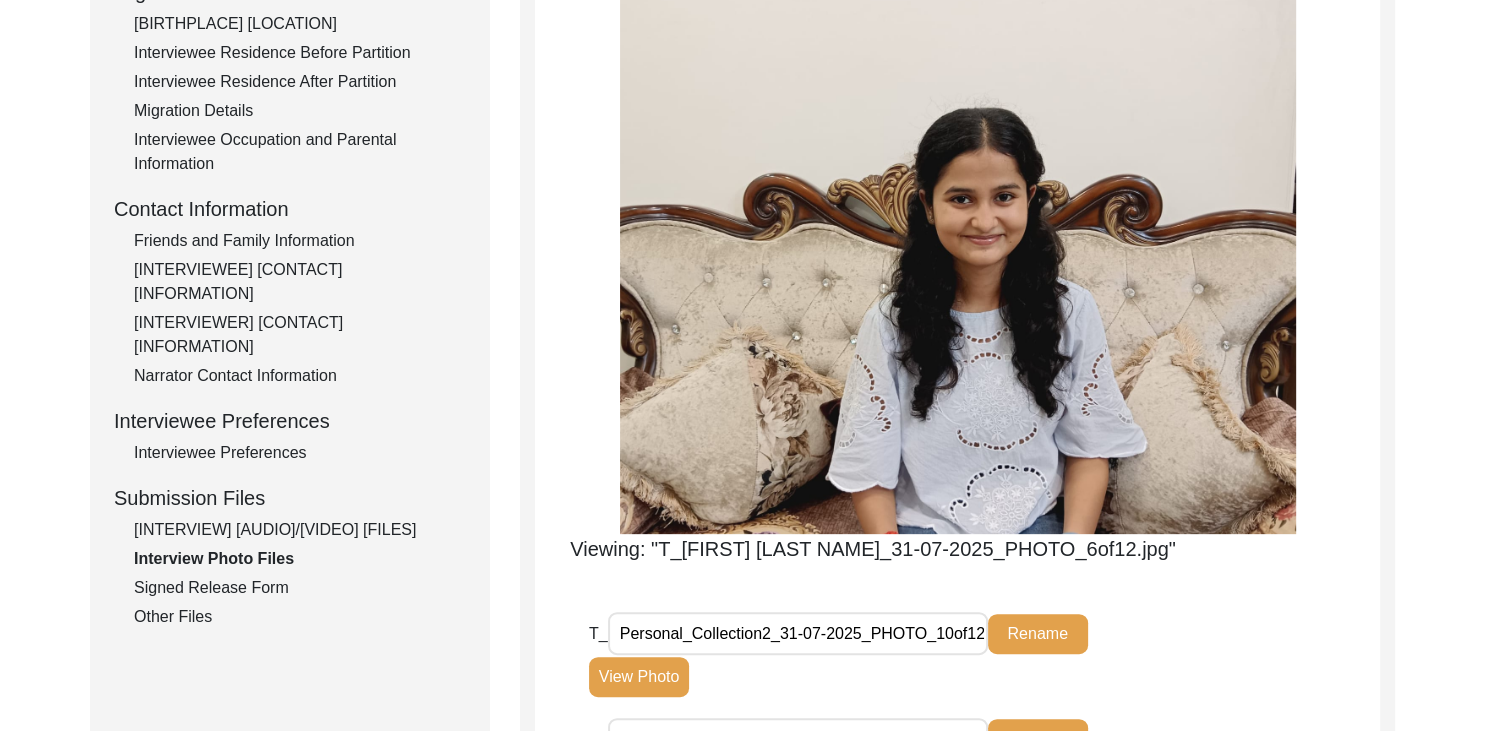 click on "T_ Personal_Collection2_31-07-2025_PHOTO_10of12.jpg Rename View Photo T_ House_31-07_2025_PHOTO_8of12.jpg Rename View Photo T_ Kangeri_31-07-2025_PHOTO_7of12.jpg Rename View Photo T_ Pragati_Singh_31-07-2025_PHOTO_6of12.jpg Rename View Photo T_ Om_Prakash_Gupta and Chander_Kanta_31-07-2025_PHOTO_5of12.jpg Rename View Photo T_ Pragati_Singh and Ravi_Kumar_Gupta_31-07-2025_PHOTO_2of12.jpg Rename View Photo T_ Personal_Collection_31-07-2025_PHOTO_3of12.jpg Rename View Photo 100%  complete 100%  complete 100%  complete 100%  complete 100%  complete 100%  complete 100%  complete 100%  complete 100%  complete 100%  complete" 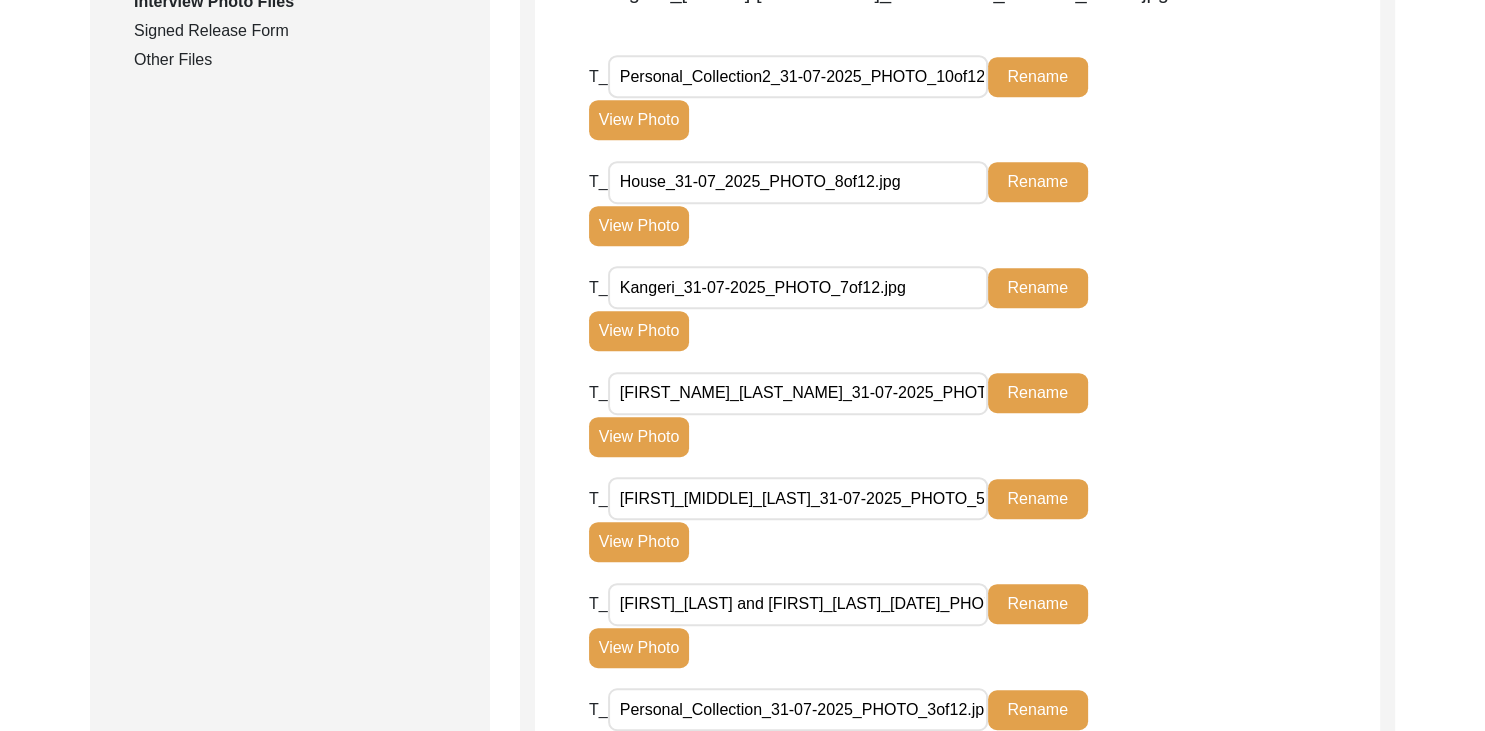 scroll, scrollTop: 1121, scrollLeft: 0, axis: vertical 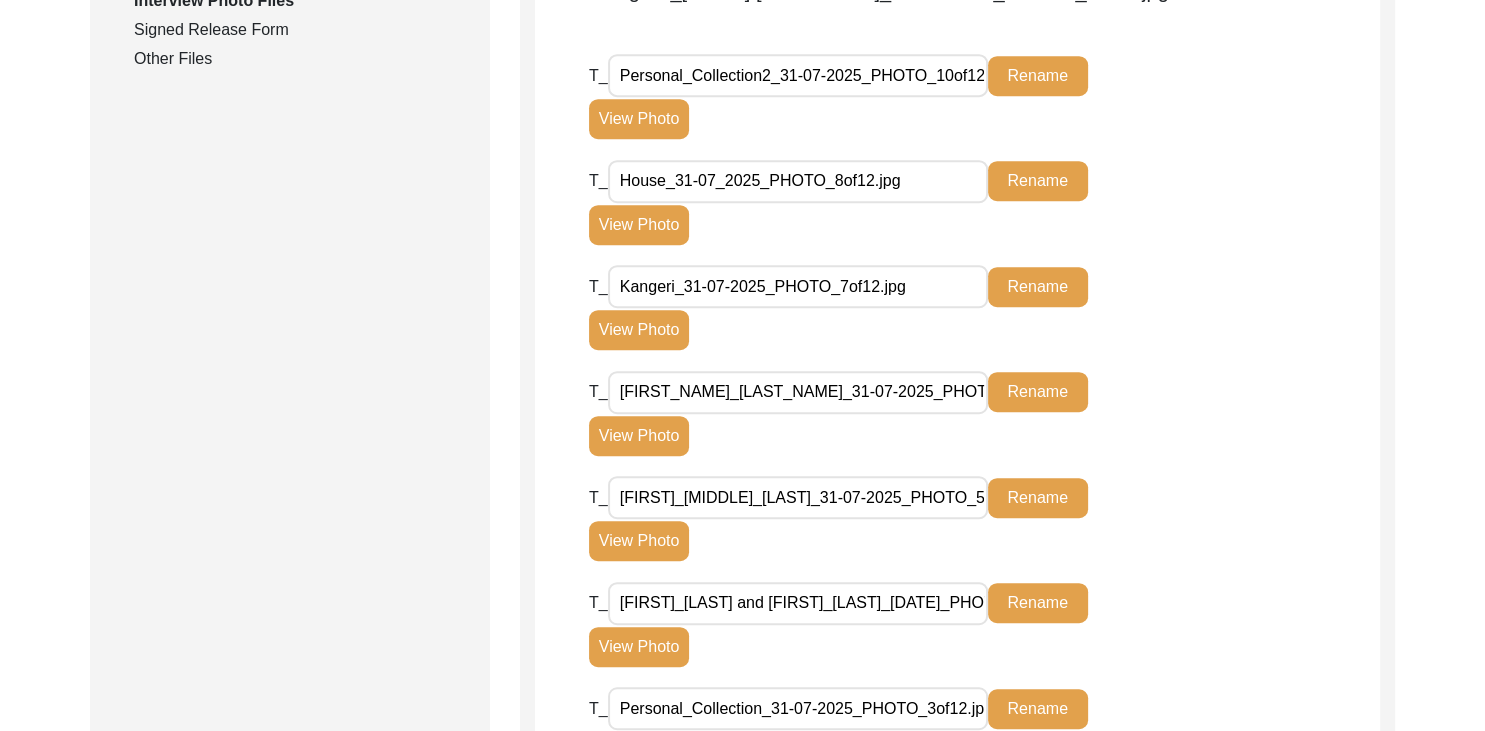 click on "View Photo" 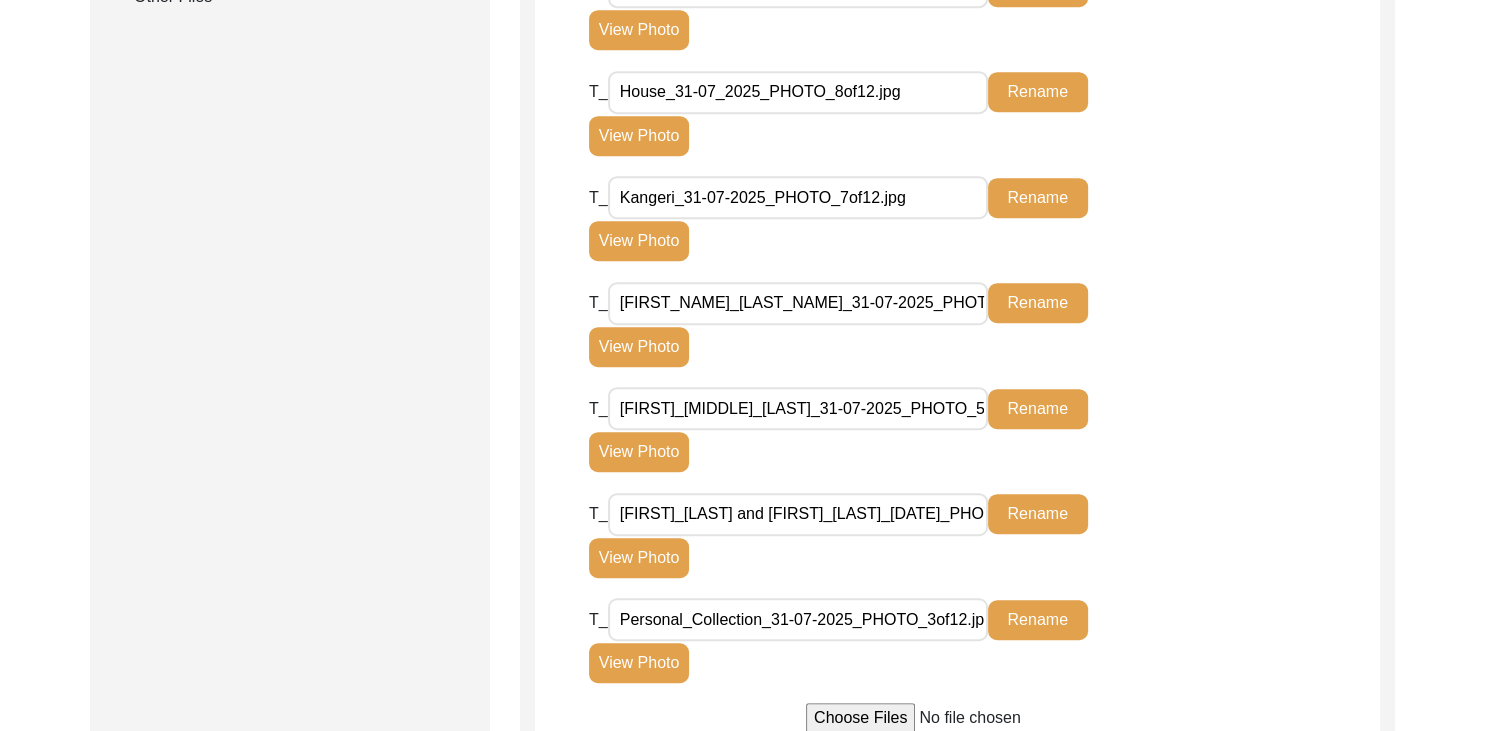 scroll, scrollTop: 1184, scrollLeft: 0, axis: vertical 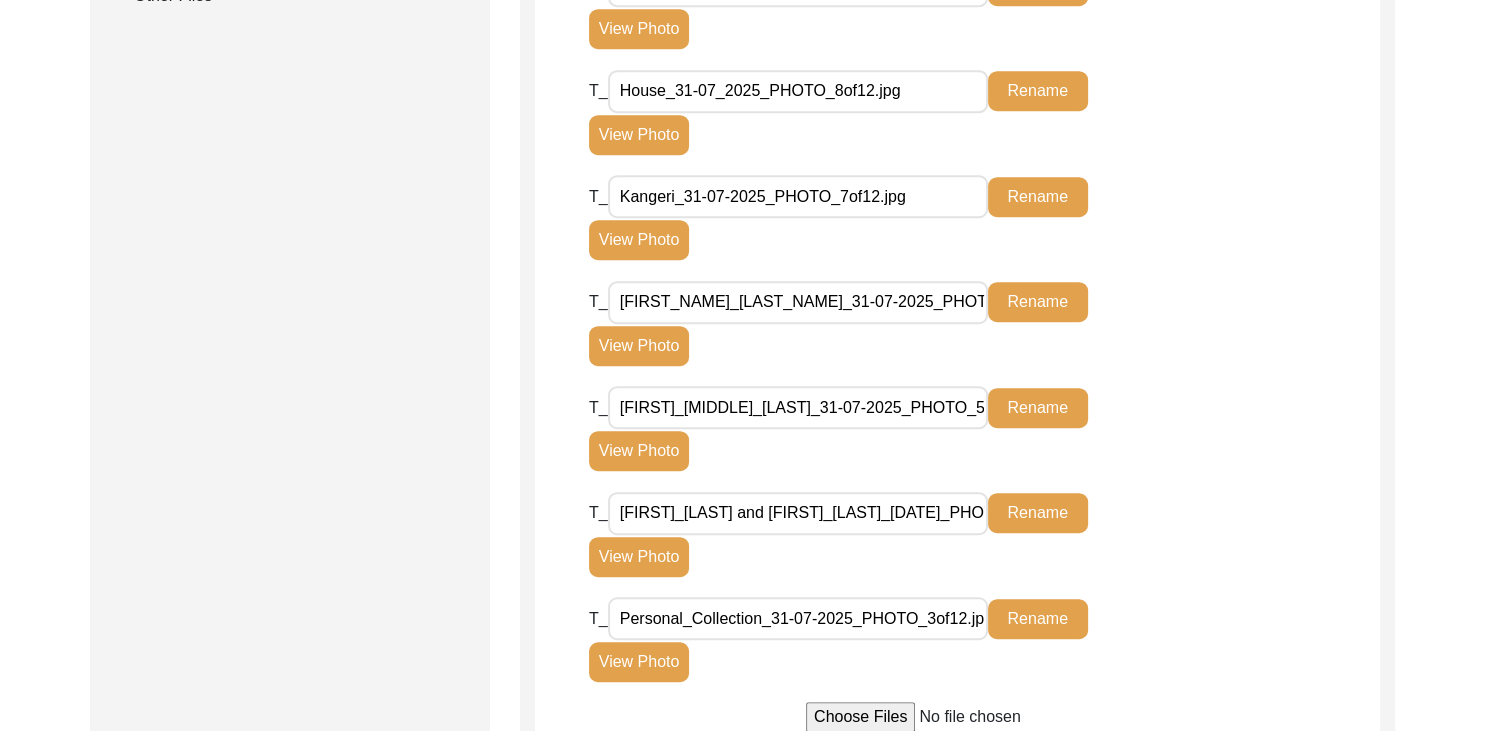 click on "View Photo" 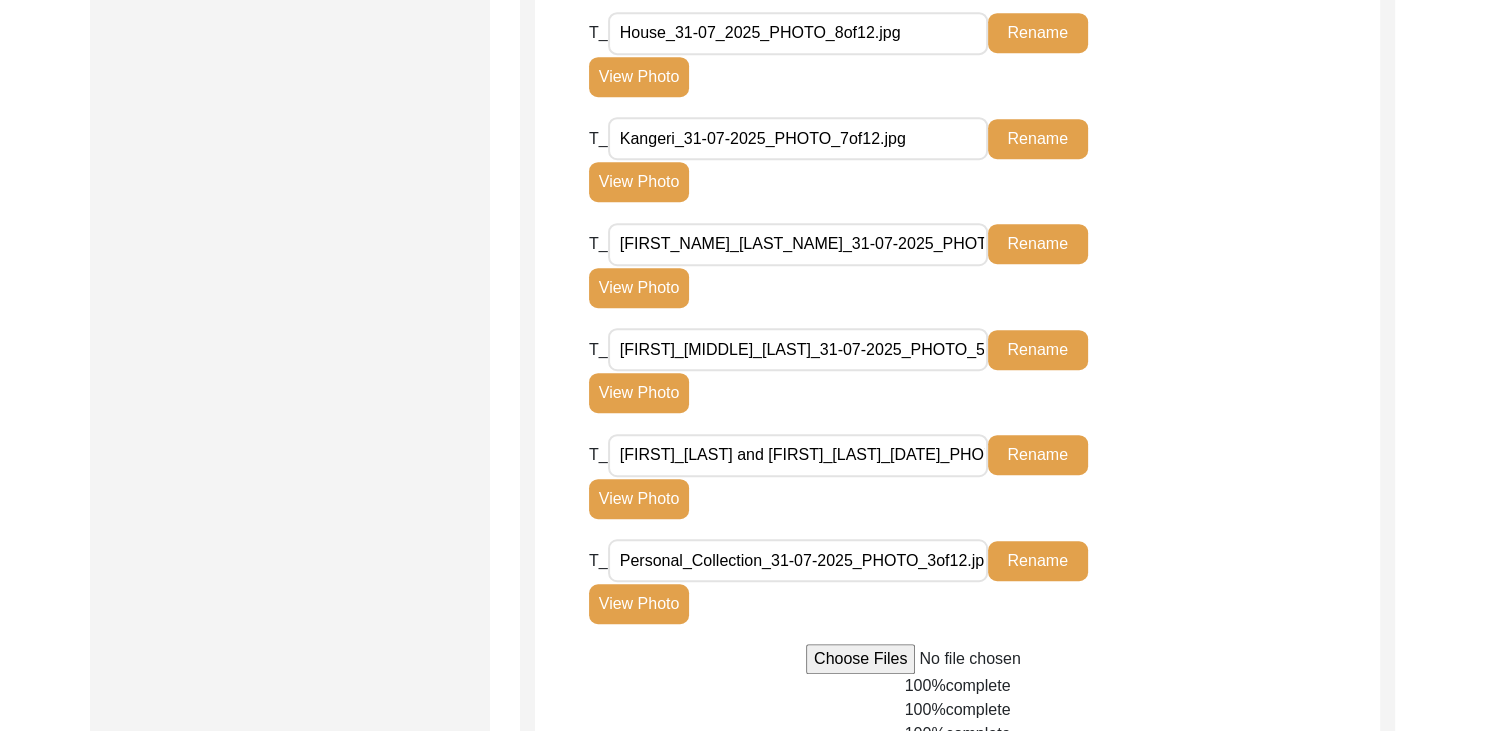 scroll, scrollTop: 1253, scrollLeft: 0, axis: vertical 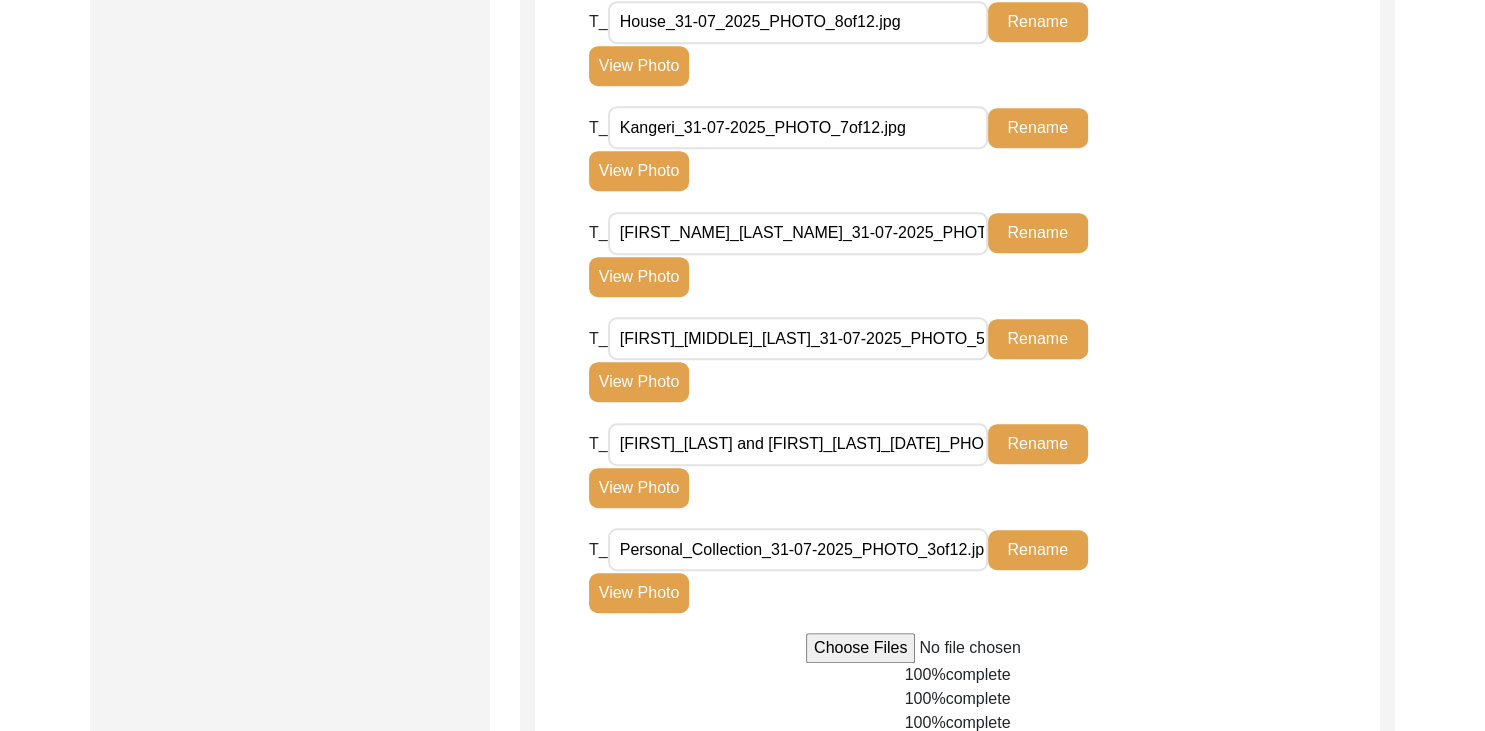 click on "View Photo" 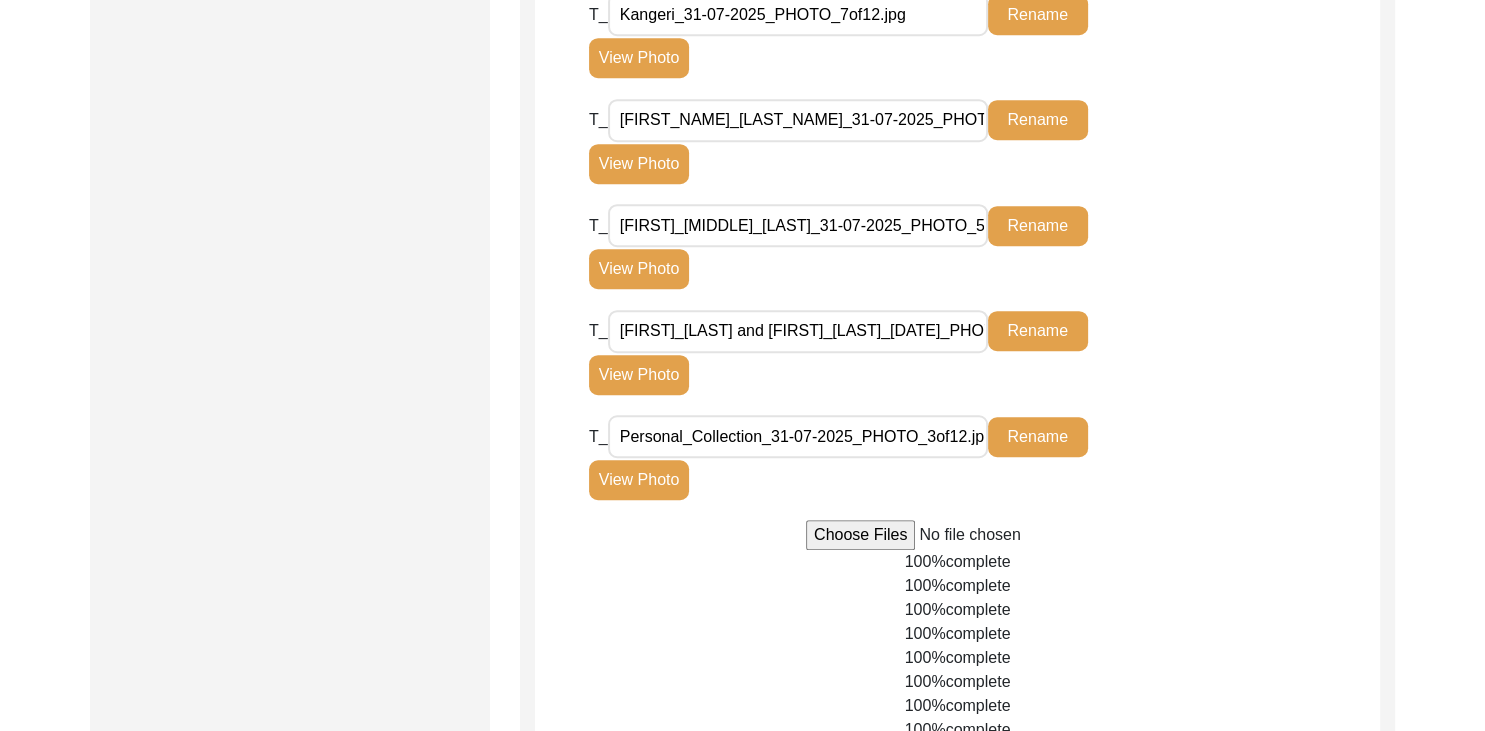 scroll, scrollTop: 1367, scrollLeft: 0, axis: vertical 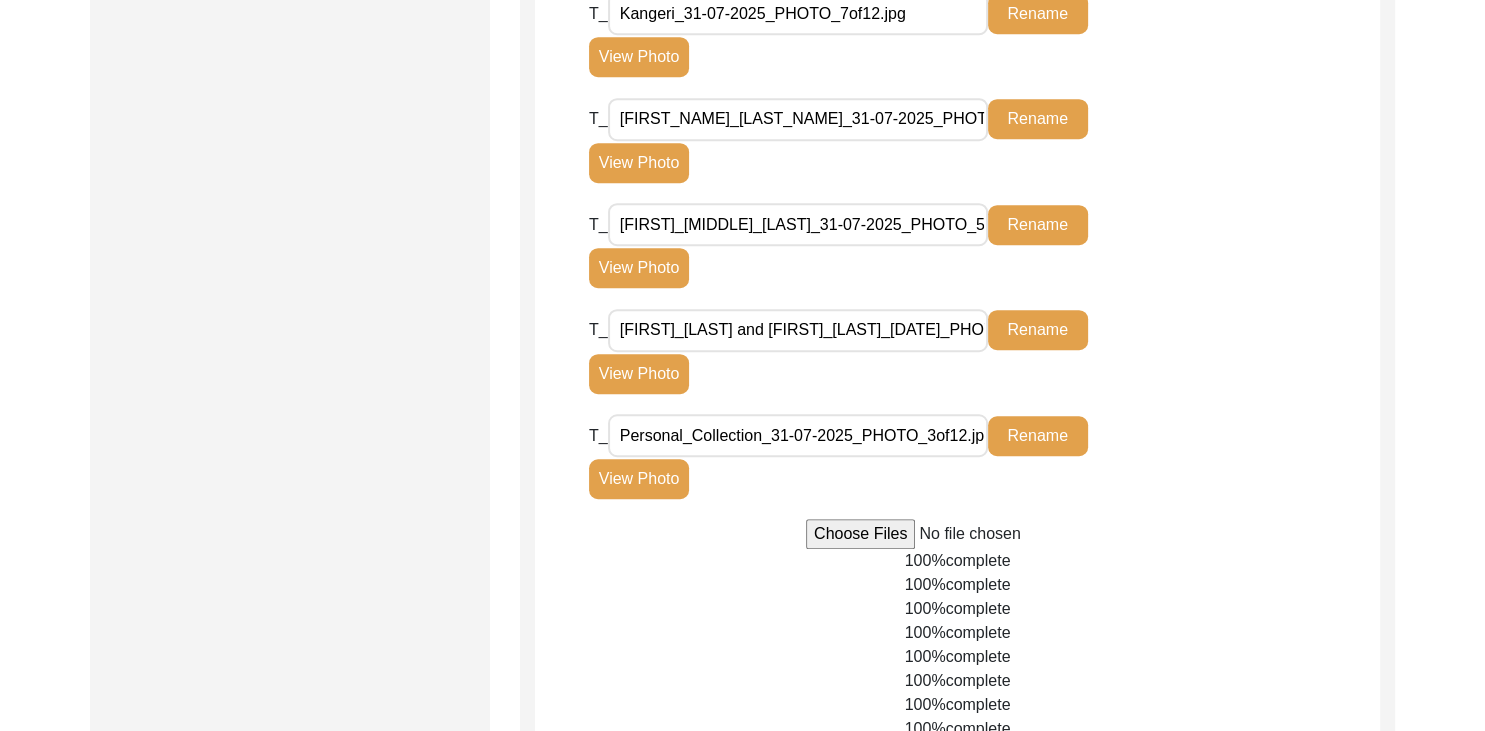 click on "View Photo" 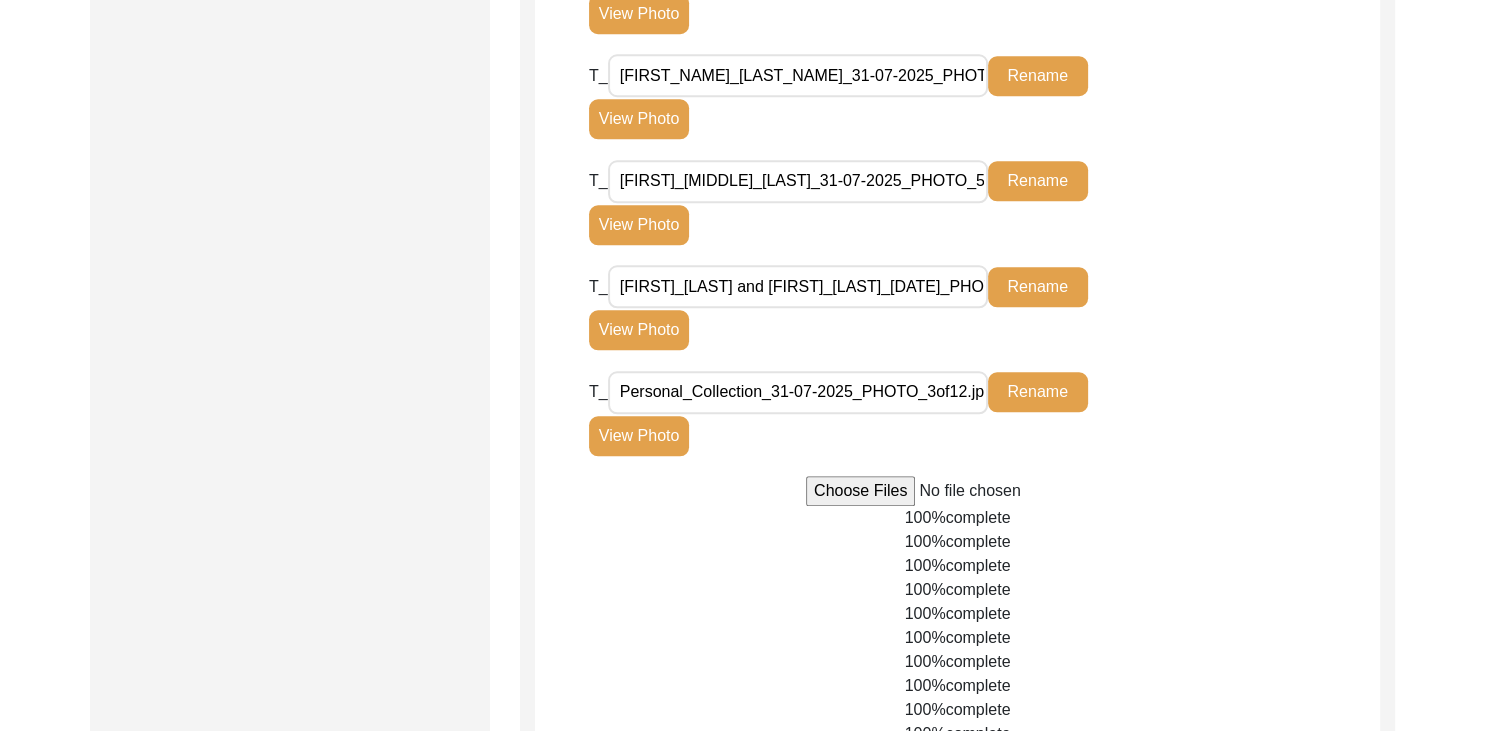 scroll, scrollTop: 1836, scrollLeft: 0, axis: vertical 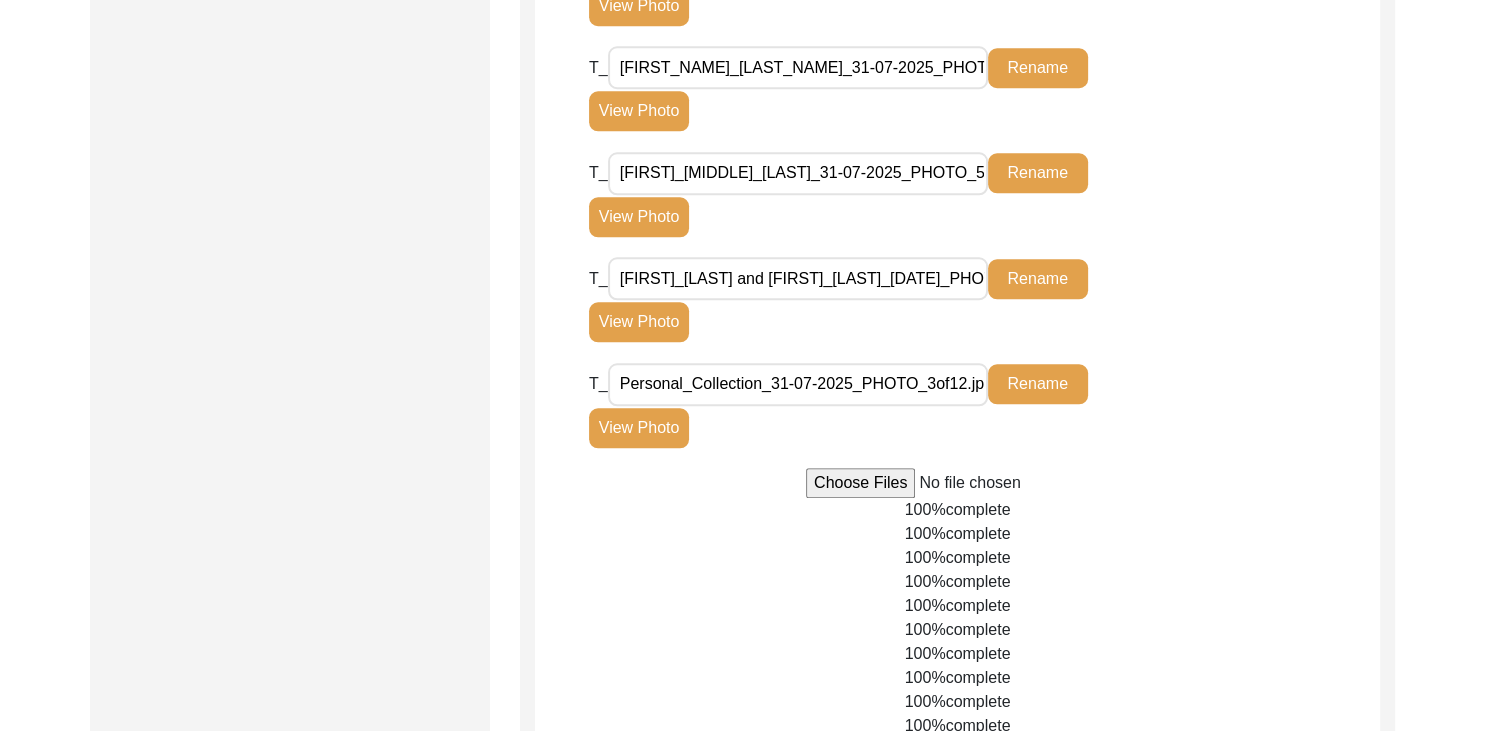 click on "View Photo" 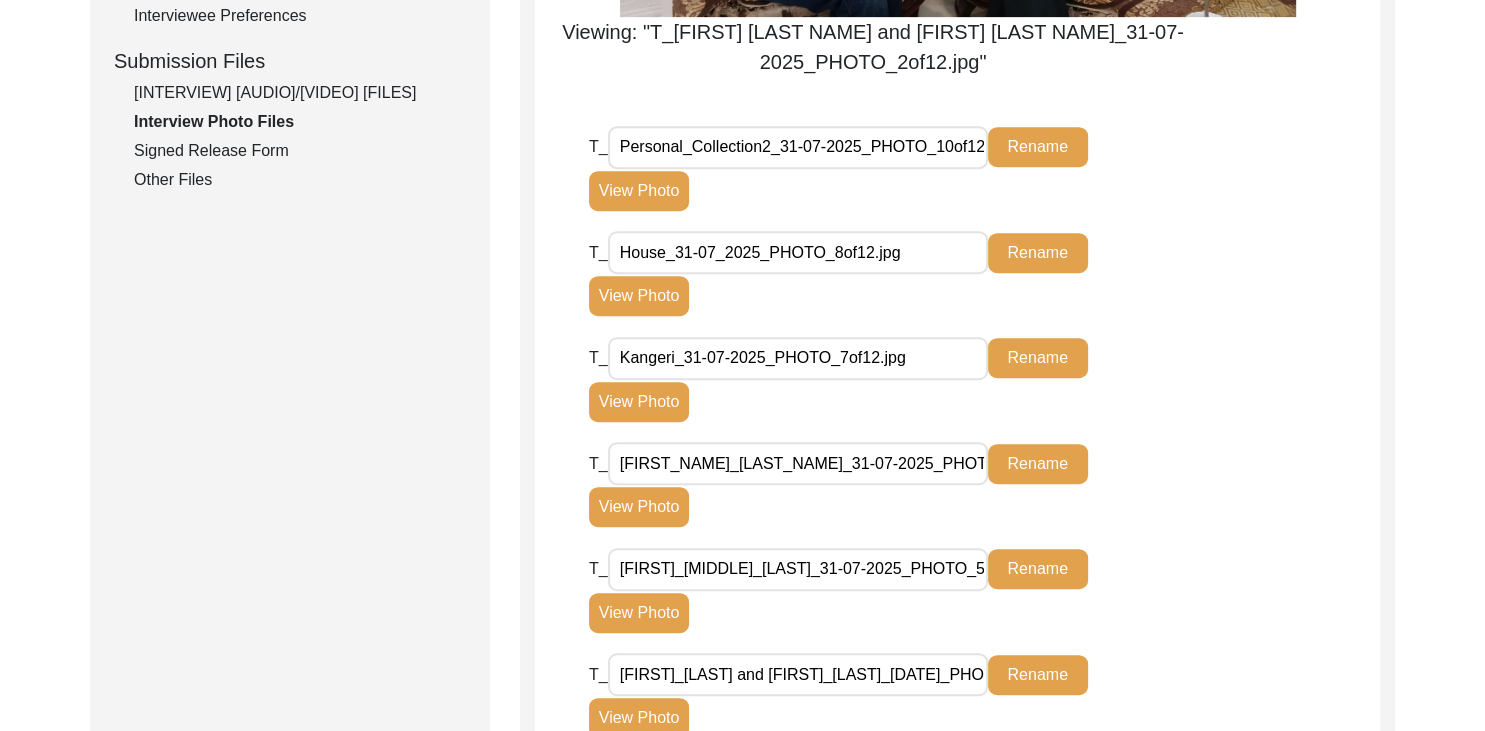scroll, scrollTop: 1007, scrollLeft: 0, axis: vertical 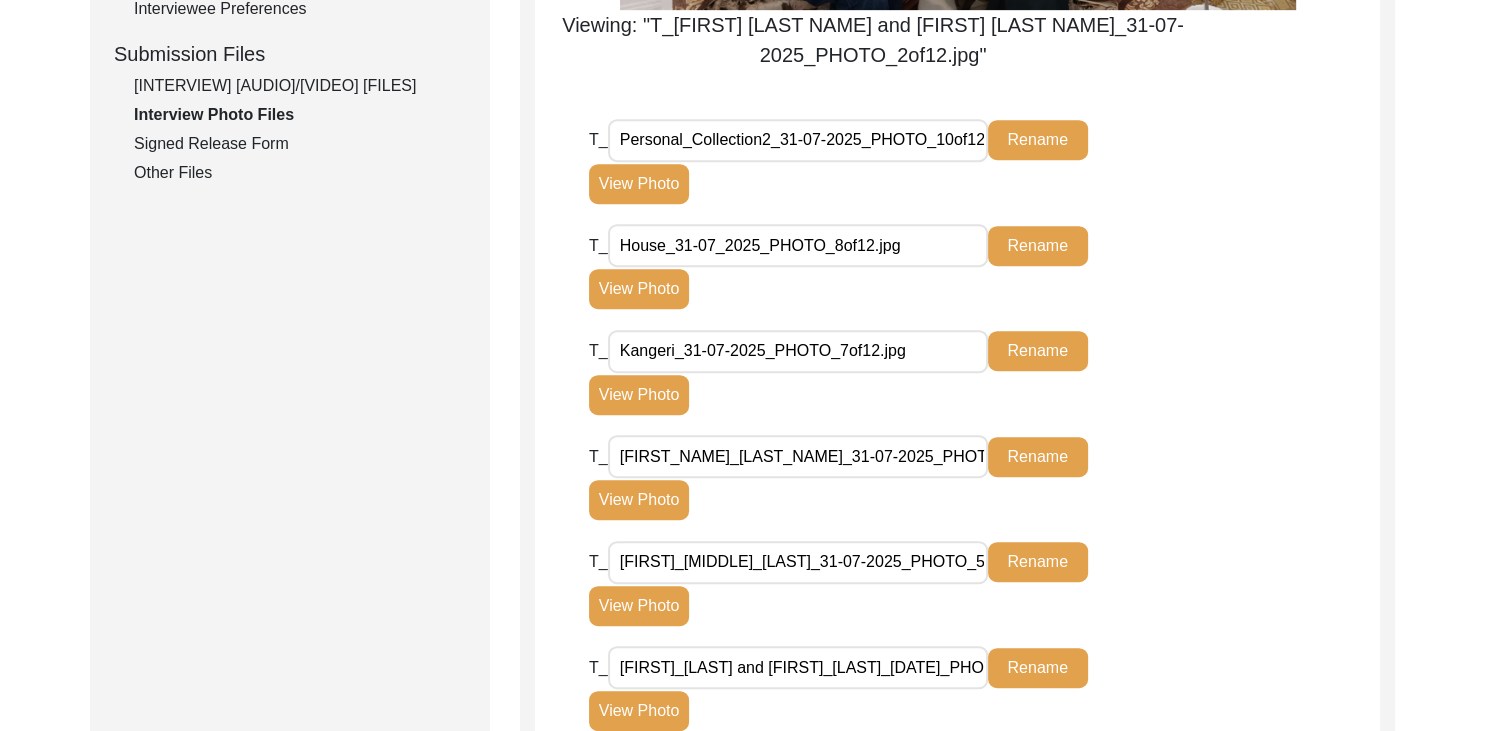 click on "View Photo" 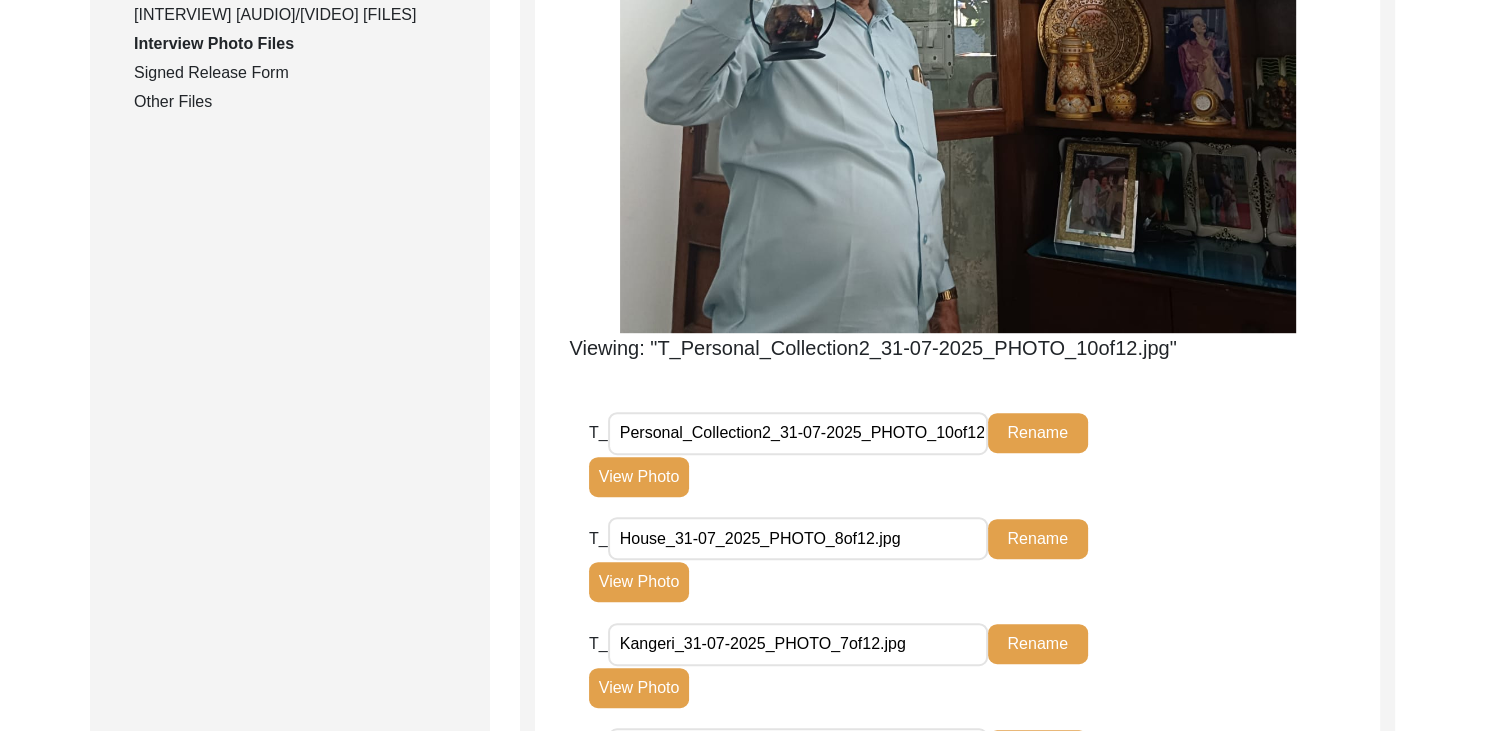 scroll, scrollTop: 1082, scrollLeft: 0, axis: vertical 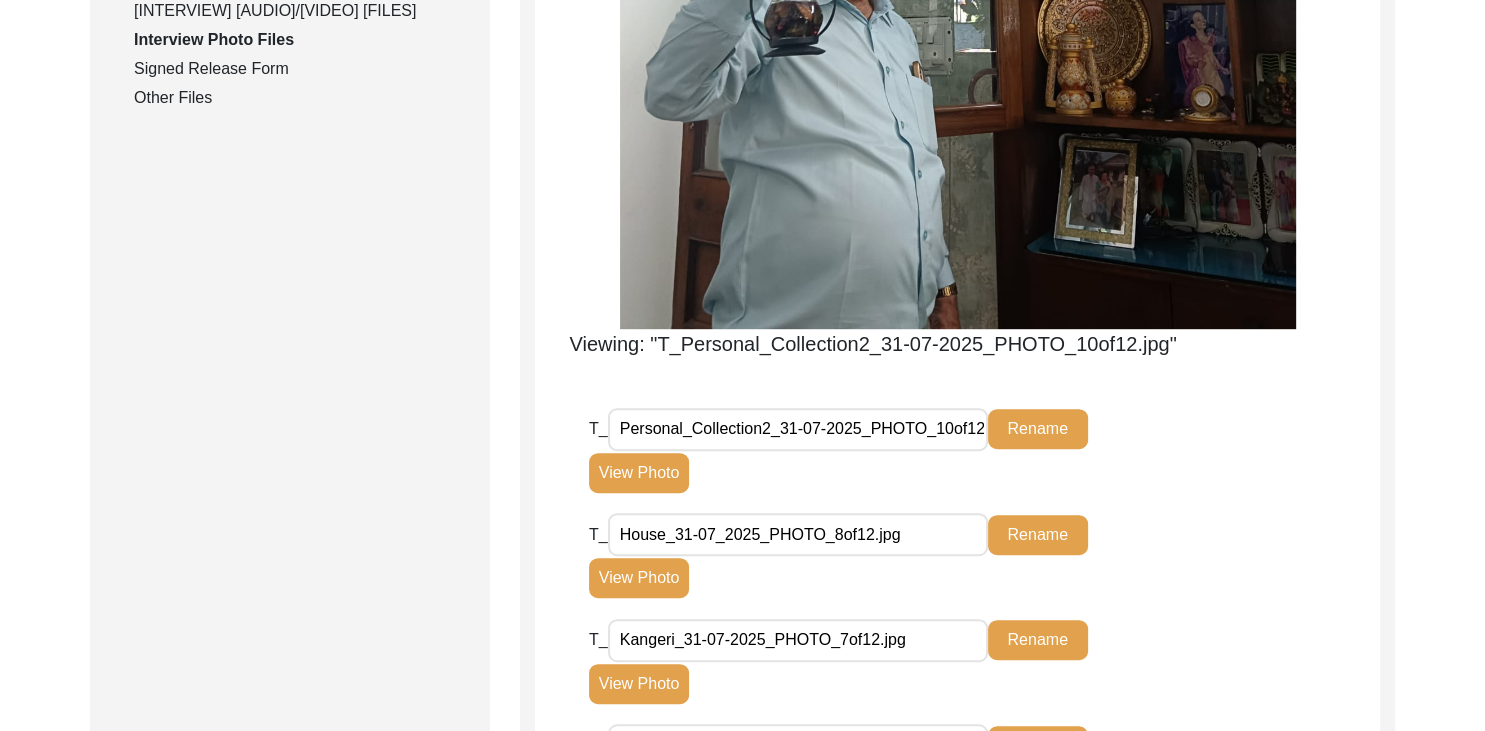 click on "View Photo" 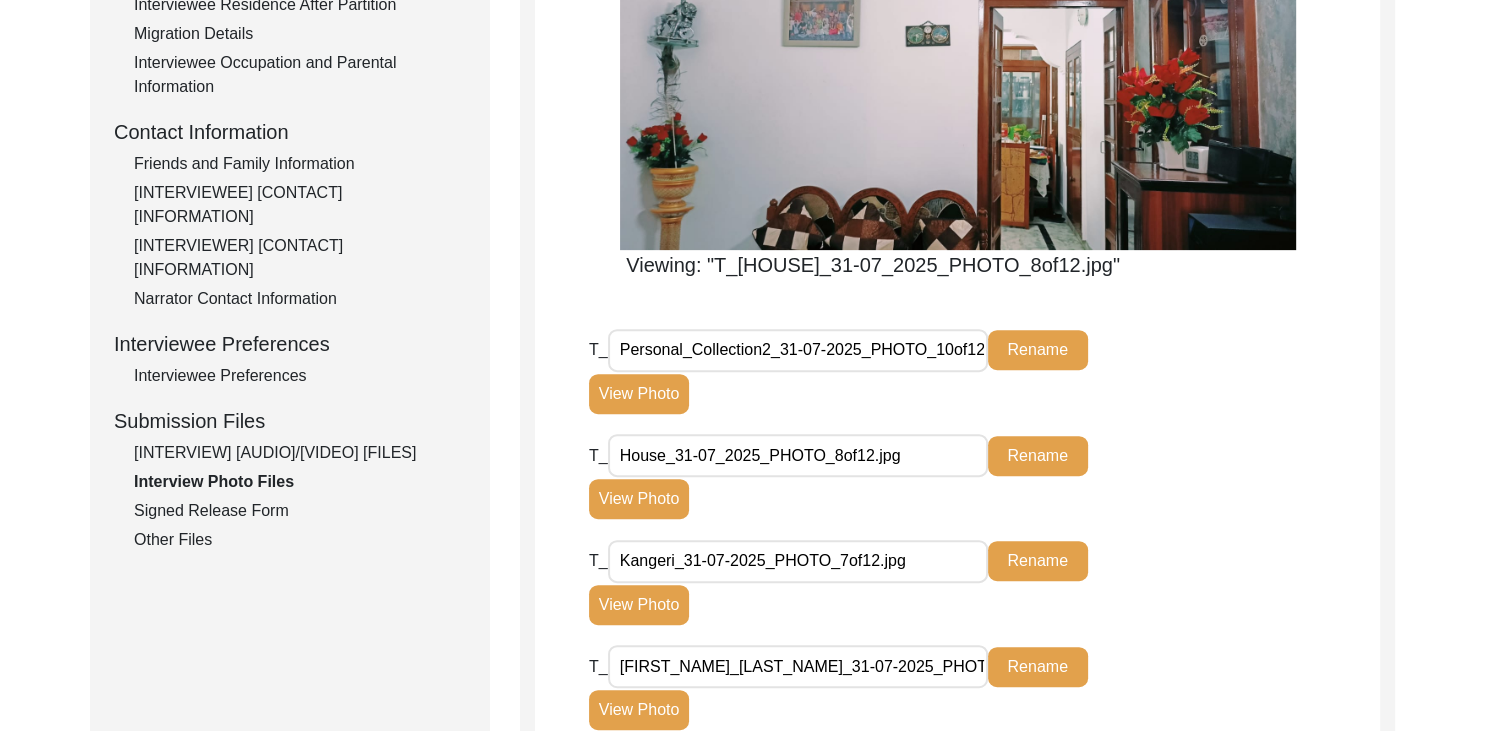scroll, scrollTop: 648, scrollLeft: 0, axis: vertical 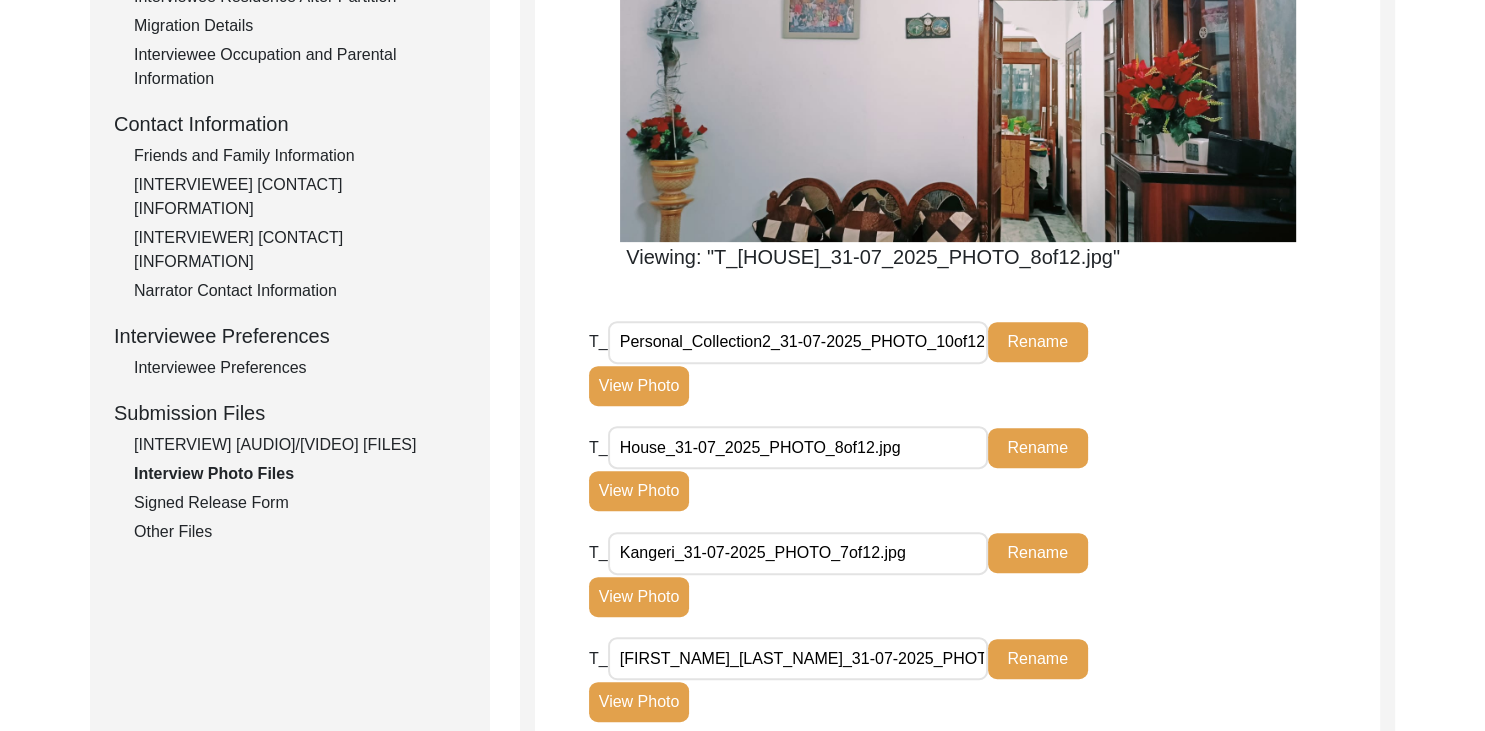 click on "View Photo" 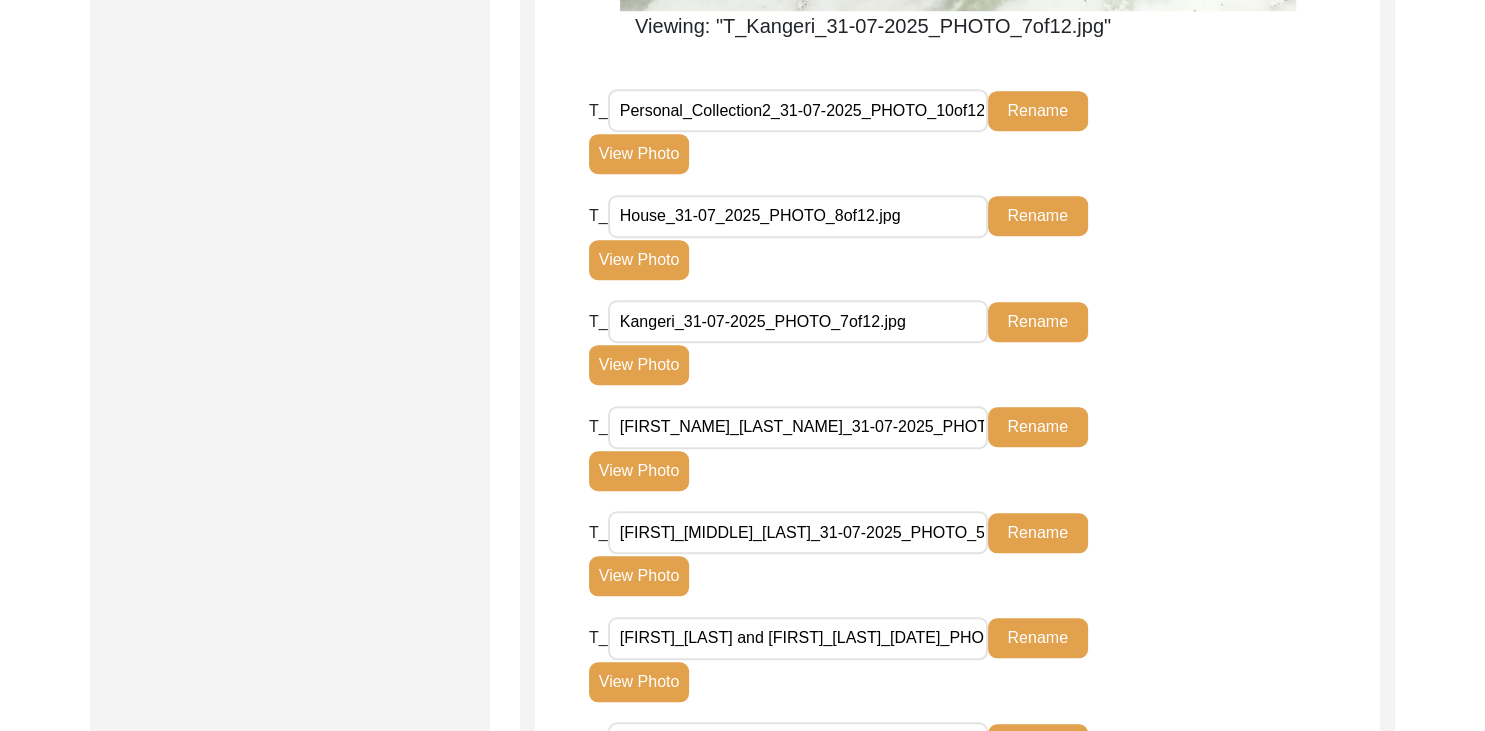 scroll, scrollTop: 1420, scrollLeft: 0, axis: vertical 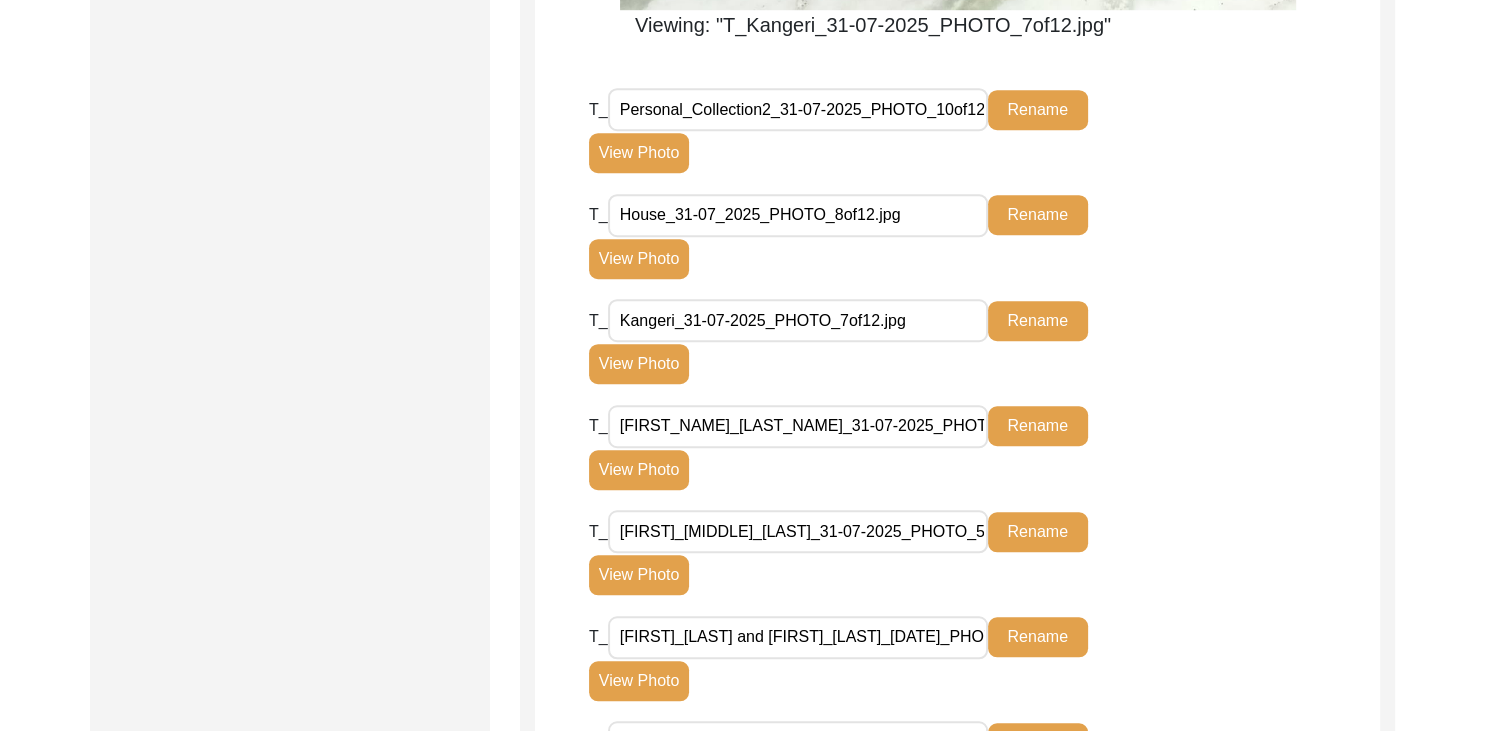 click on "View Photo" 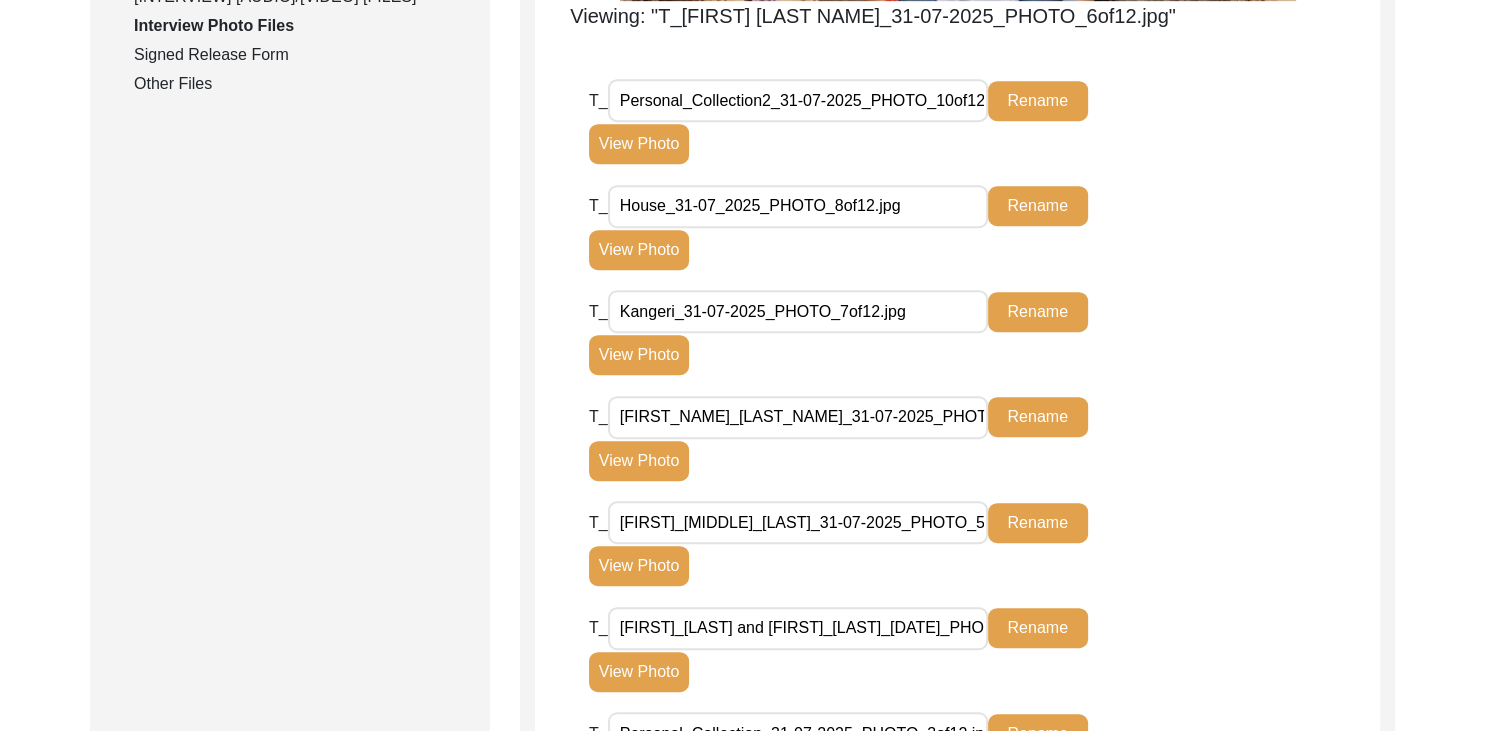 scroll, scrollTop: 1102, scrollLeft: 0, axis: vertical 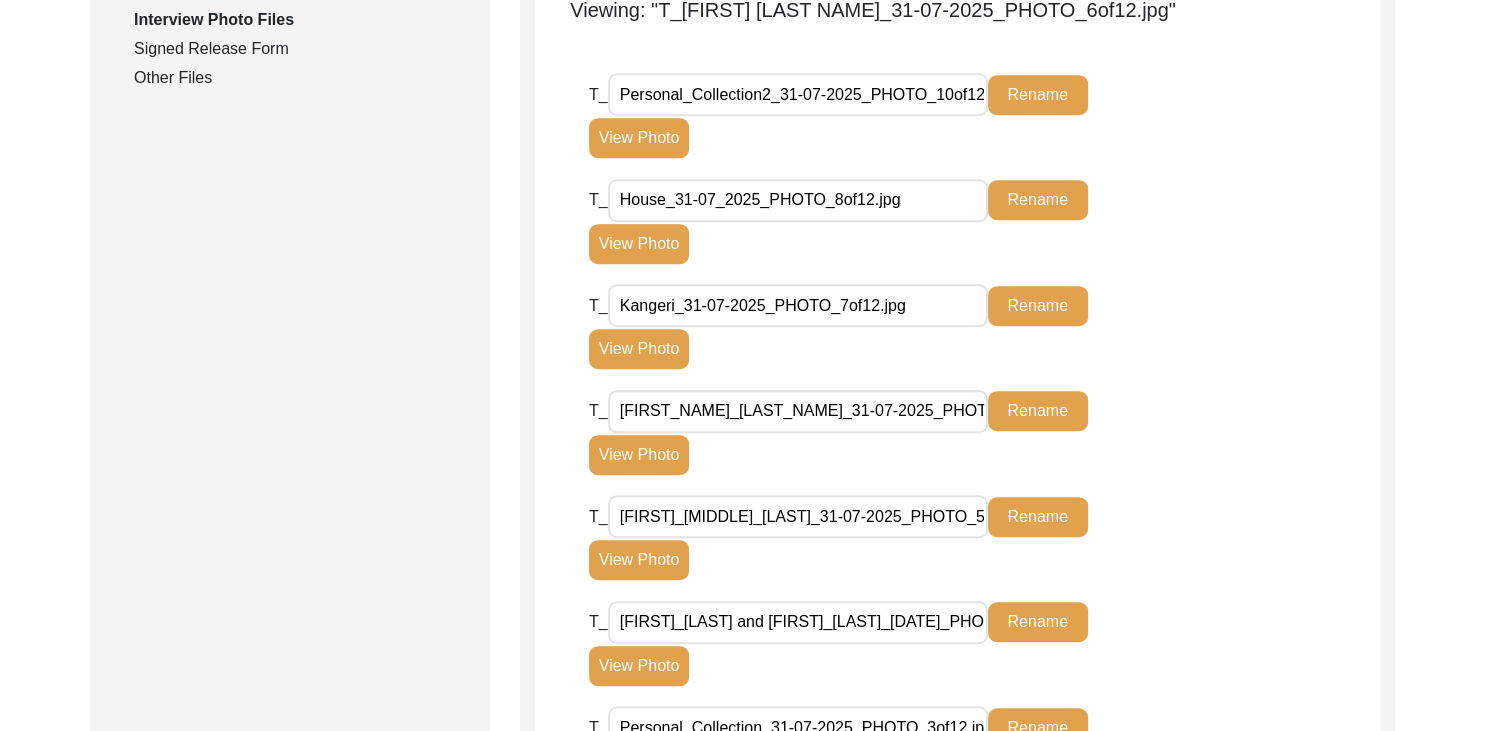 click on "View Photo" 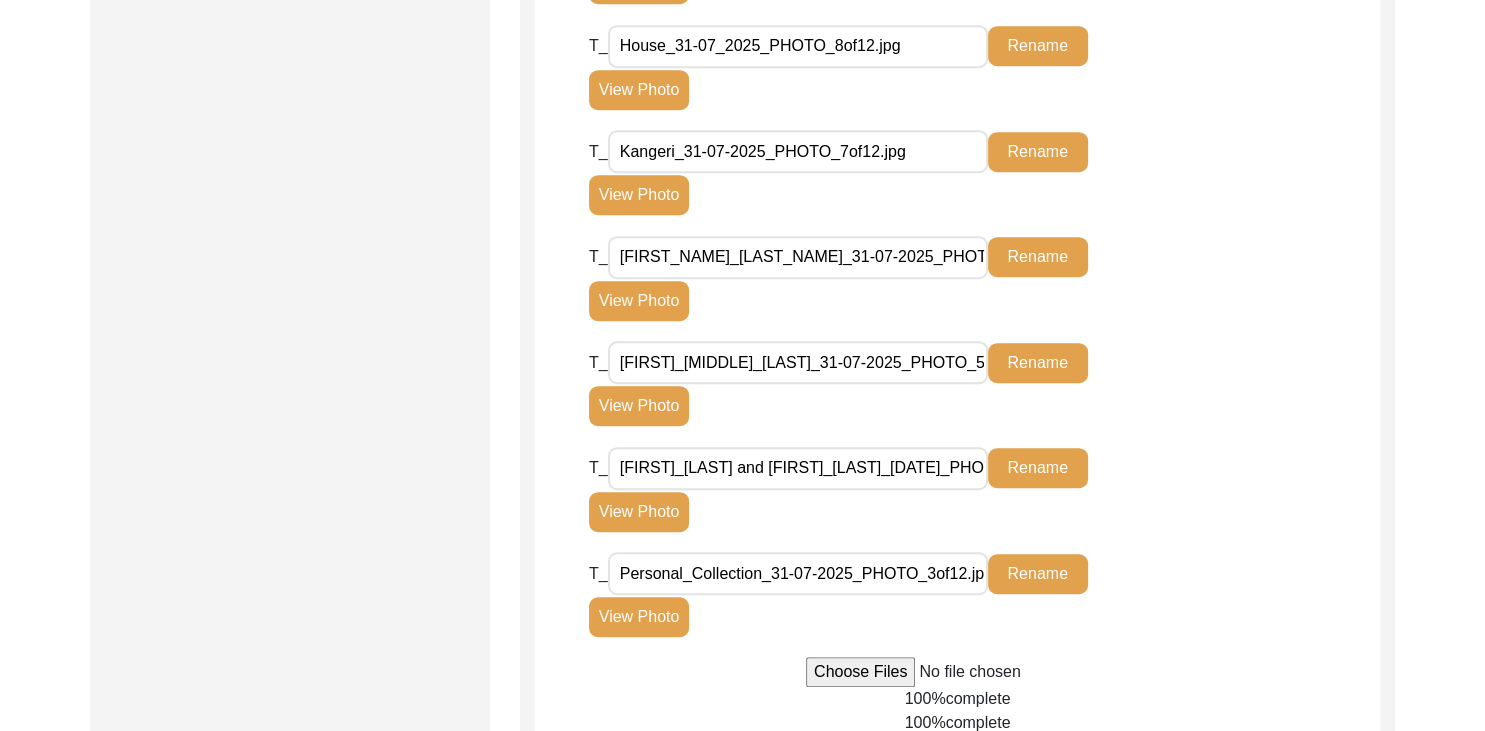 scroll, scrollTop: 1230, scrollLeft: 0, axis: vertical 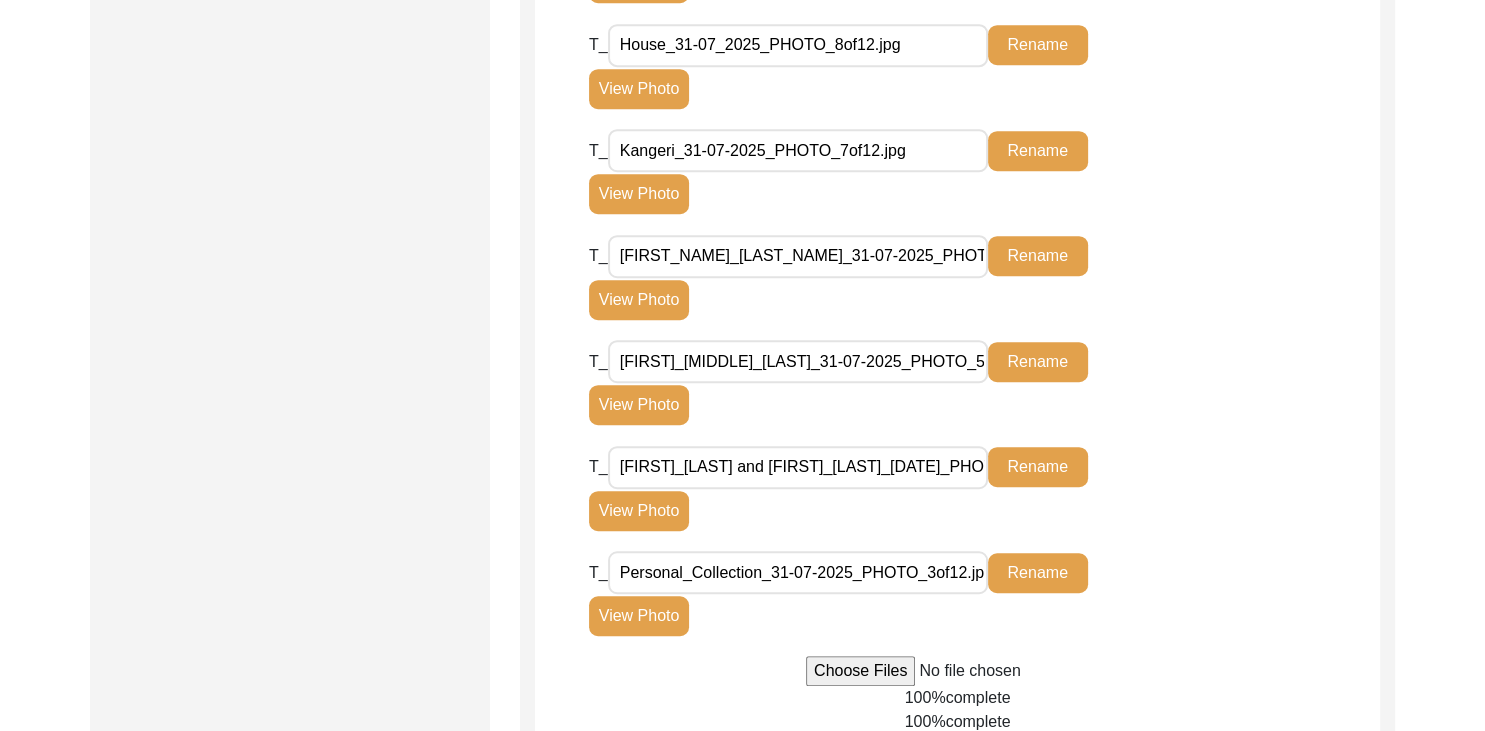 click on "[FIRST]_[MIDDLE]_[LAST]_31-07-2025_PHOTO_5of12.jpg" at bounding box center (798, 361) 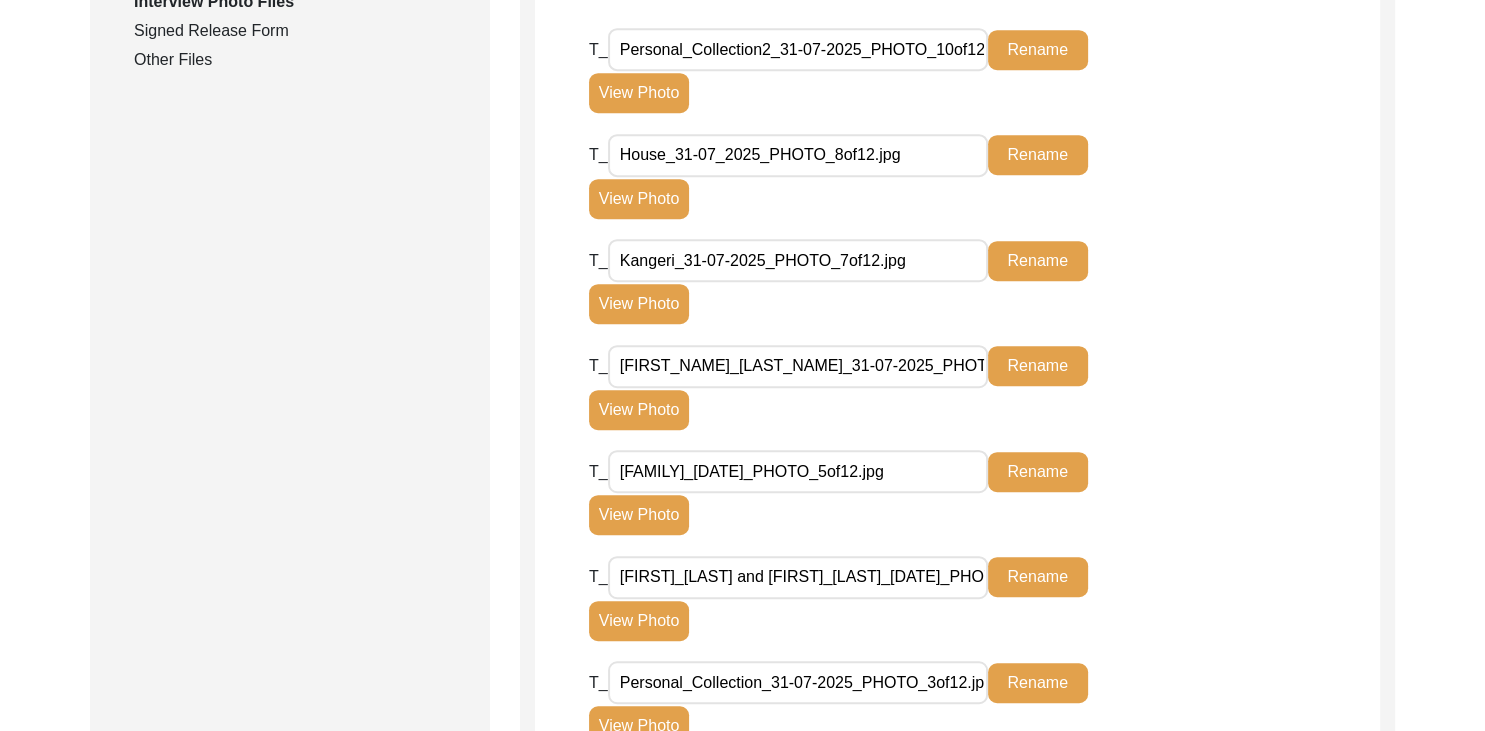 scroll, scrollTop: 1120, scrollLeft: 0, axis: vertical 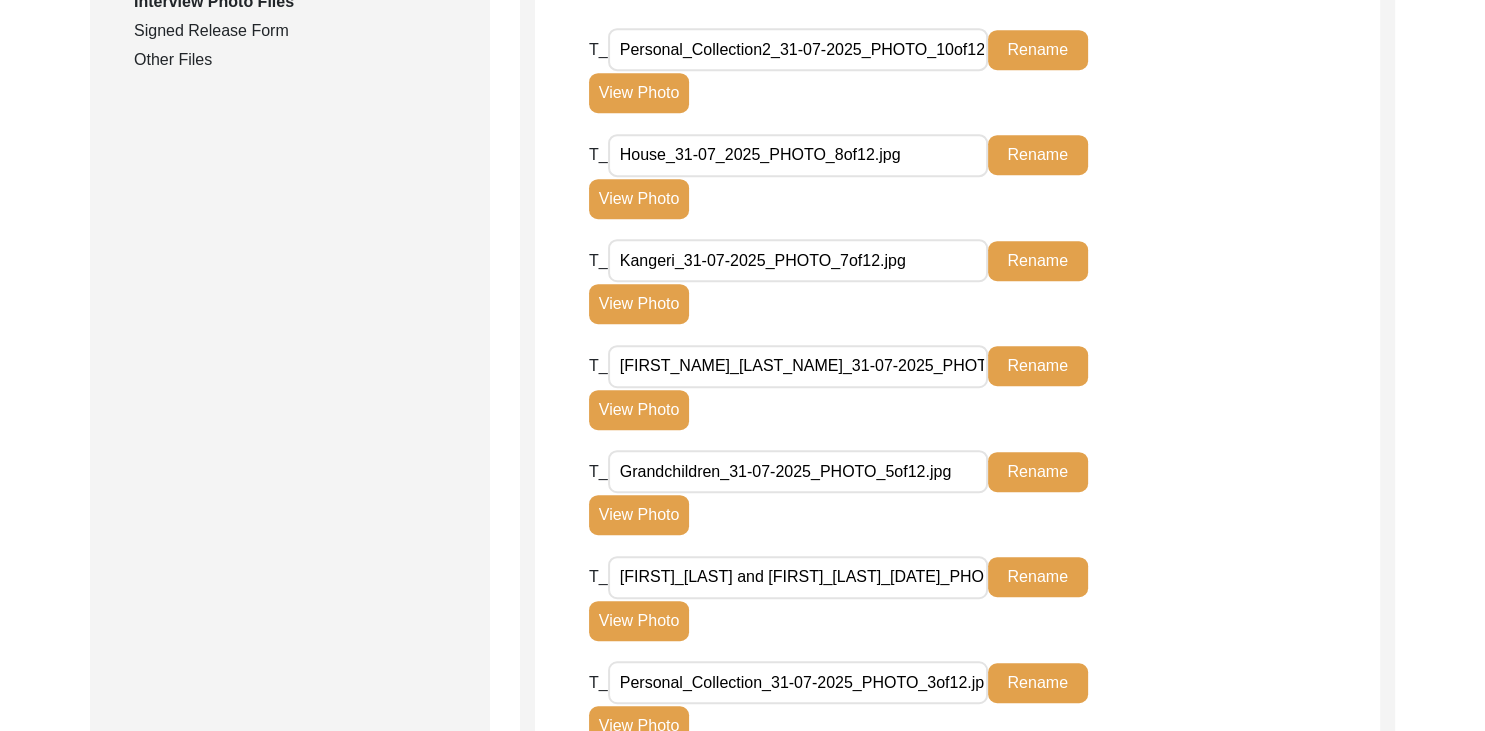 click on "T_ Personal_Collection2_31-07-2025_PHOTO_10of12.jpg Rename View Photo T_ House_31-07_2025_PHOTO_8of12.jpg Rename View Photo T_ Kangeri_31-07-2025_PHOTO_7of12.jpg Rename View Photo T_ Pragati_Singh_31-07-2025_PHOTO_6of12.jpg Rename View Photo T_ Grandchildren_31-07-2025_PHOTO_5of12.jpg Rename View Photo T_ Pragati_Singh and Ravi_Kumar_Gupta_31-07-2025_PHOTO_2of12.jpg Rename View Photo T_ Personal_Collection_31-07-2025_PHOTO_3of12.jpg Rename View Photo 100%  complete 100%  complete 100%  complete 100%  complete 100%  complete 100%  complete 100%  complete 100%  complete 100%  complete 100%  complete" 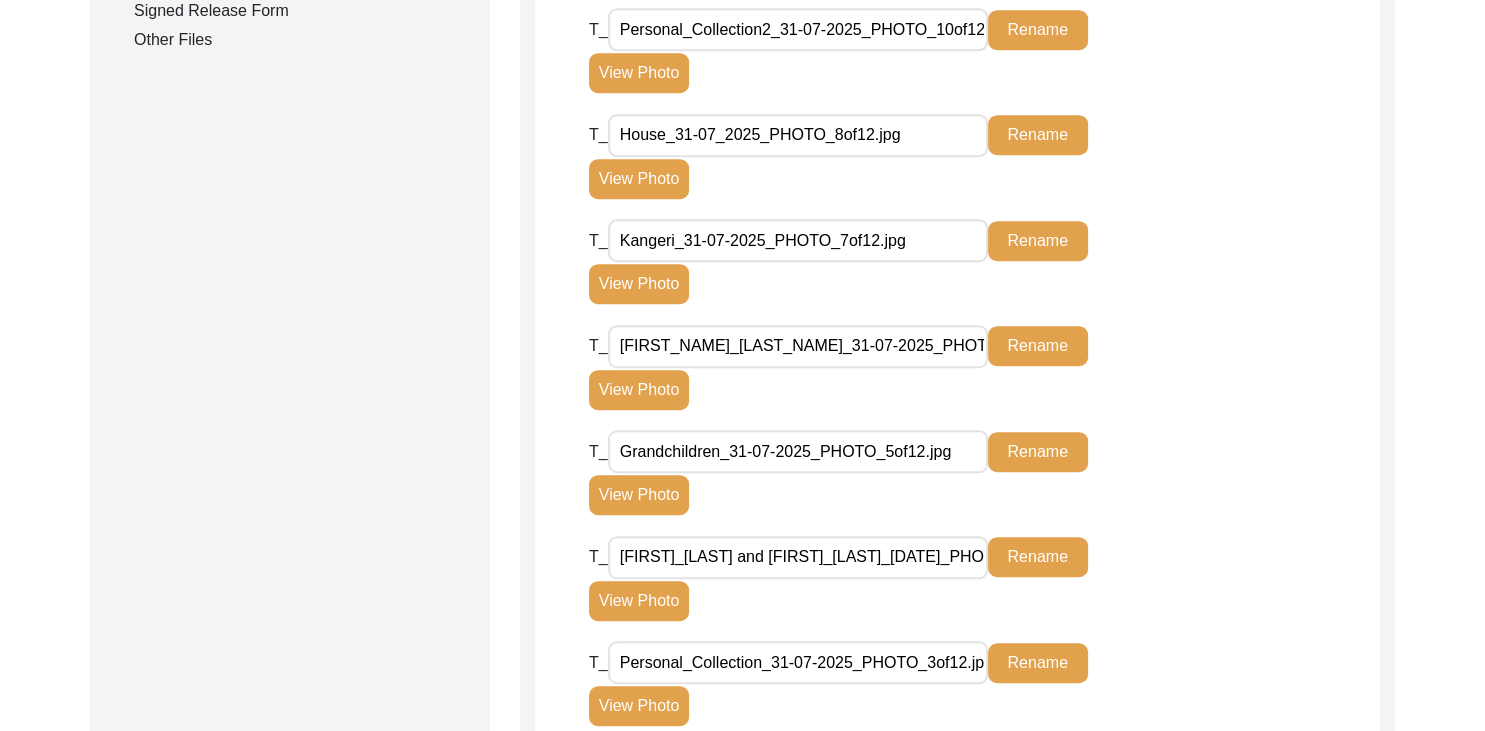 scroll, scrollTop: 1140, scrollLeft: 0, axis: vertical 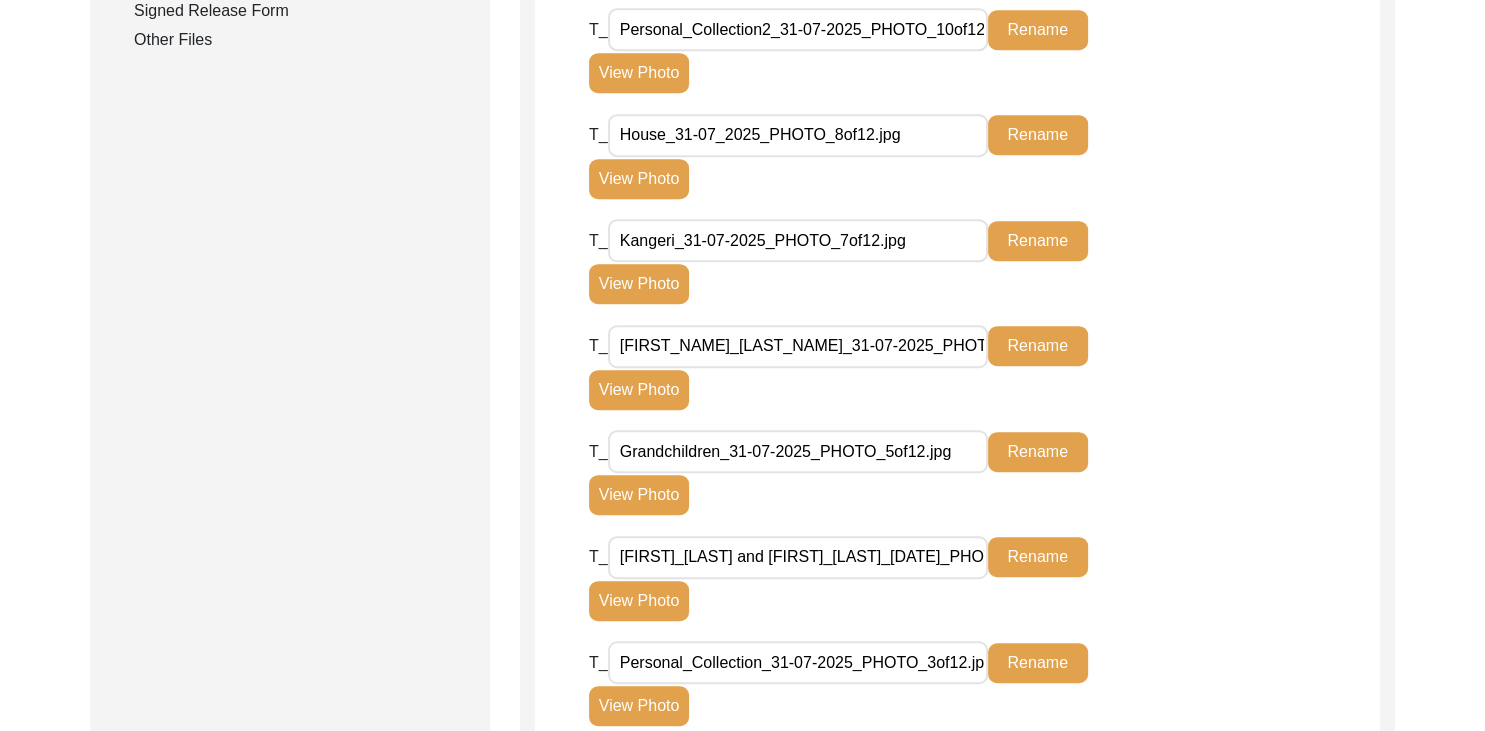 click on "Grandchildren_31-07-2025_PHOTO_5of12.jpg" at bounding box center [798, 451] 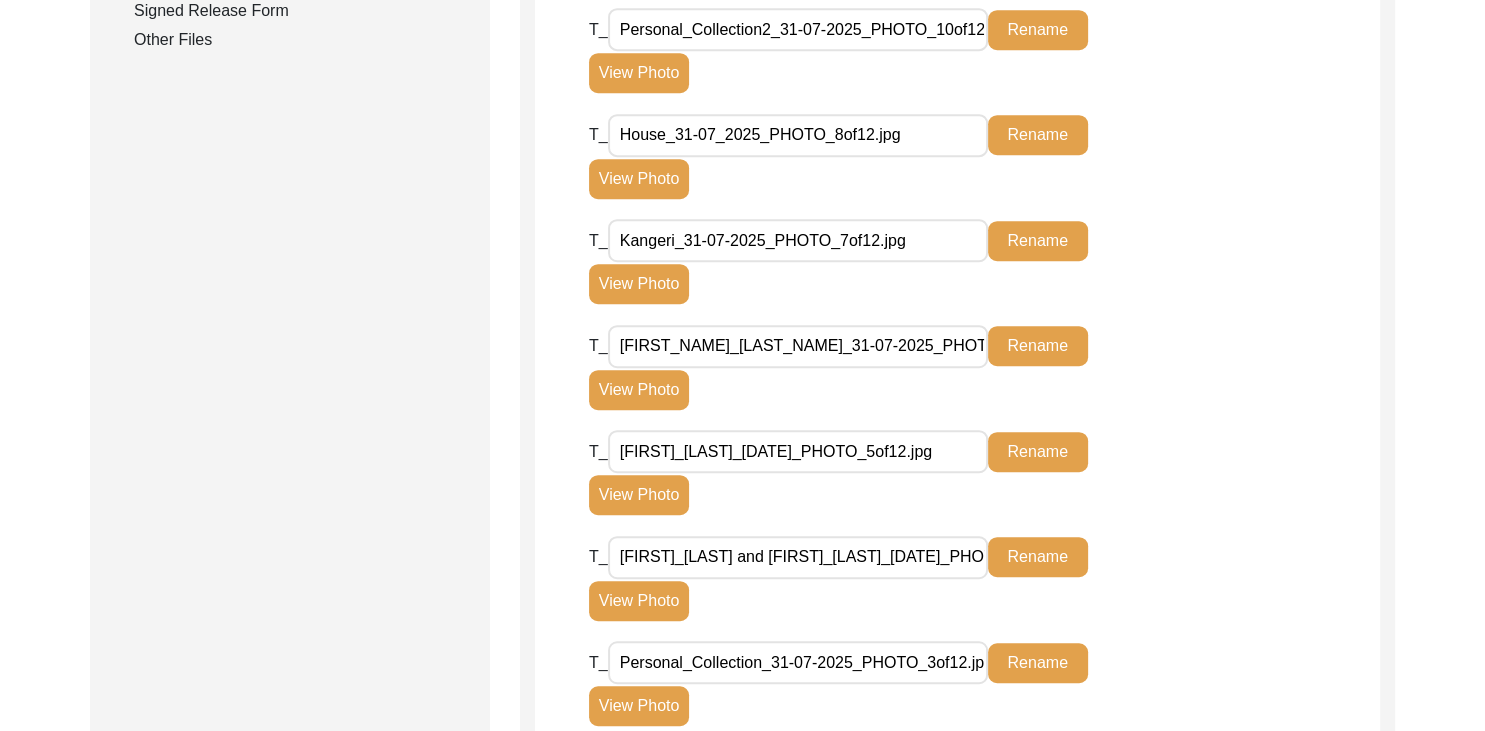 click on "Rename" 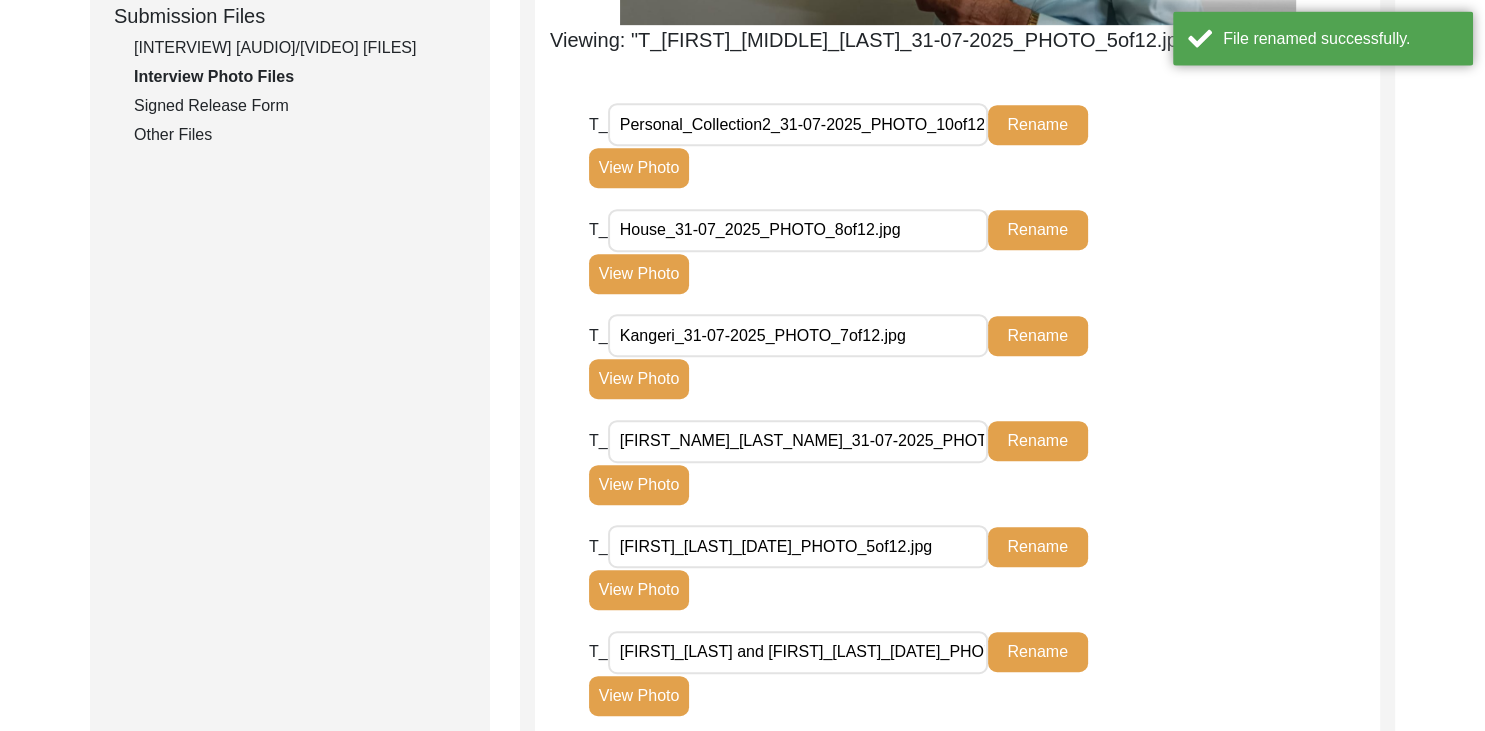 scroll, scrollTop: 1045, scrollLeft: 0, axis: vertical 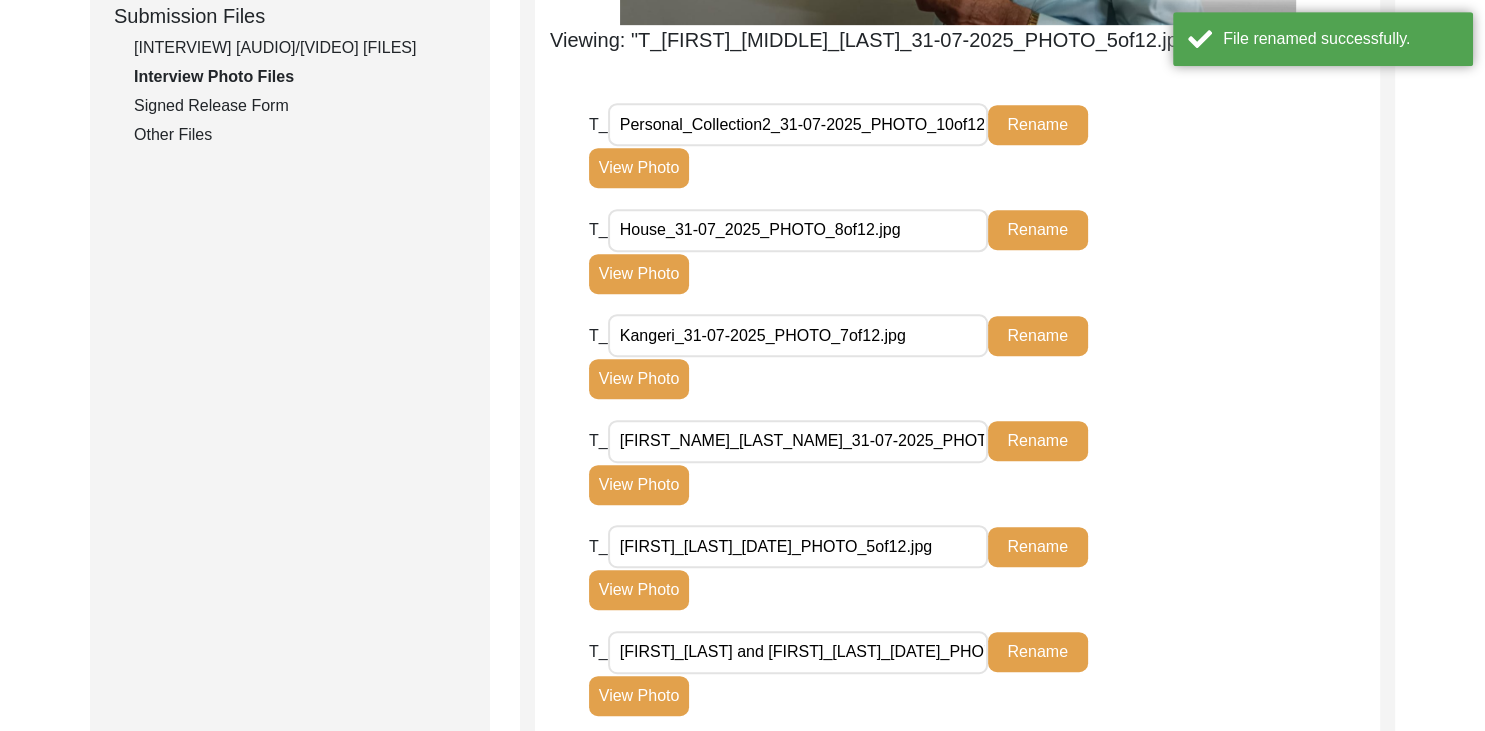 click on "Rename" 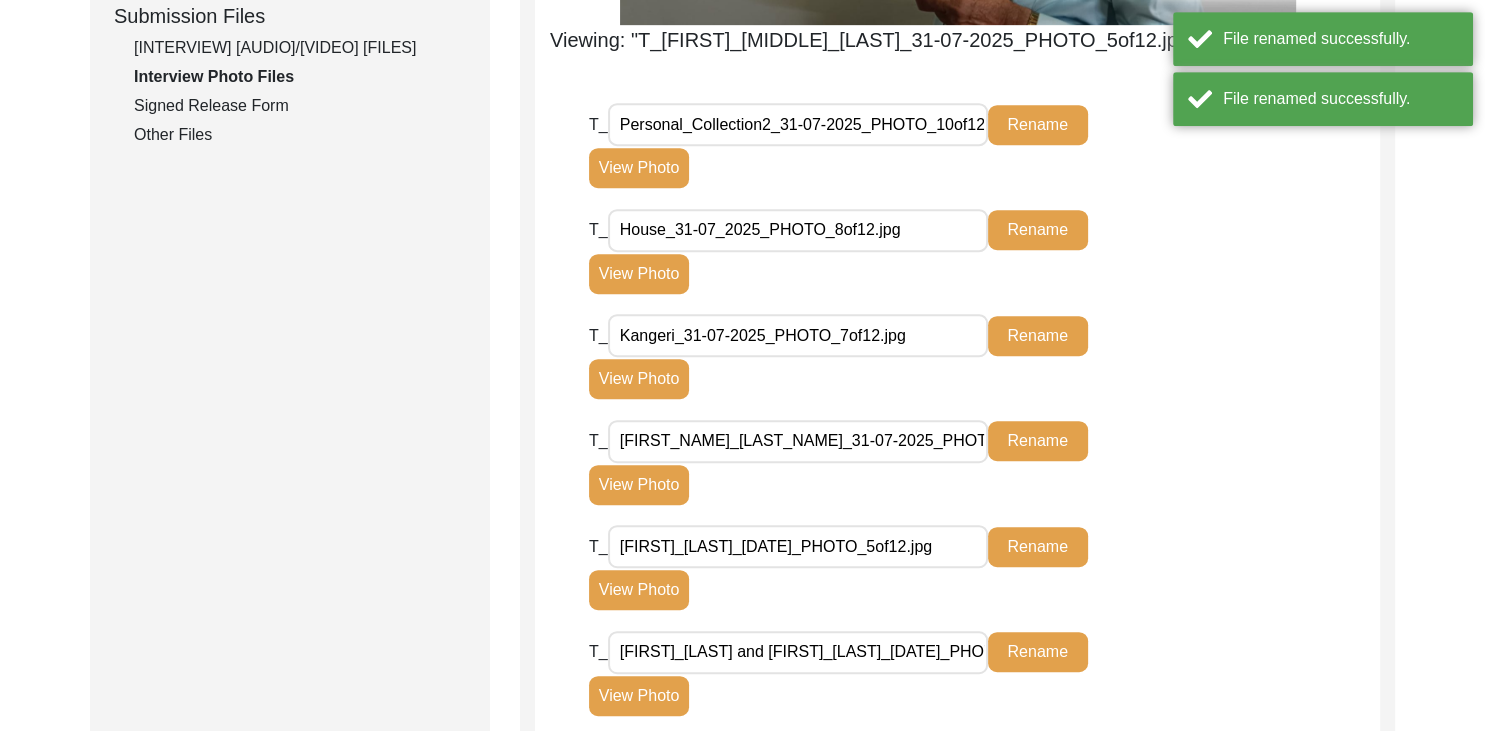 click on "Rename" 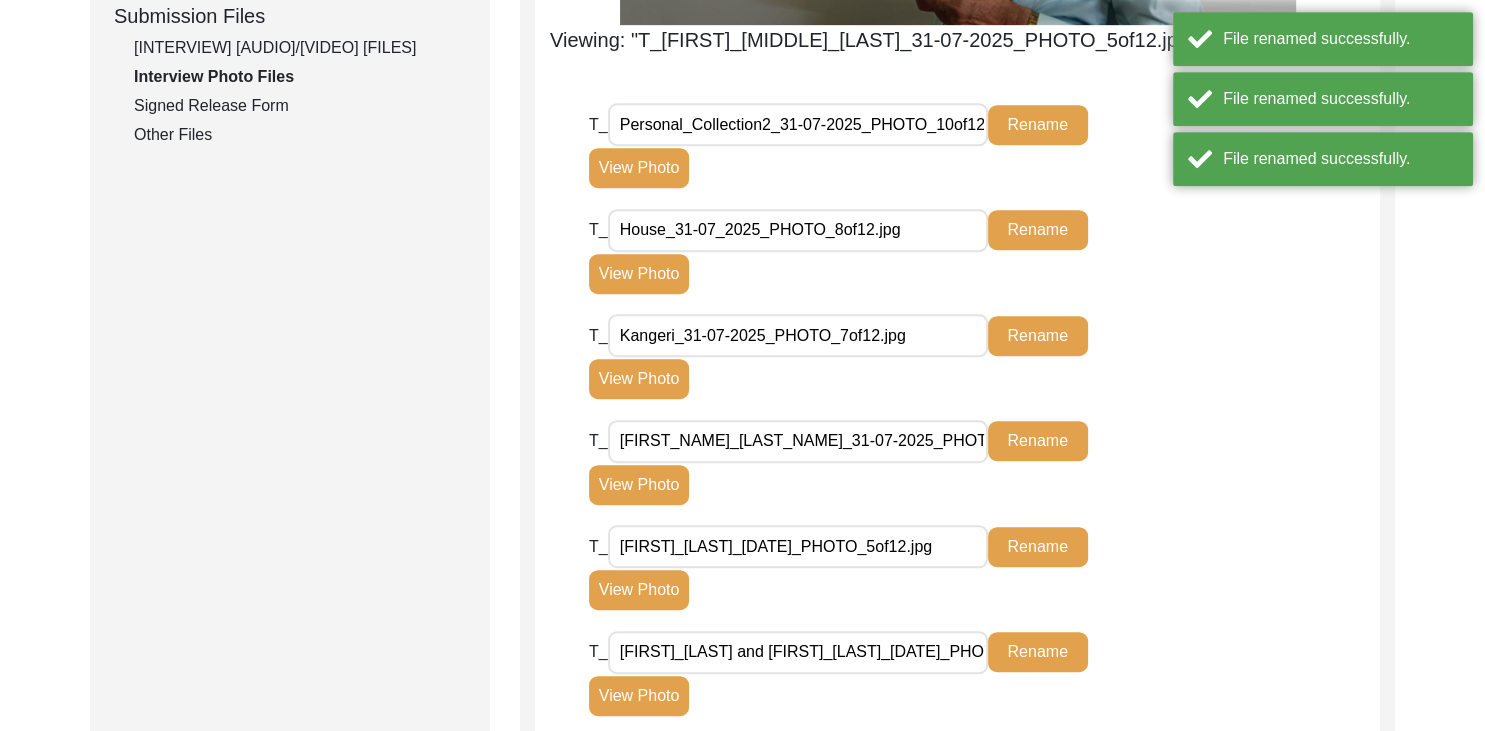 click on "Rename" 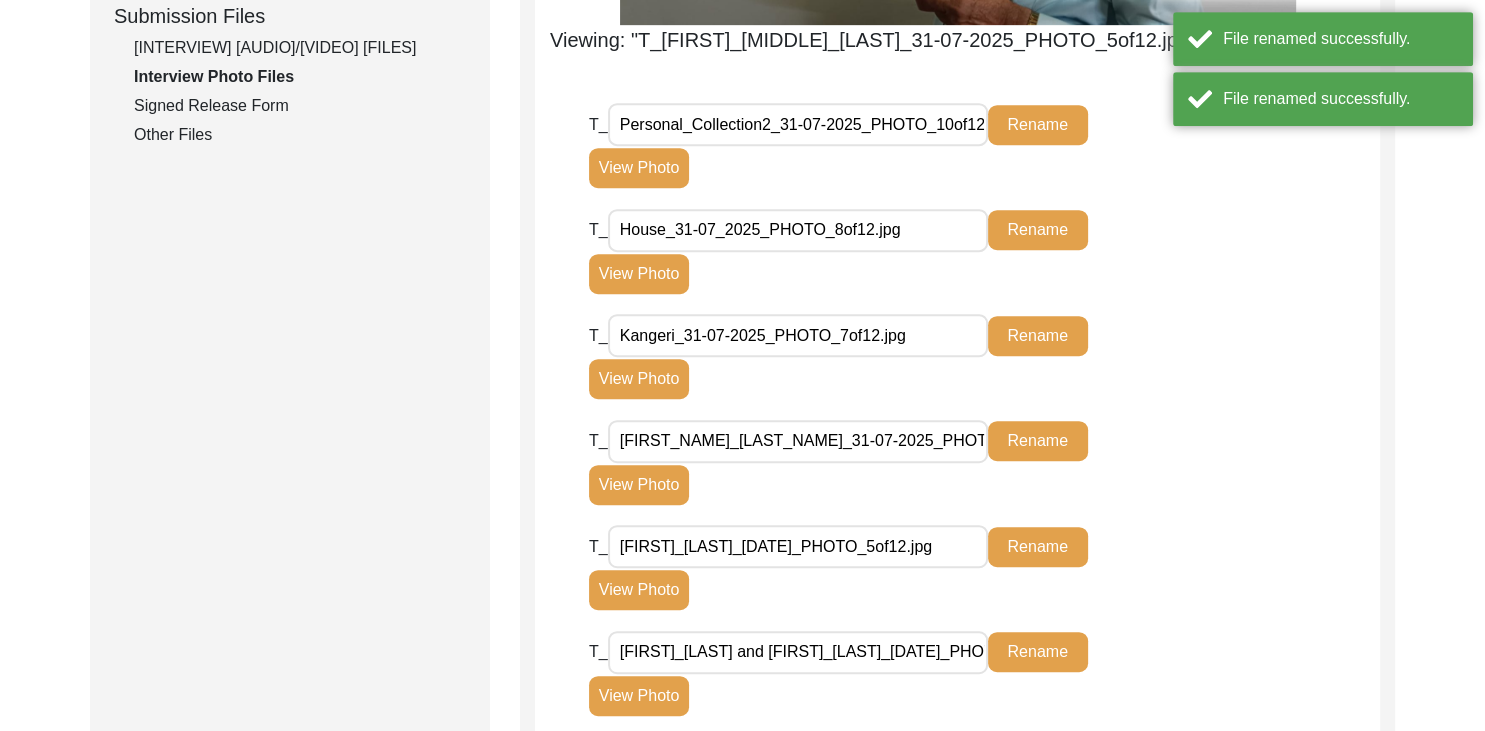click on "View Photo" 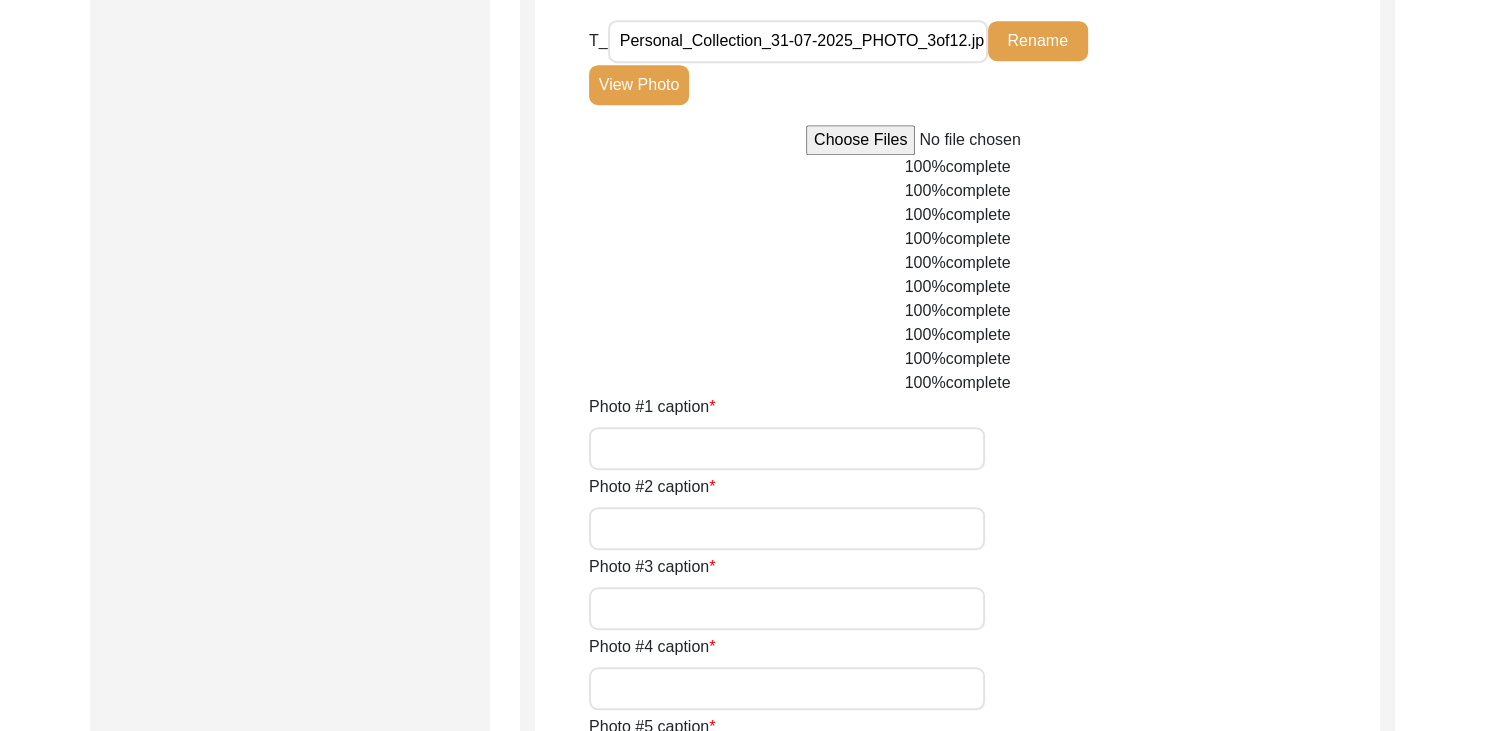 scroll, scrollTop: 1245, scrollLeft: 0, axis: vertical 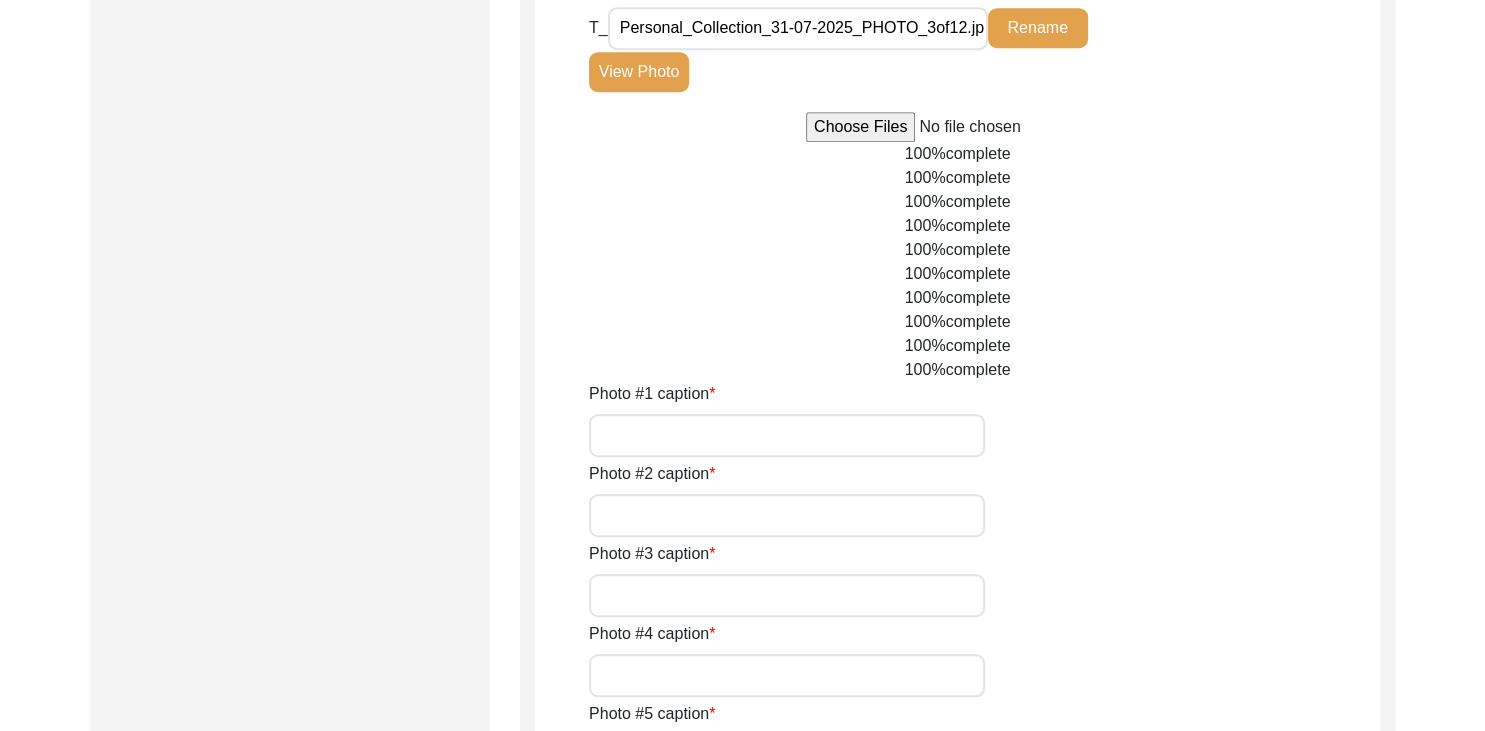 click on "View Photo" 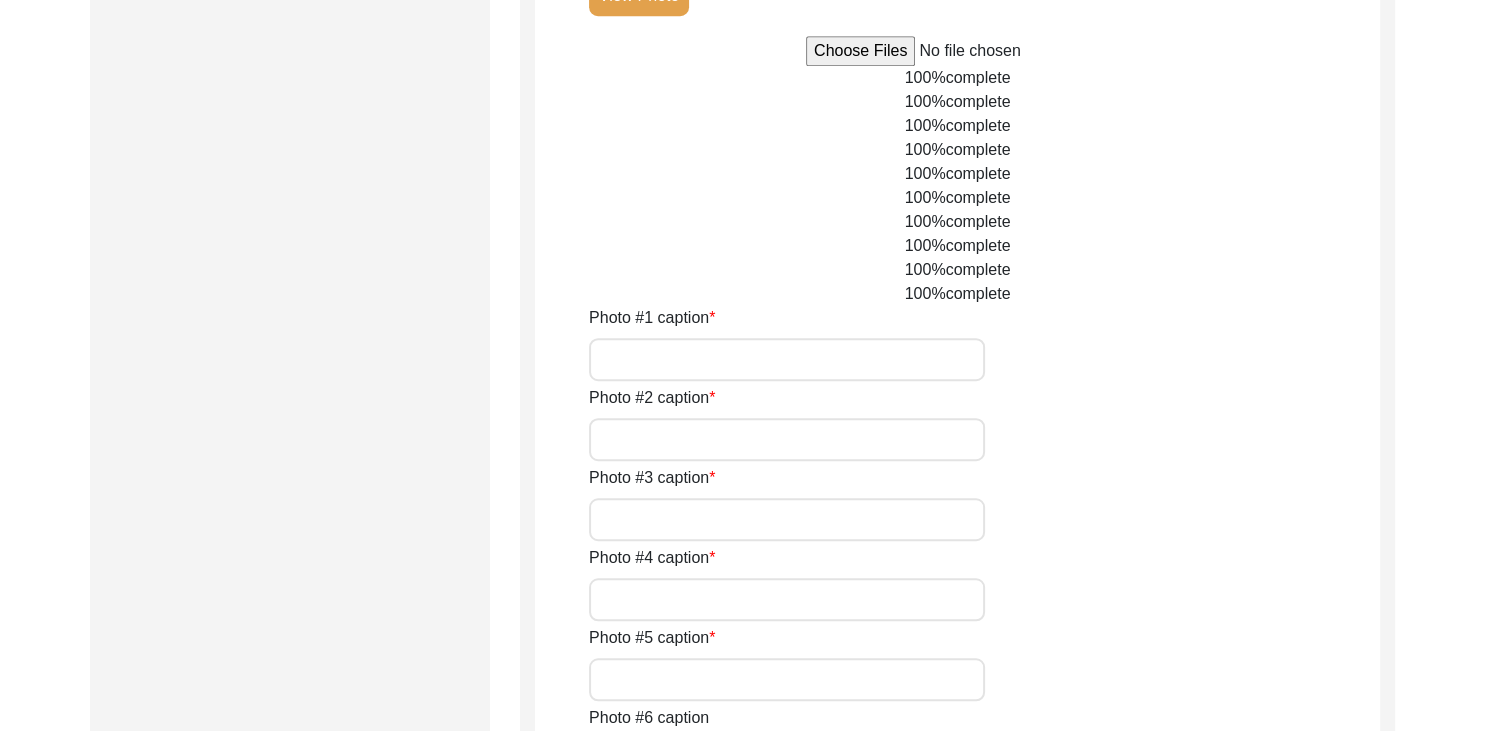 scroll, scrollTop: 1353, scrollLeft: 0, axis: vertical 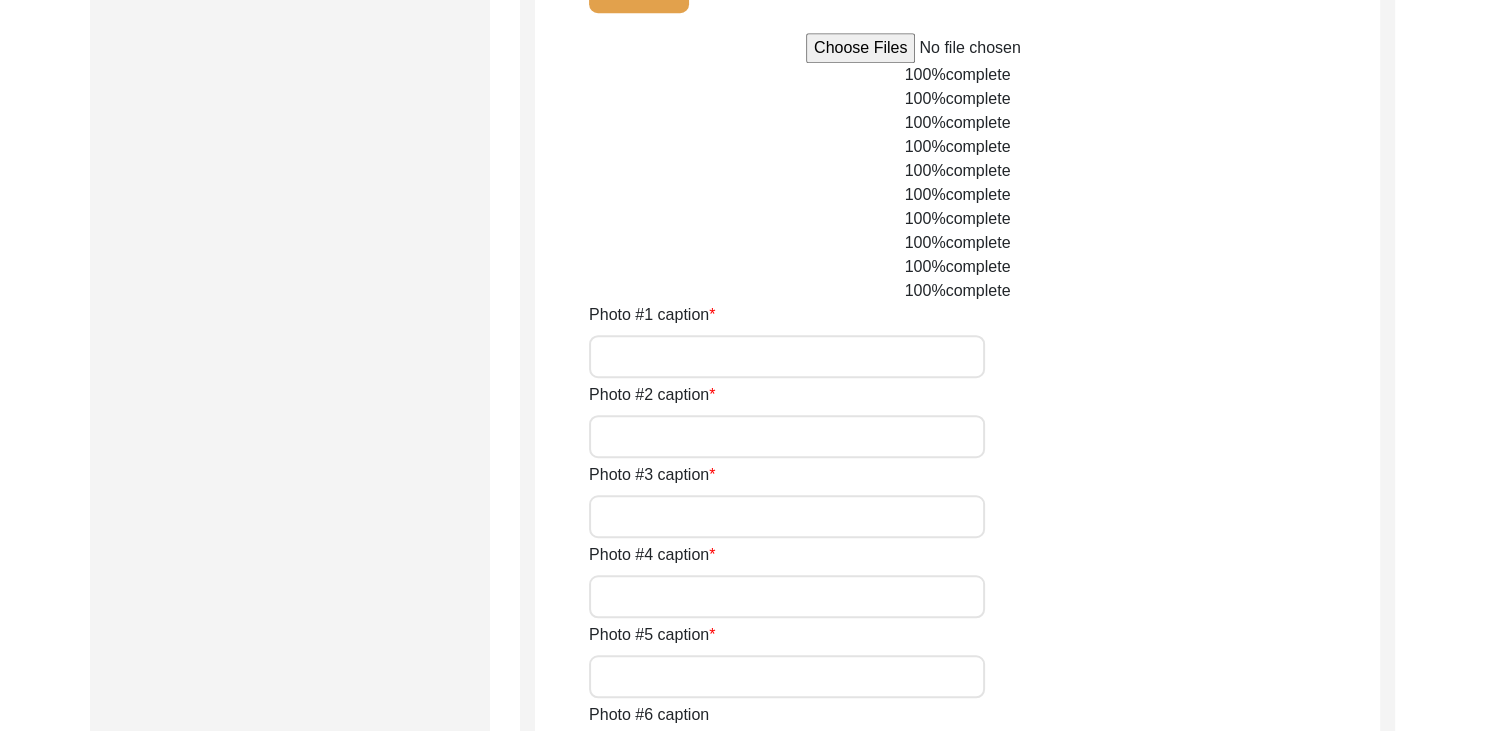 click on "View Photo" 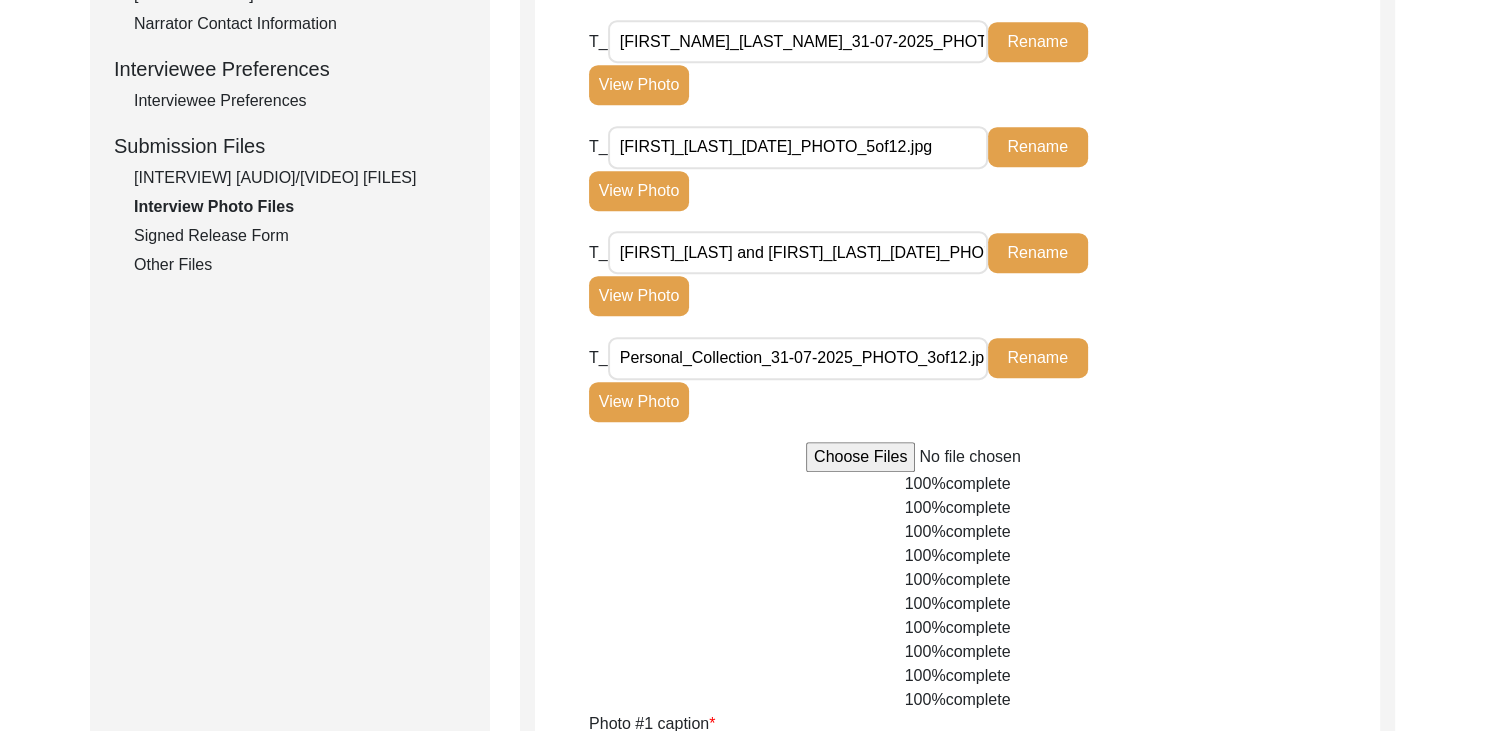scroll, scrollTop: 913, scrollLeft: 0, axis: vertical 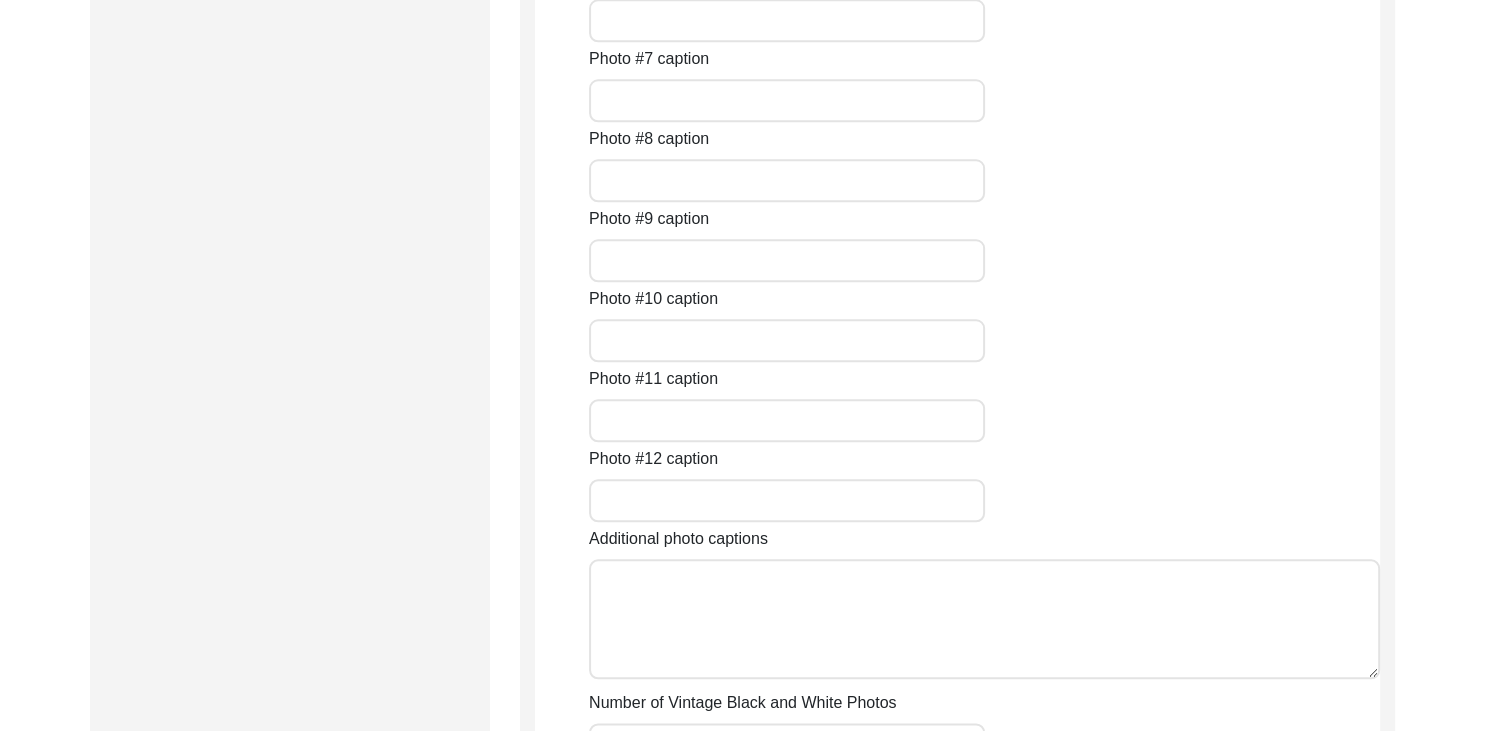 click at bounding box center (957, -688) 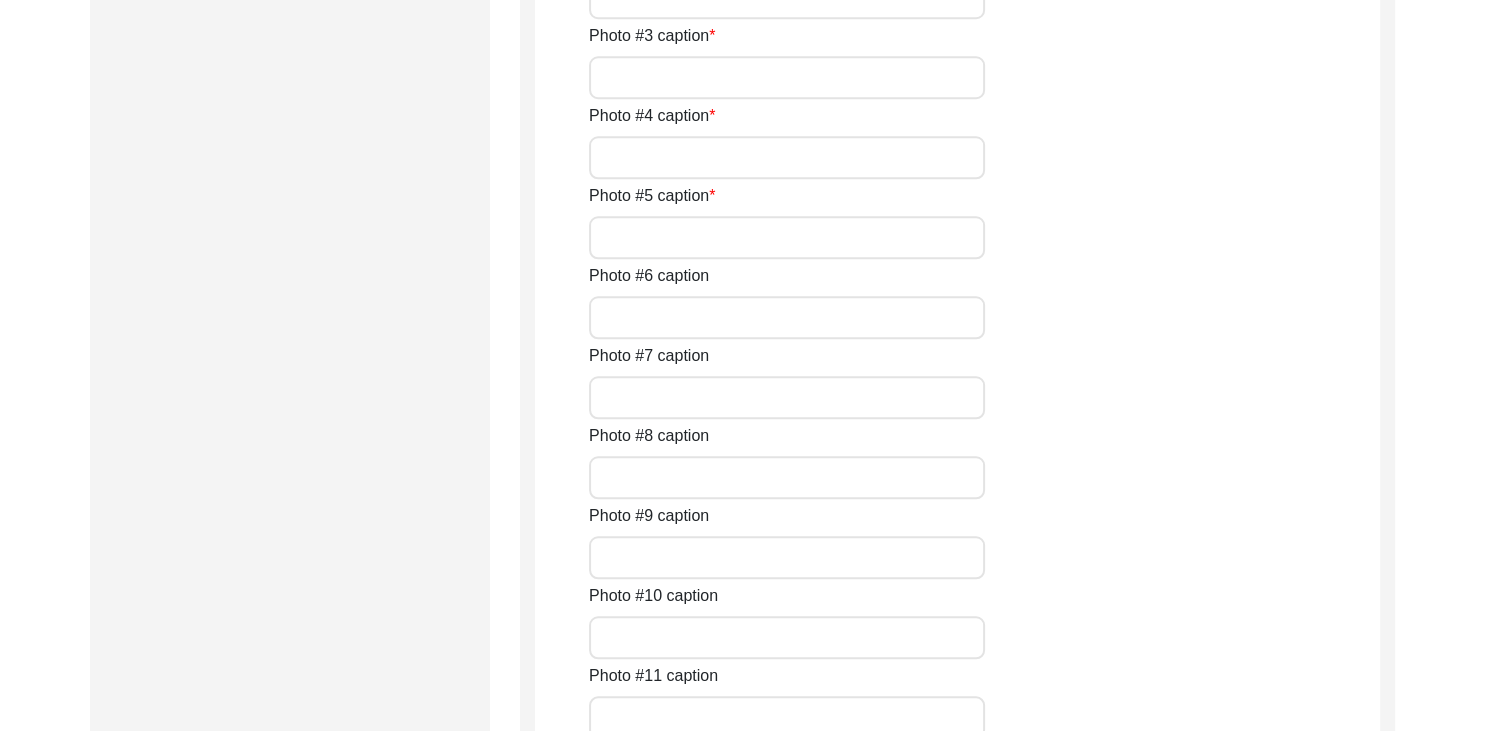 scroll, scrollTop: 1768, scrollLeft: 0, axis: vertical 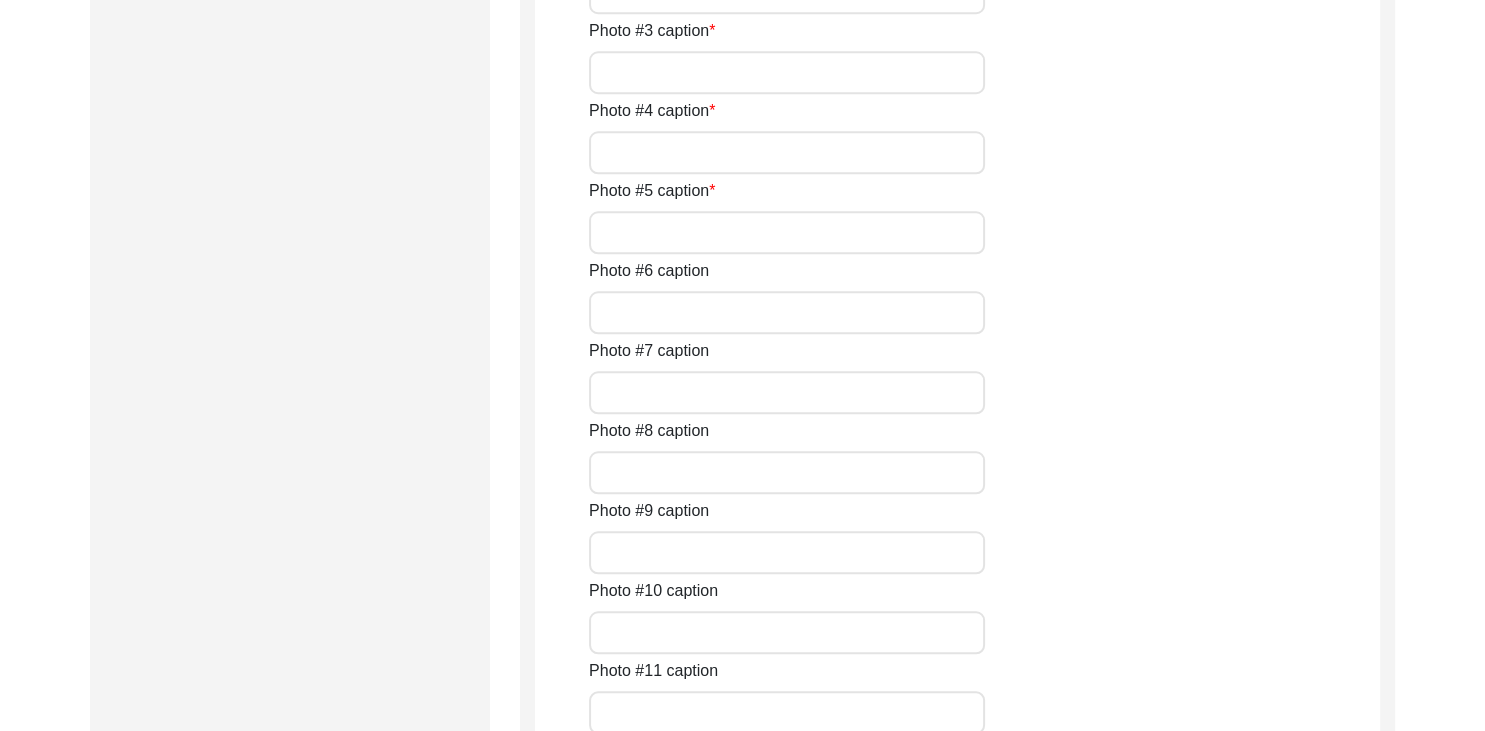 click at bounding box center (957, -396) 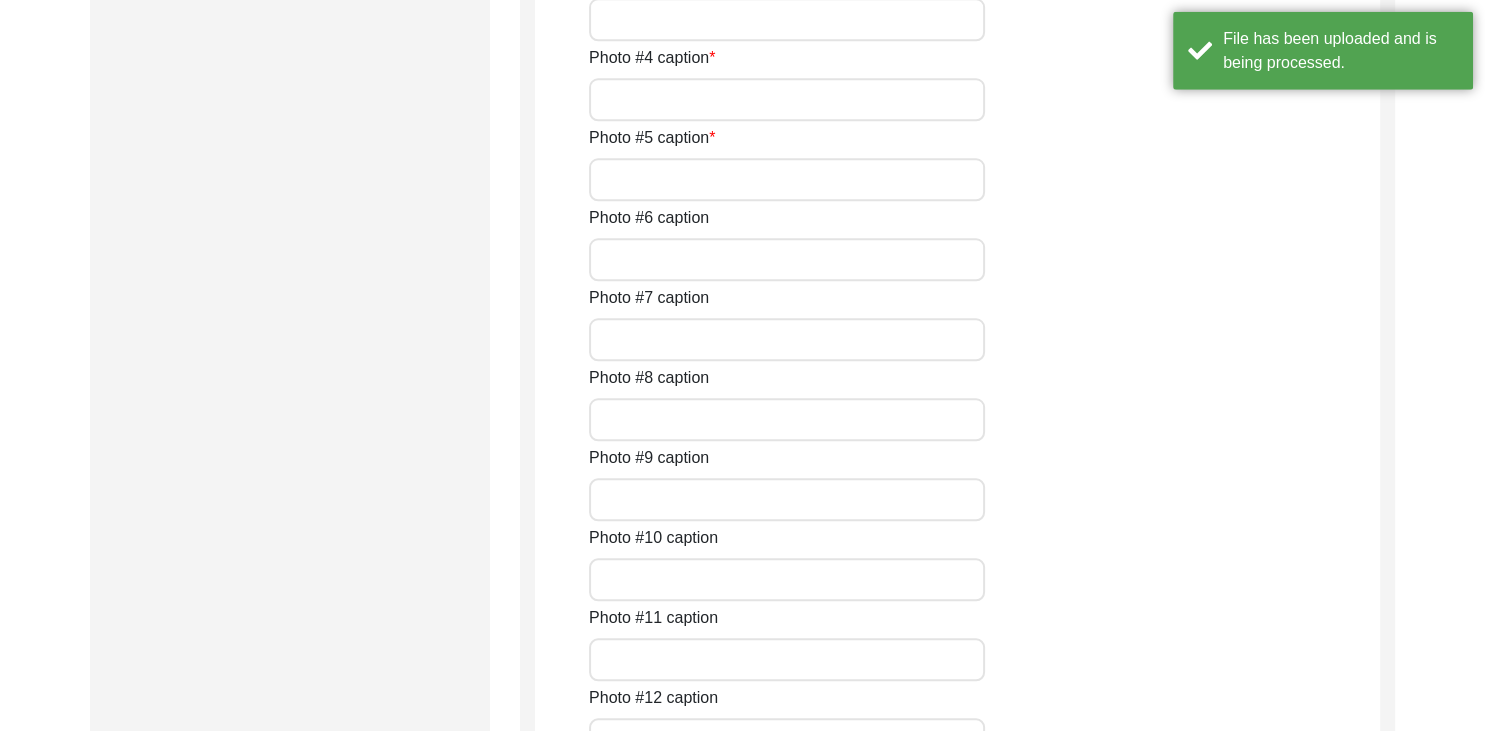 scroll, scrollTop: 1953, scrollLeft: 0, axis: vertical 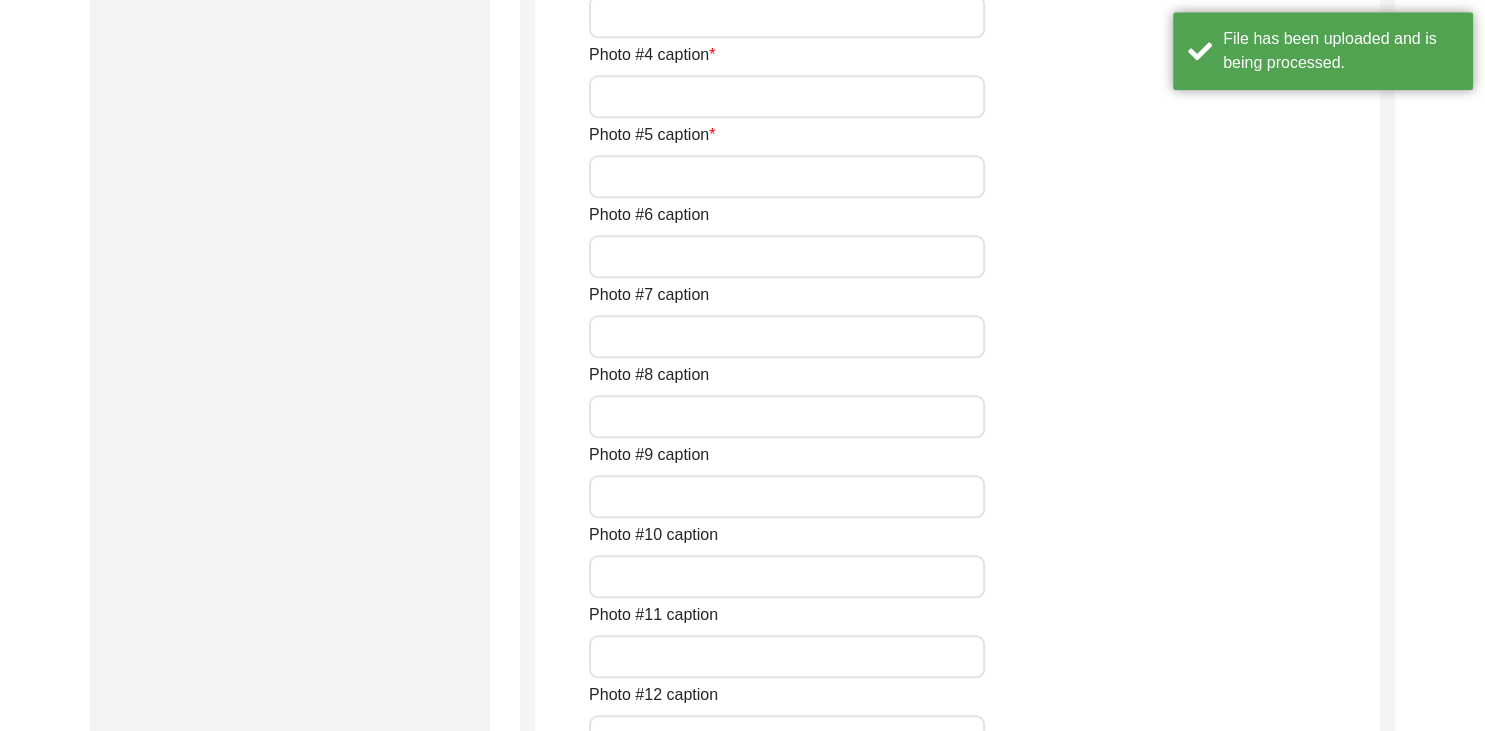 click on "View Photo" 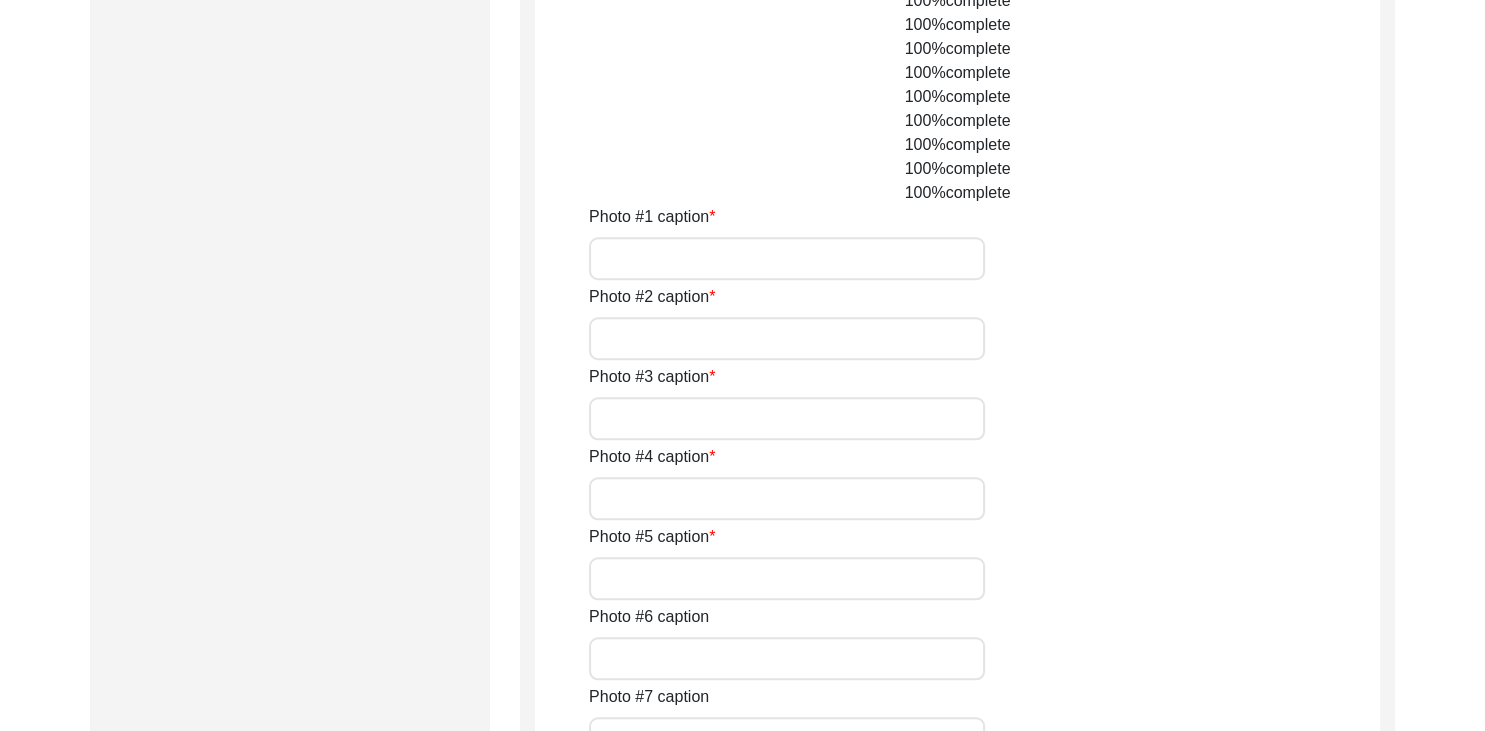 scroll, scrollTop: 1588, scrollLeft: 0, axis: vertical 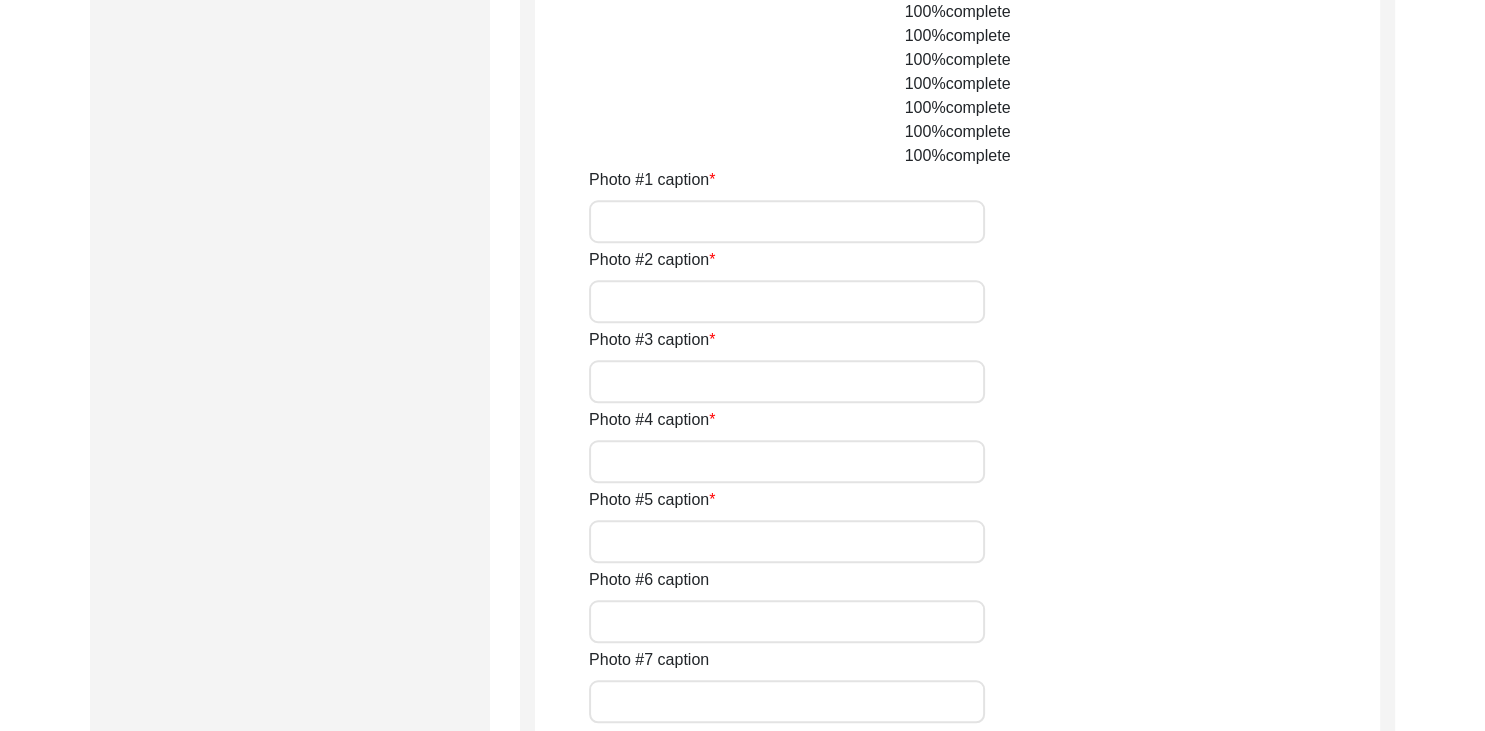 click on "Rename" 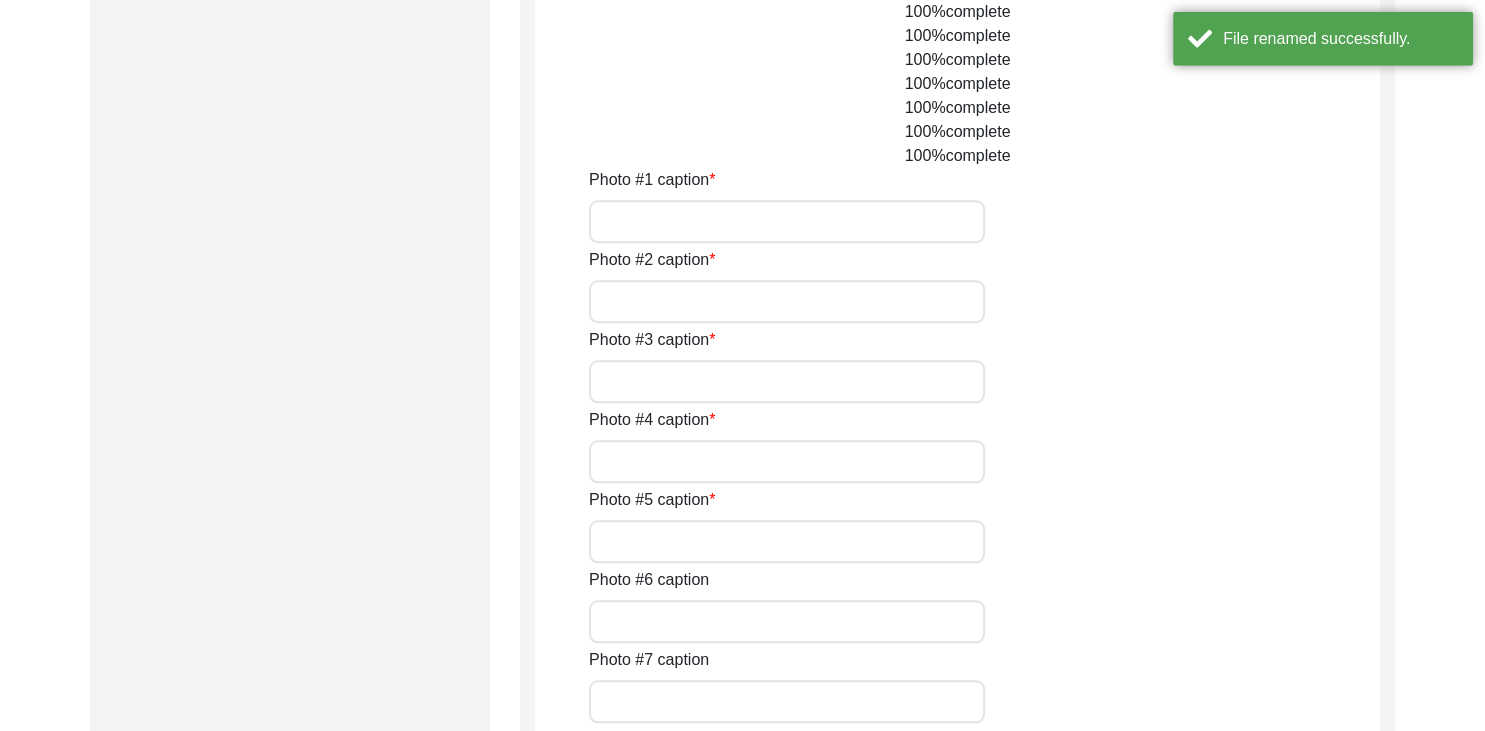 click at bounding box center (957, -111) 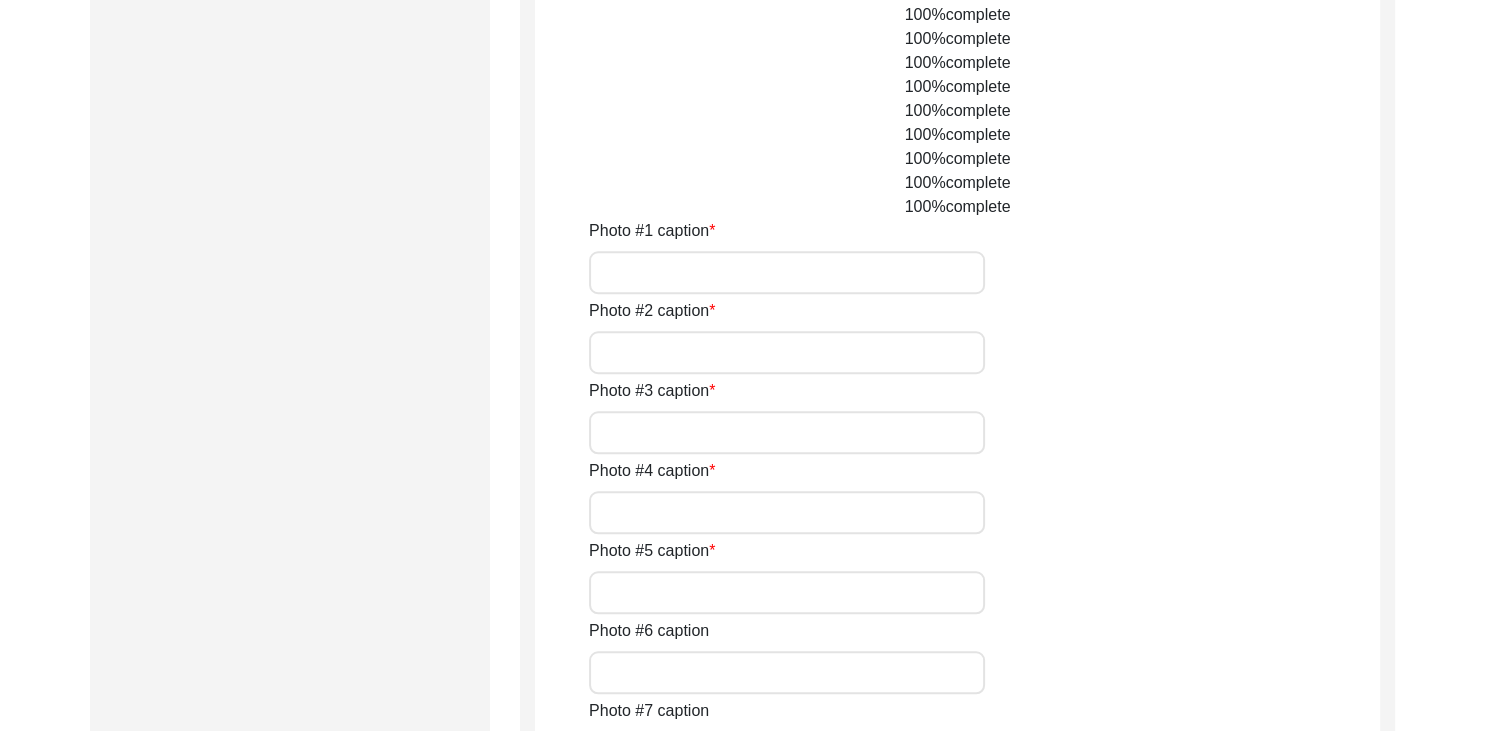 scroll, scrollTop: 1523, scrollLeft: 0, axis: vertical 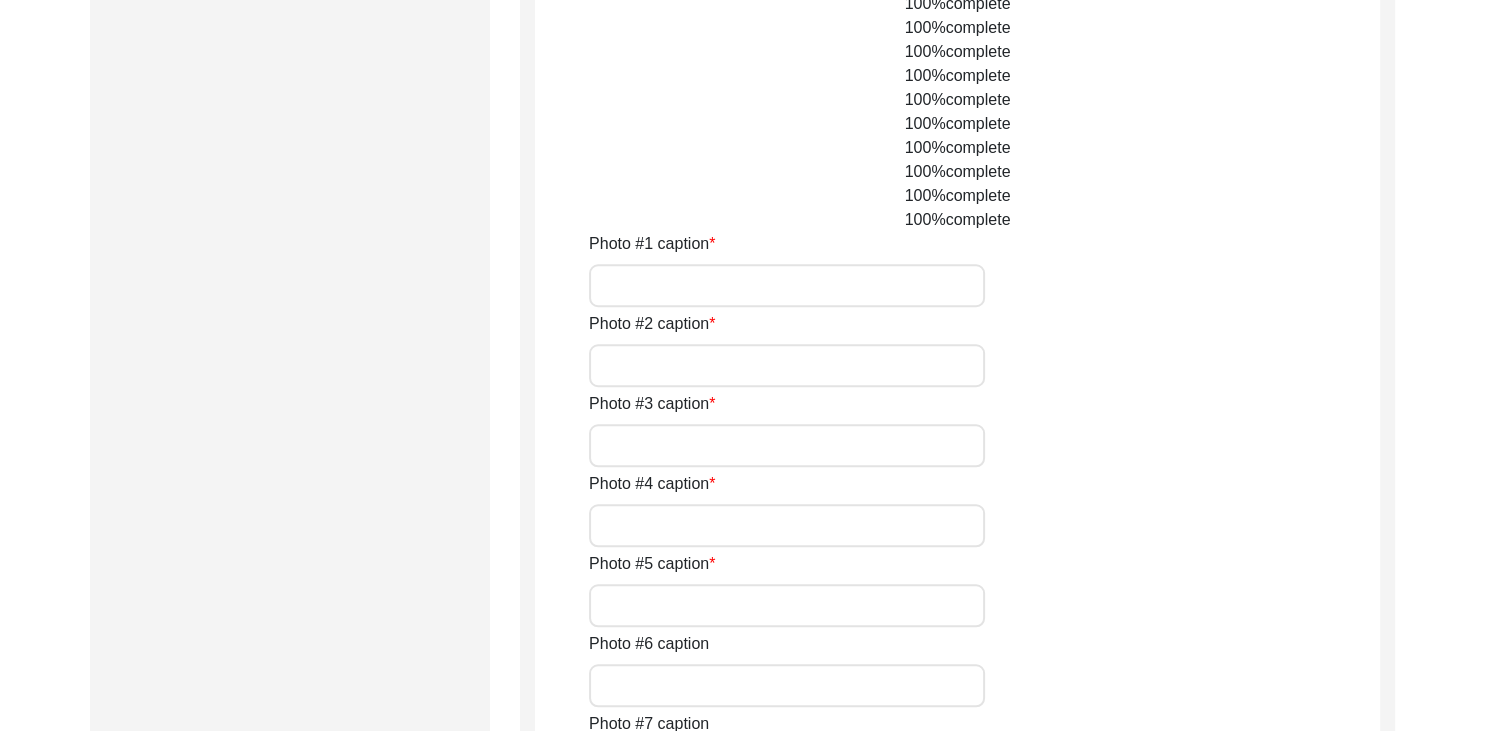 click at bounding box center [957, -46] 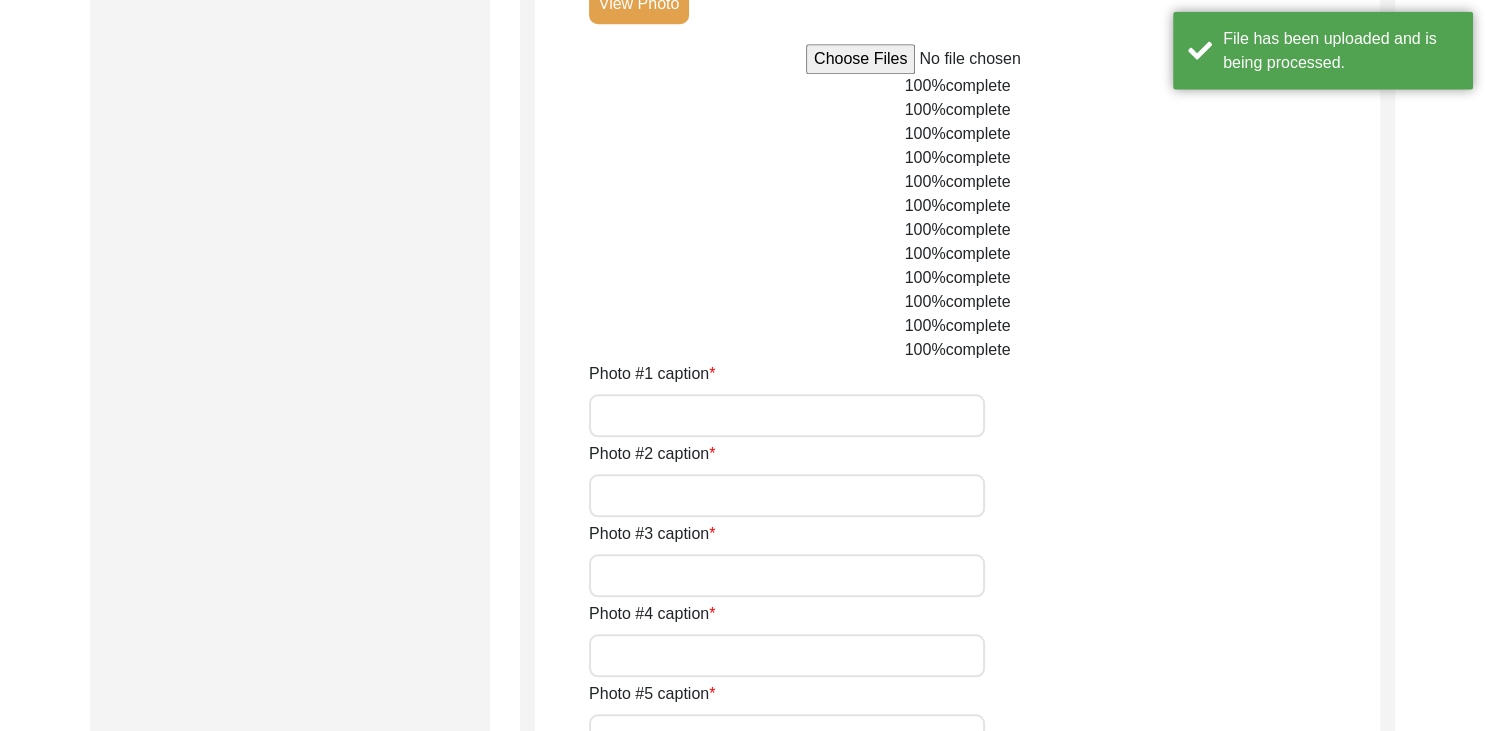 click on "View Photo" 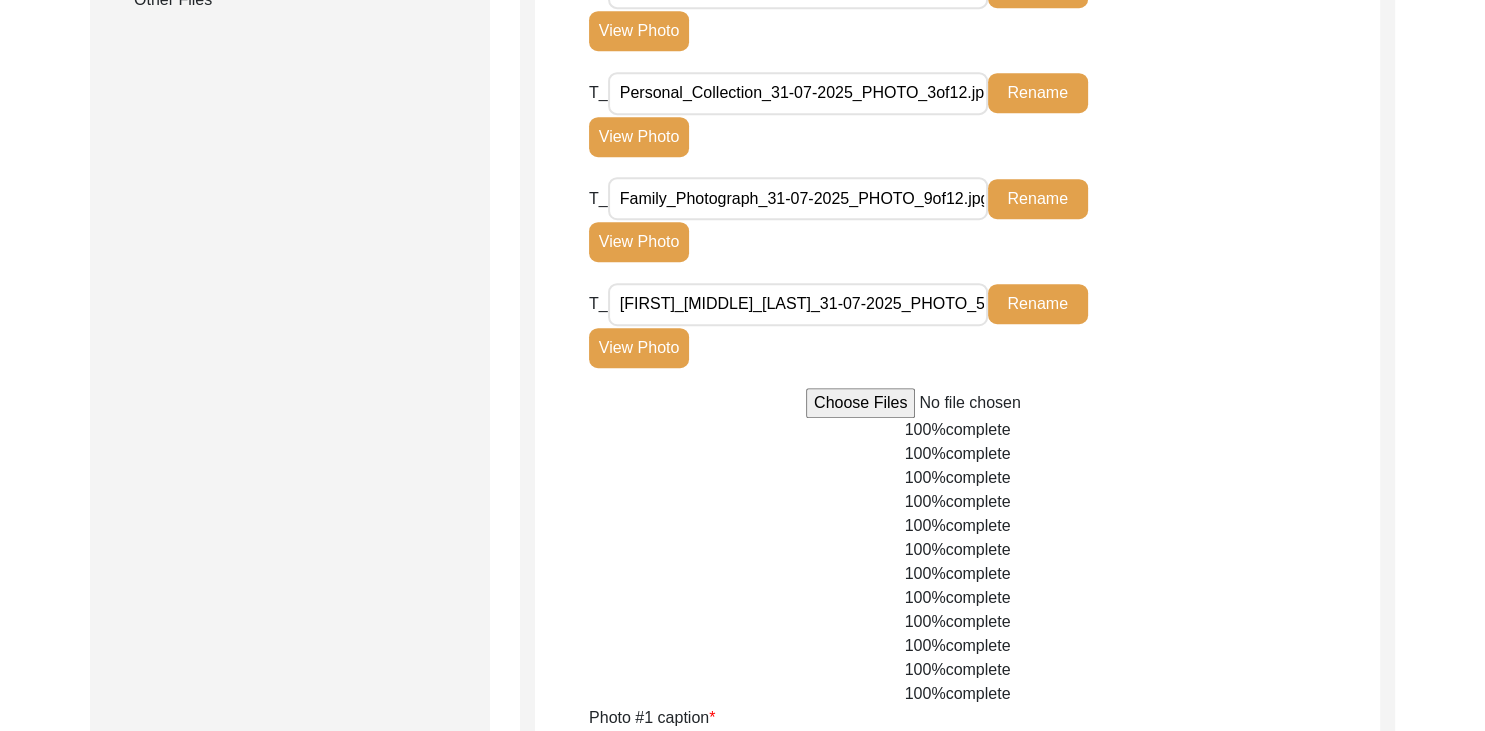 scroll, scrollTop: 1181, scrollLeft: 0, axis: vertical 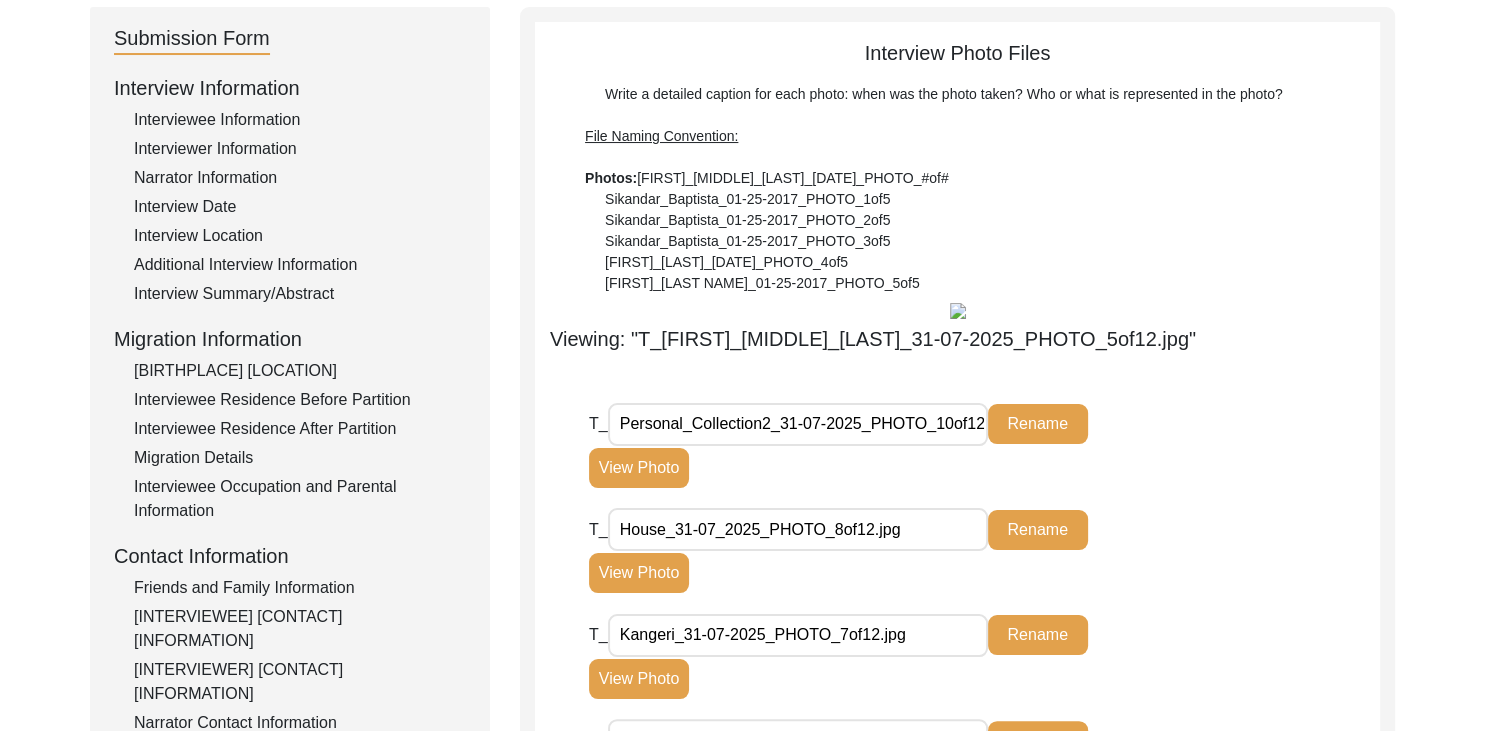 click on "Interviewee Occupation and Parental Information" 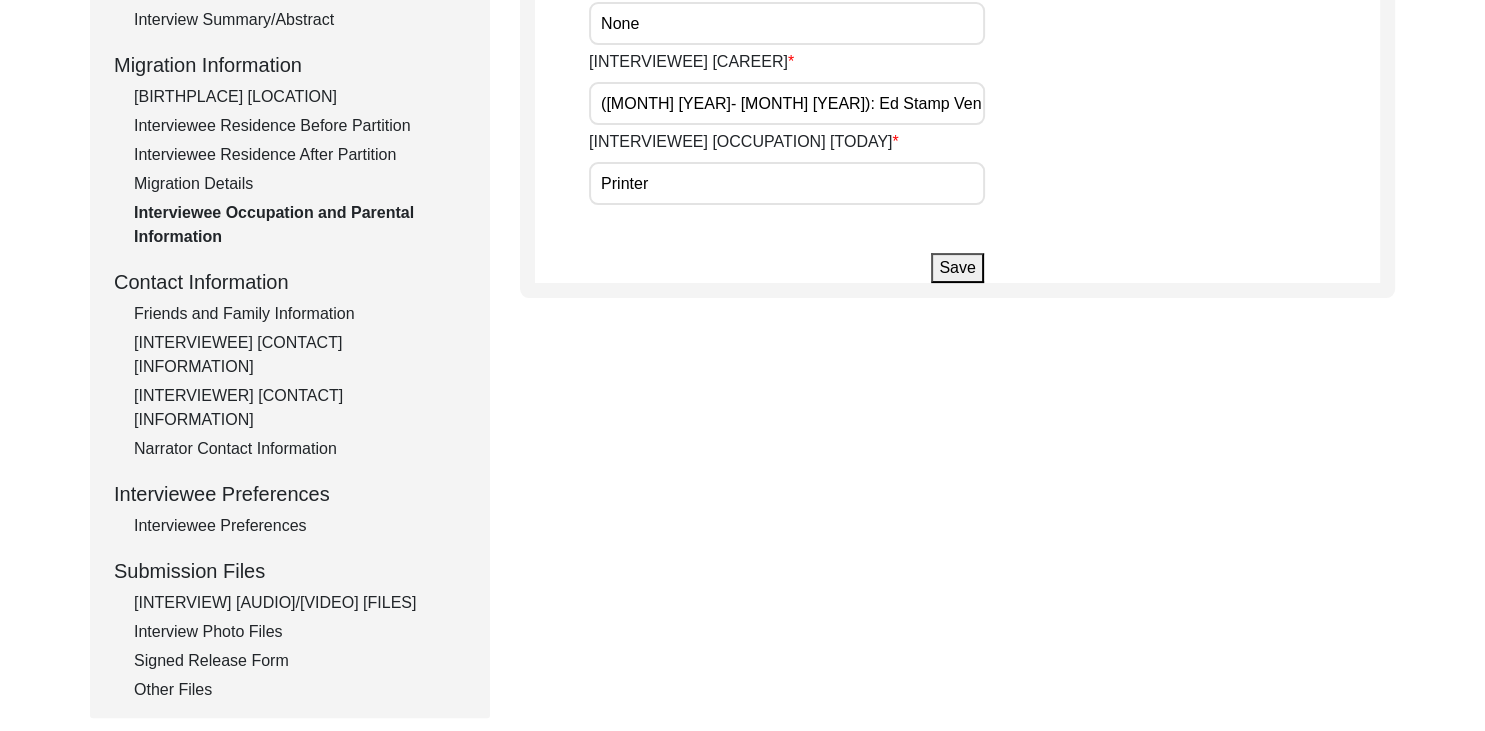 scroll, scrollTop: 499, scrollLeft: 0, axis: vertical 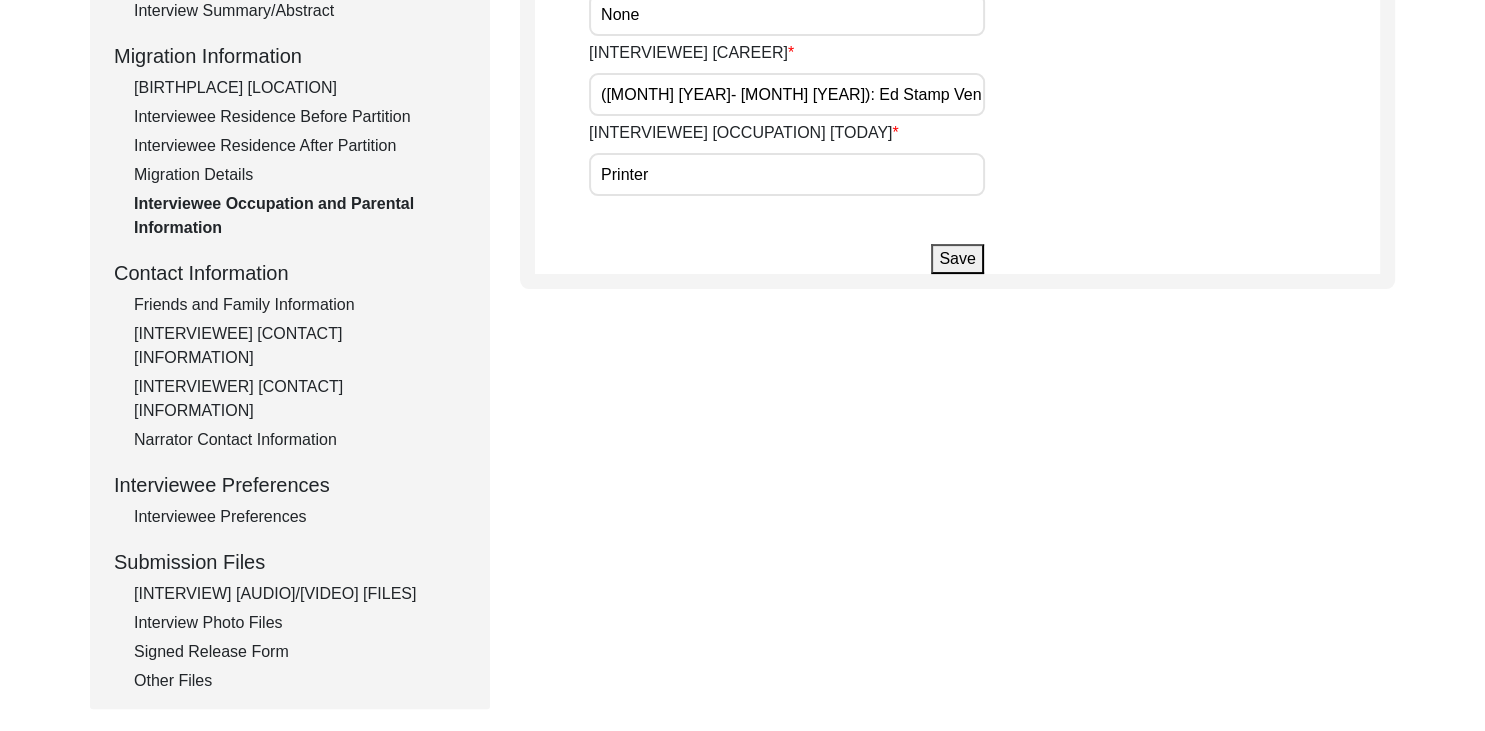 click on "[INTERVIEW] [AUDIO]/[VIDEO] [FILES]" 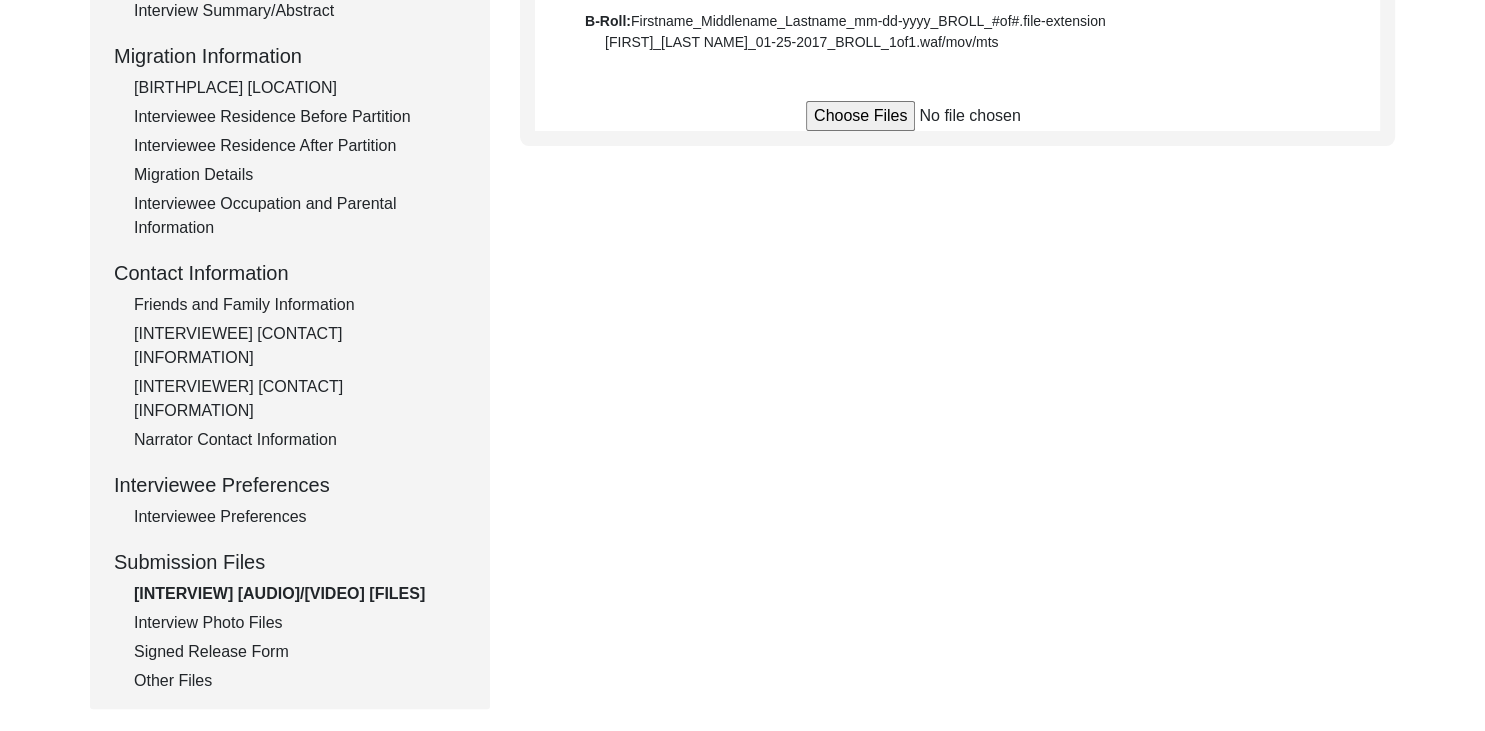 click on "Interview Photo Files" 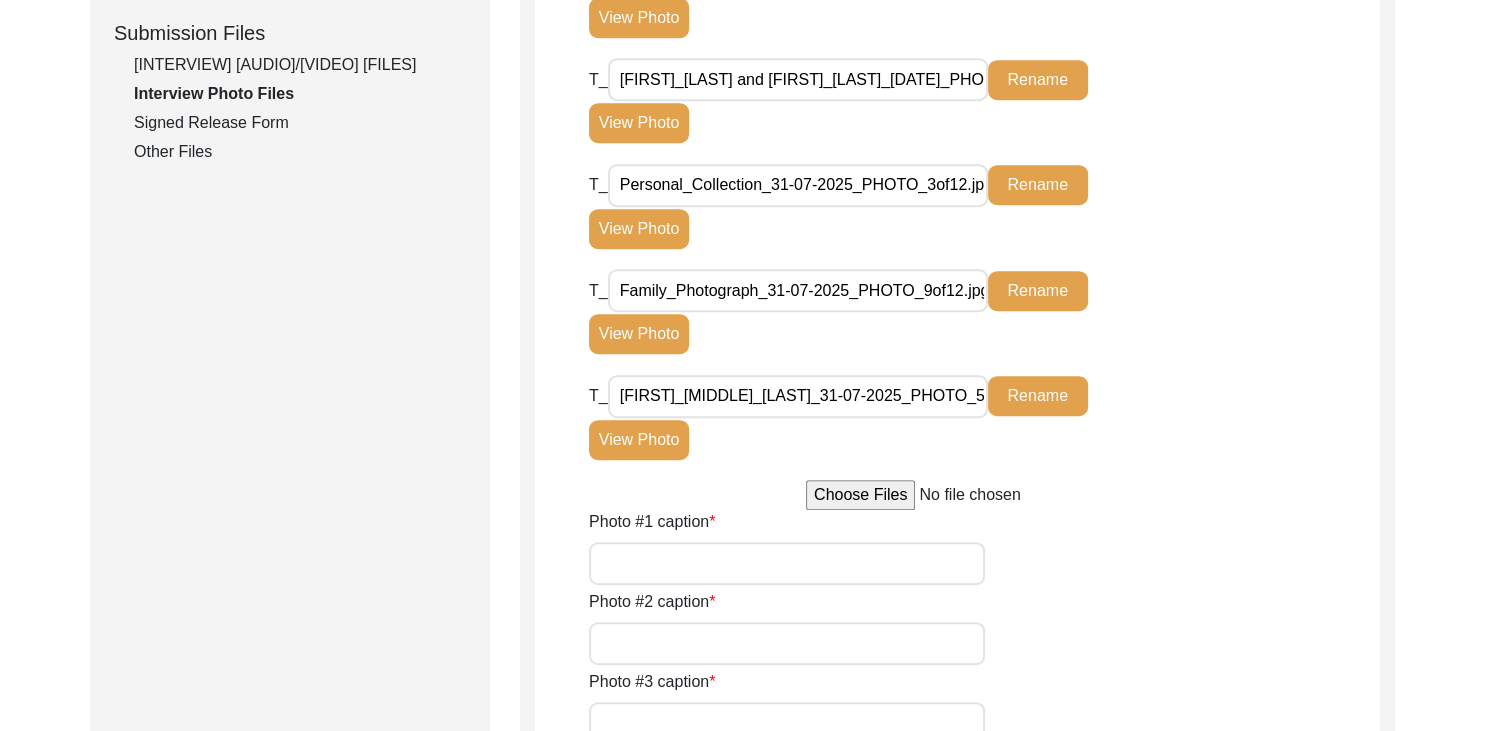 scroll, scrollTop: 1031, scrollLeft: 0, axis: vertical 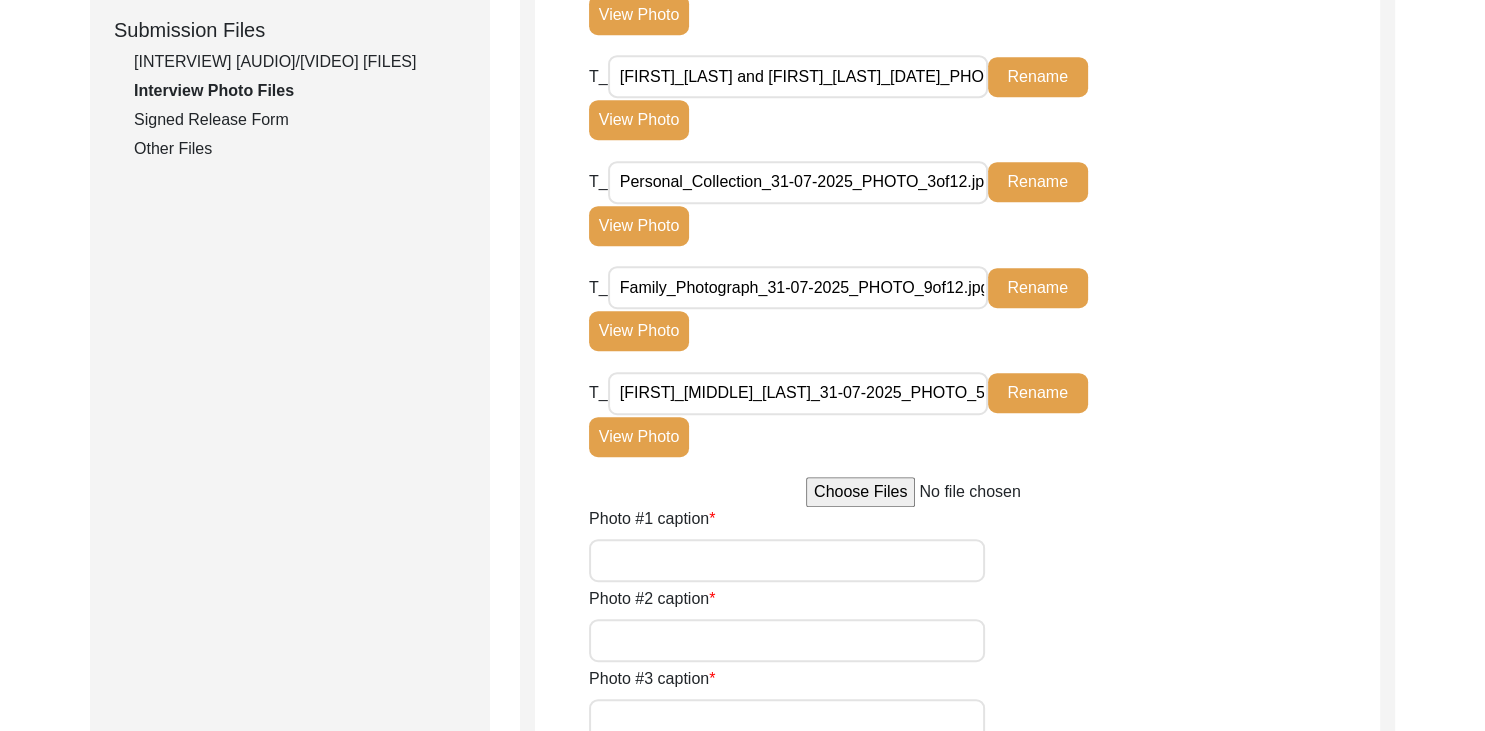 click on "T_ [FIRST] [LAST NAME] and Chander_Kanta_31-07-2025_PHOTO_5of12.jpg Rename View Photo" 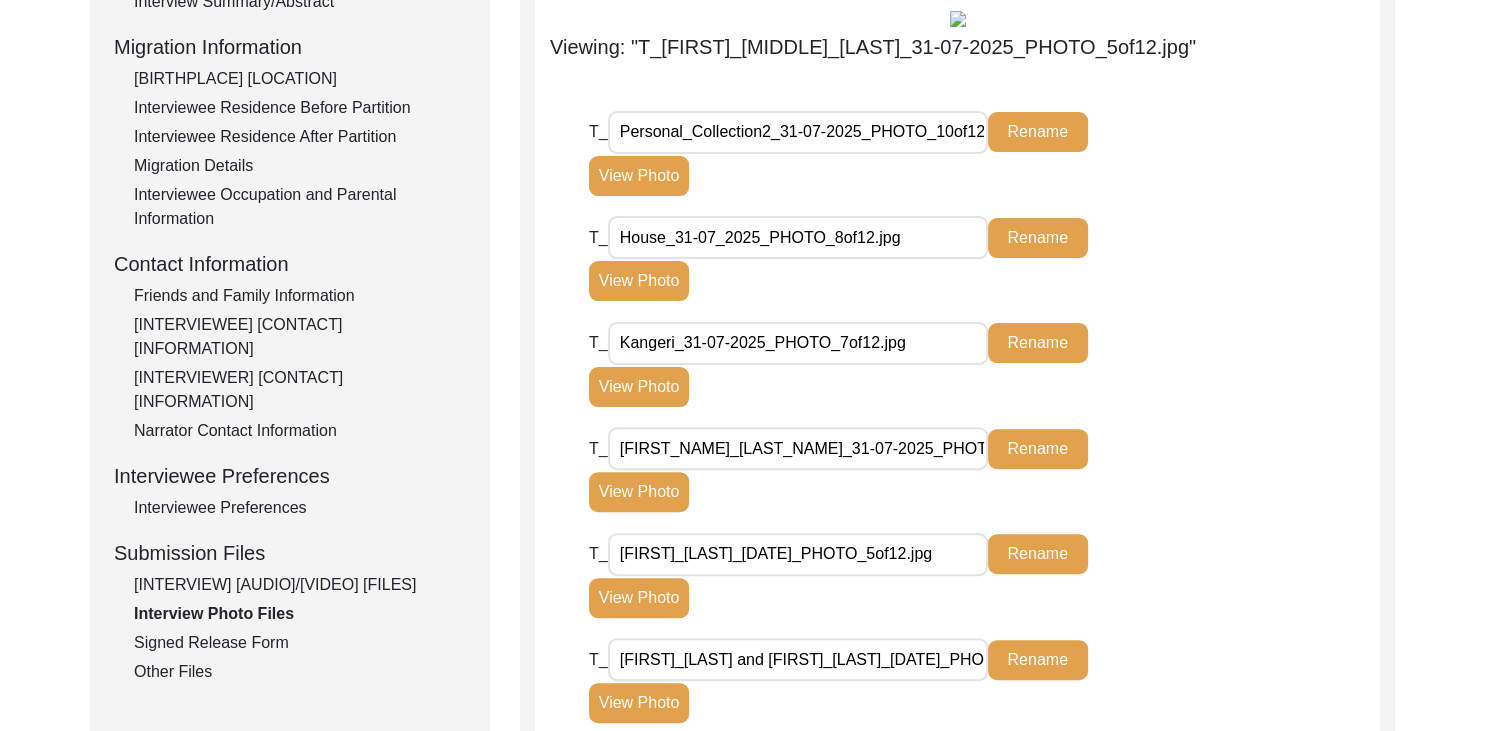 scroll, scrollTop: 507, scrollLeft: 0, axis: vertical 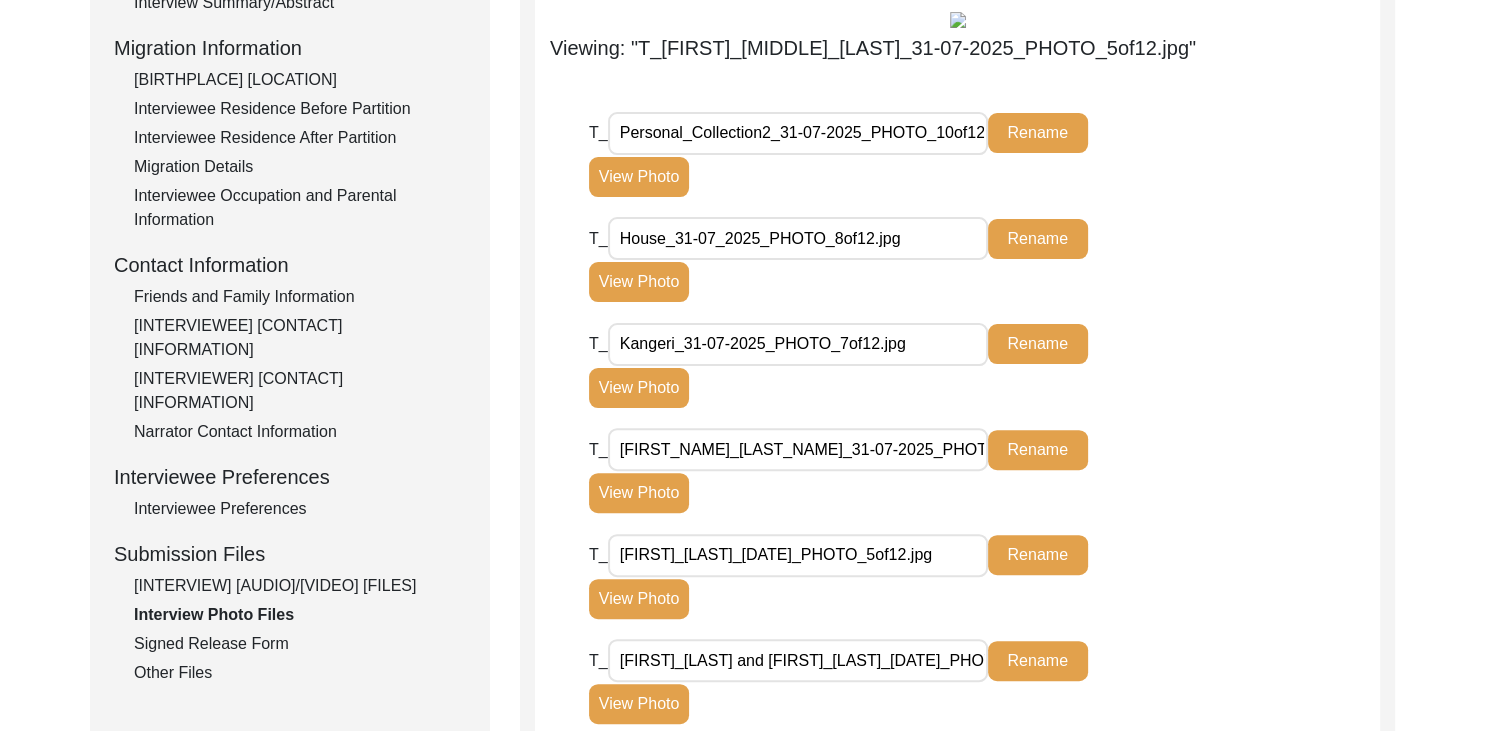 click at bounding box center (958, 20) 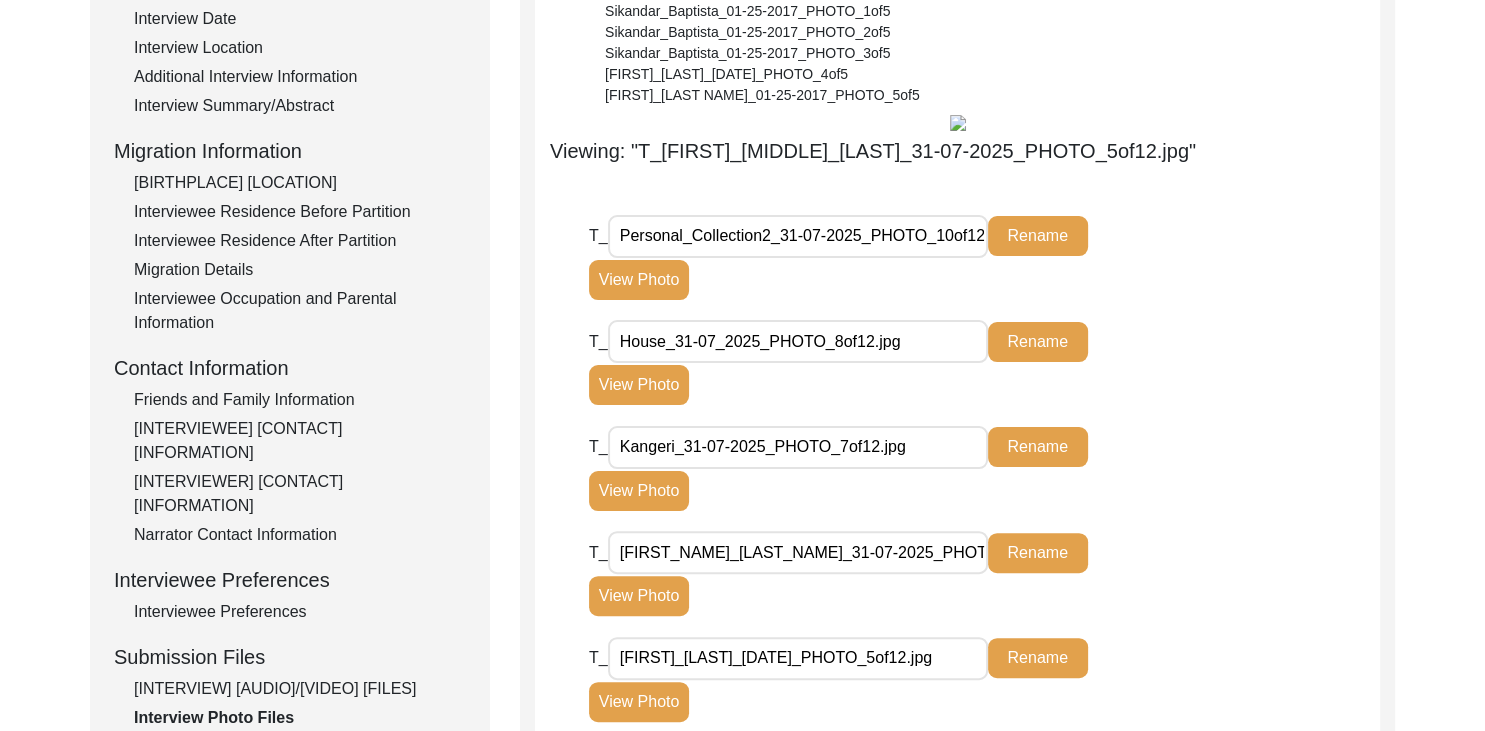 scroll, scrollTop: 405, scrollLeft: 0, axis: vertical 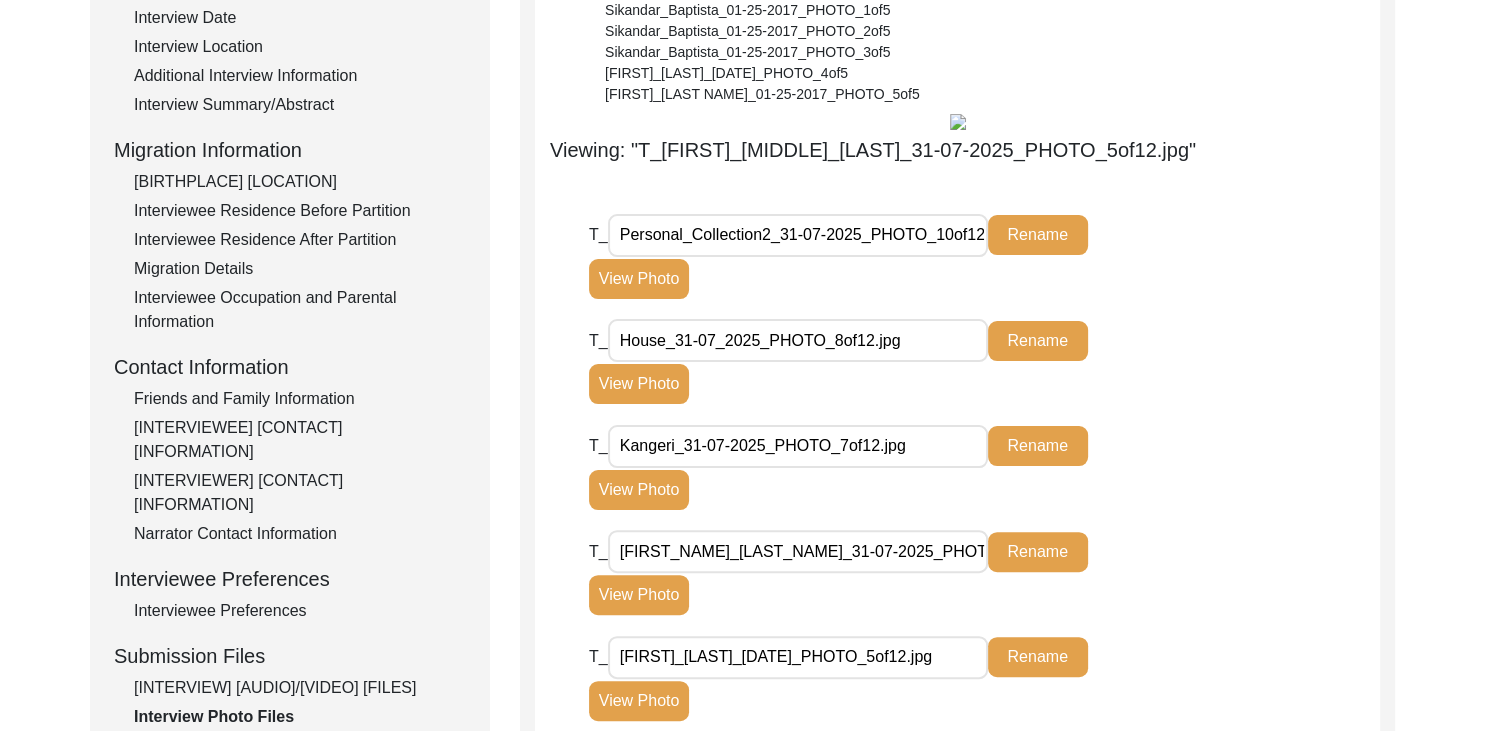 click at bounding box center [958, 122] 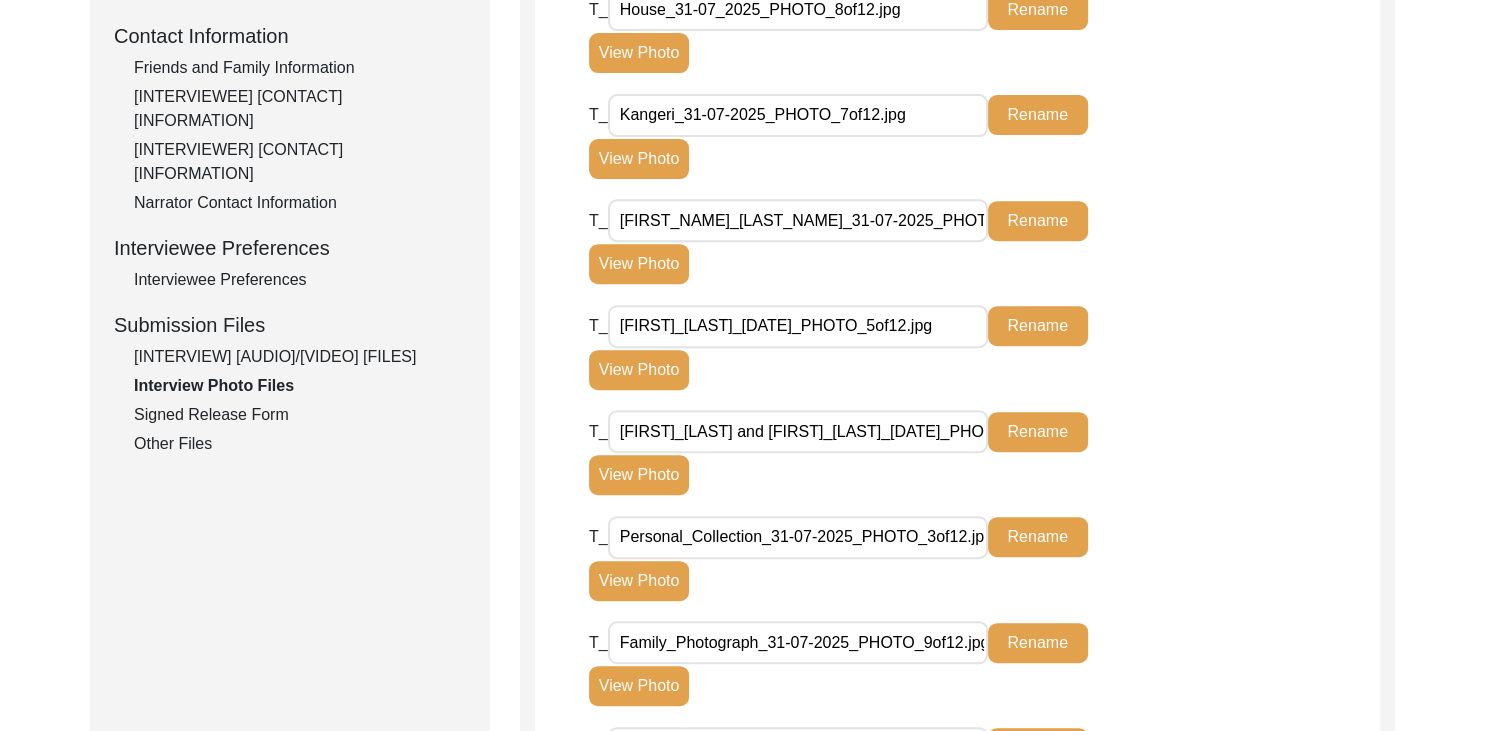 scroll, scrollTop: 755, scrollLeft: 0, axis: vertical 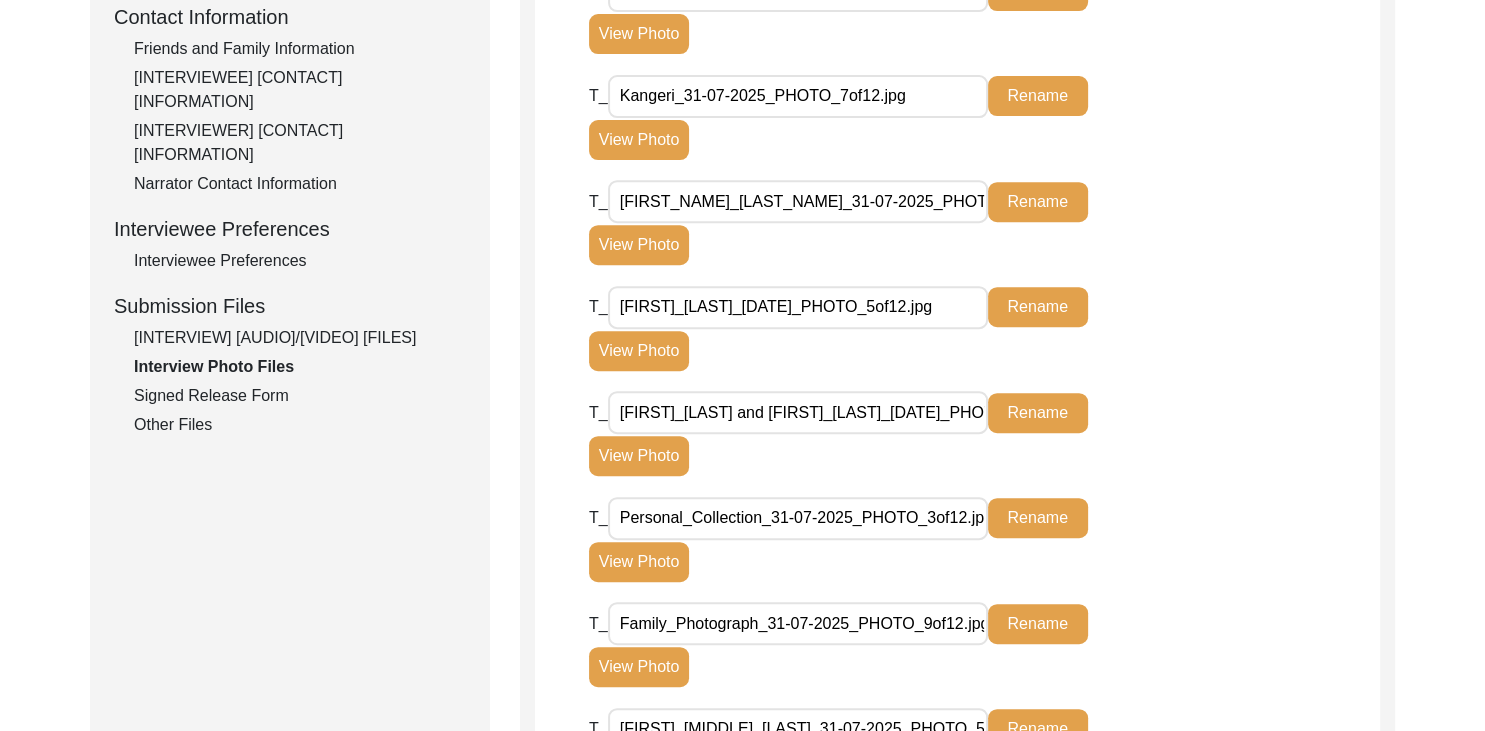 click on "Viewing: "T_[FIRST]_[MIDDLE]_[LAST]_31-07-2025_PHOTO_5of12.jpg"" at bounding box center (873, -200) 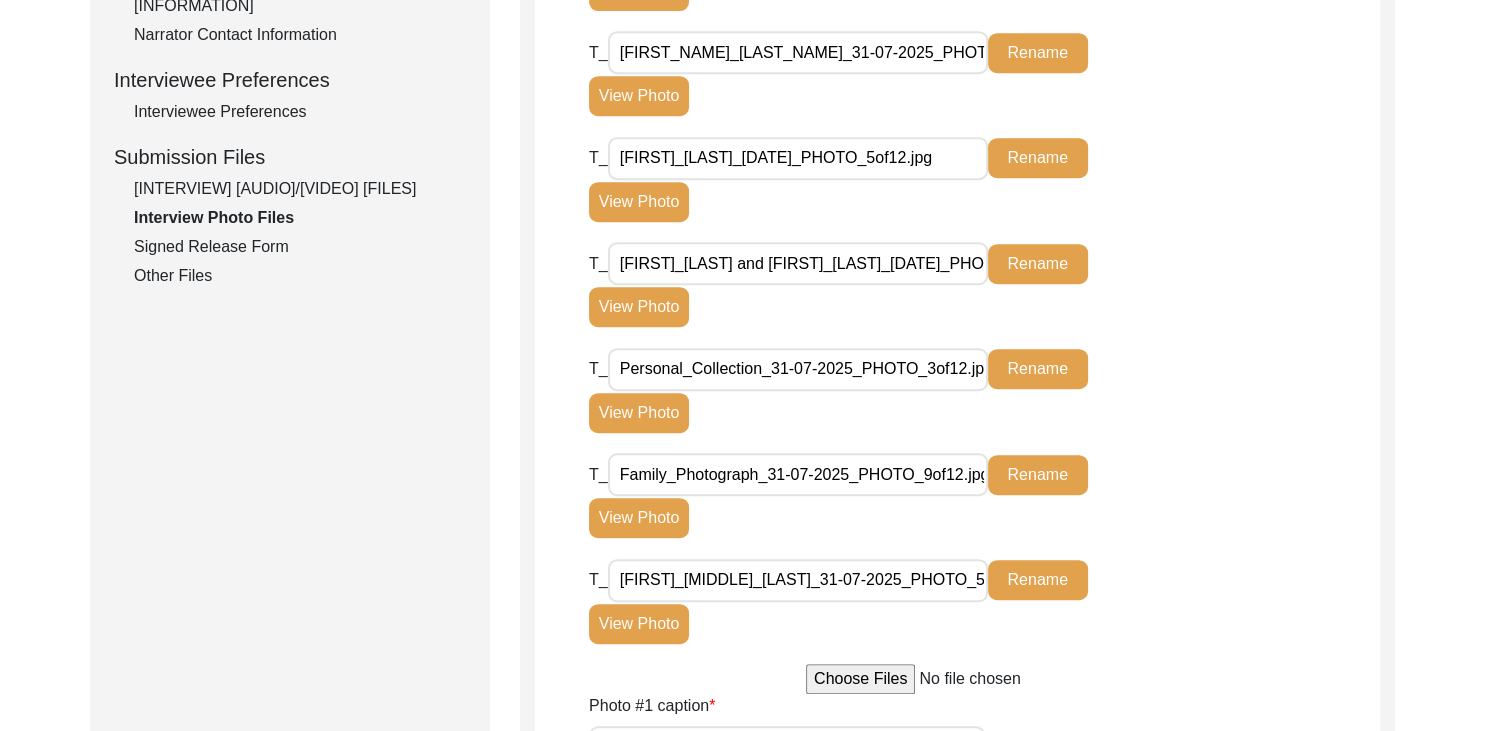 scroll, scrollTop: 917, scrollLeft: 0, axis: vertical 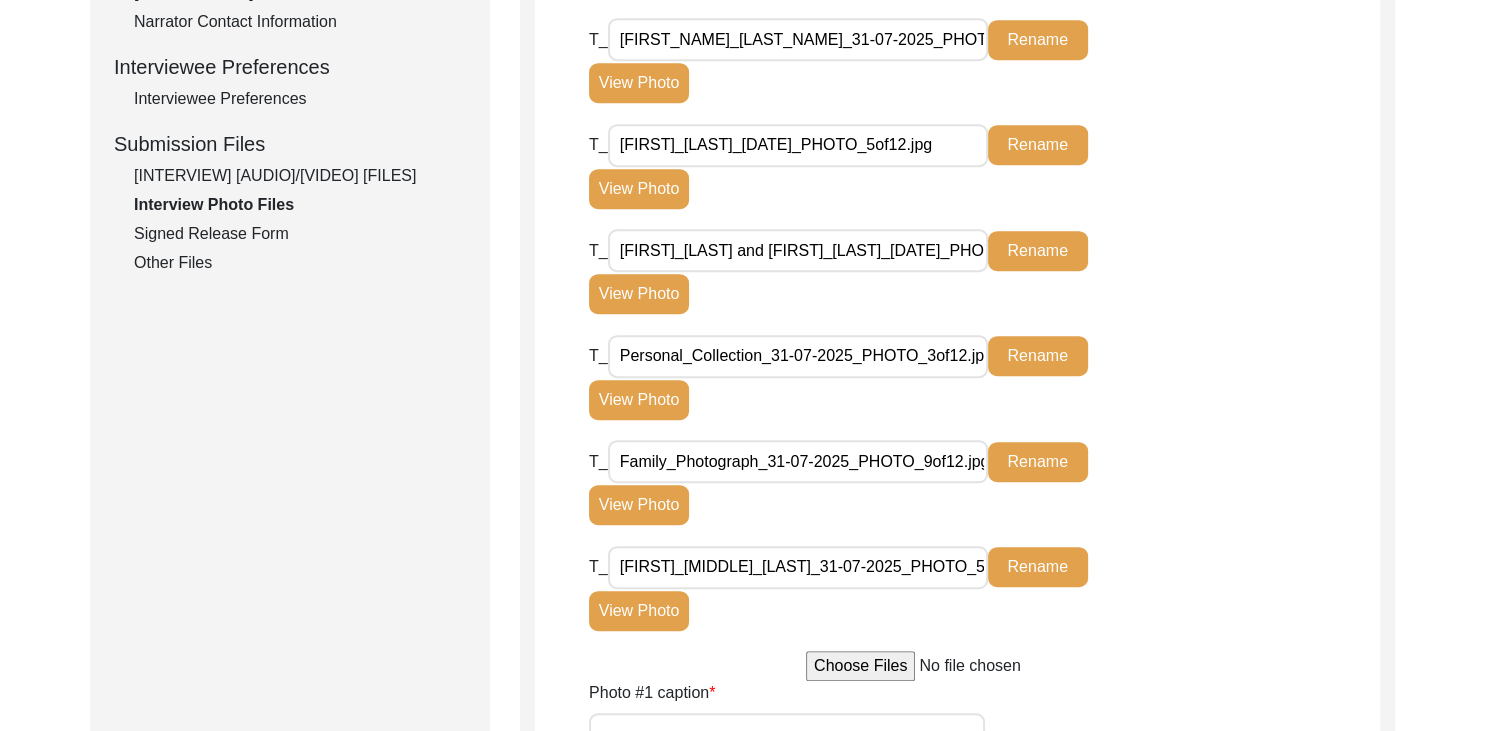 click on "View Photo" 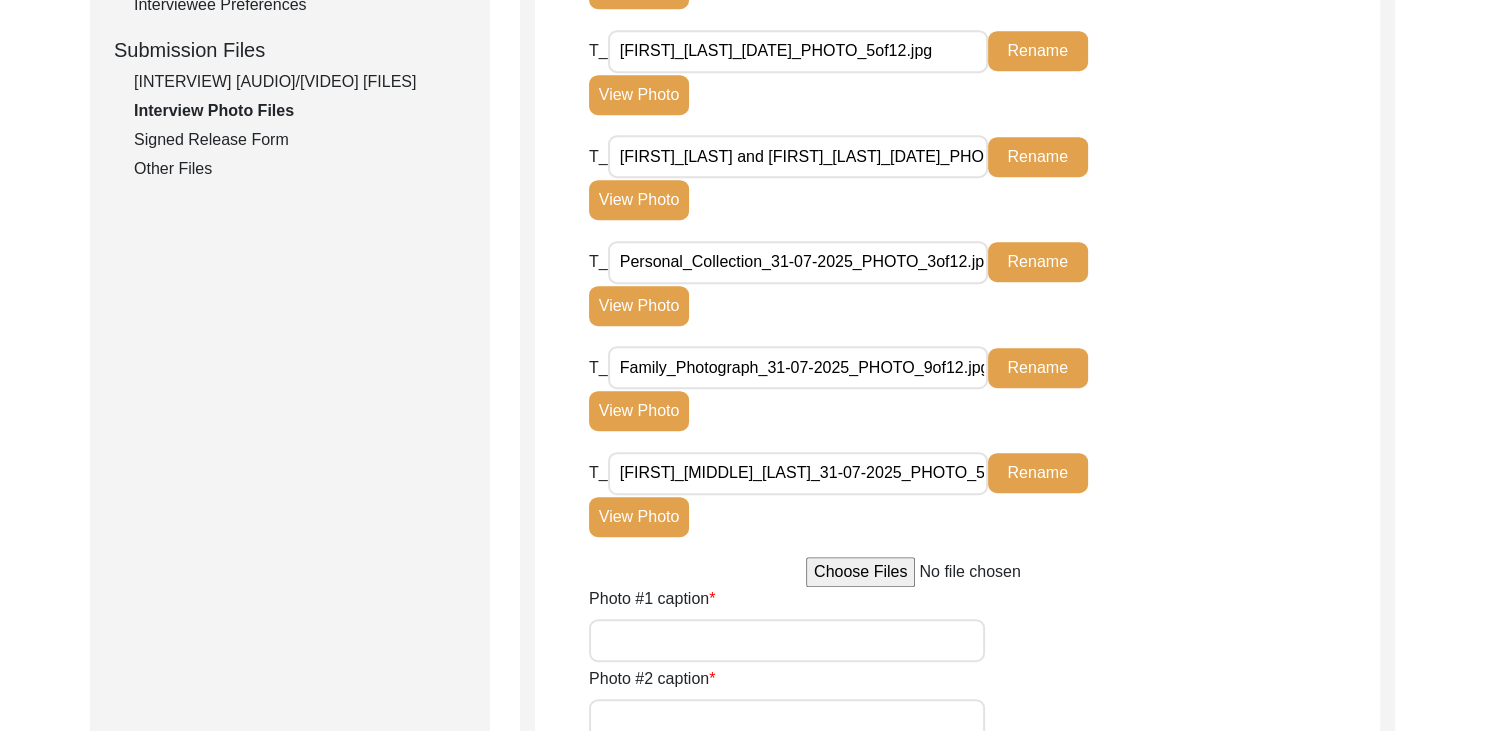 scroll, scrollTop: 1012, scrollLeft: 0, axis: vertical 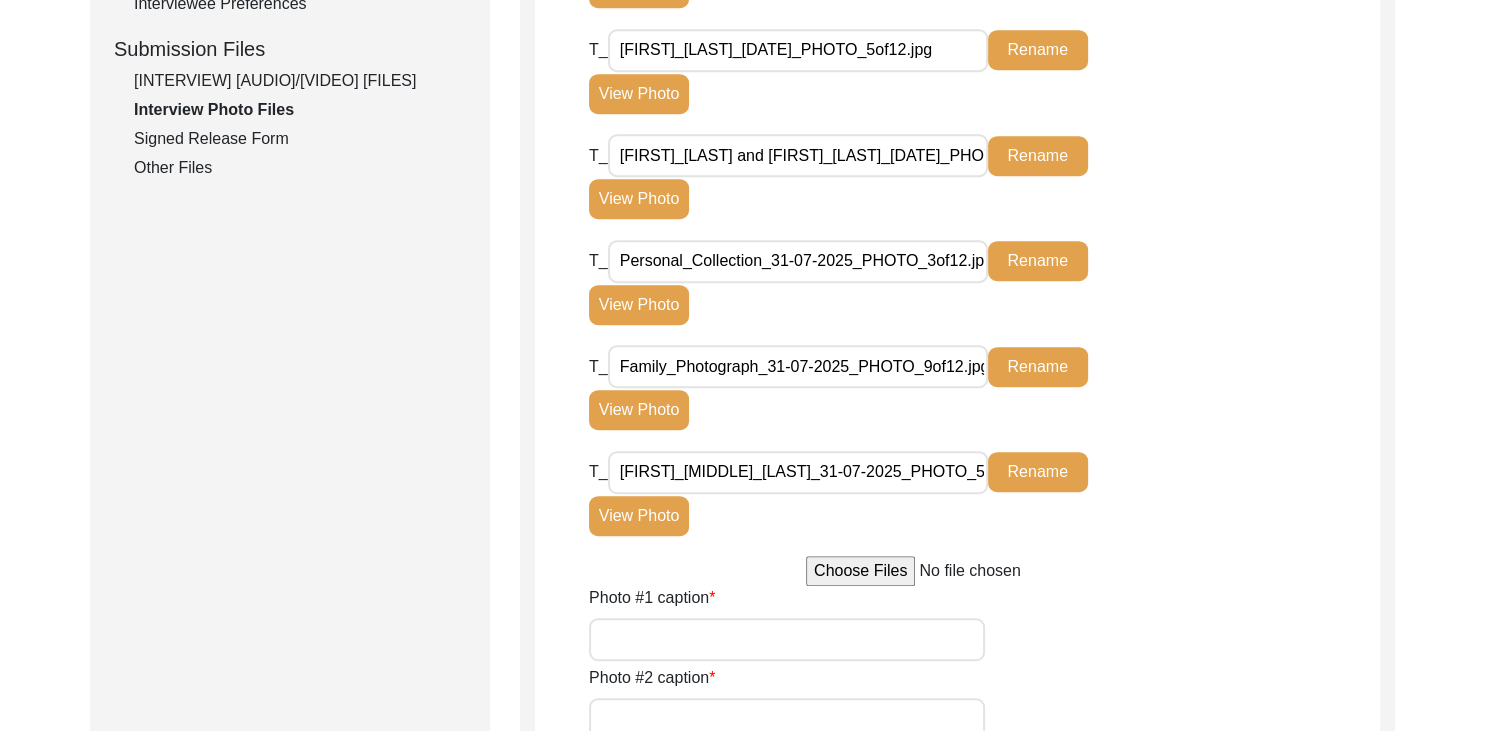 click on "View Photo" 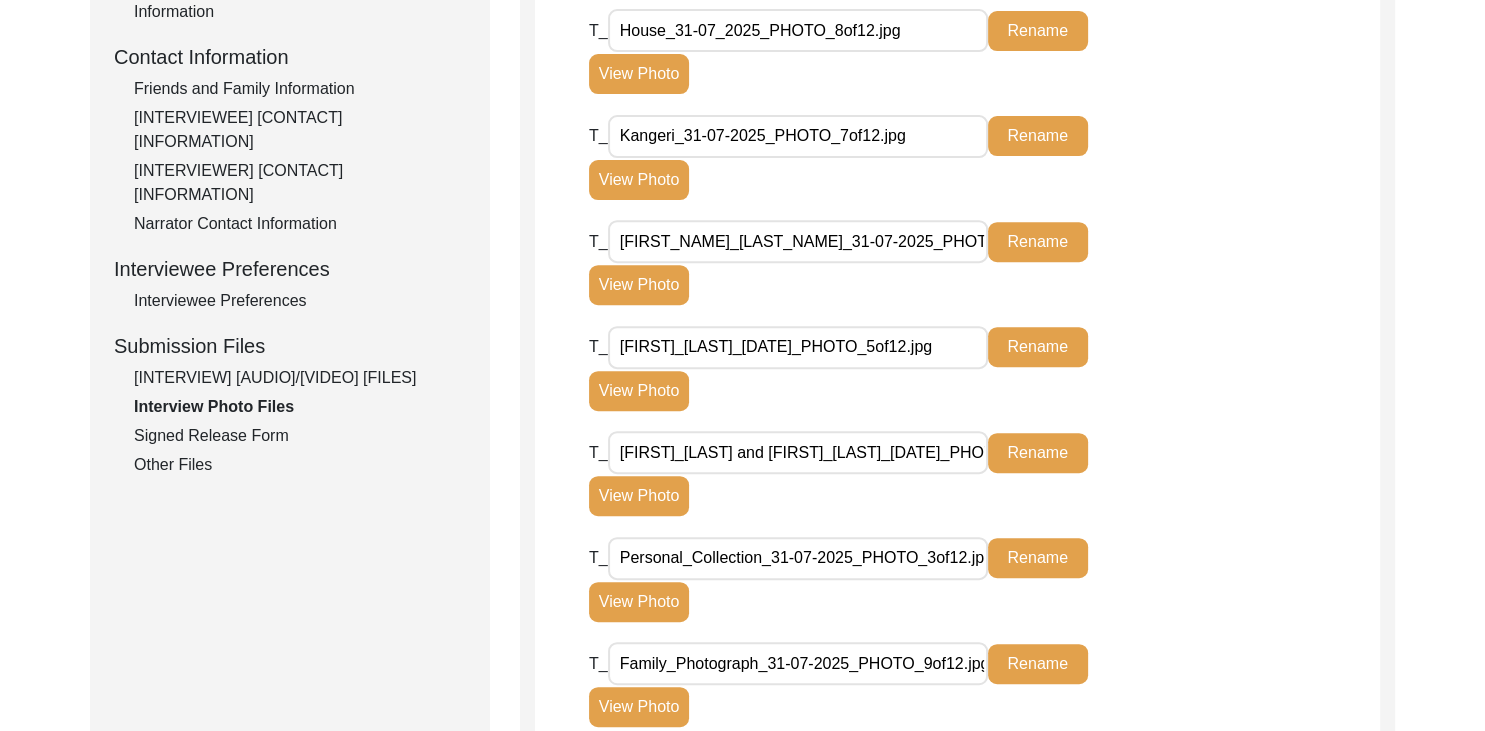 scroll, scrollTop: 728, scrollLeft: 0, axis: vertical 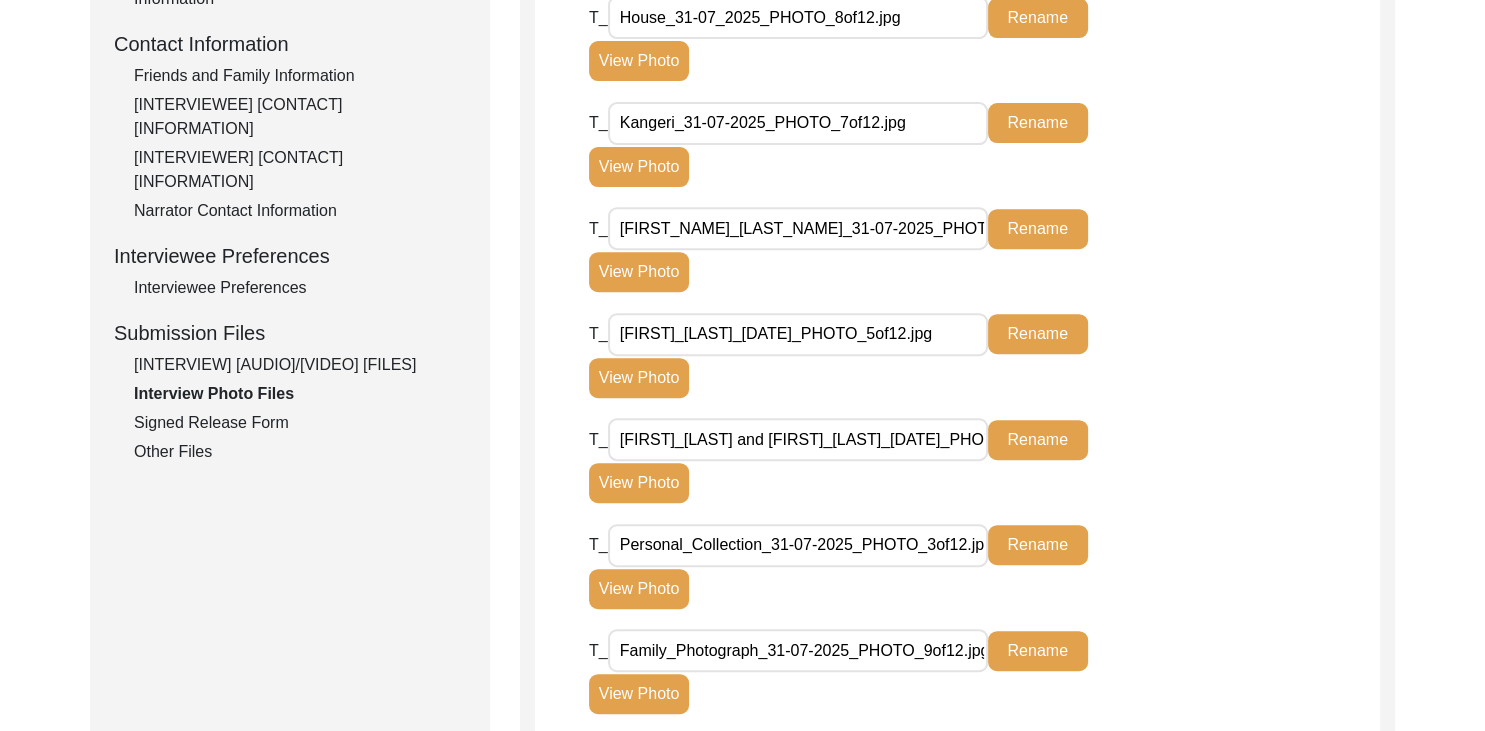 click on "View Photo" 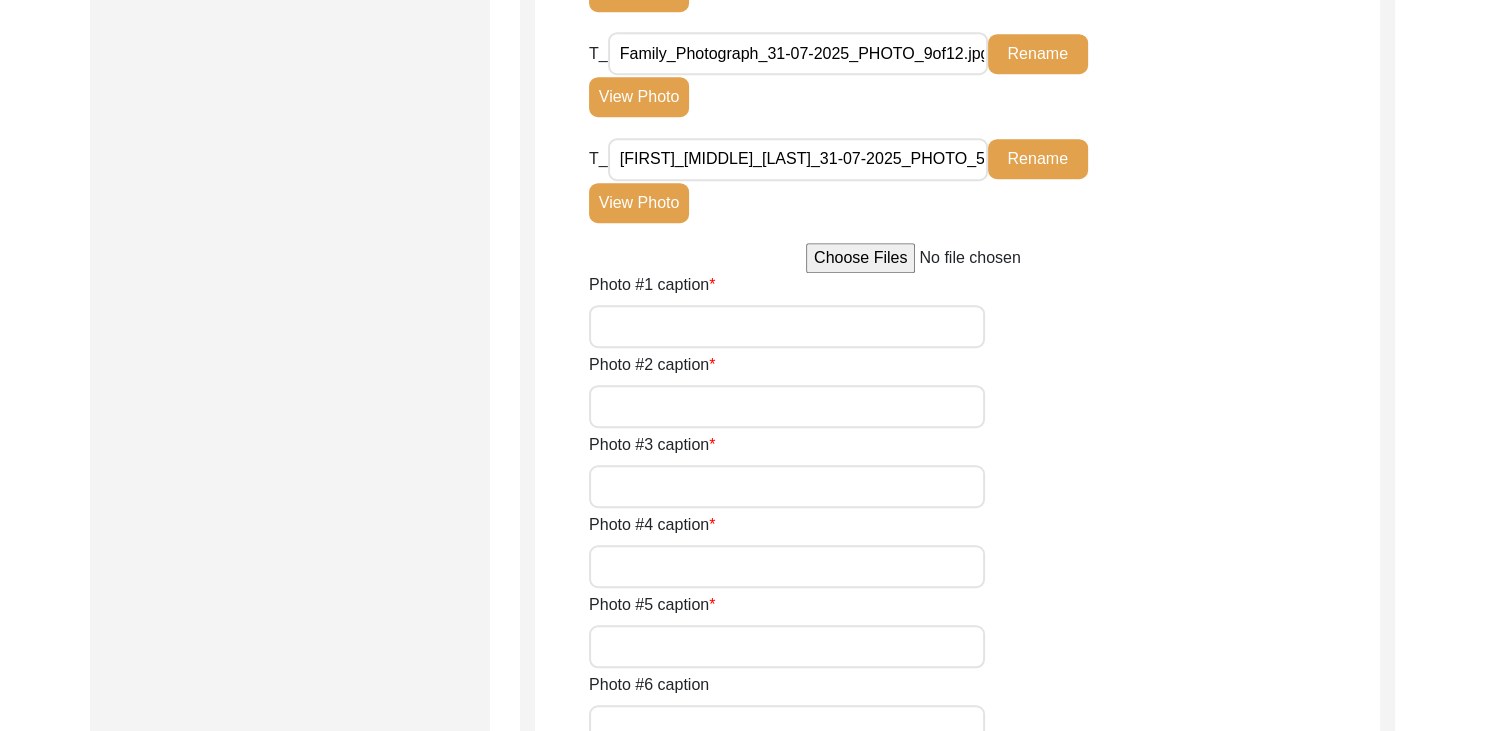 scroll, scrollTop: 1326, scrollLeft: 0, axis: vertical 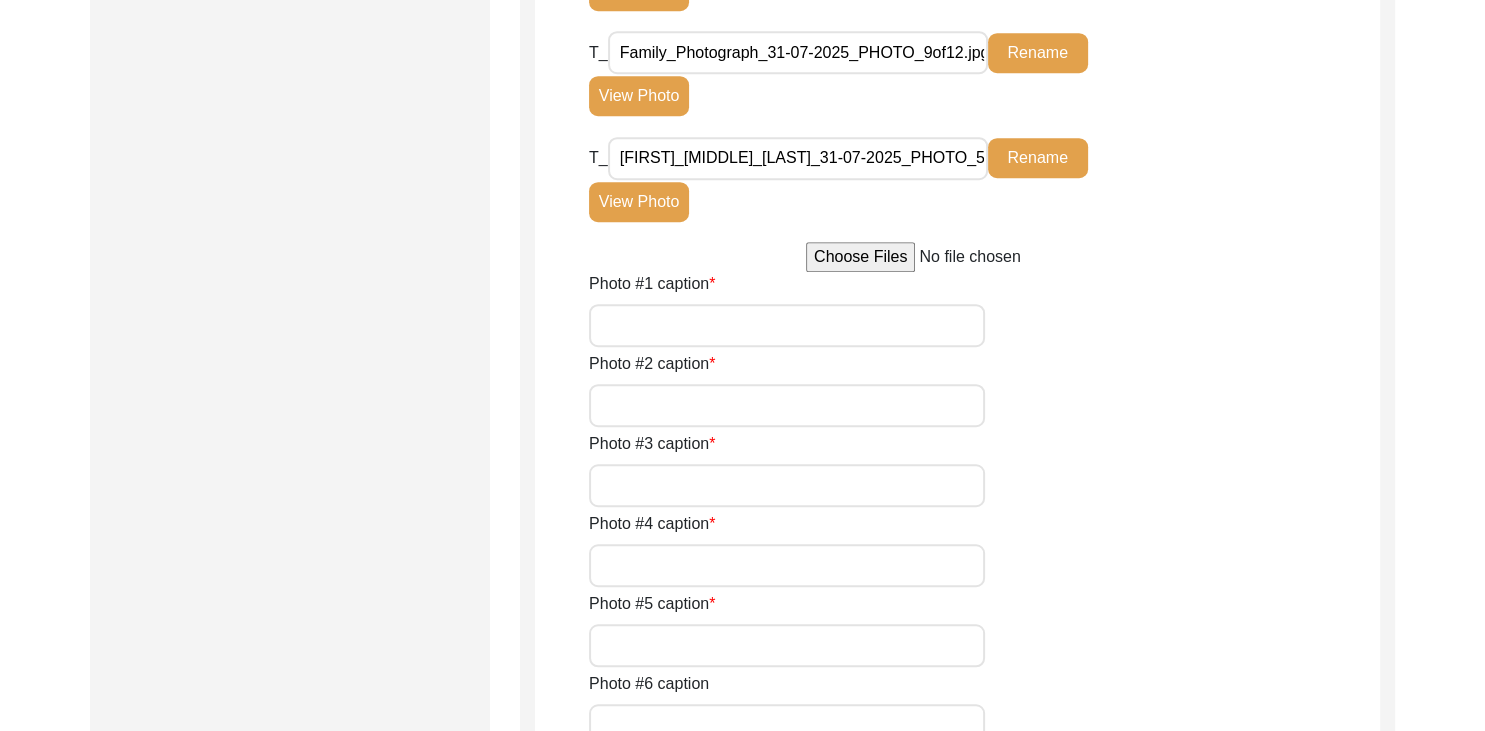 click on "View Photo" 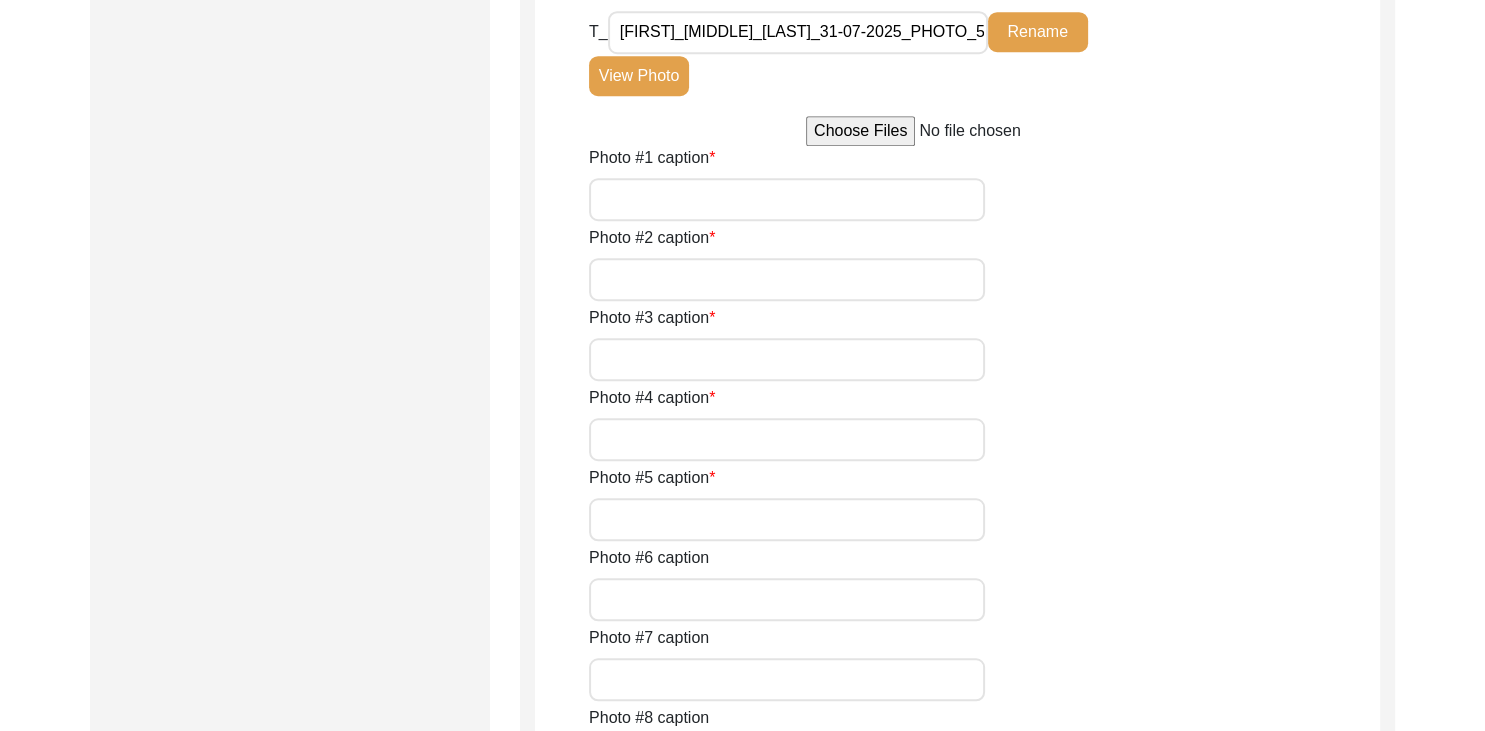 scroll, scrollTop: 1453, scrollLeft: 0, axis: vertical 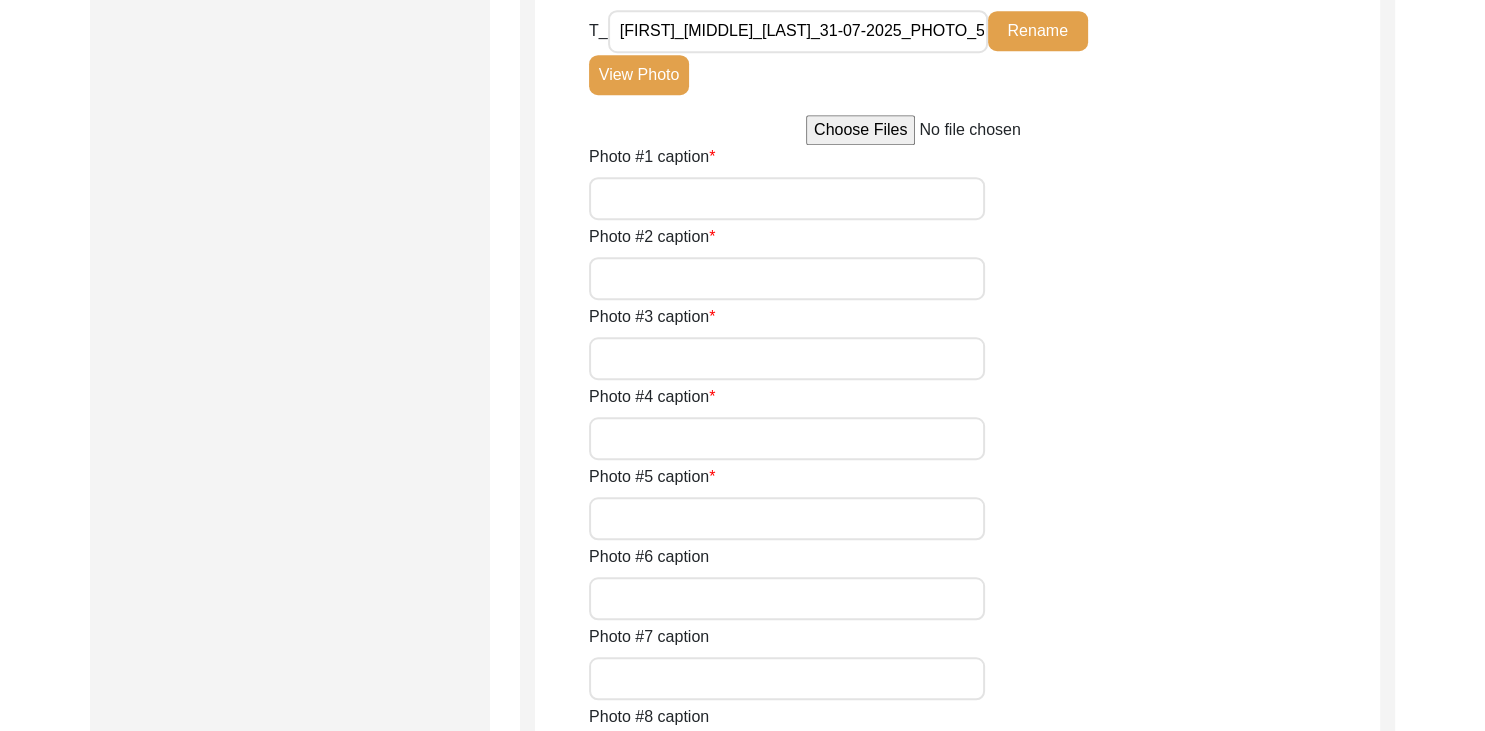 click on "View Photo" 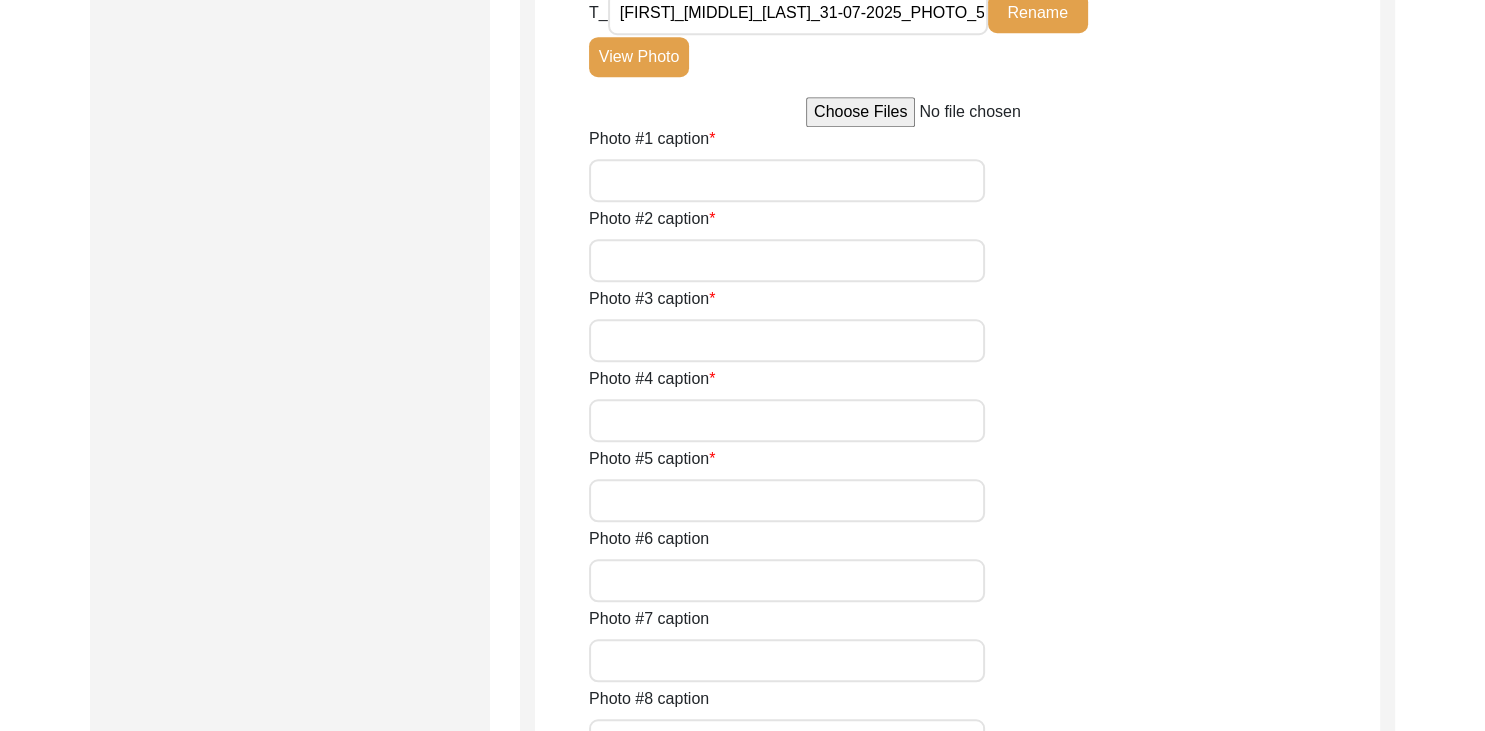 scroll, scrollTop: 1472, scrollLeft: 0, axis: vertical 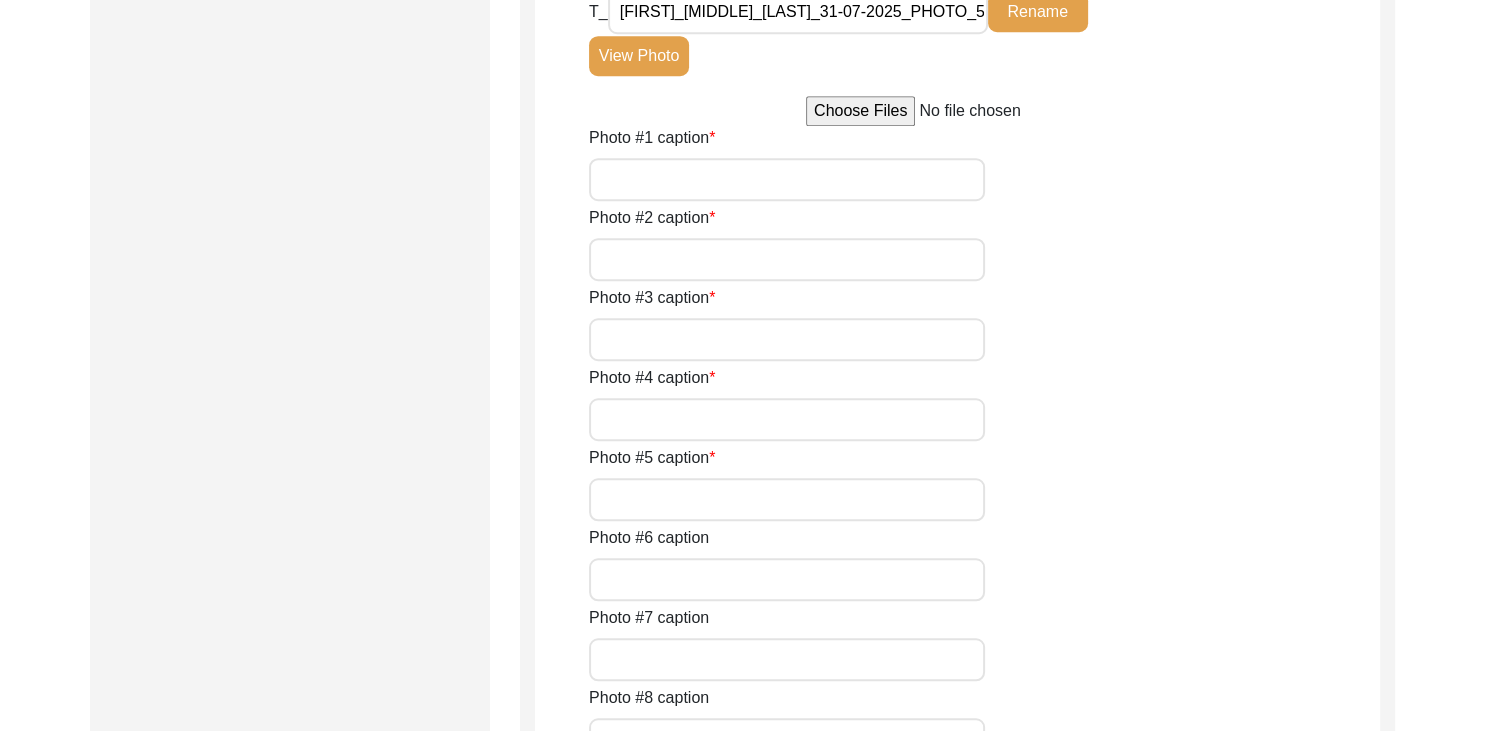 click on "View Photo" 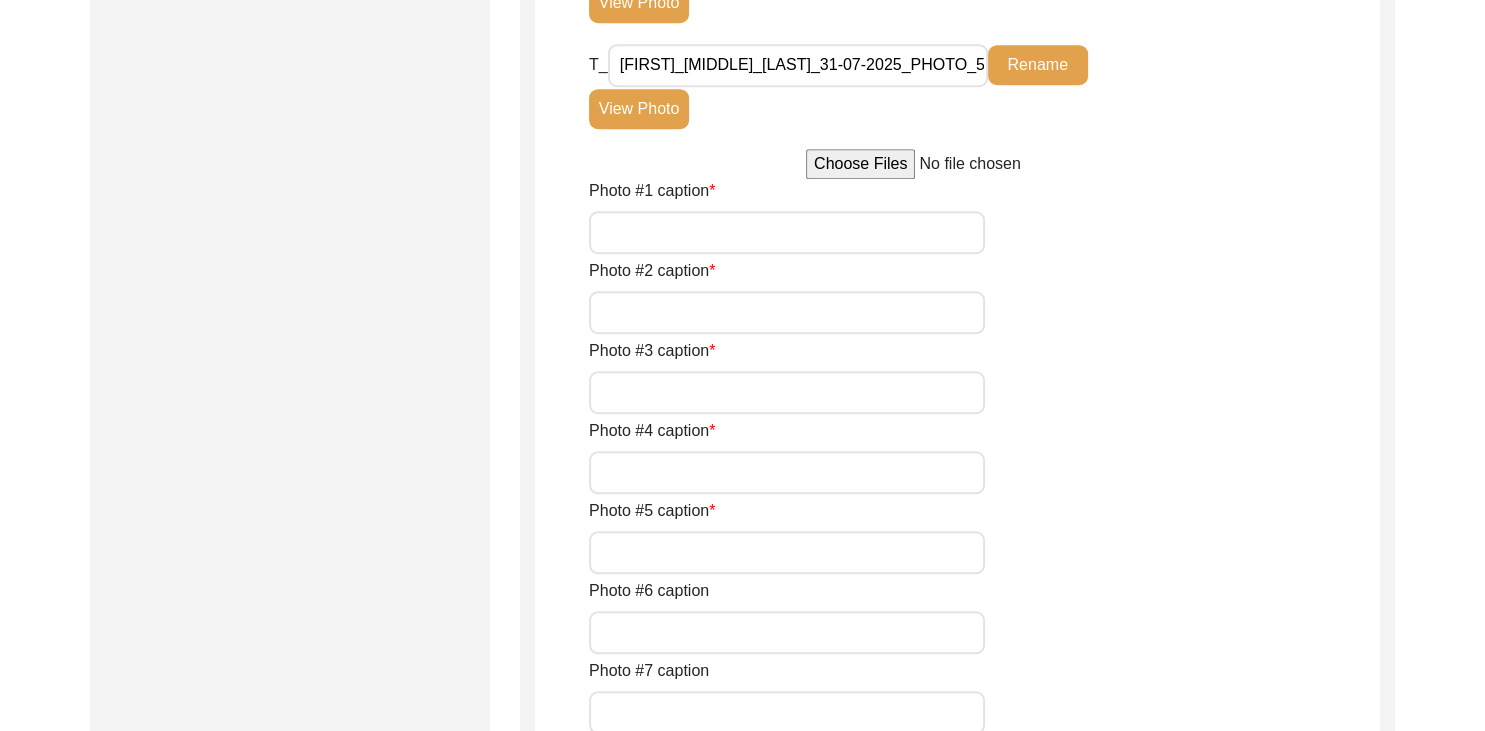 scroll, scrollTop: 1452, scrollLeft: 0, axis: vertical 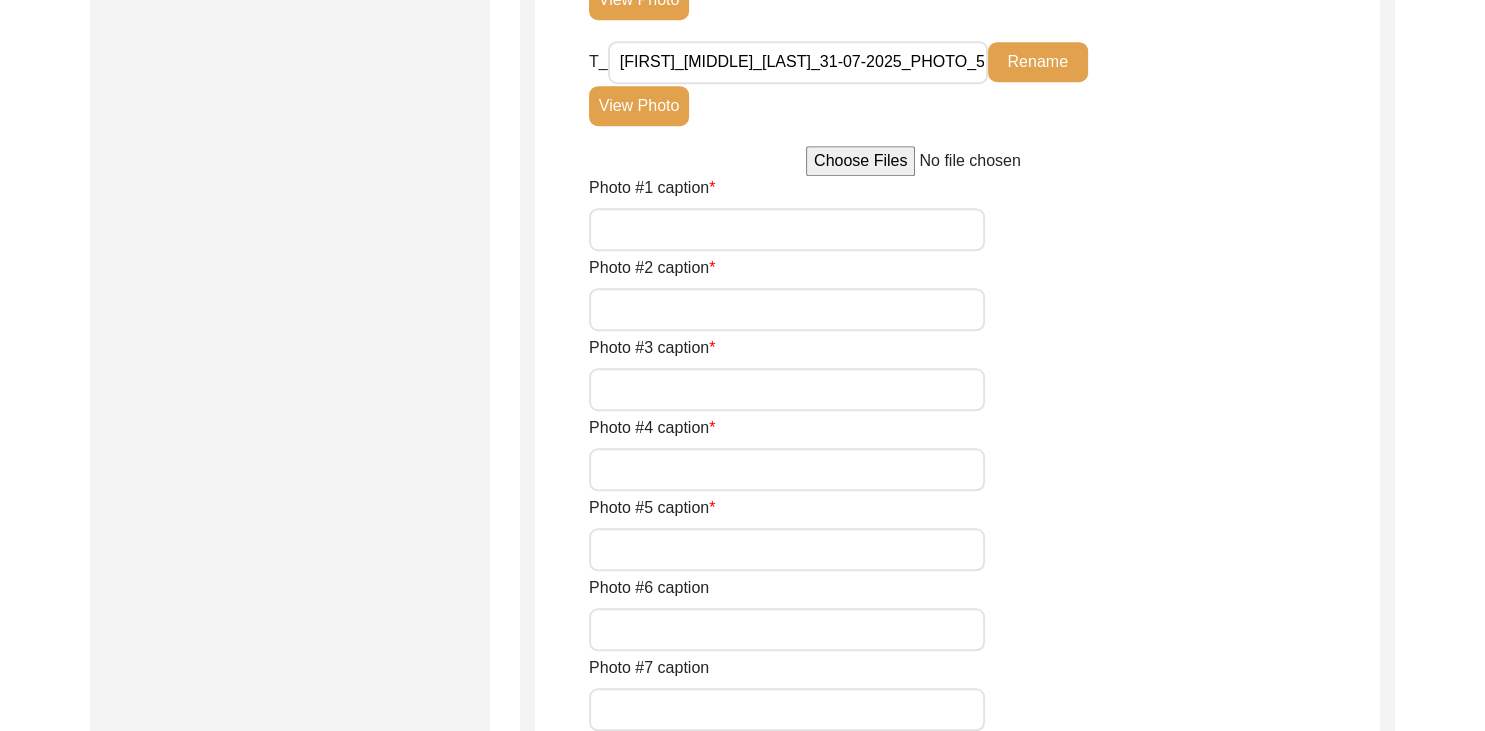 click on "View Photo" 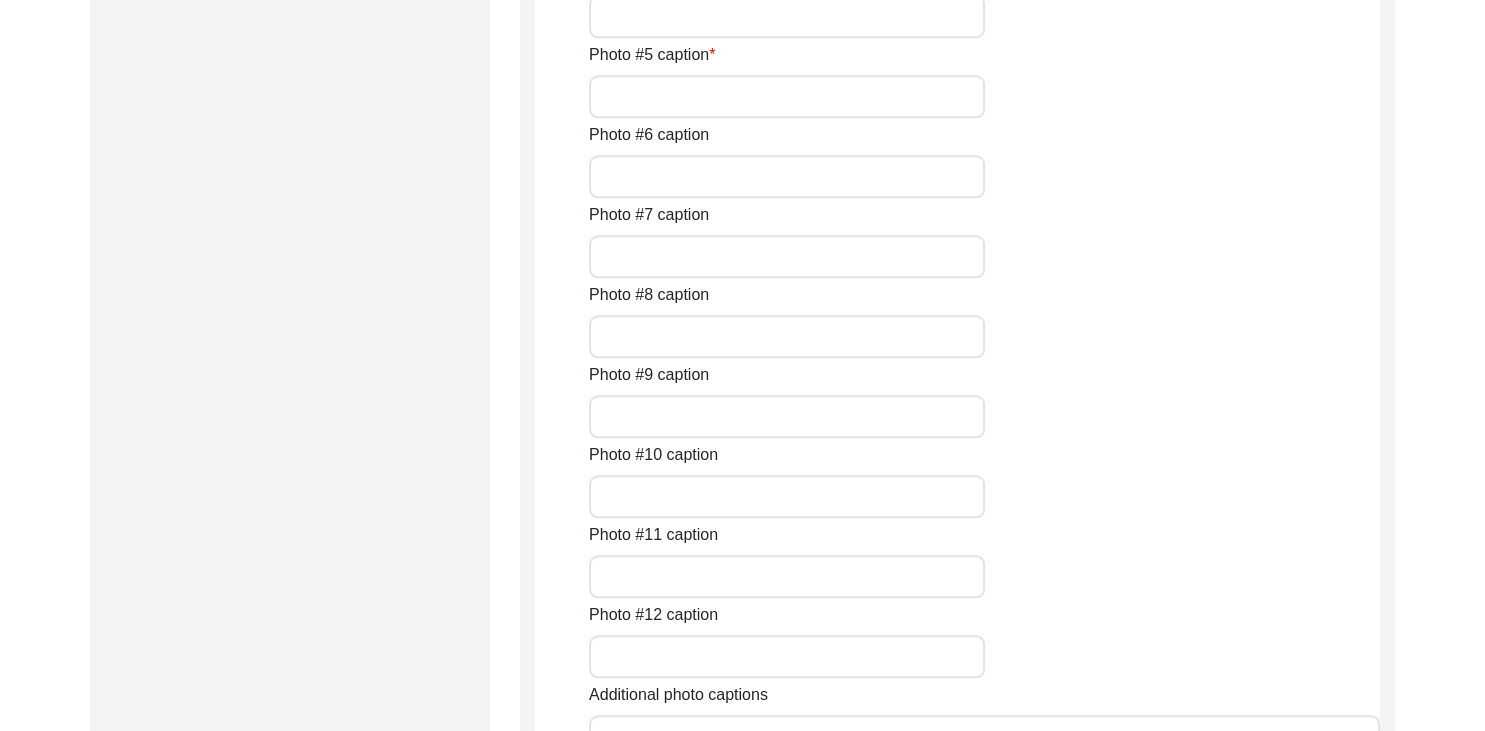 scroll, scrollTop: 1877, scrollLeft: 0, axis: vertical 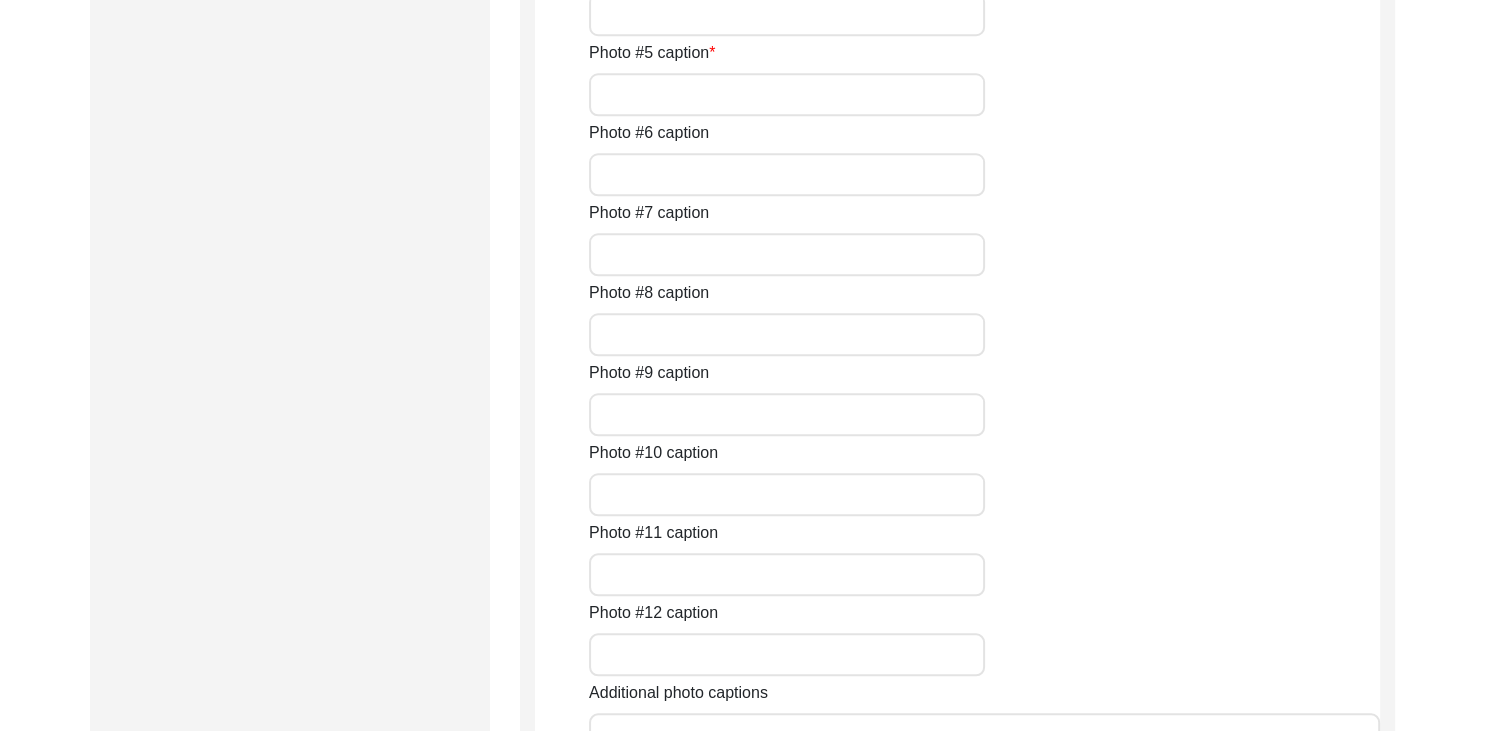 click on "Personal_Collection_31-07-2025_PHOTO_3of12.jpg" at bounding box center (798, -604) 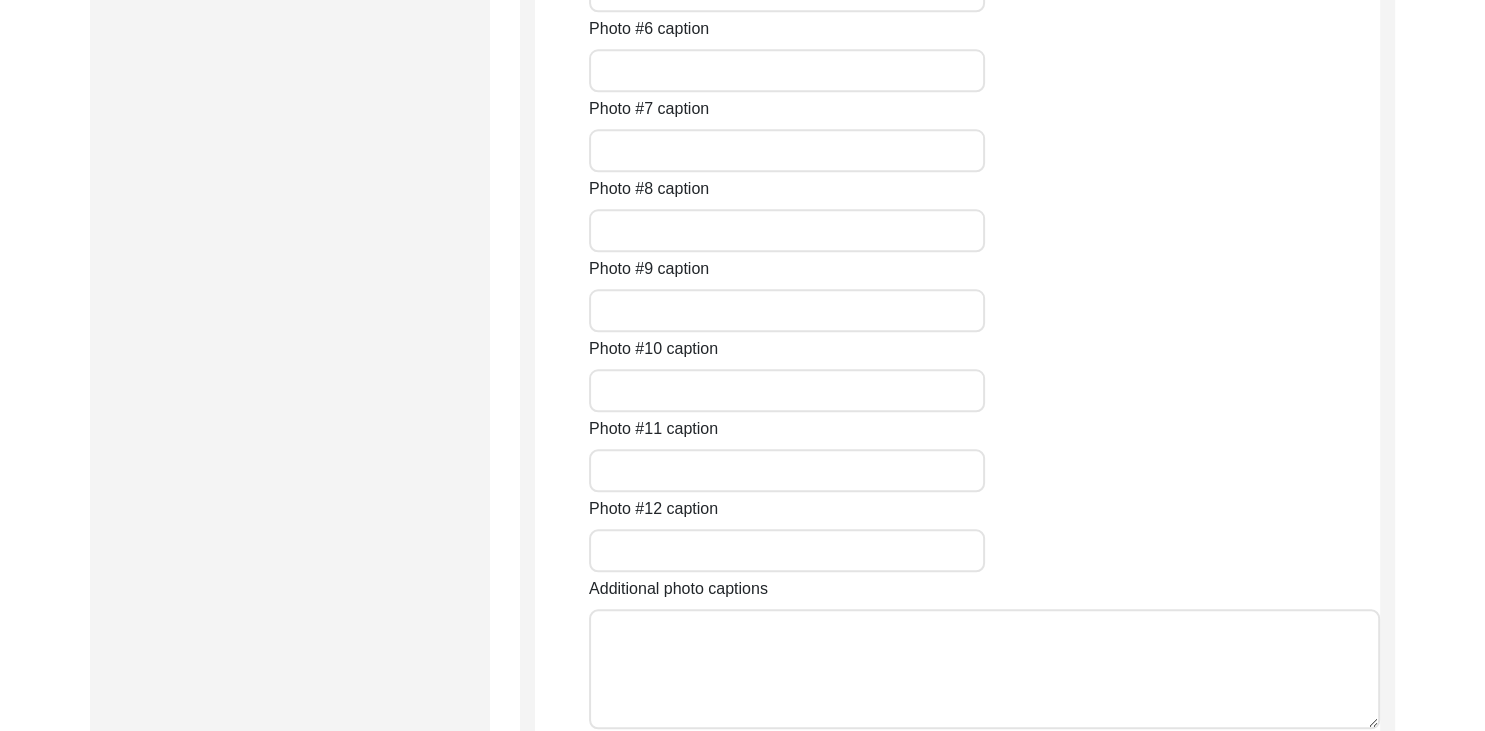 scroll, scrollTop: 1994, scrollLeft: 0, axis: vertical 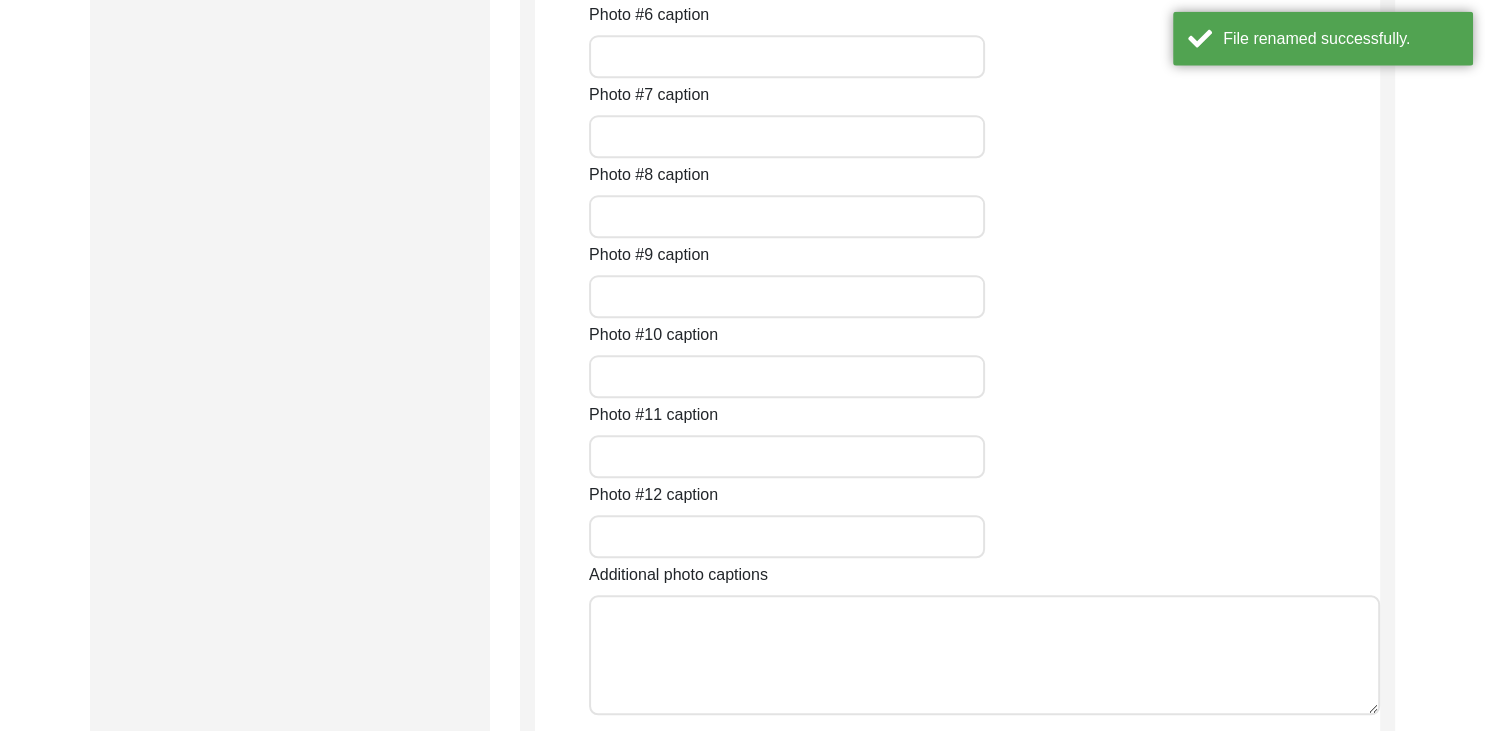 click on "View Photo" 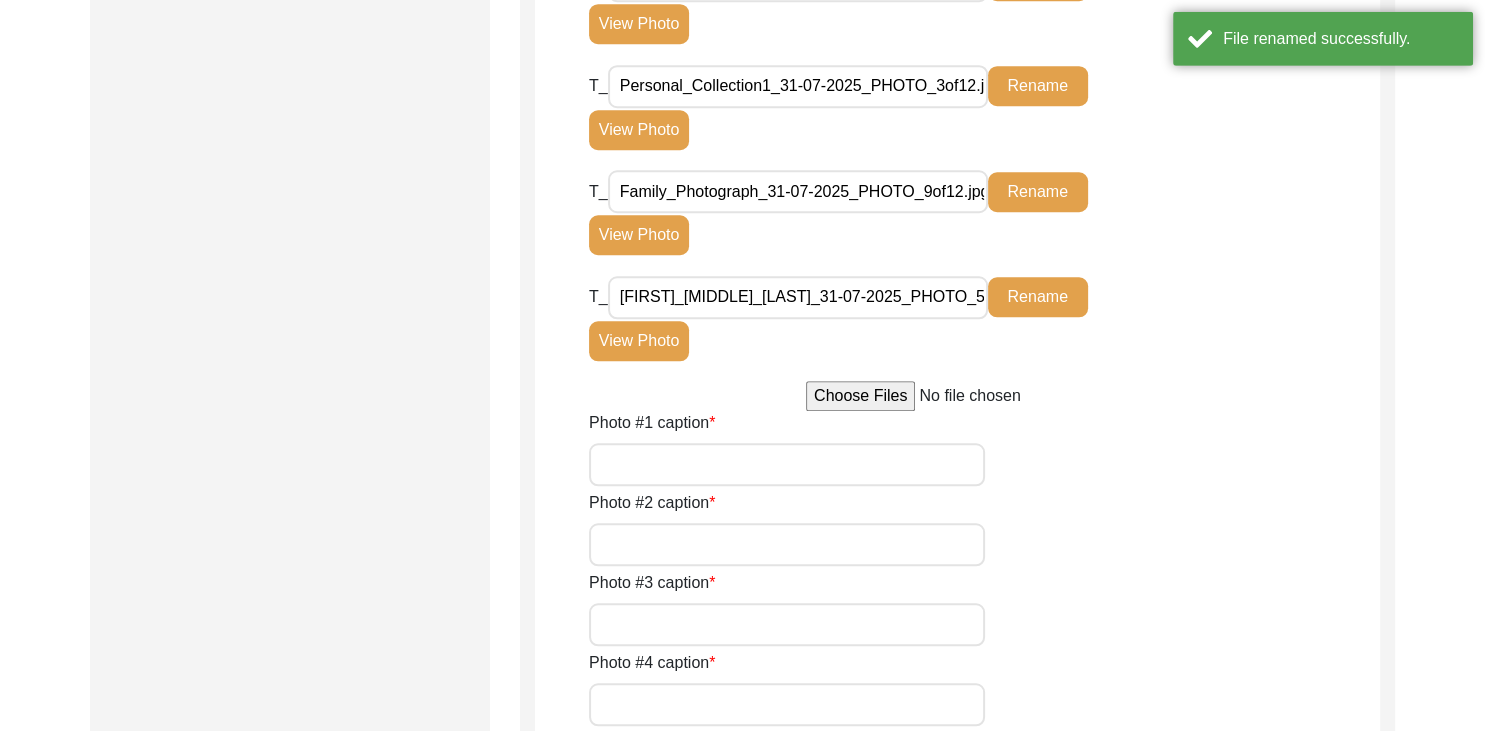 scroll, scrollTop: 1692, scrollLeft: 0, axis: vertical 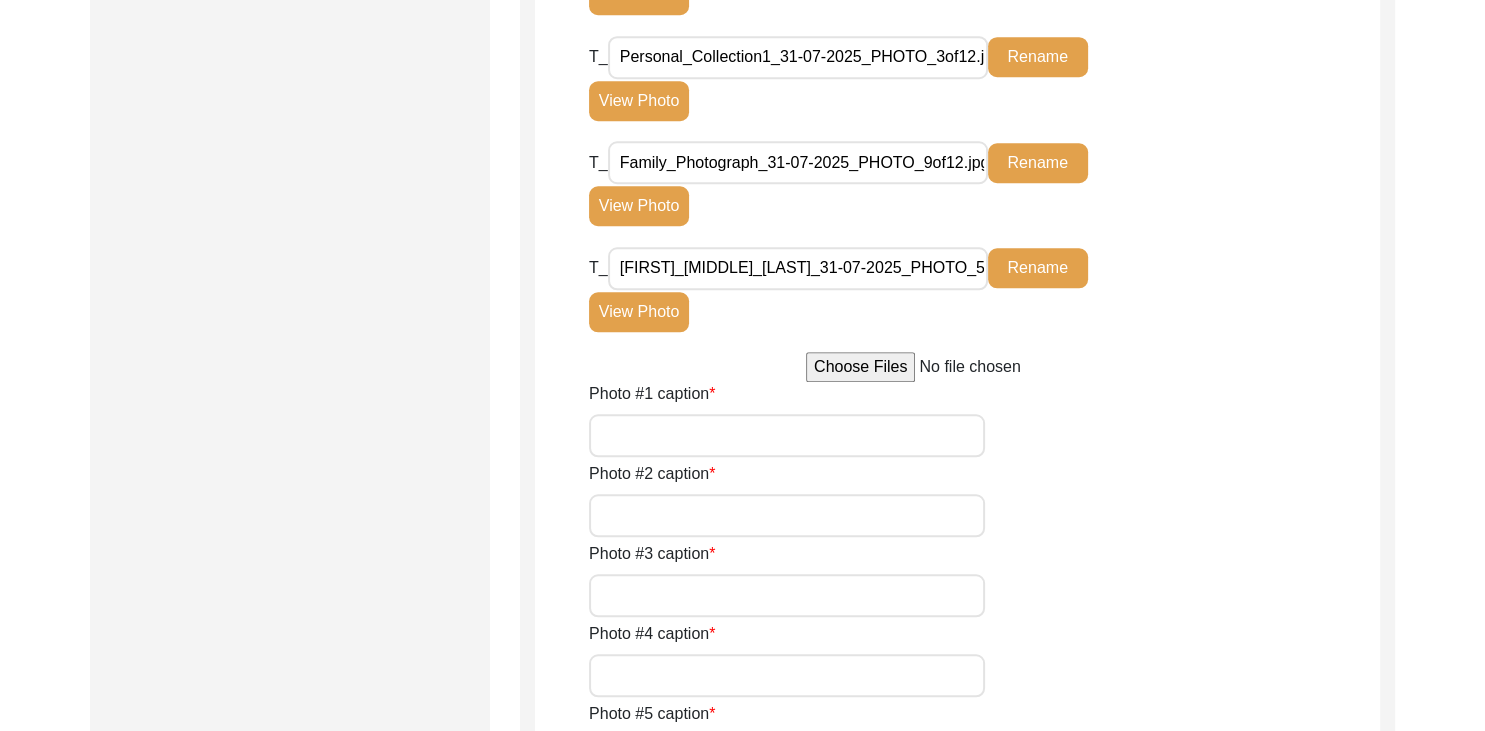 click on "View Photo" 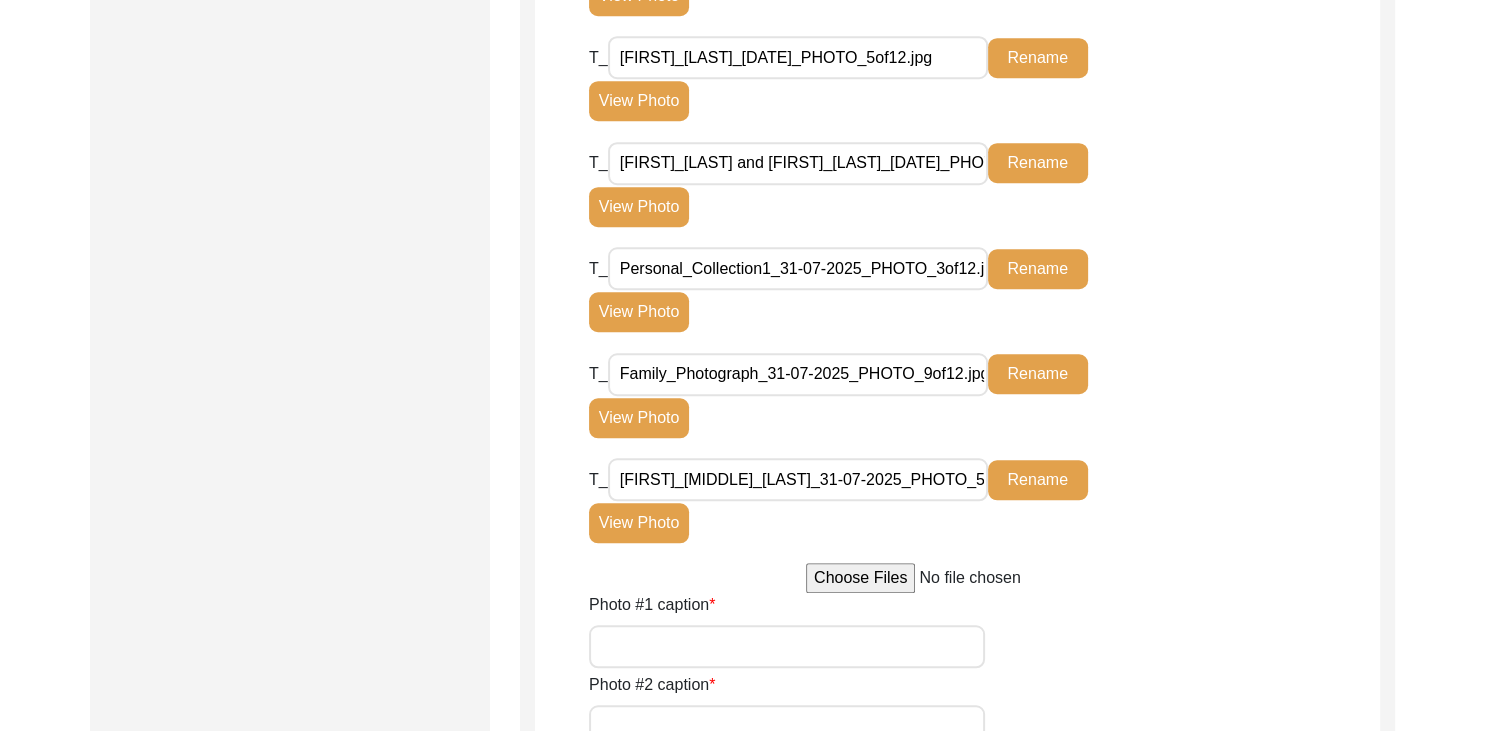 scroll, scrollTop: 1565, scrollLeft: 0, axis: vertical 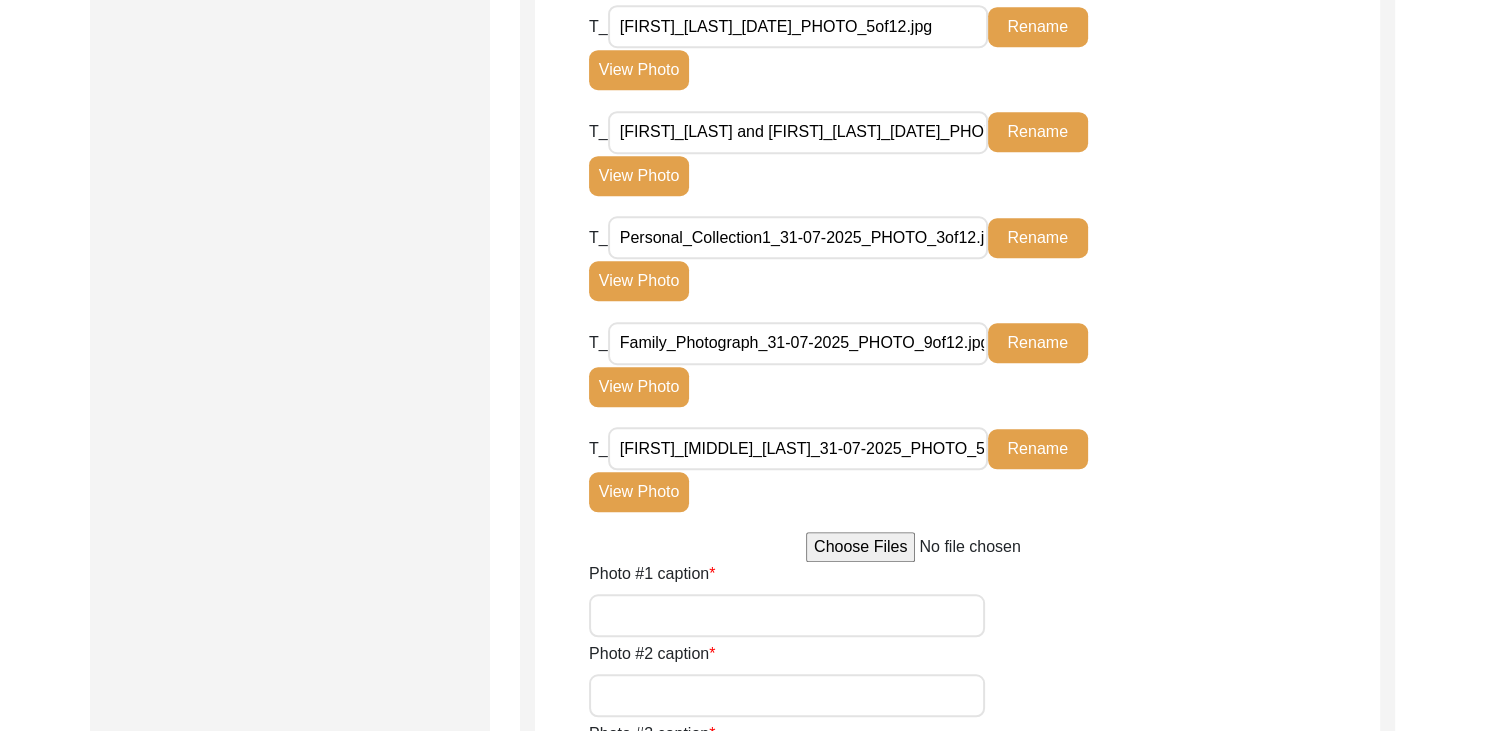 click on "T_ Family_Photograph_31-07-2025_PHOTO_9of12.jpg Rename View Photo" 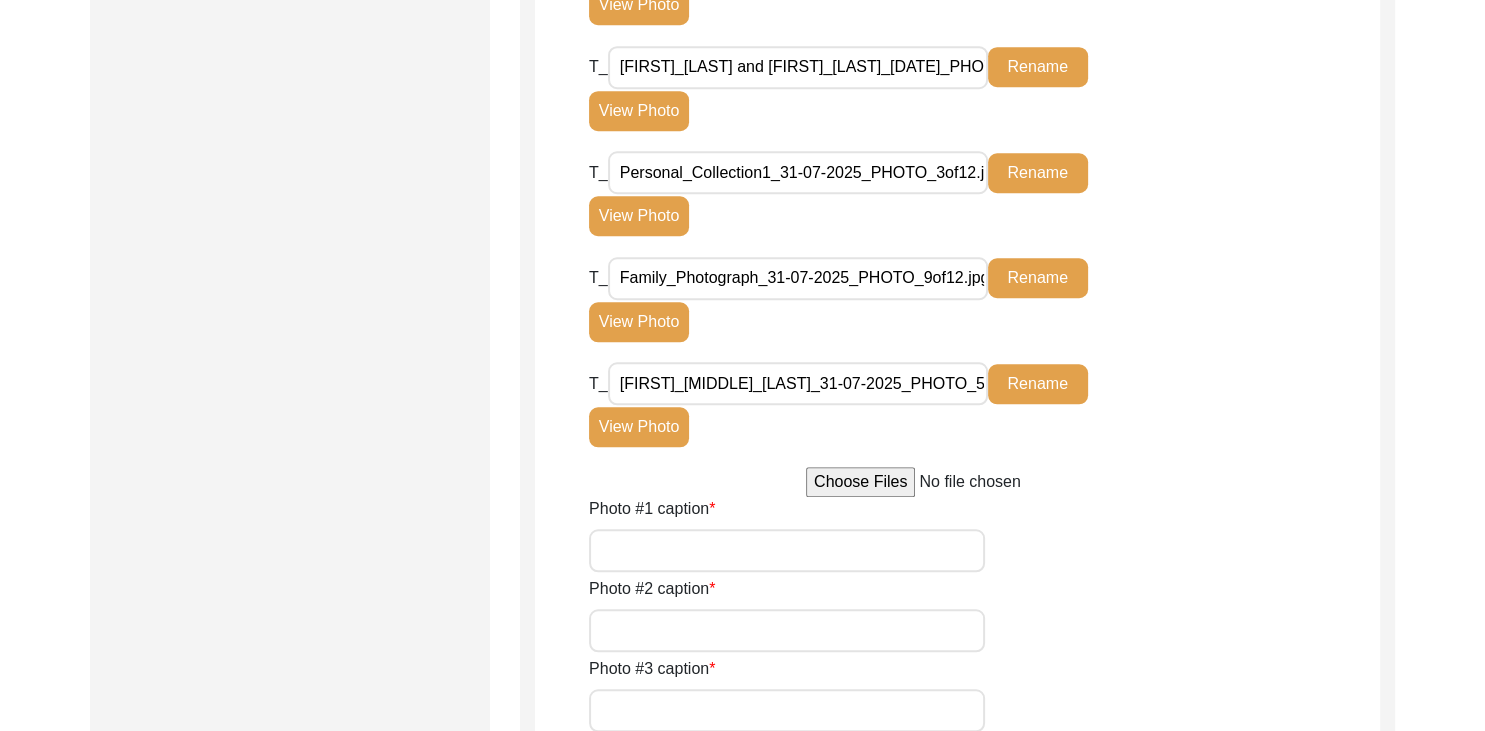 scroll, scrollTop: 1631, scrollLeft: 0, axis: vertical 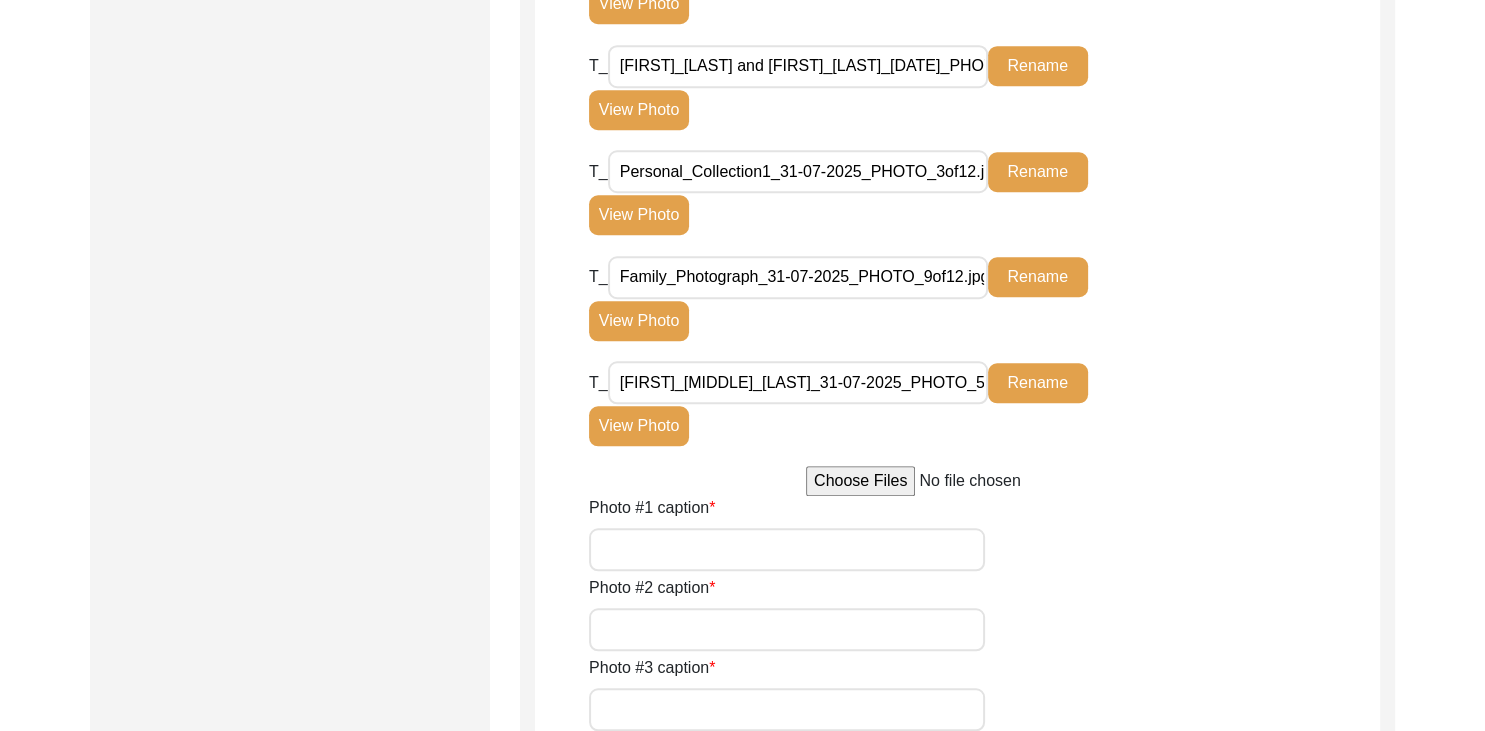 click on "T_" 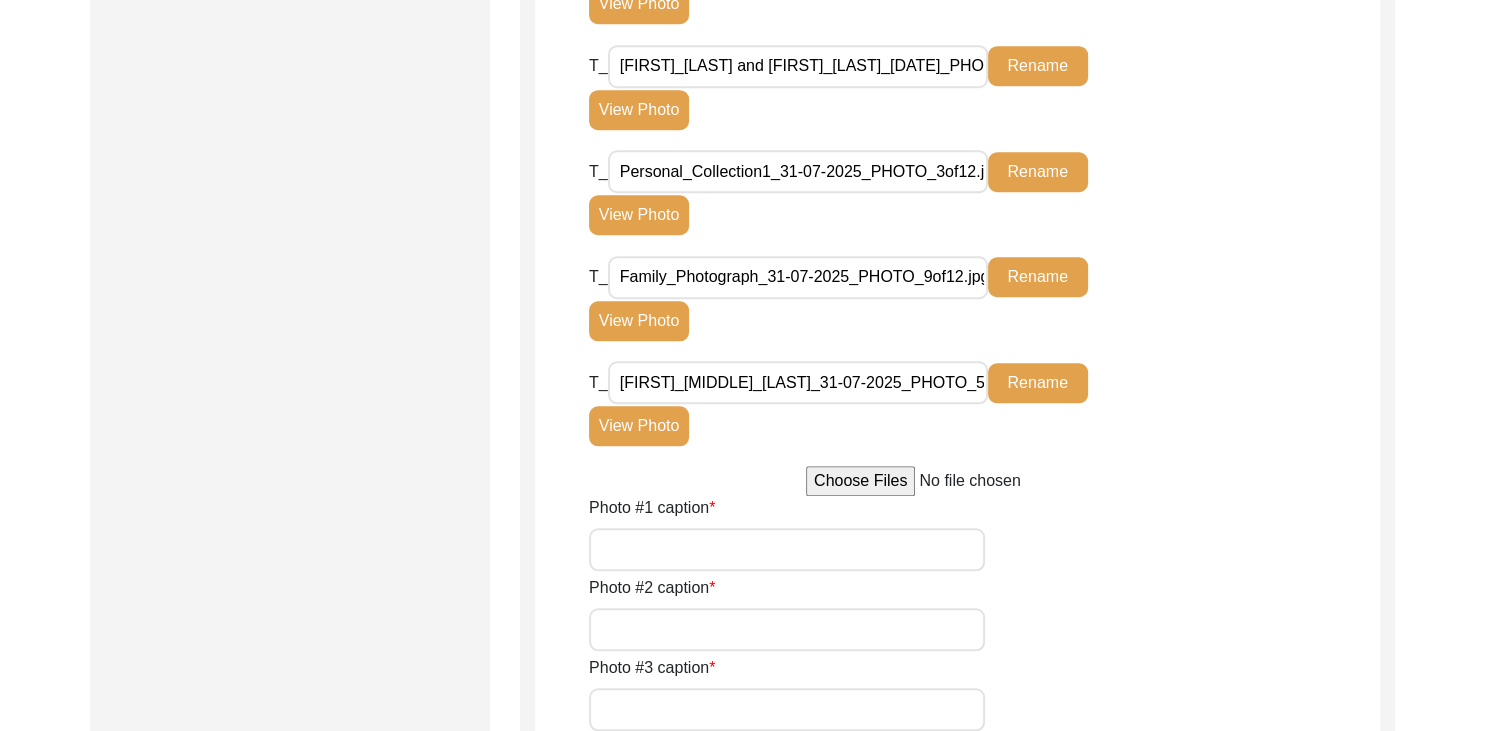 click on "T_" 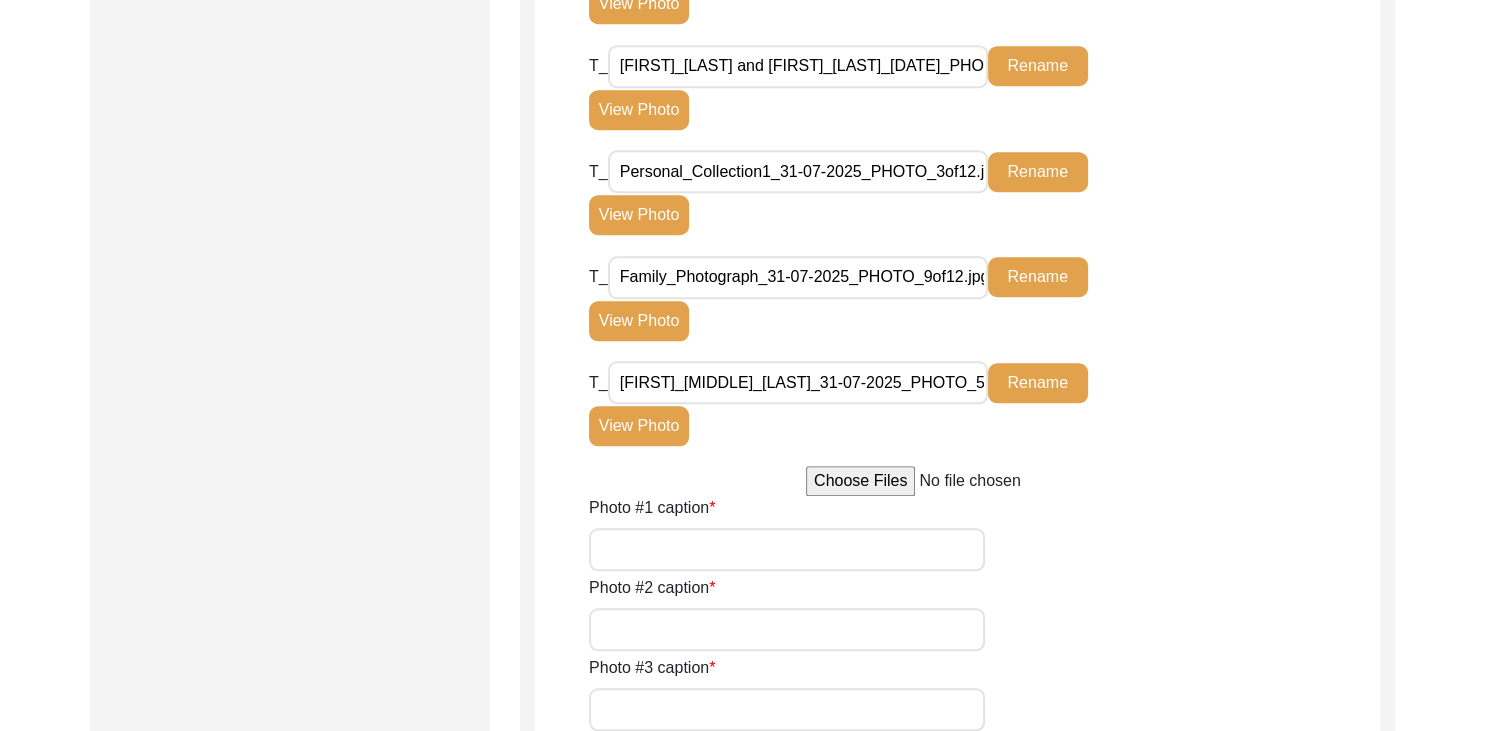 drag, startPoint x: 592, startPoint y: 414, endPoint x: 982, endPoint y: 426, distance: 390.18457 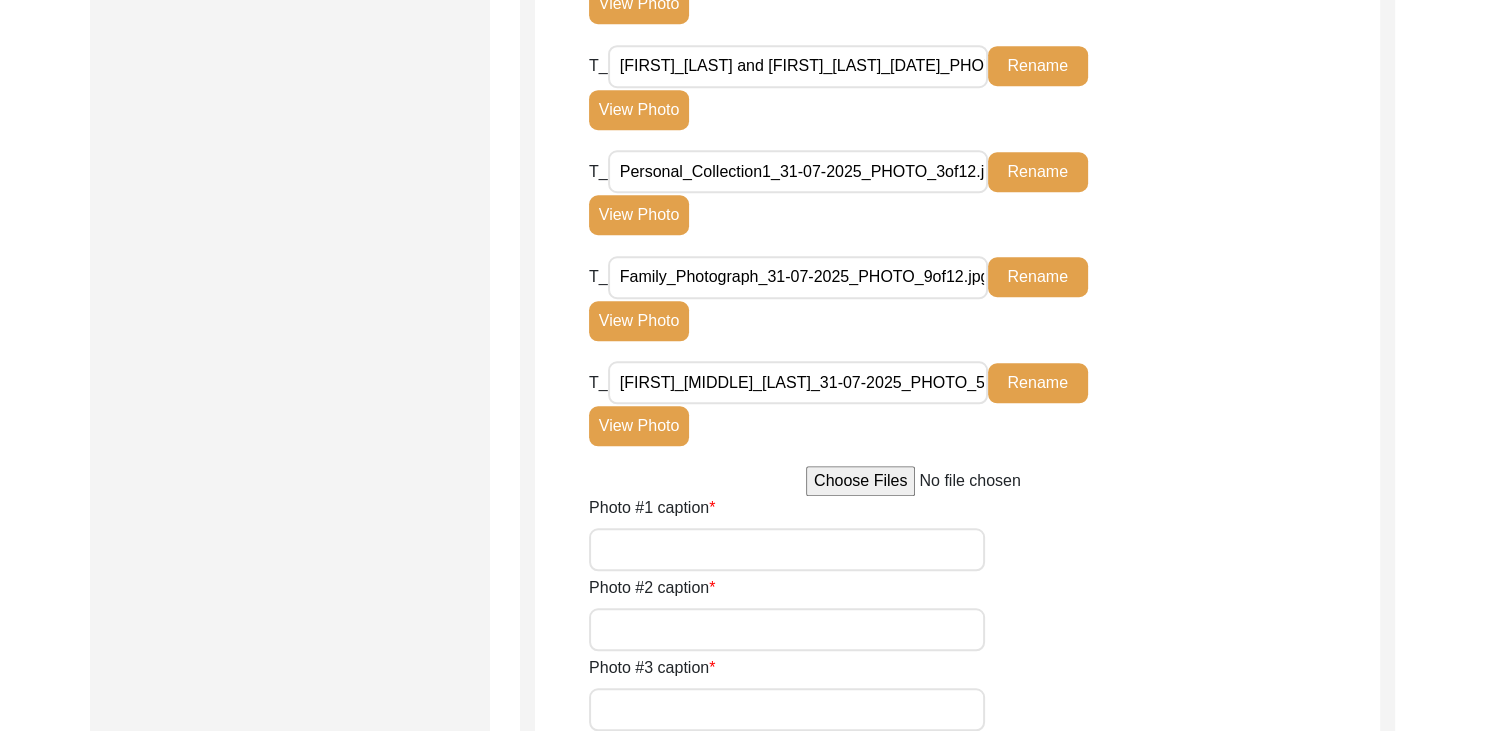 click on "T_ [FIRST] [LAST NAME] and Chander_Kanta_31-07-2025_PHOTO_5of12.jpg Rename View Photo" 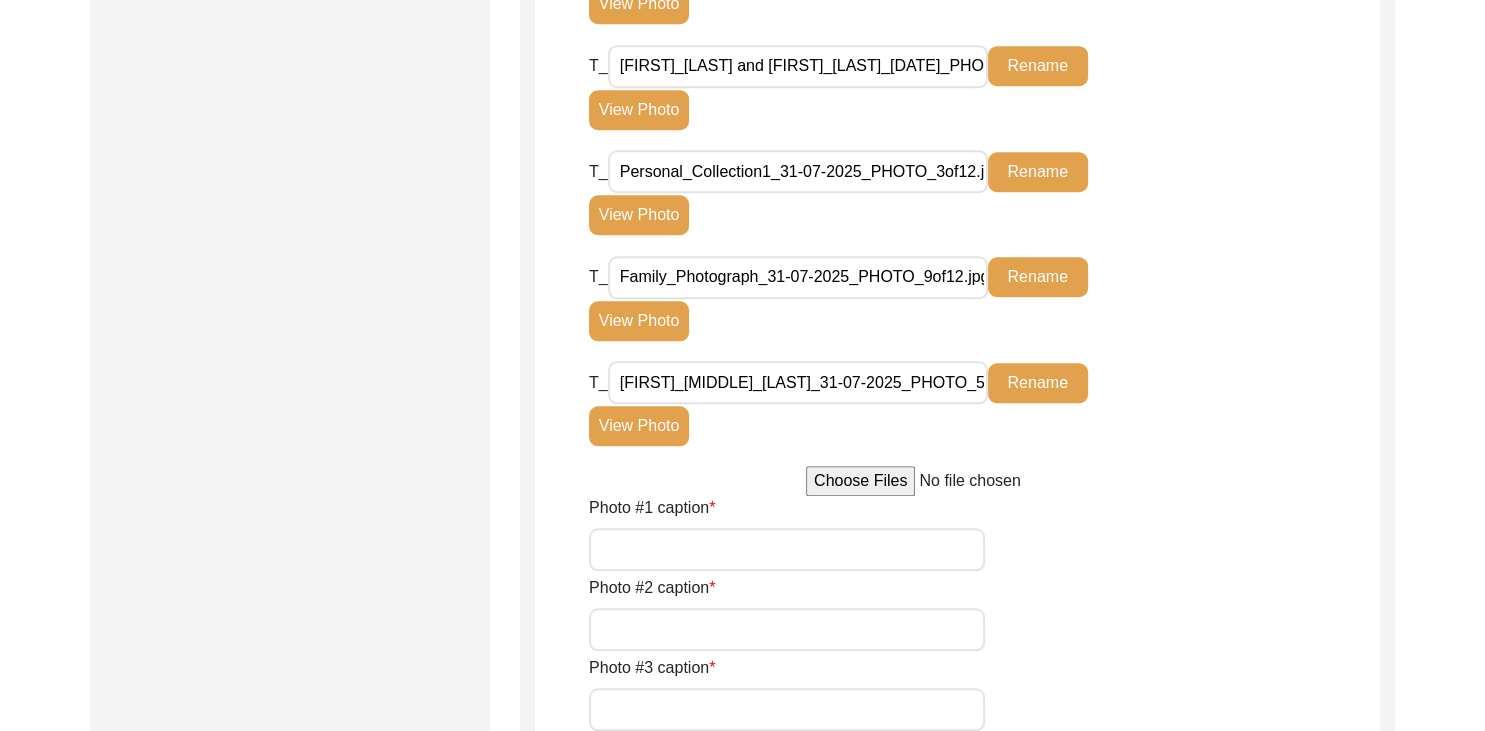 click on "[FIRST]_[MIDDLE]_[LAST]_31-07-2025_PHOTO_5of12.jpg" at bounding box center [798, 382] 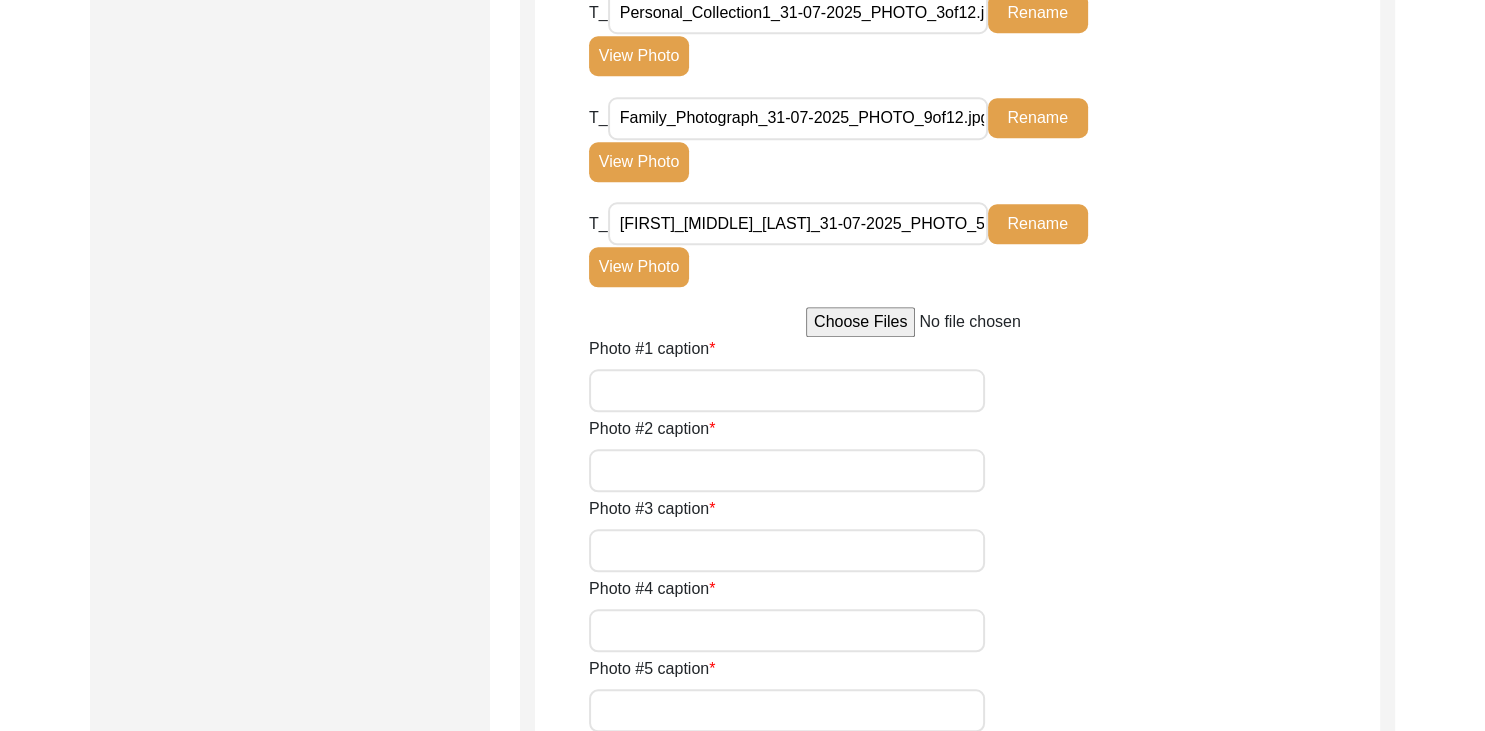 scroll, scrollTop: 1816, scrollLeft: 0, axis: vertical 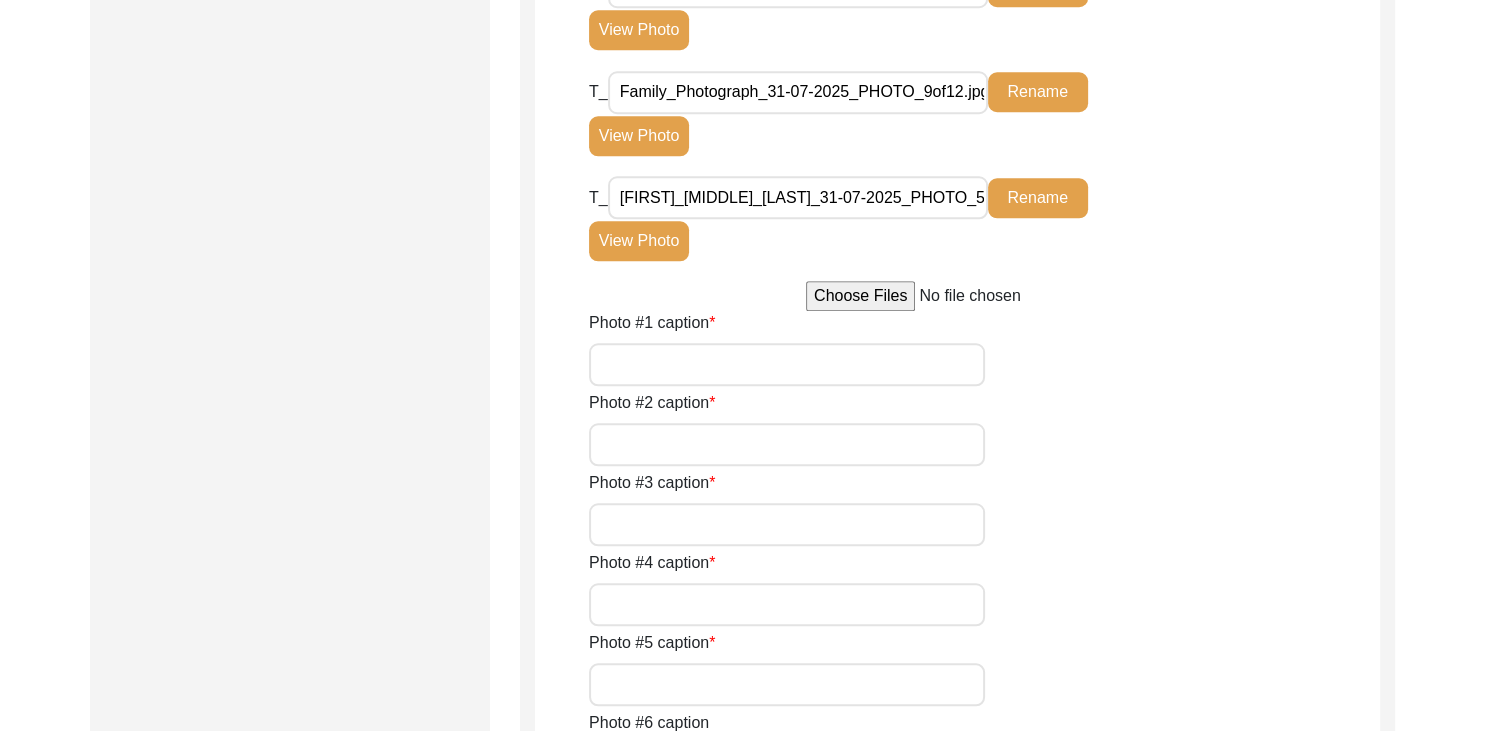click on "T_ [FIRST] [LAST NAME] and Chander_Kanta_31-07-2025_PHOTO_5of12.jpg Rename View Photo" 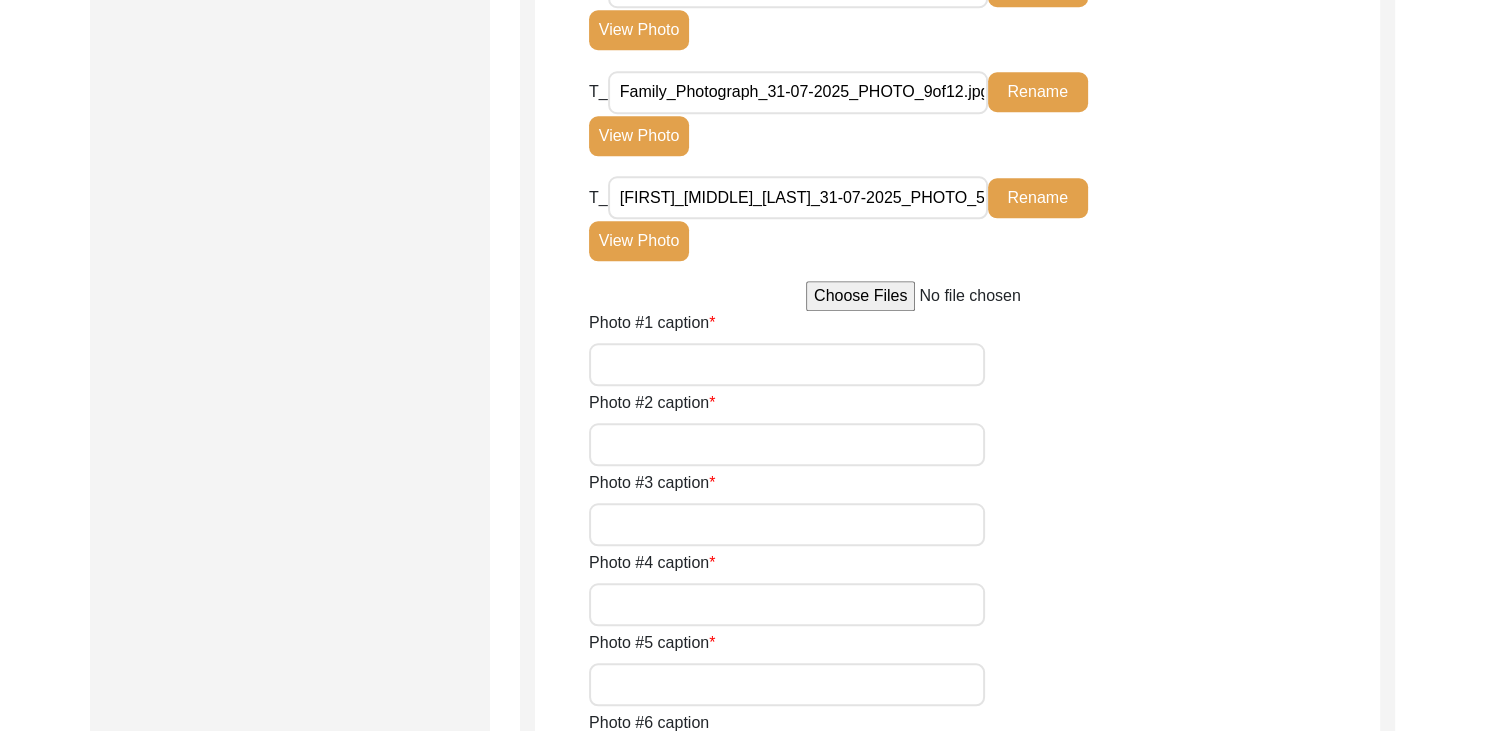 click on "Rename" 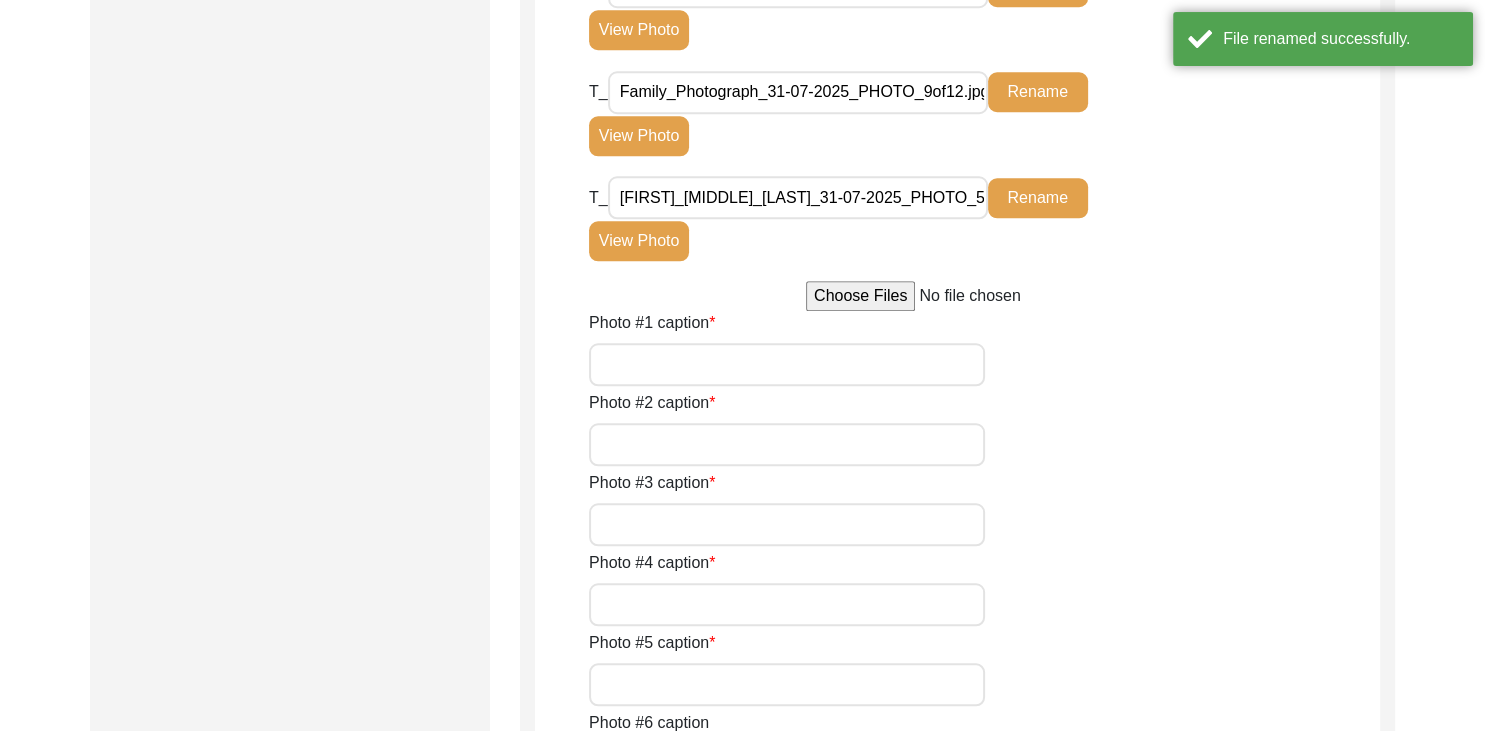 click on "T_ [FIRST] [LAST NAME] and Chander_Kanta_31-07-2025_PHOTO_5of12.jpg Rename View Photo" 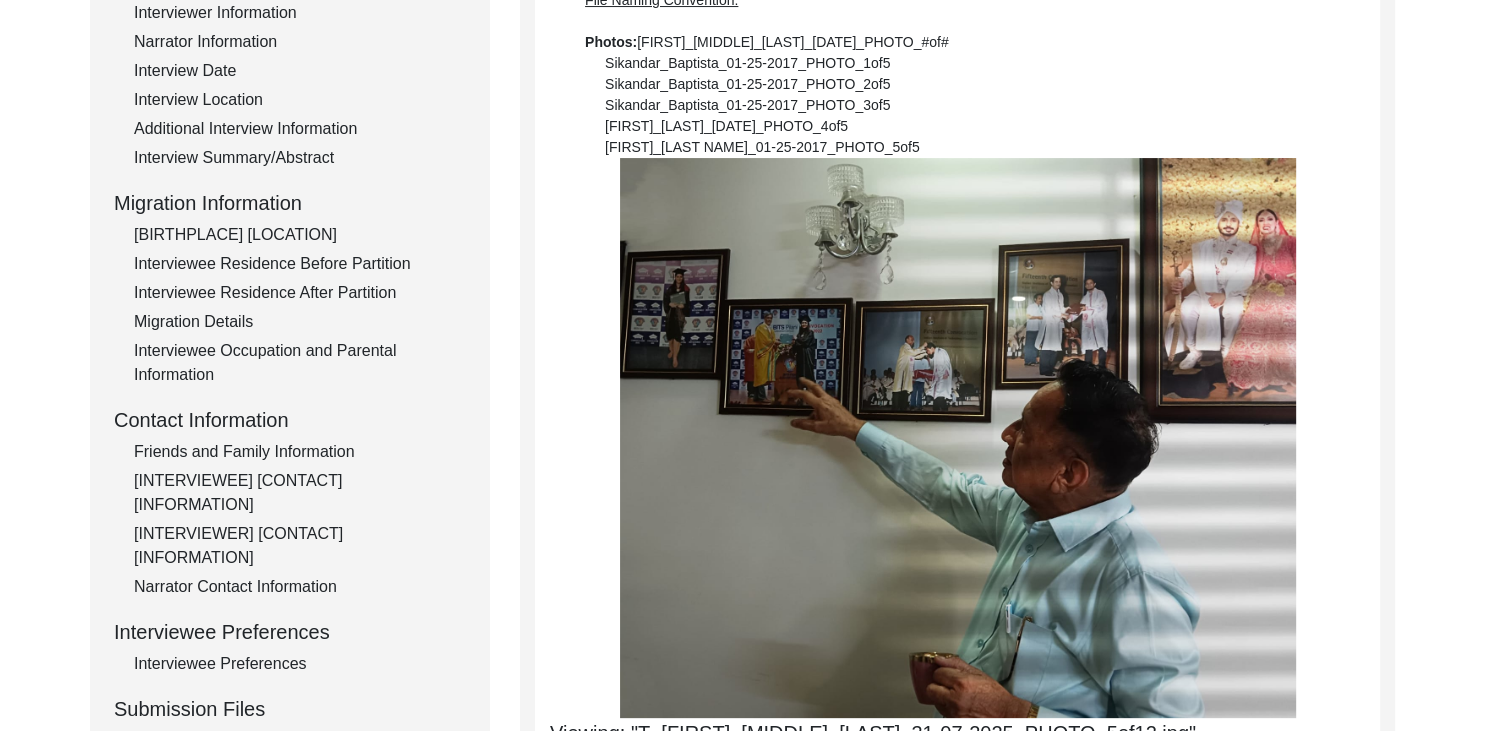 scroll, scrollTop: 354, scrollLeft: 0, axis: vertical 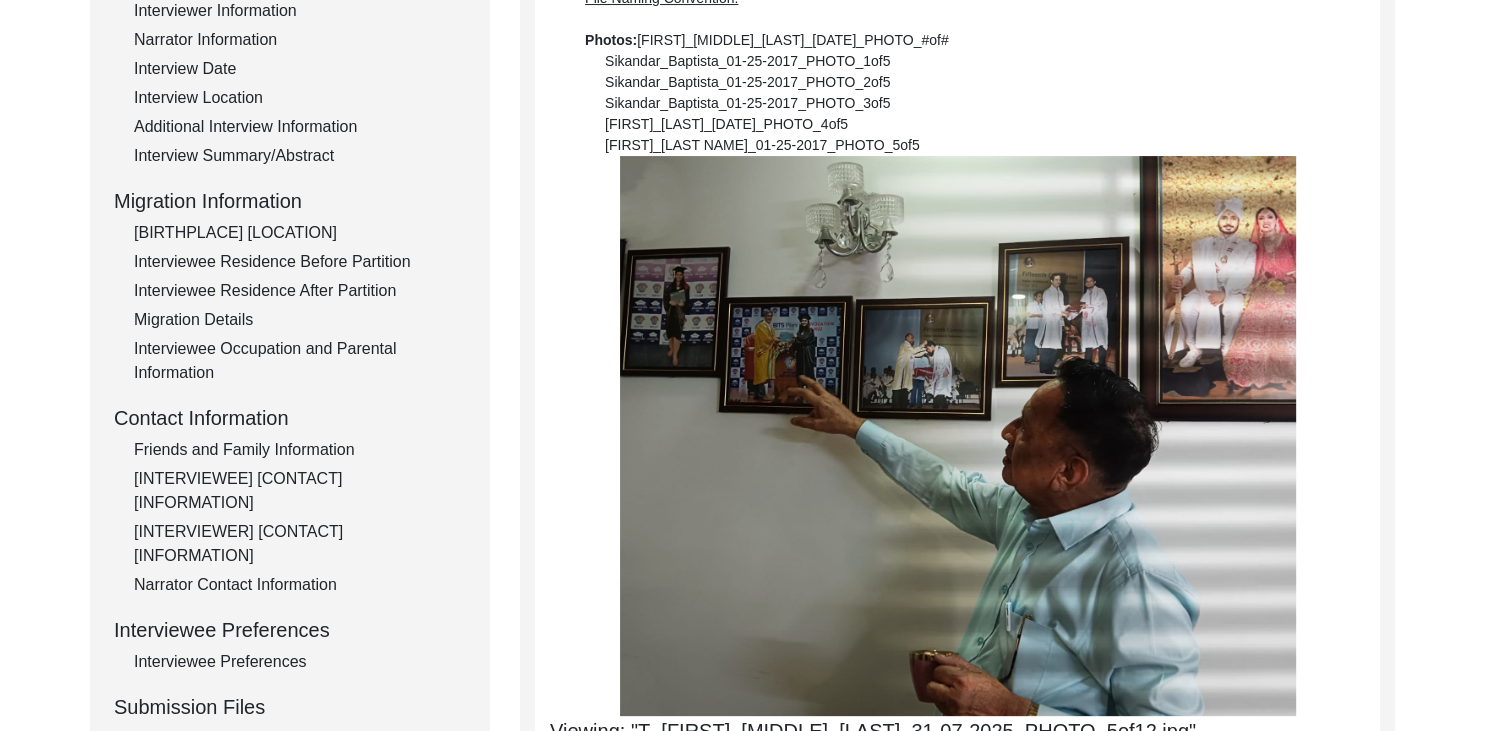 click at bounding box center [958, 436] 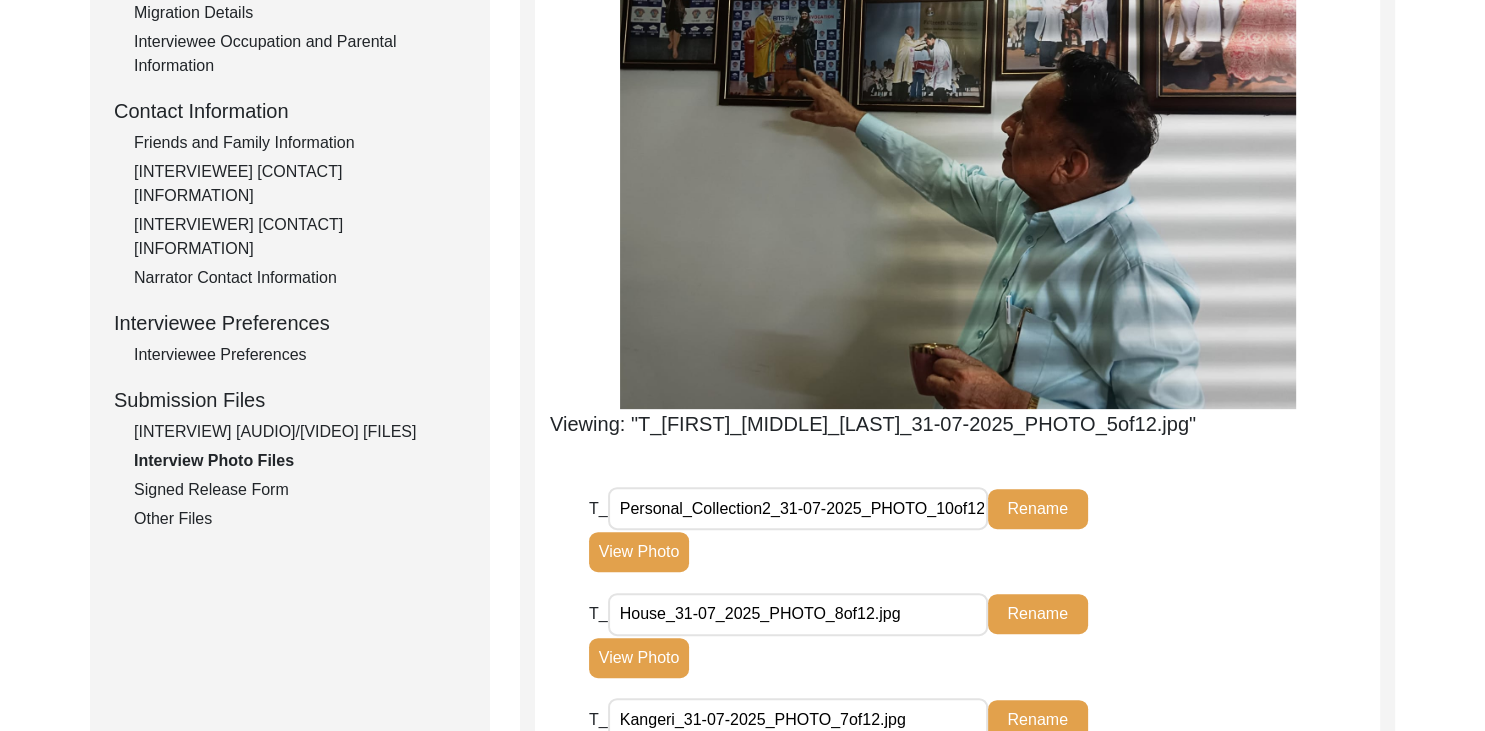 scroll, scrollTop: 556, scrollLeft: 0, axis: vertical 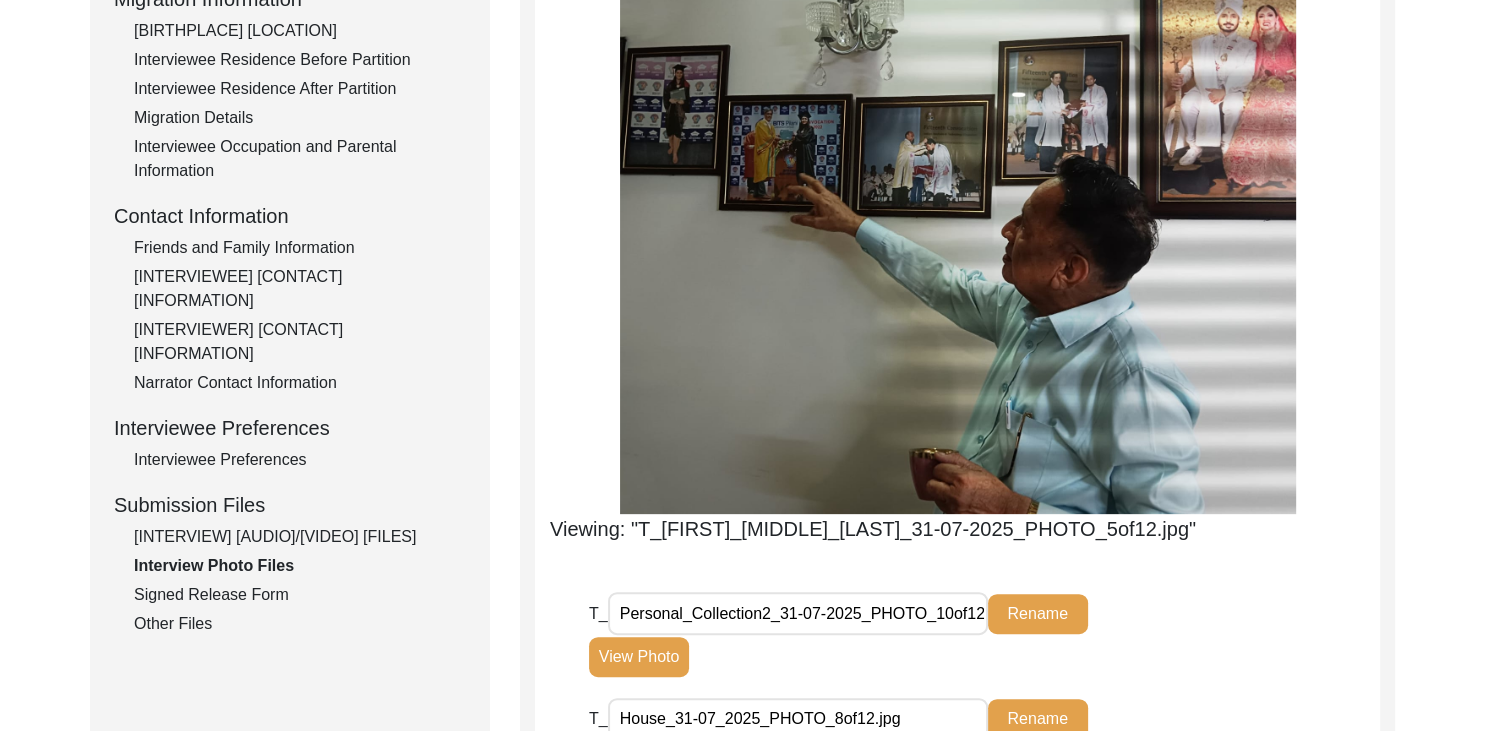 click at bounding box center (958, 234) 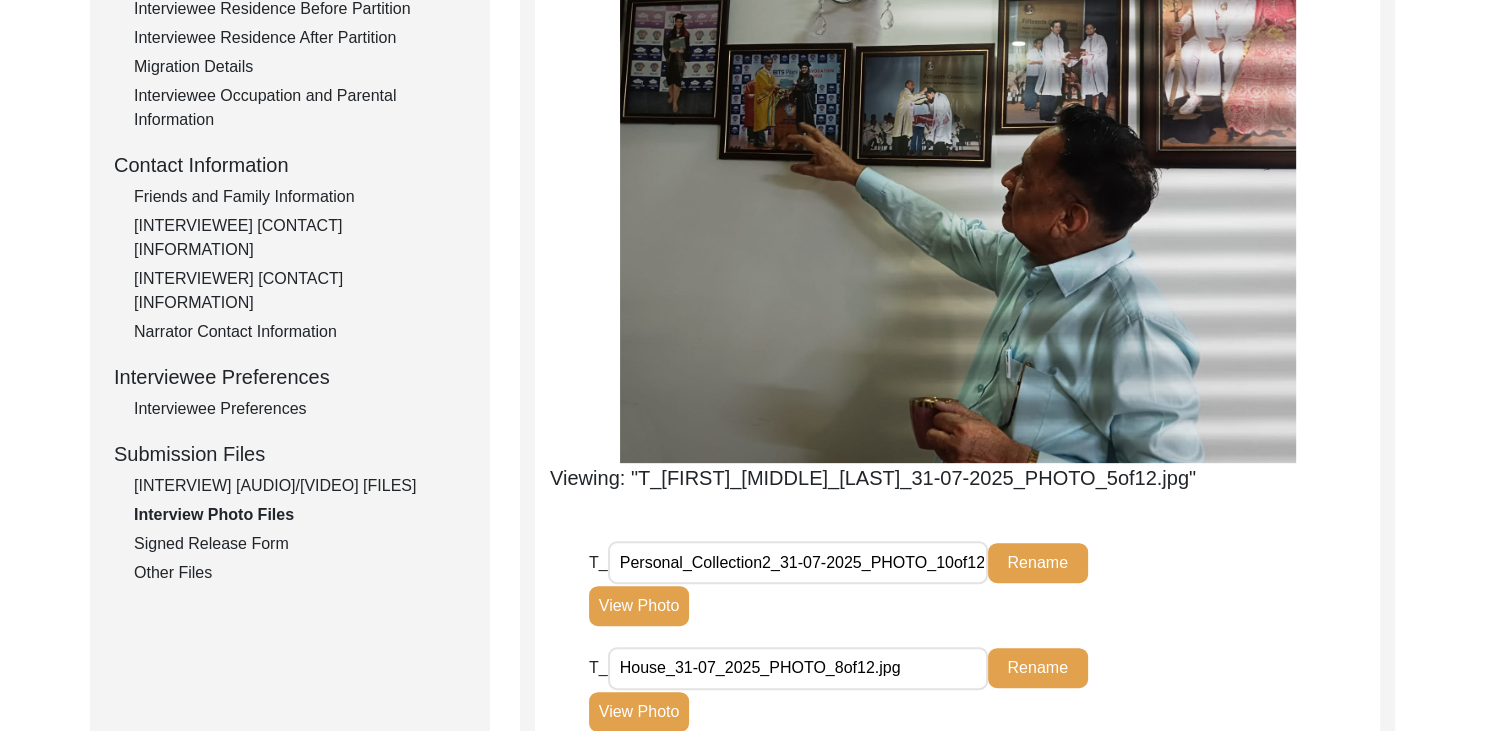 click at bounding box center (958, 183) 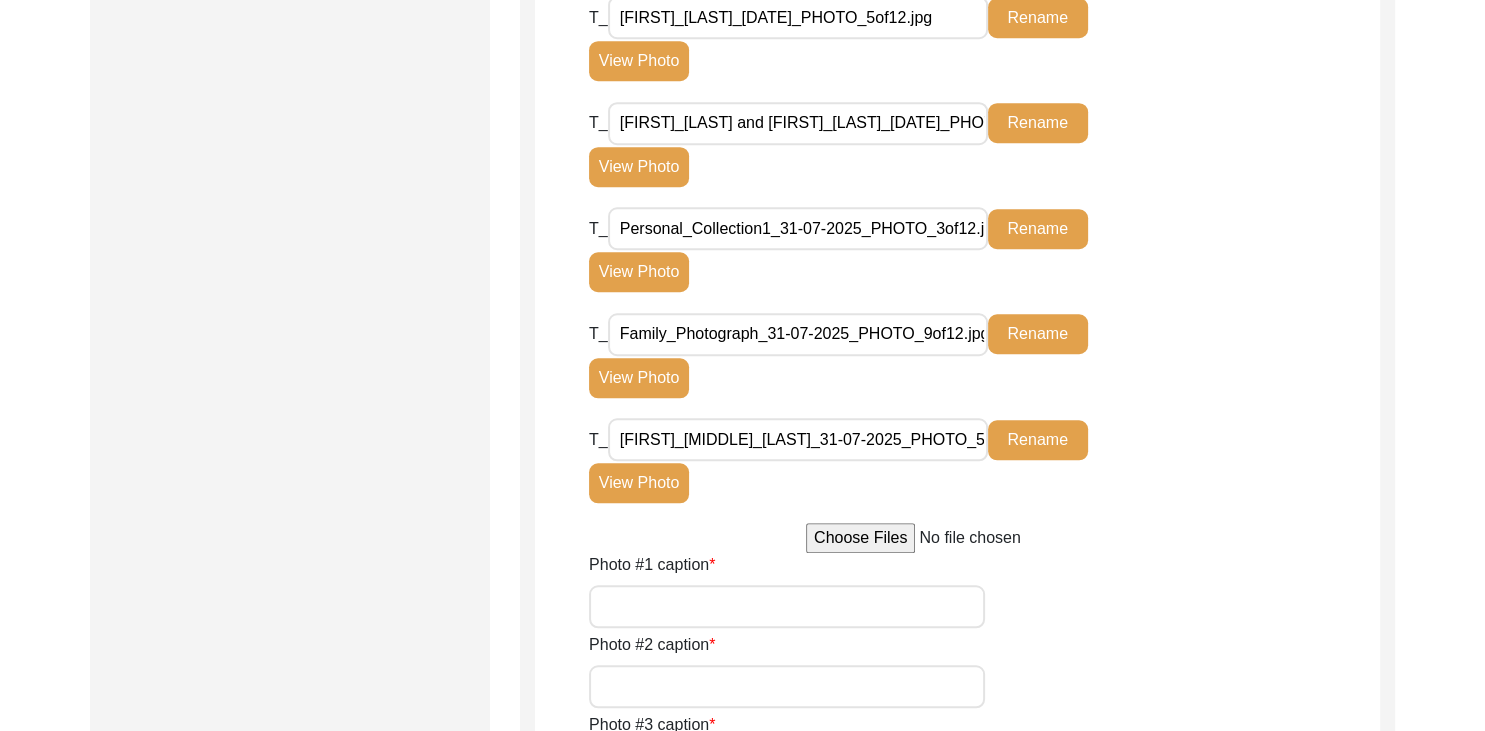 scroll, scrollTop: 1576, scrollLeft: 0, axis: vertical 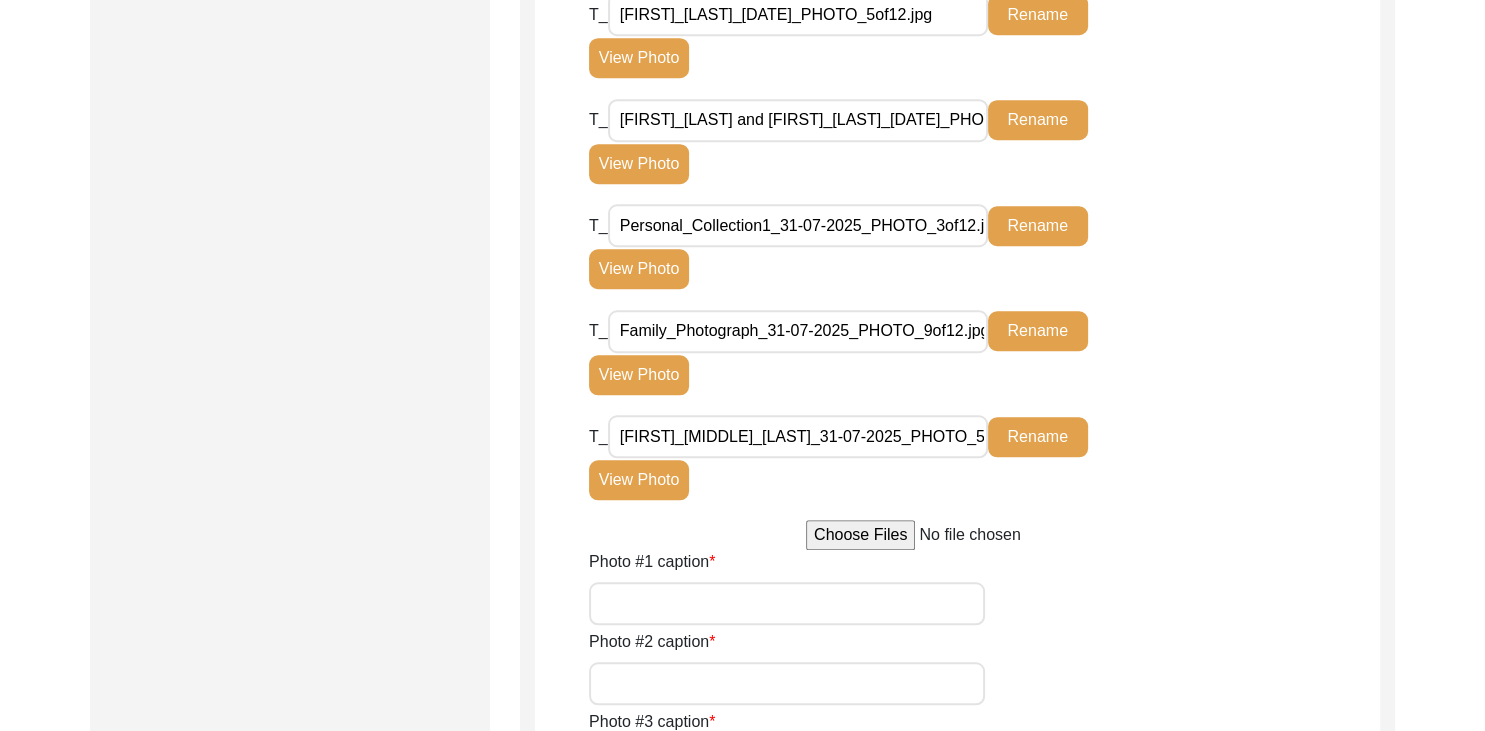 click on "T_ Family_Photograph_31-07-2025_PHOTO_9of12.jpg Rename View Photo" 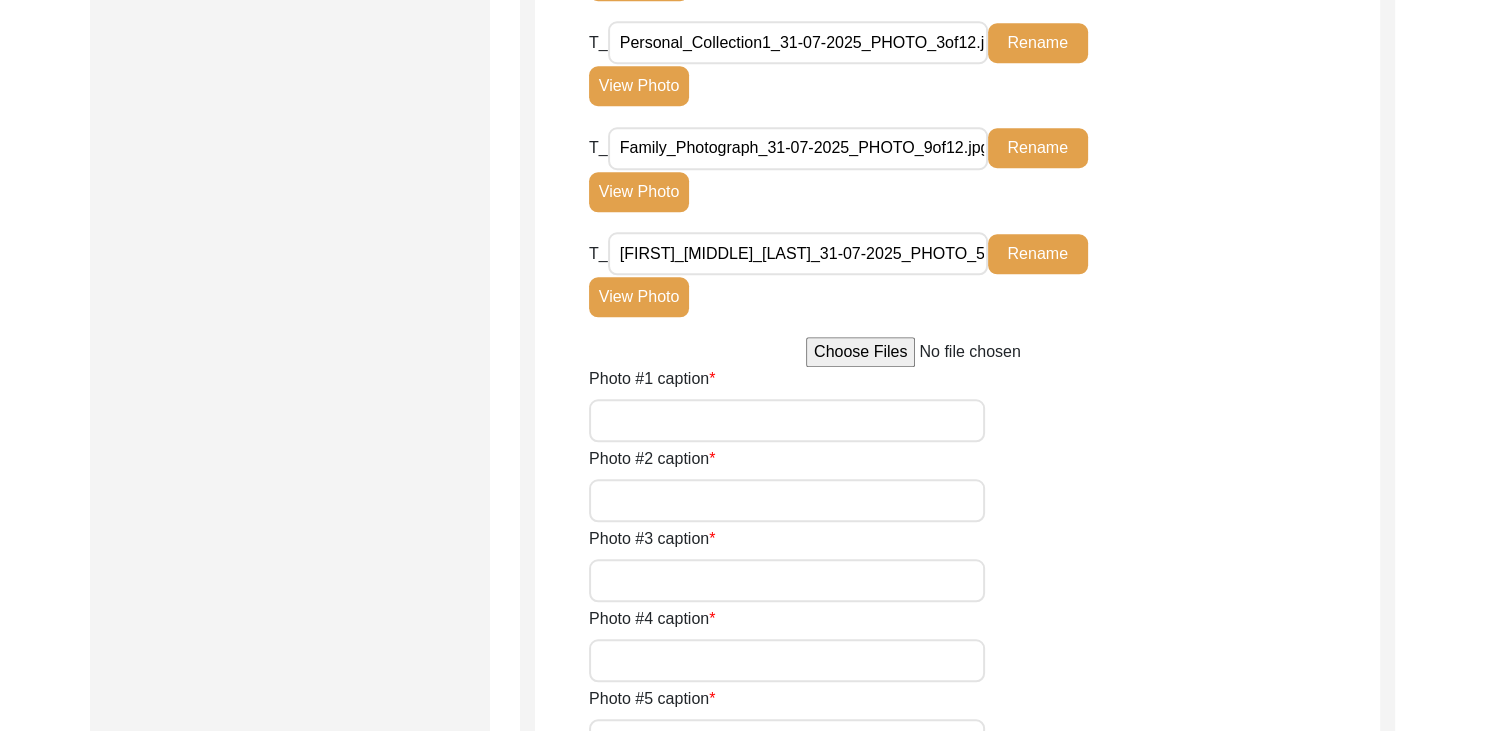 click on "[FIRST]_[MIDDLE]_[LAST]_31-07-2025_PHOTO_5of12.jpg" at bounding box center (798, 253) 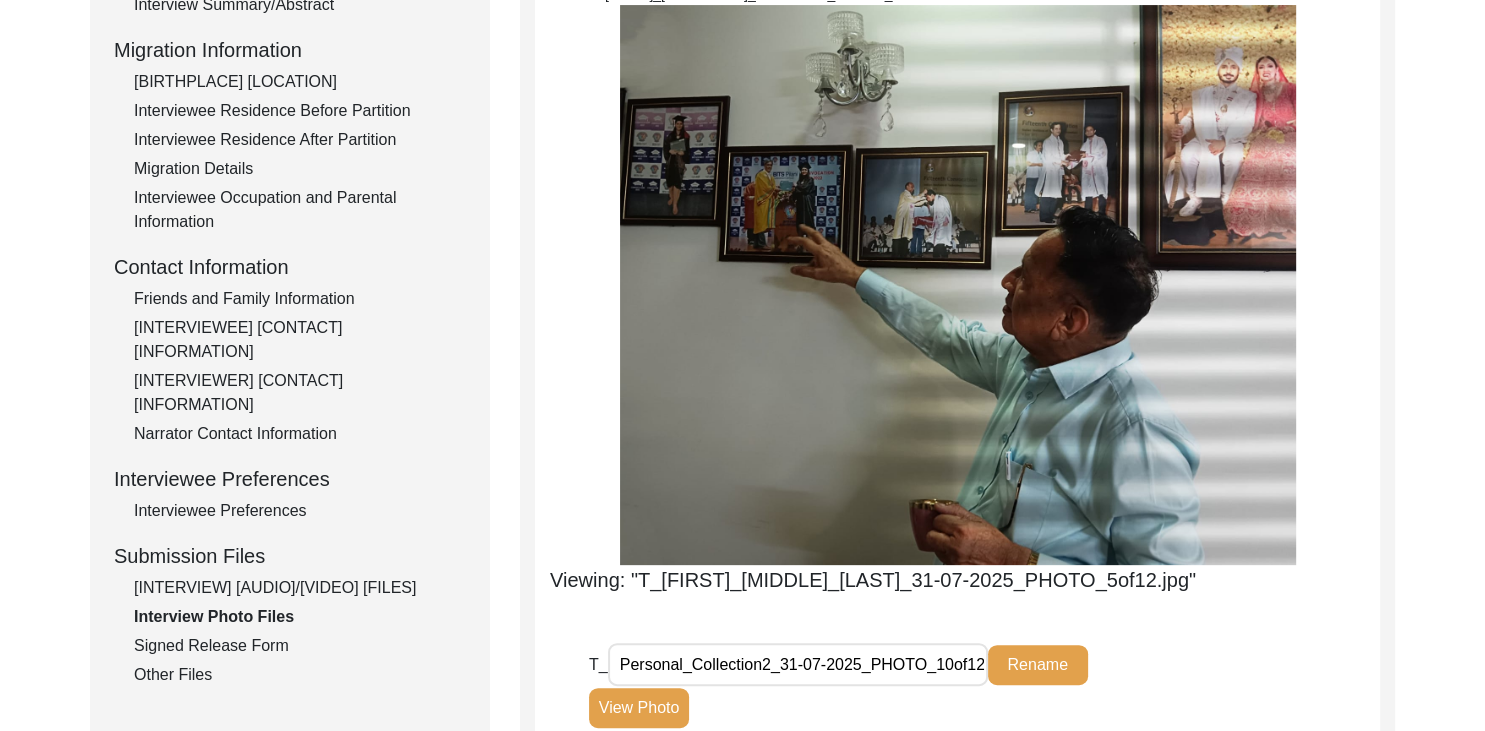 scroll, scrollTop: 507, scrollLeft: 0, axis: vertical 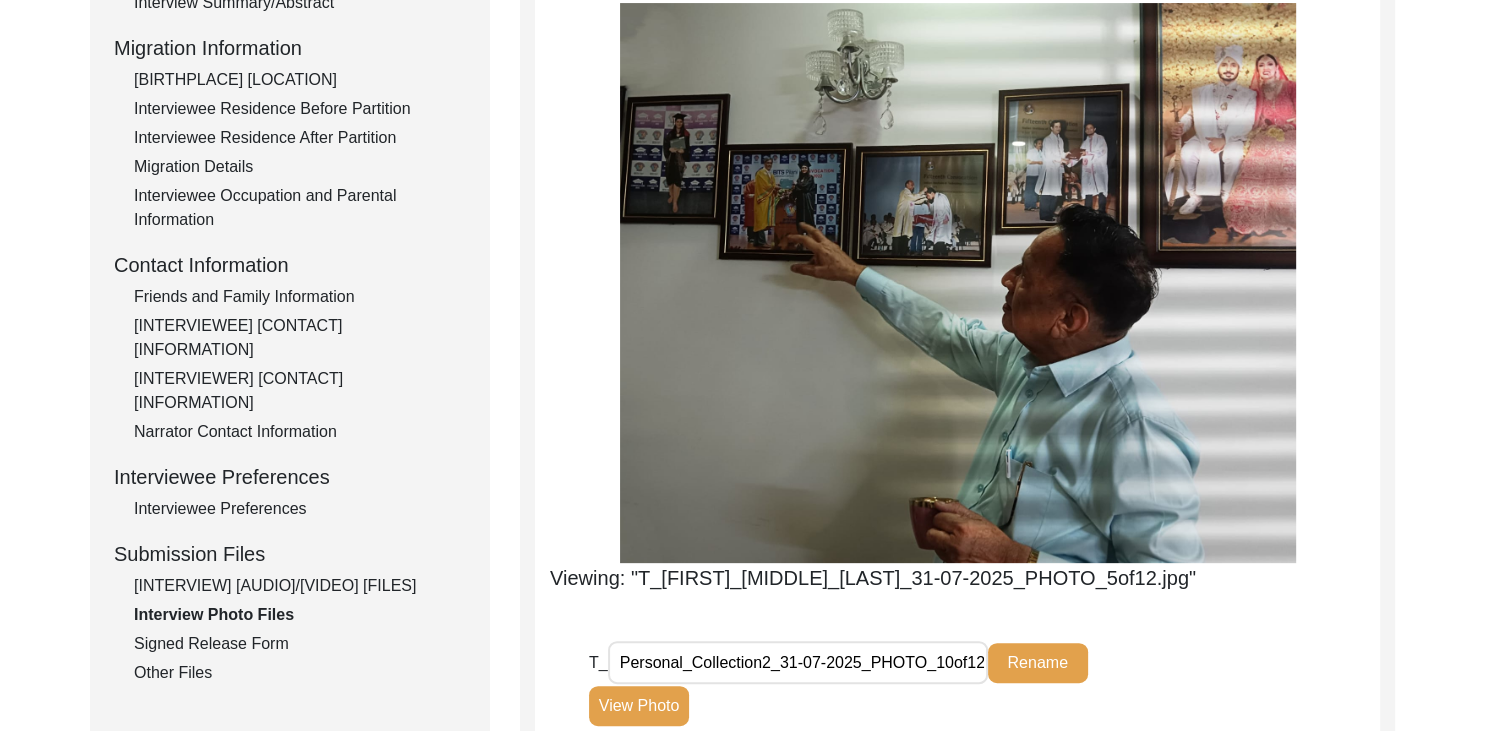 click on "Signed Release Form" 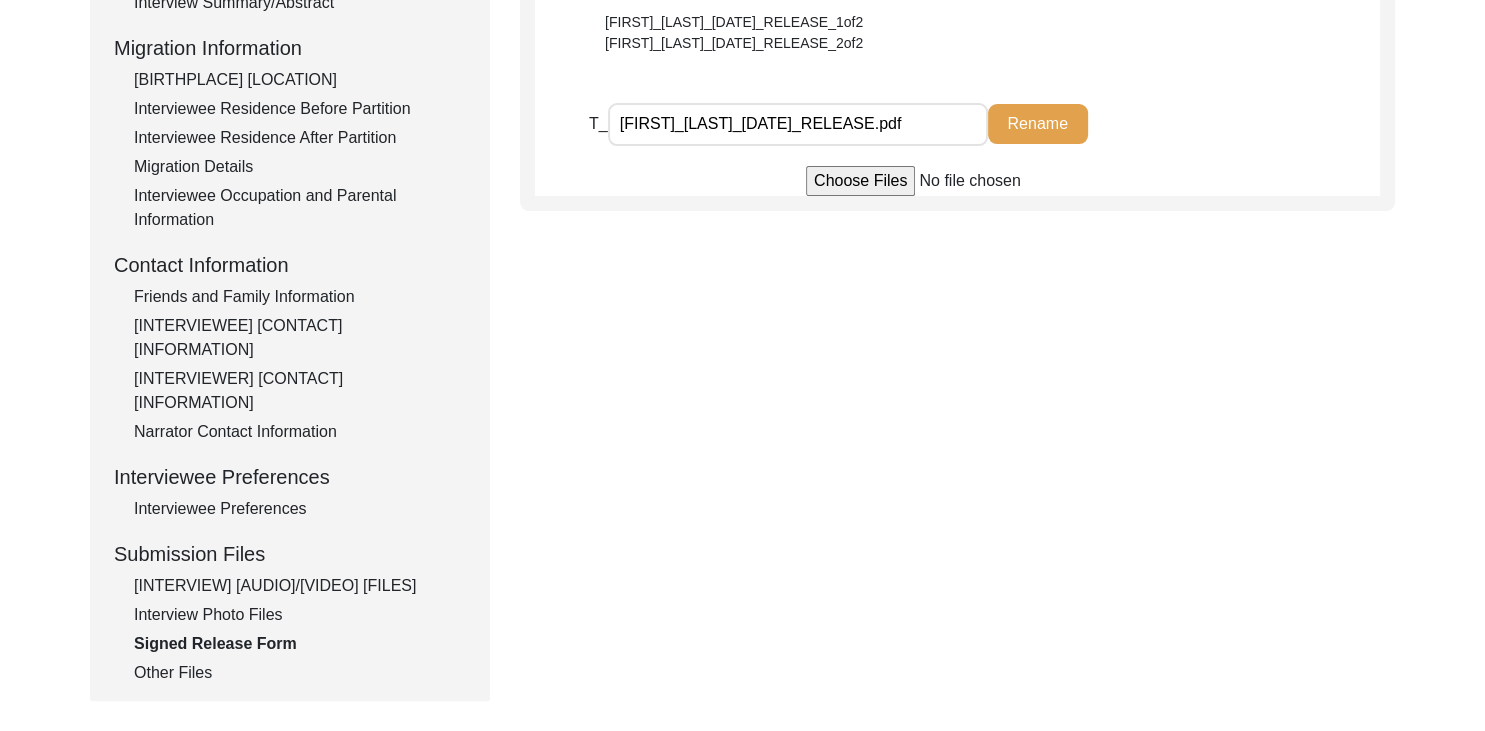 click on "Other Files" 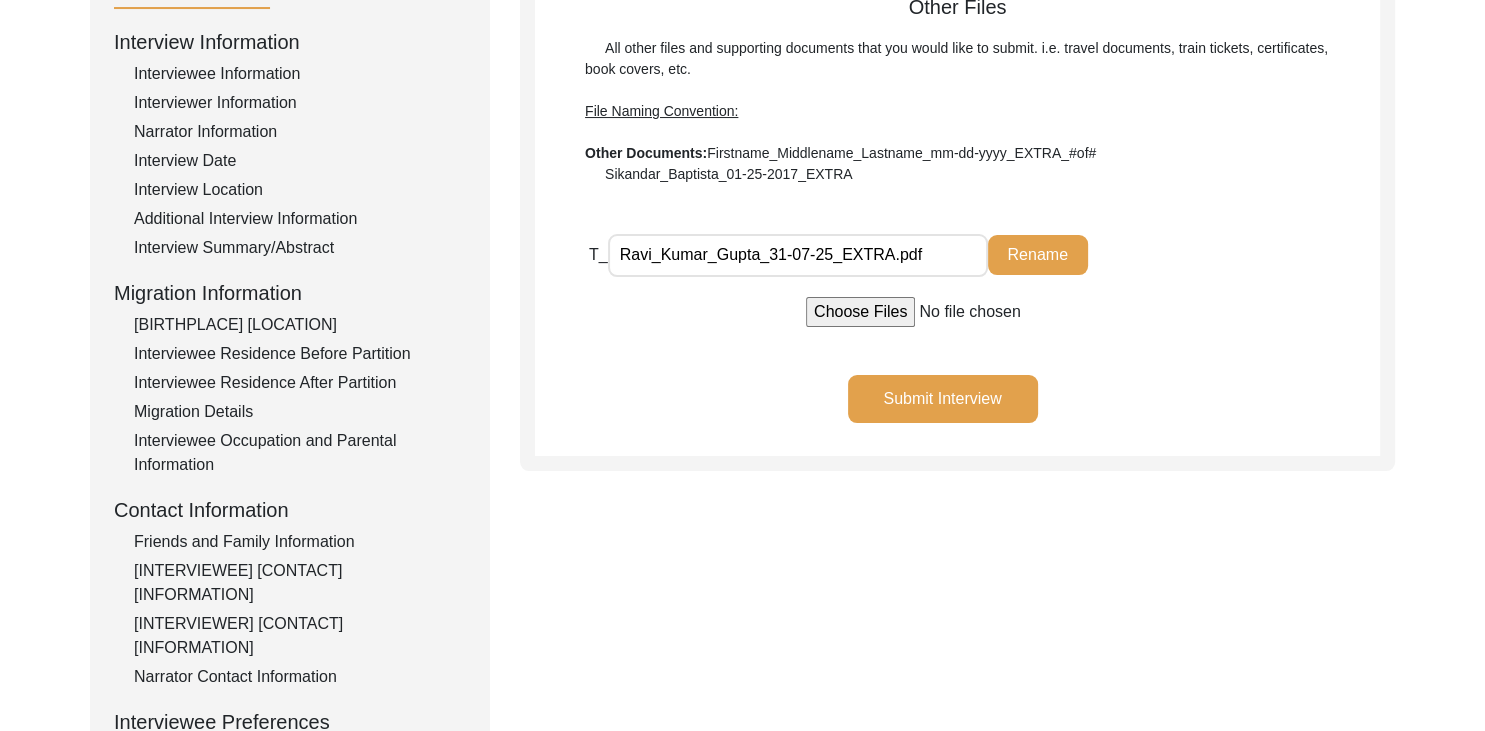 scroll, scrollTop: 260, scrollLeft: 0, axis: vertical 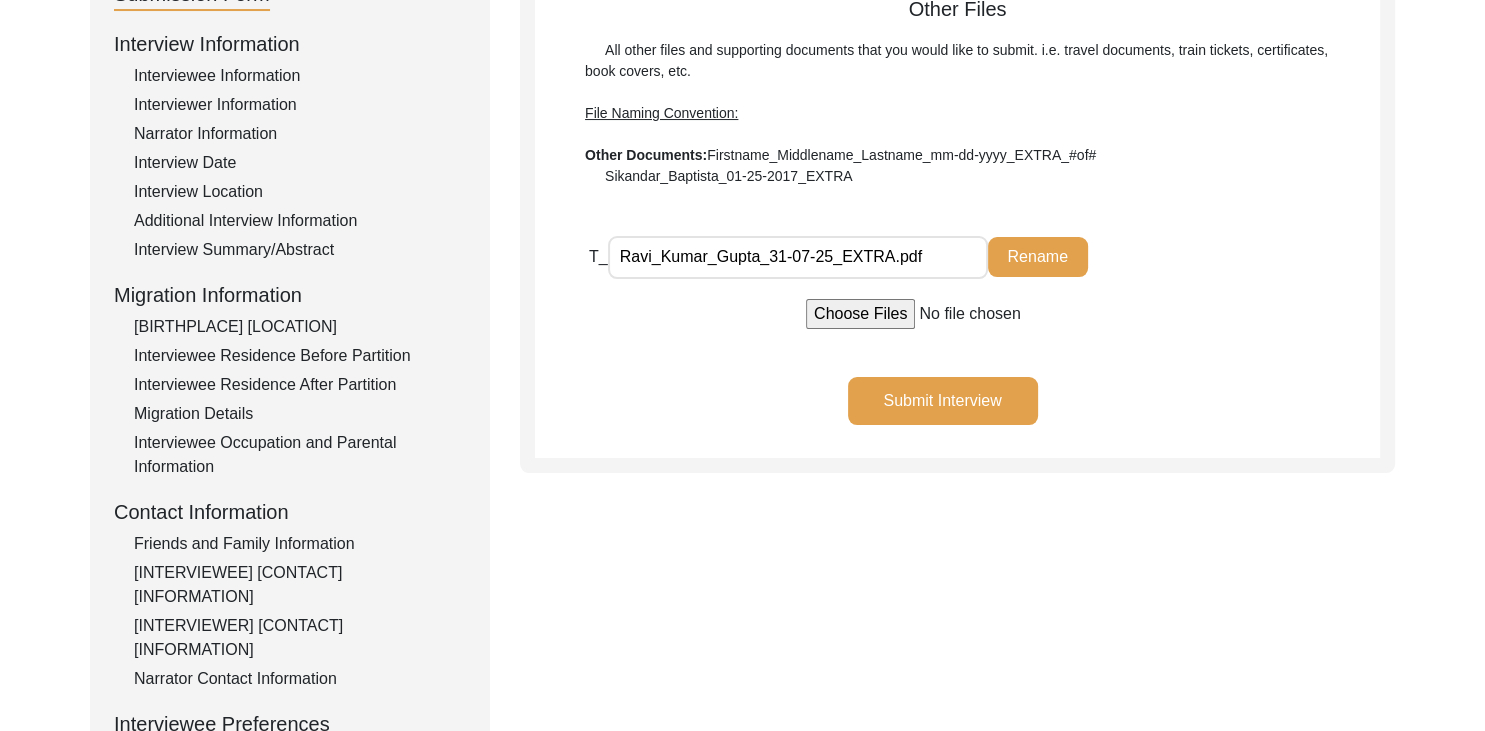 click on "Rename" 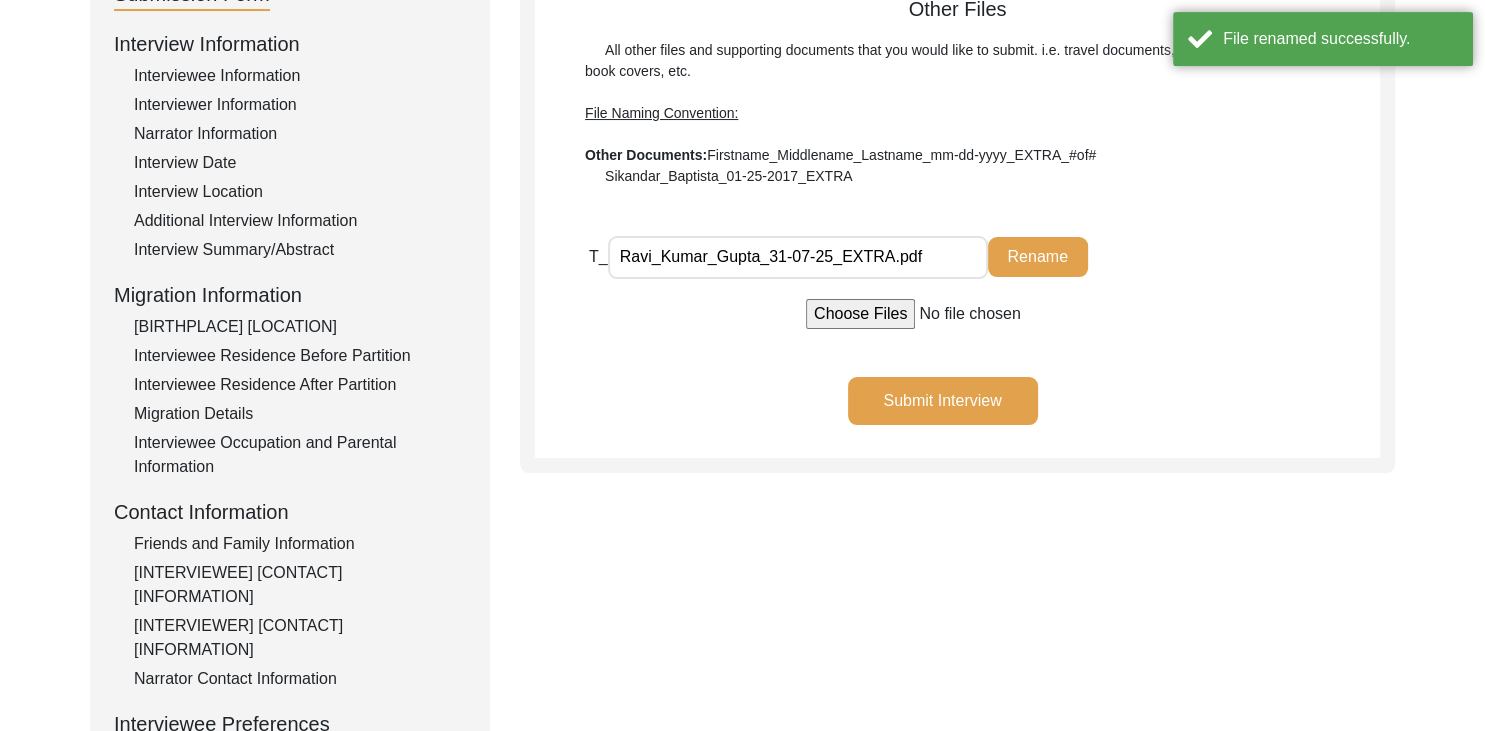 click on "Rename" 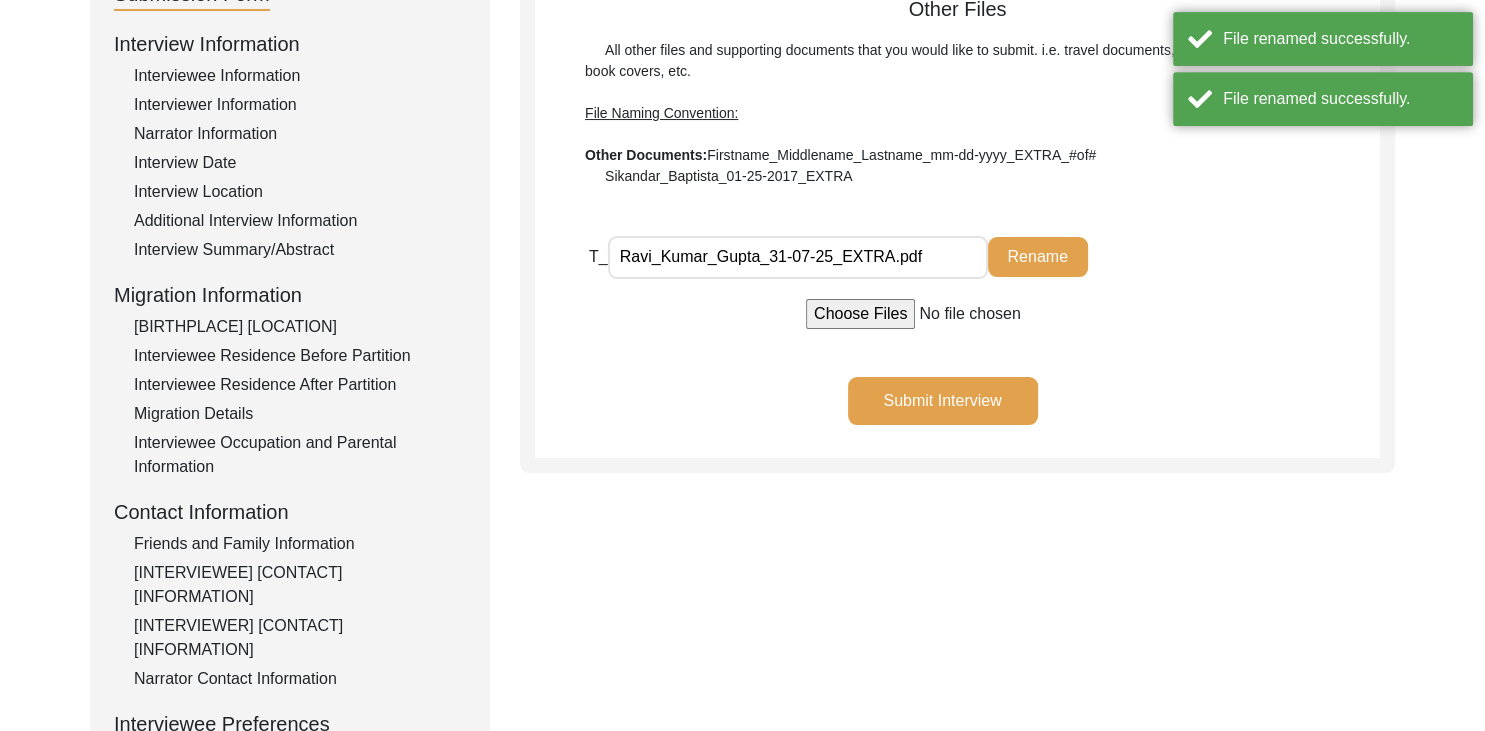 click on "Ravi_Kumar_Gupta_31-07-25_EXTRA.pdf" at bounding box center (798, 257) 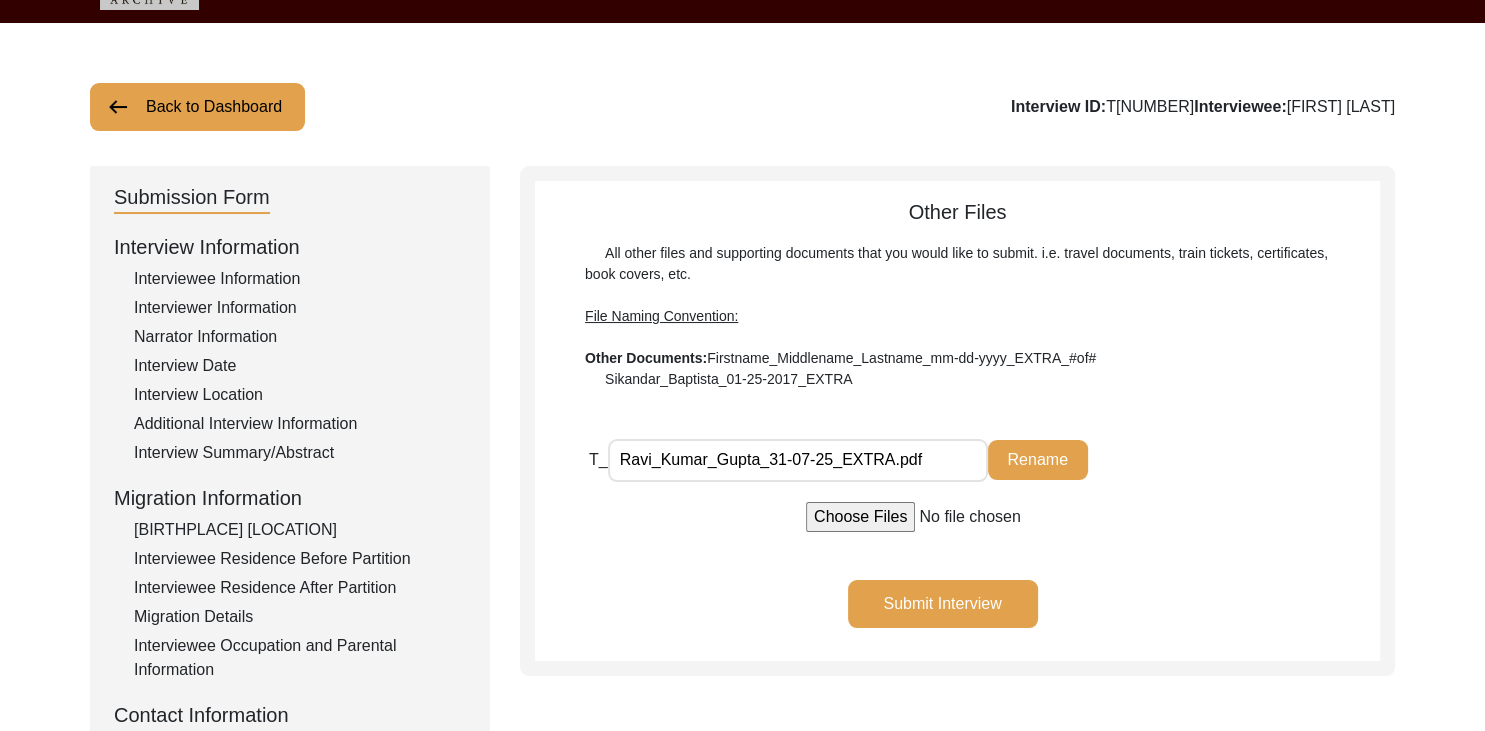 click on "File Naming Convention:" 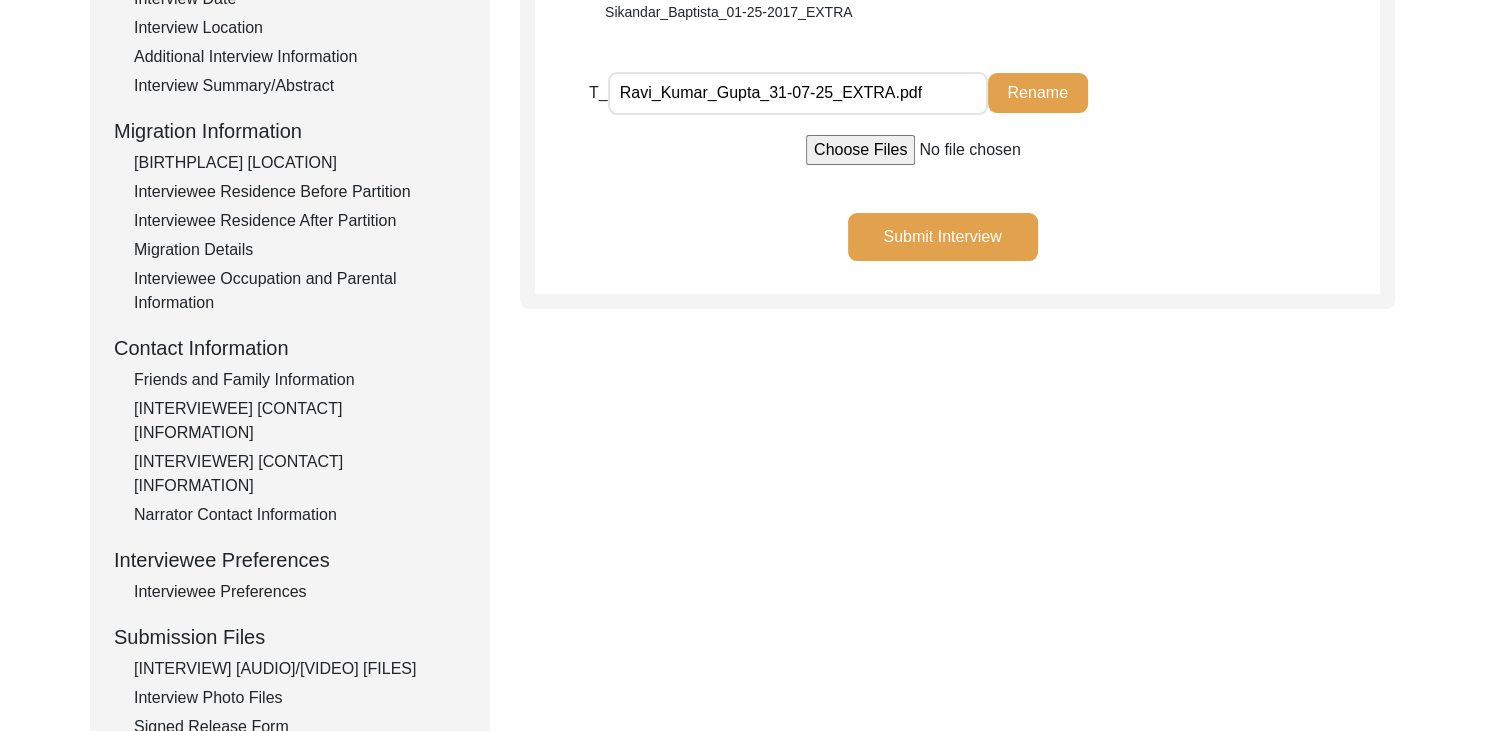 scroll, scrollTop: 422, scrollLeft: 0, axis: vertical 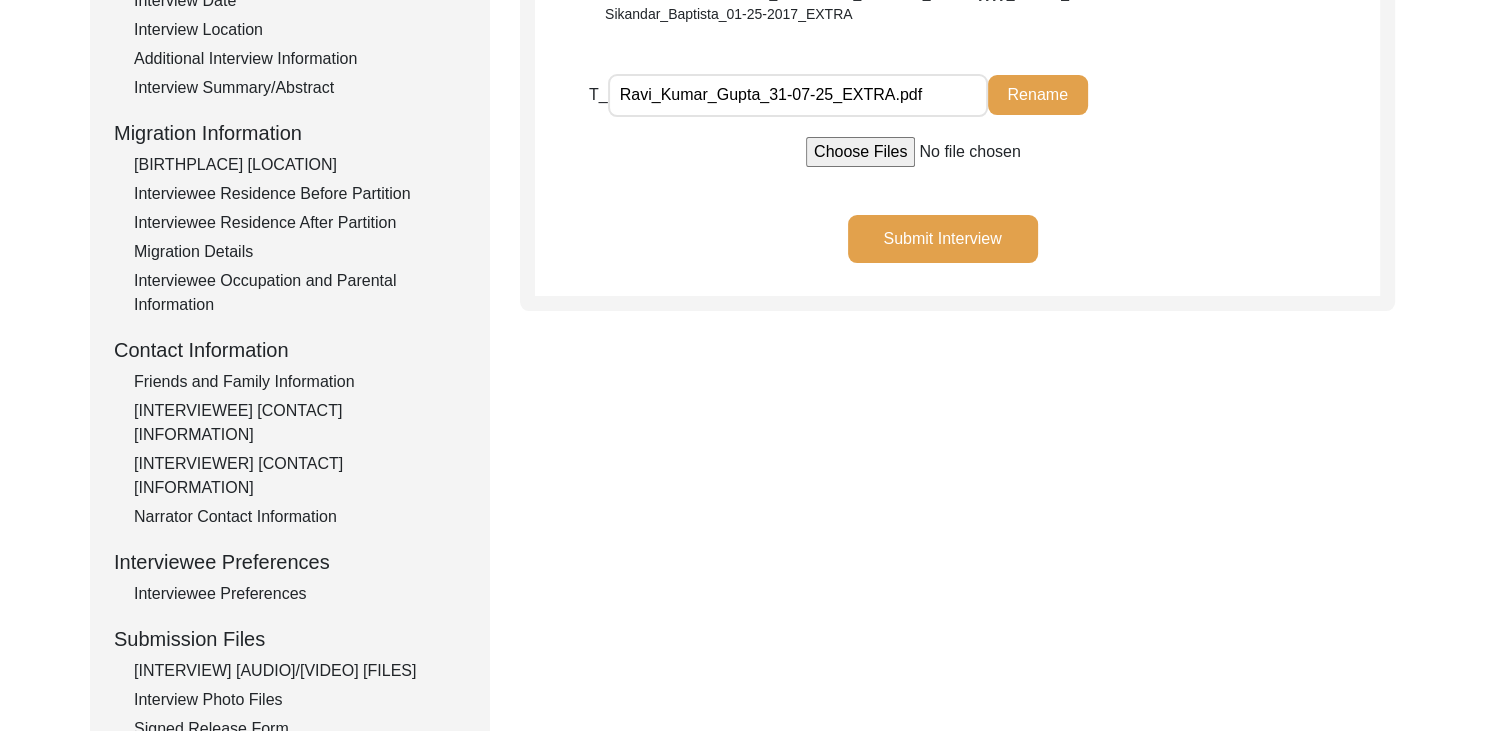 click on "Interview Photo Files" 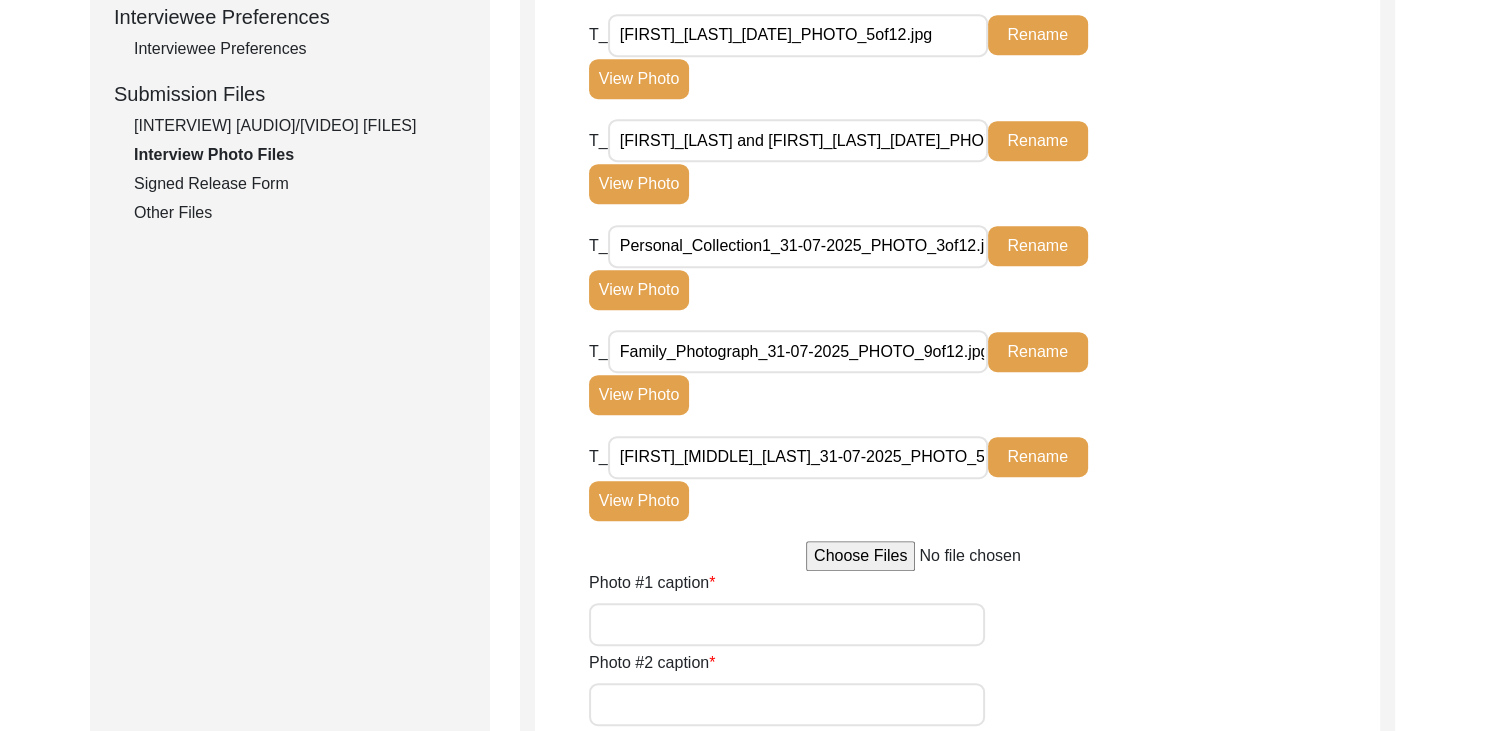 scroll, scrollTop: 969, scrollLeft: 0, axis: vertical 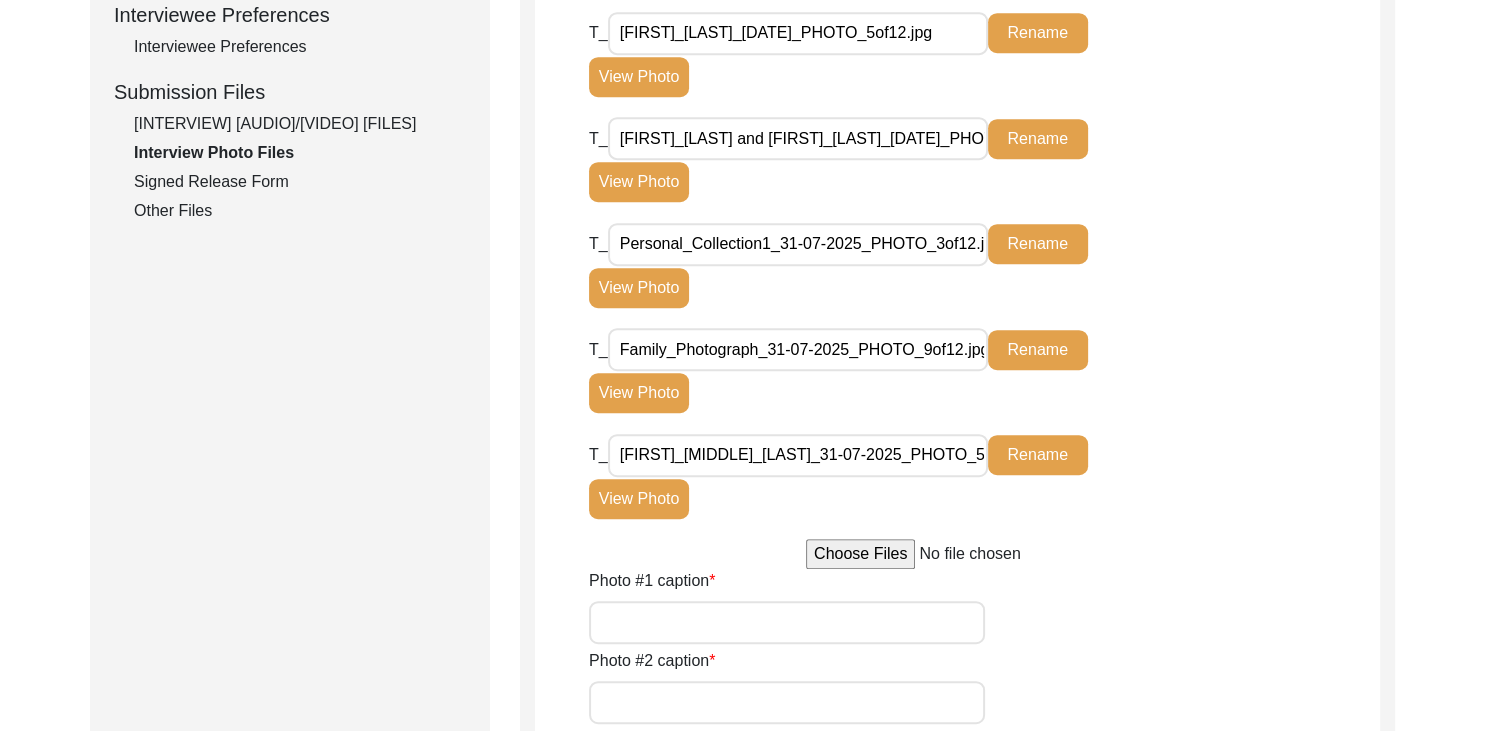click on "[FIRST]_[MIDDLE]_[LAST]_31-07-2025_PHOTO_5of12.jpg" at bounding box center [798, 455] 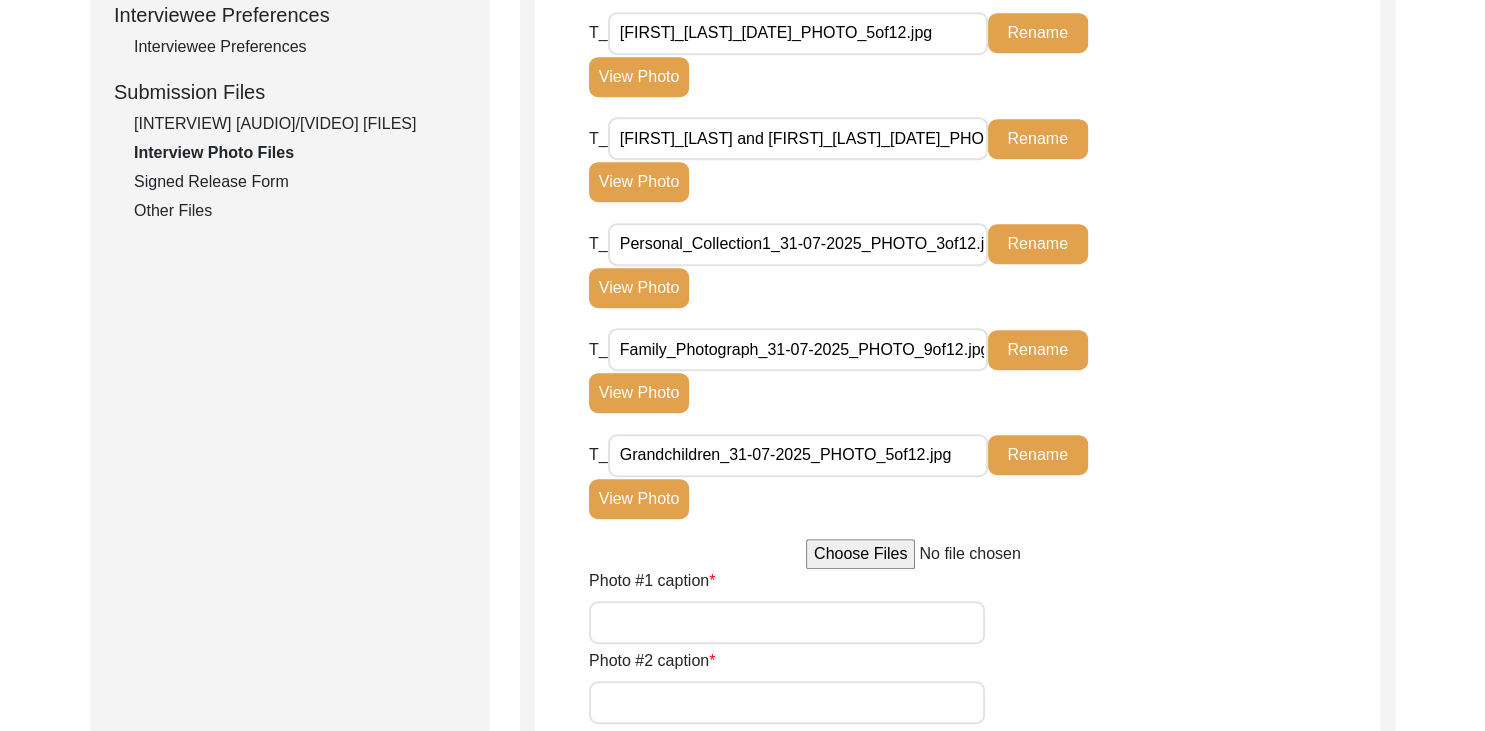 click on "Write a detailed caption for each photo: when was the photo taken? Who or what is represented in the photo?  File Naming Convention: Photos:  [FIRST]_[MIDDLE]_[LAST]_[DATE]_PHOTO_#of#  [FIRST]_[LAST]_[DATE]_PHOTO_1of5  T_ Rename View Photo T_ Rename T_" 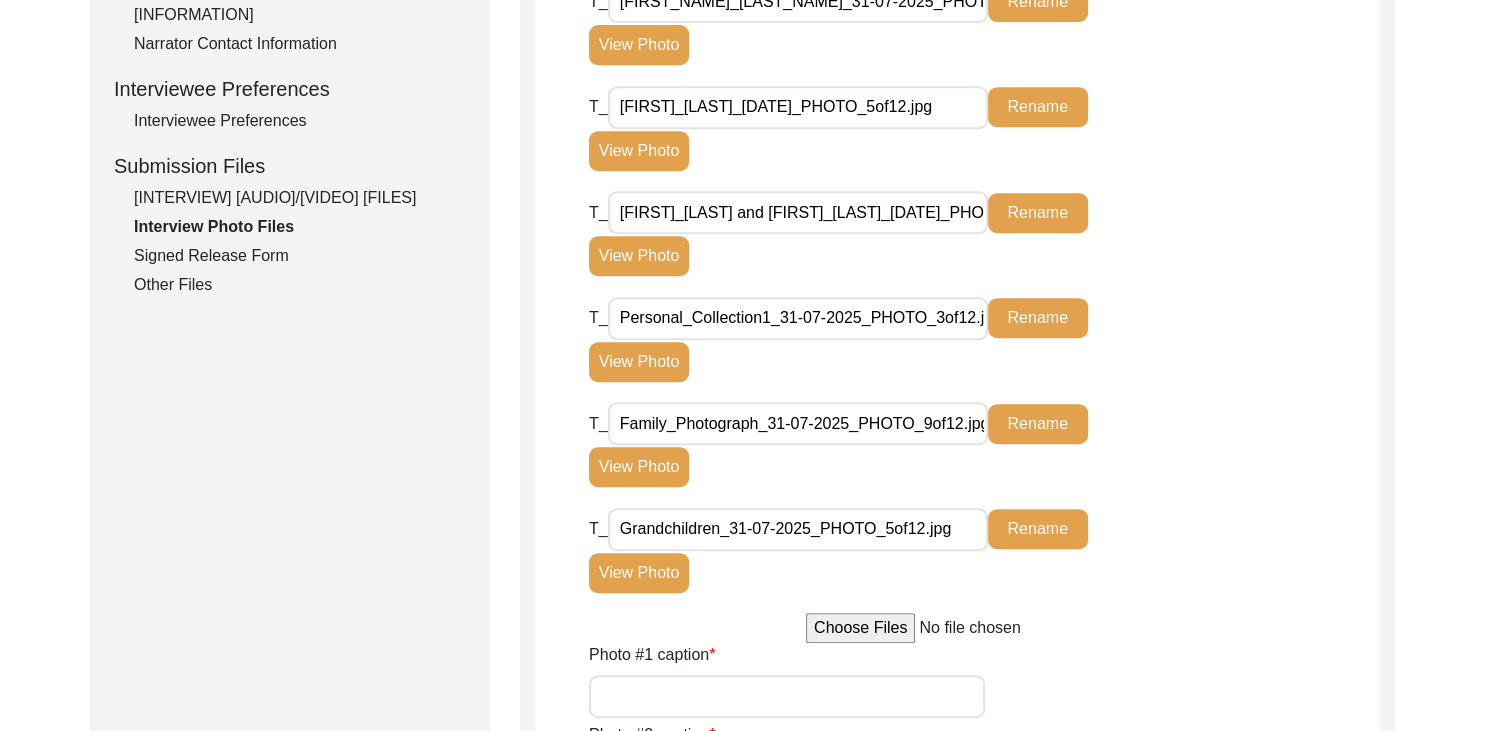 scroll, scrollTop: 888, scrollLeft: 0, axis: vertical 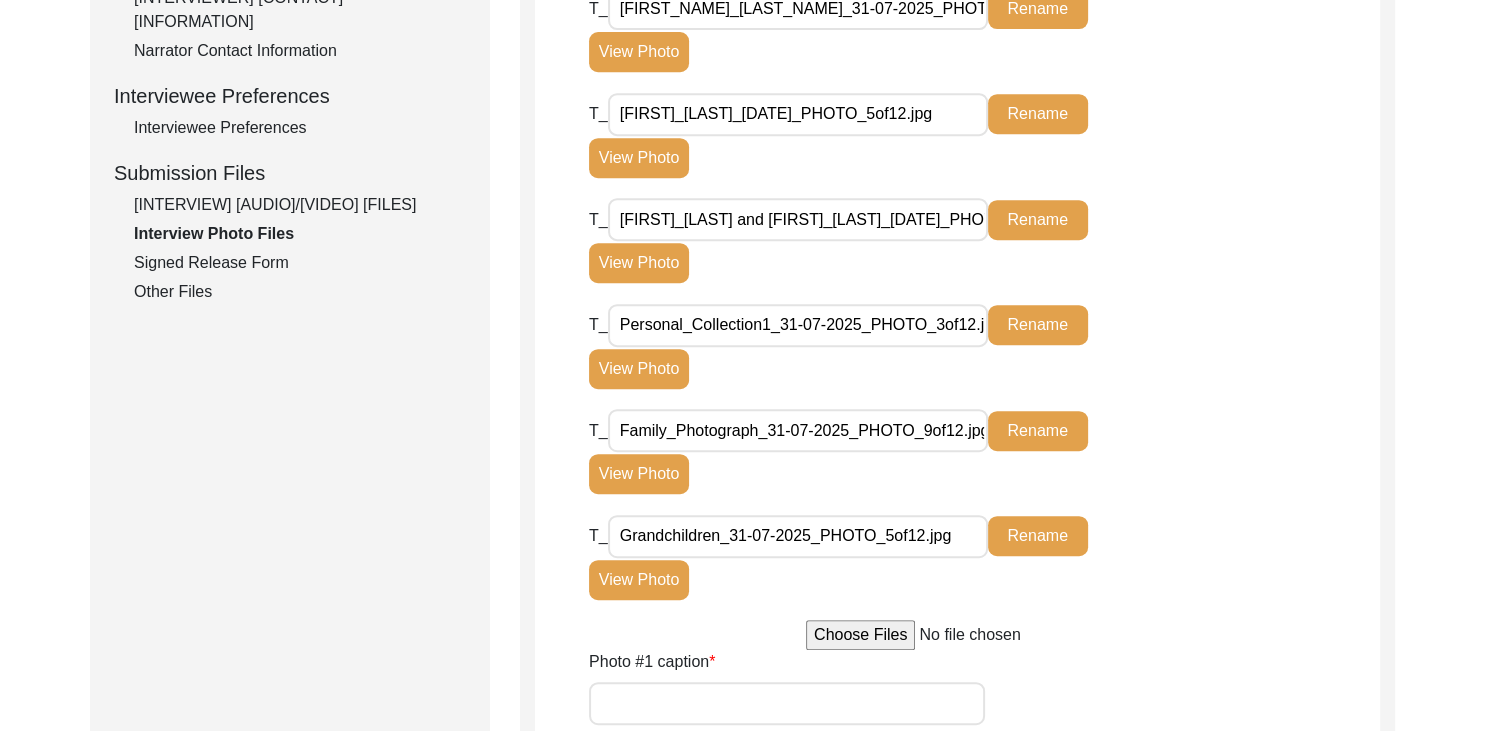 click on "Family_Photograph_31-07-2025_PHOTO_9of12.jpg" at bounding box center (798, 430) 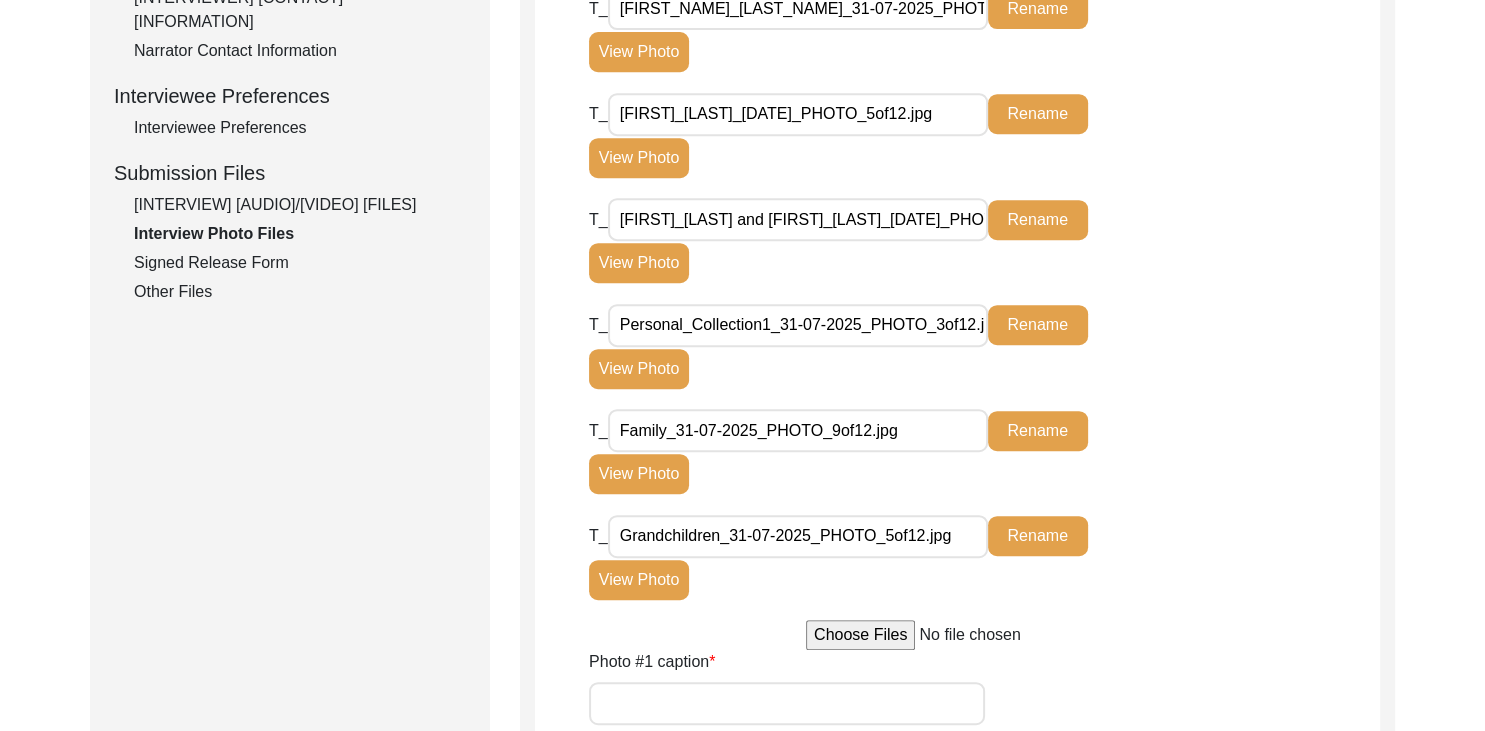 click on "View Photo" 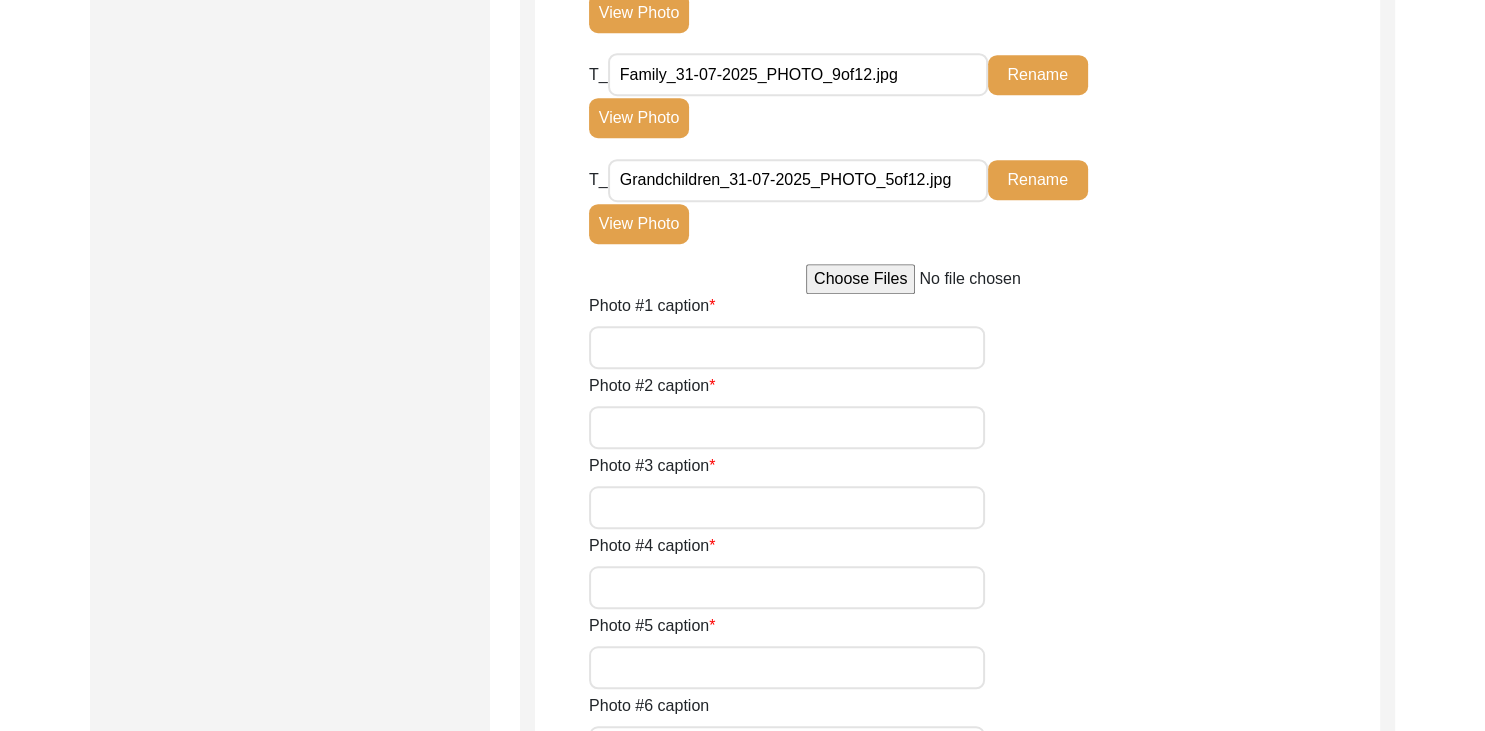 scroll, scrollTop: 1310, scrollLeft: 0, axis: vertical 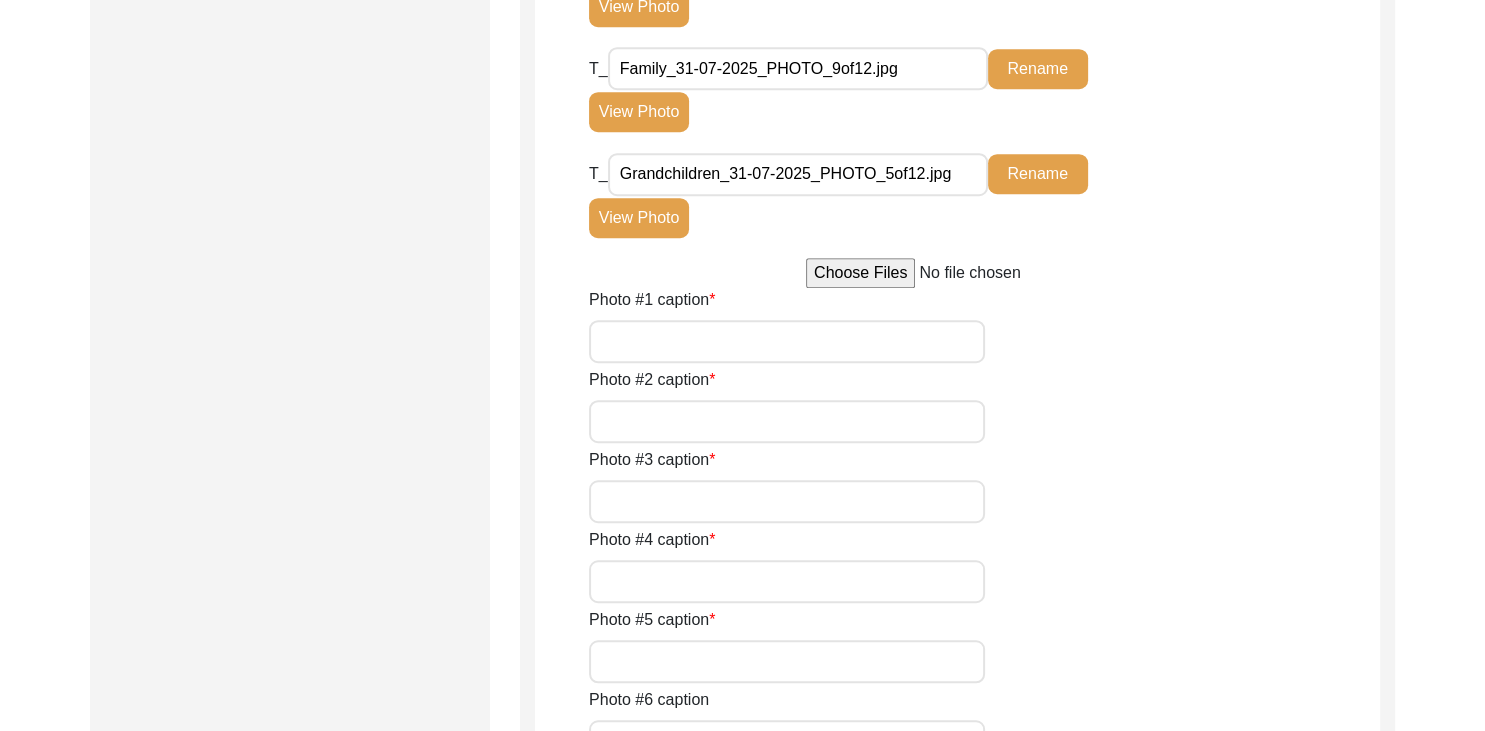 click on "Family_31-07-2025_PHOTO_9of12.jpg" at bounding box center (798, 68) 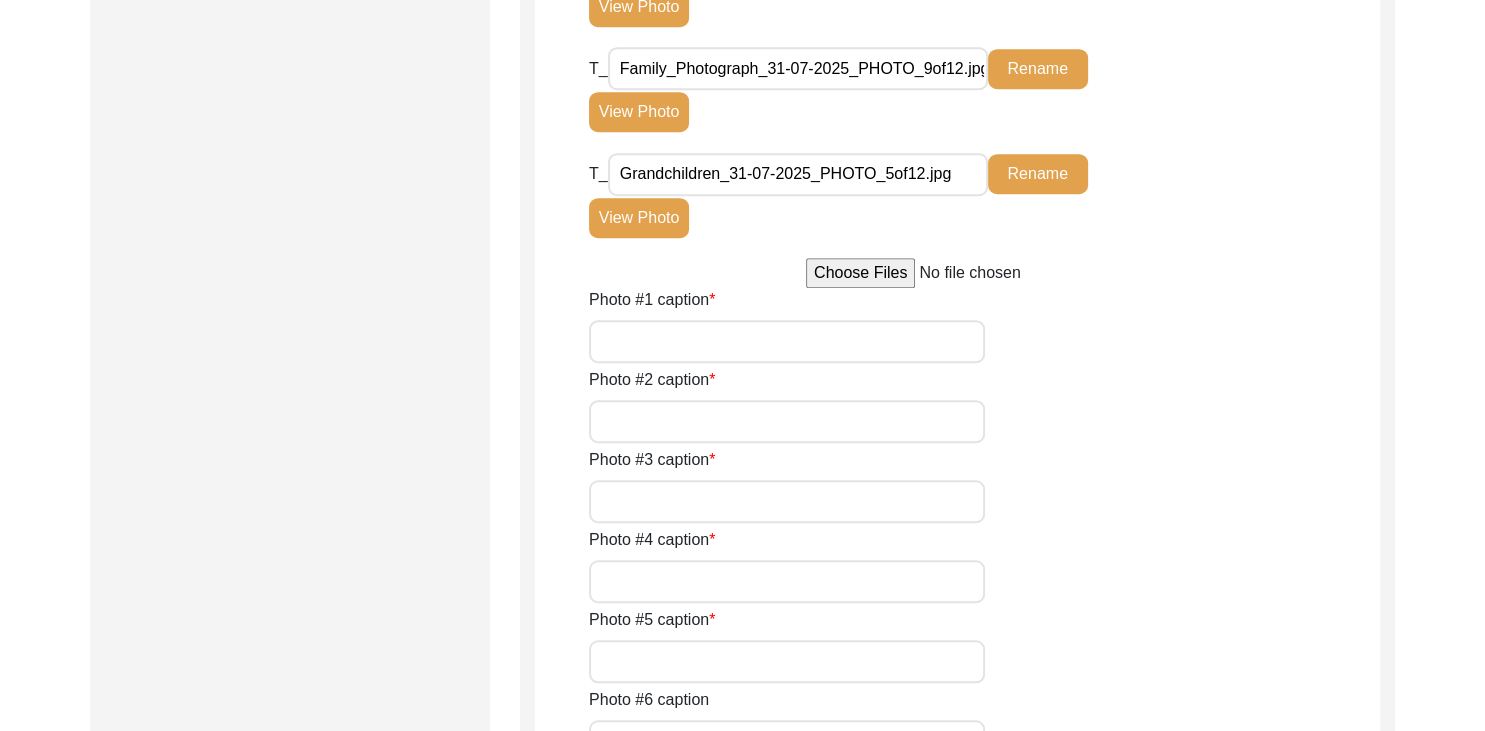 click on "Rename" 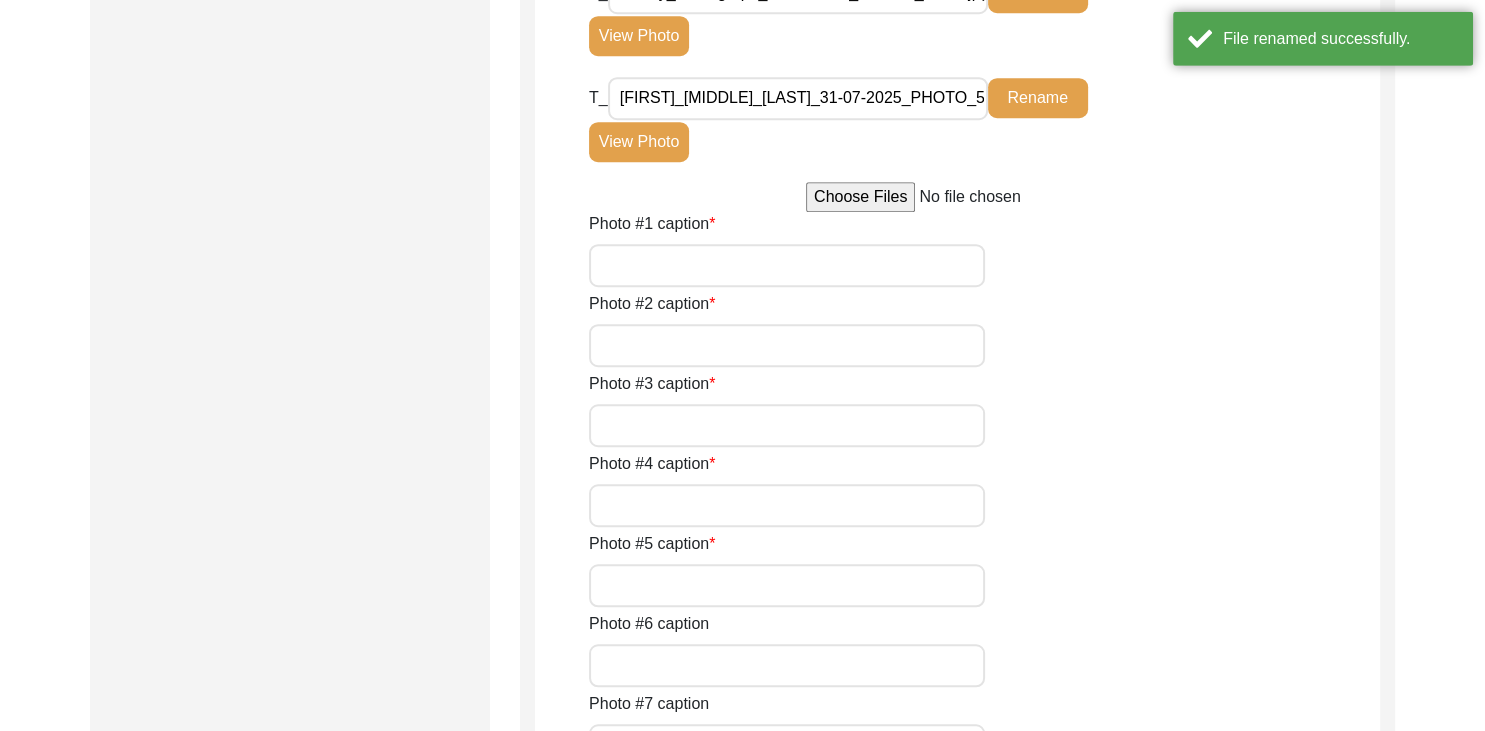 scroll, scrollTop: 1387, scrollLeft: 0, axis: vertical 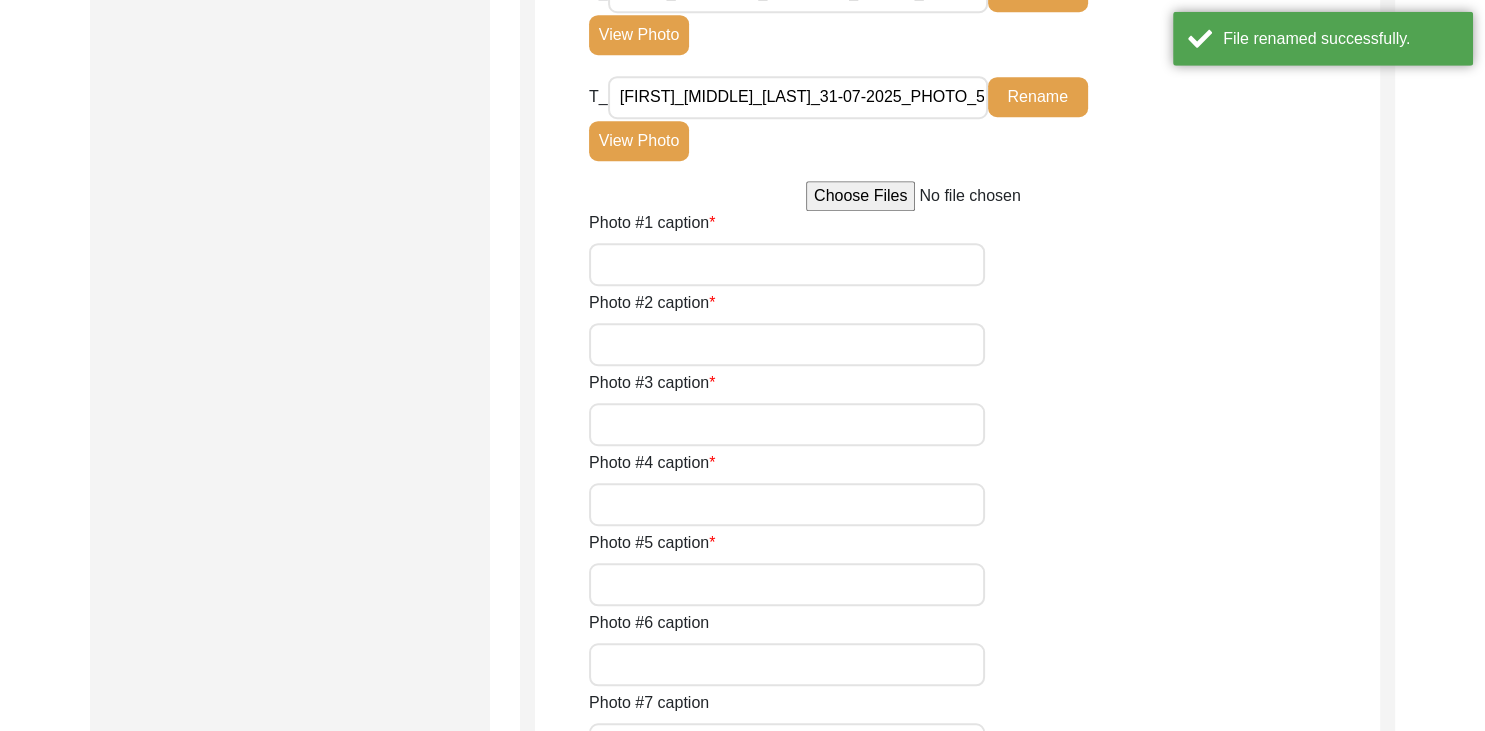 click on "[FIRST]_[MIDDLE]_[LAST]_31-07-2025_PHOTO_5of12.jpg" at bounding box center (798, 97) 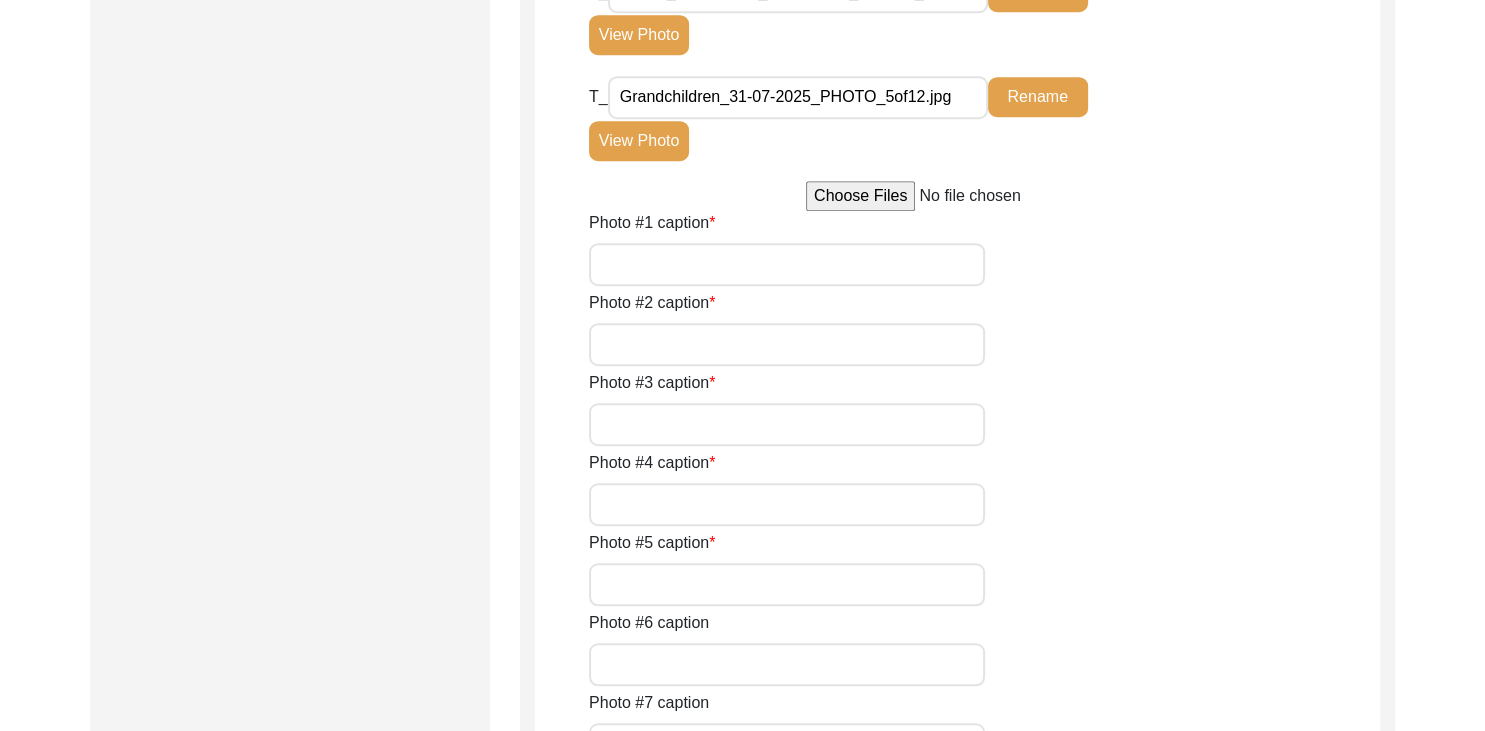 click on "Rename" 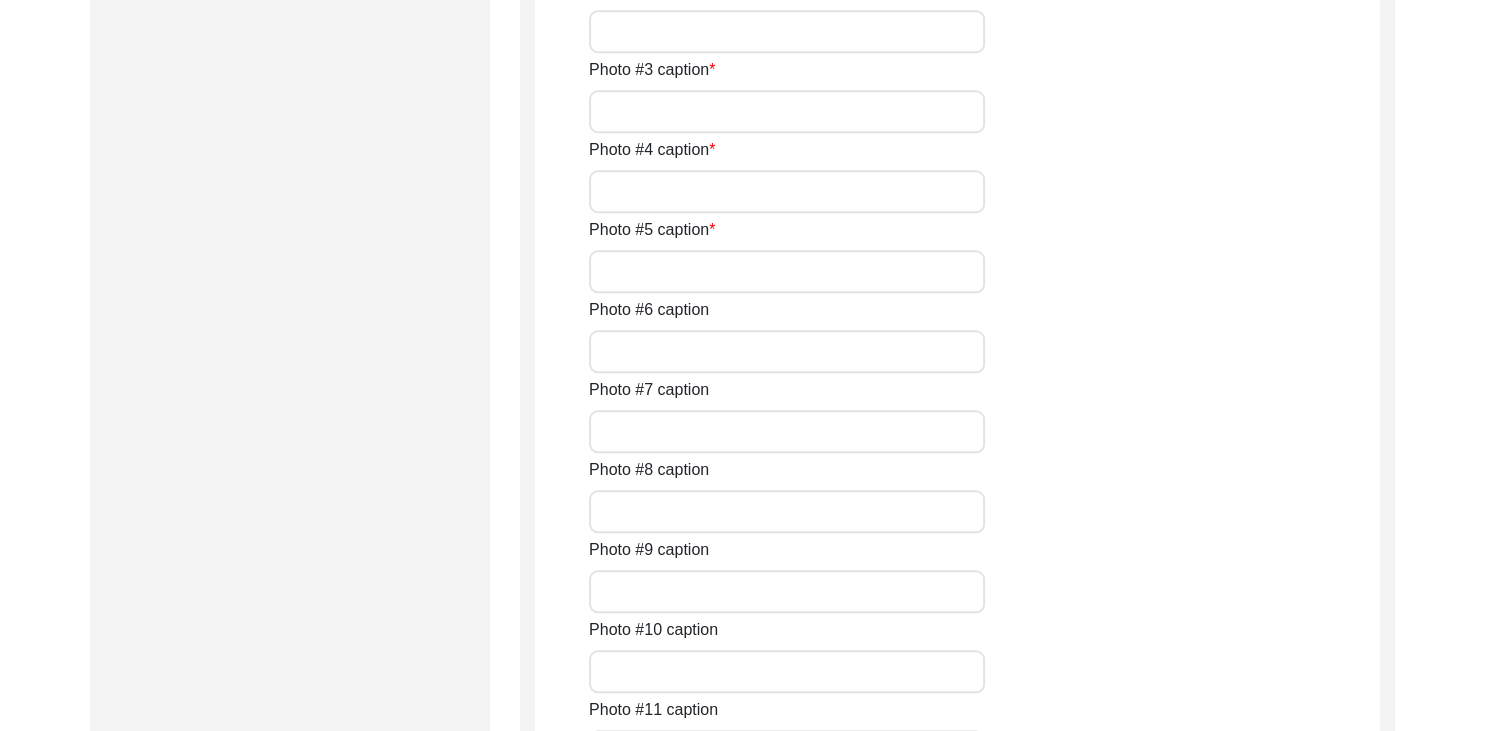 scroll, scrollTop: 1701, scrollLeft: 0, axis: vertical 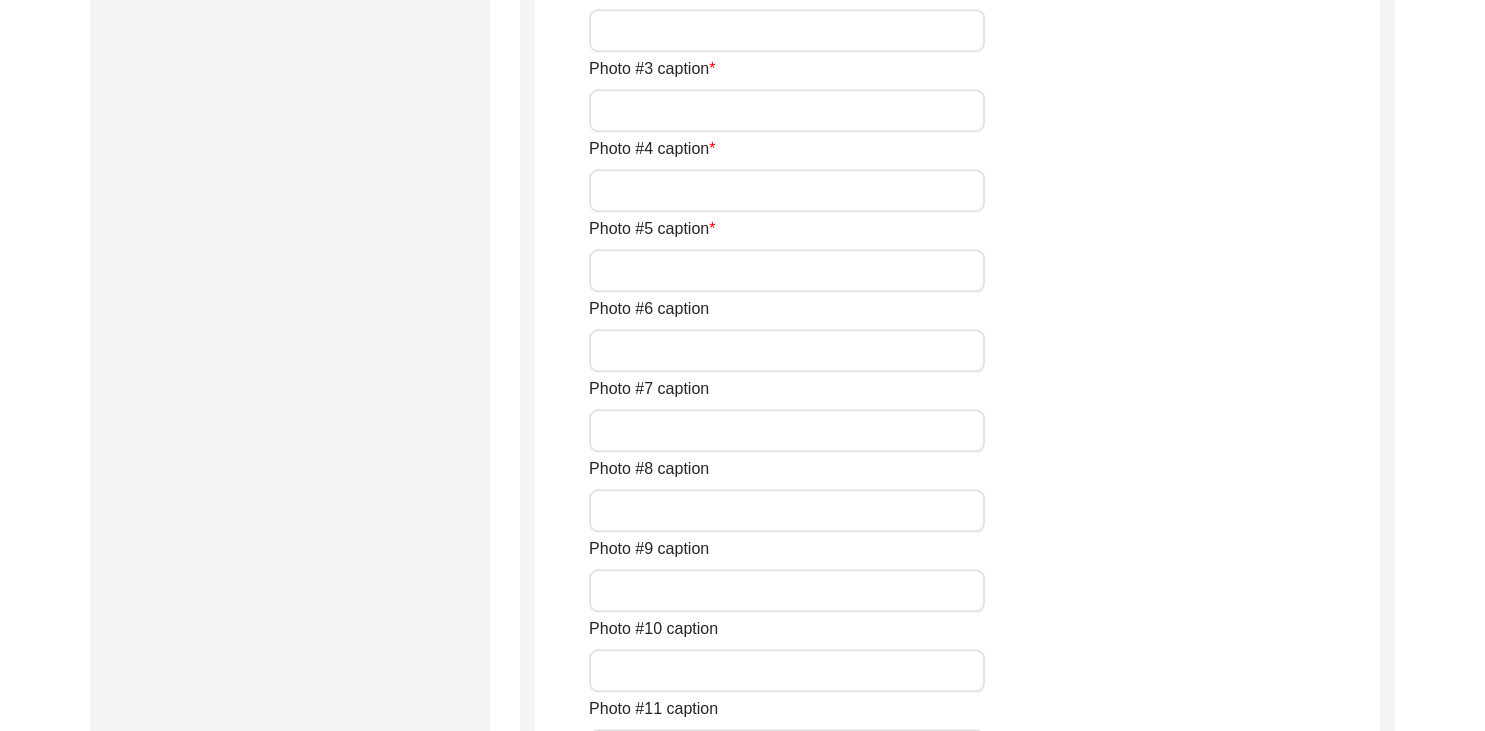 click at bounding box center [957, -118] 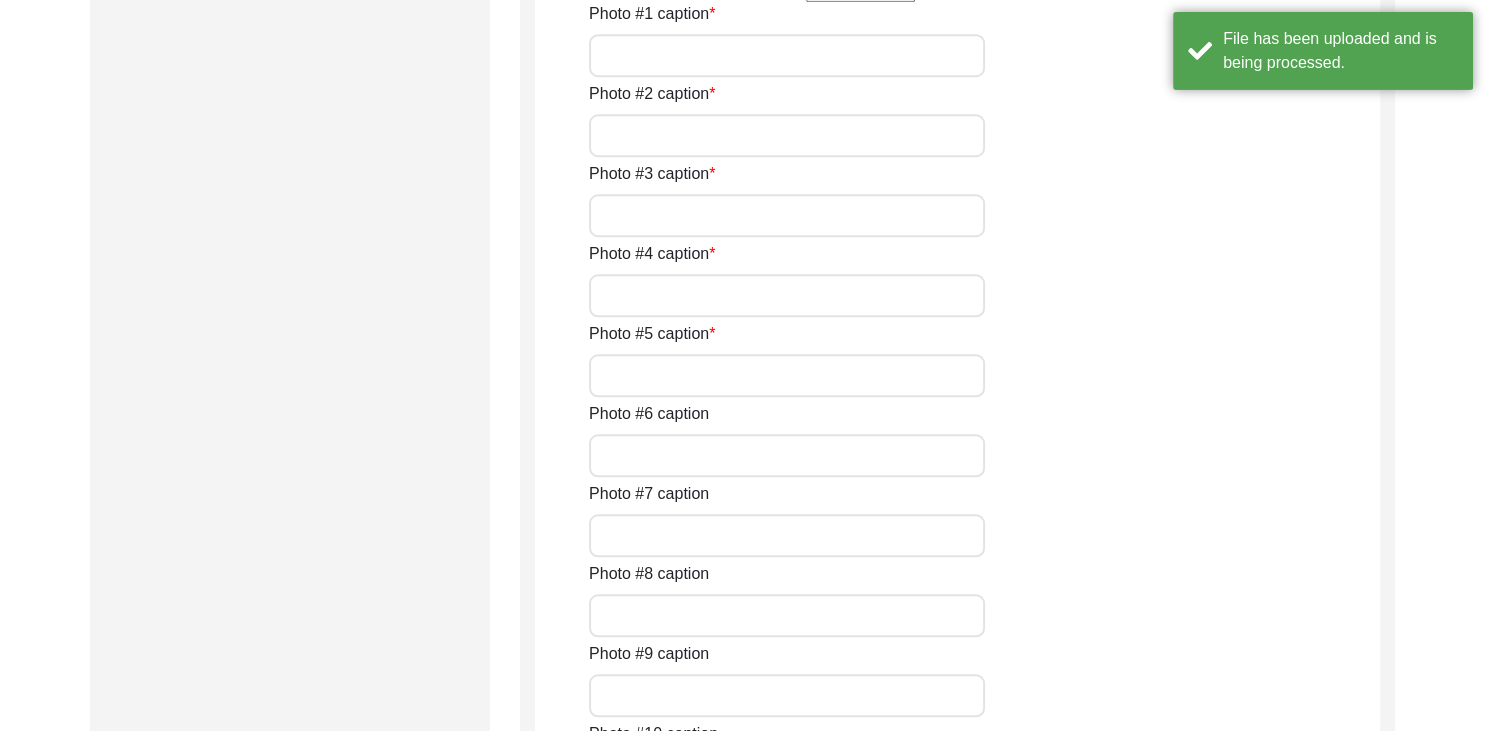 click on "View Photo" 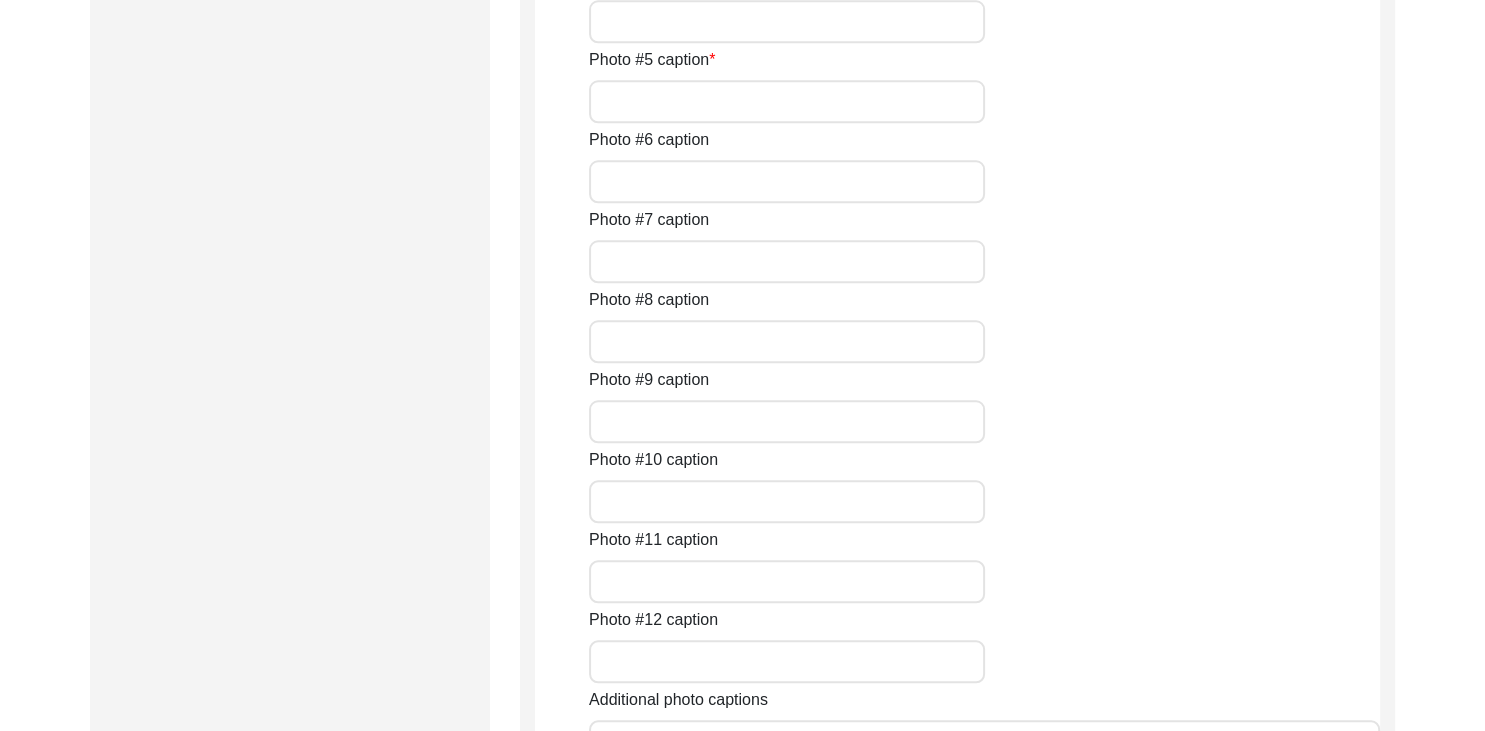 scroll, scrollTop: 1966, scrollLeft: 0, axis: vertical 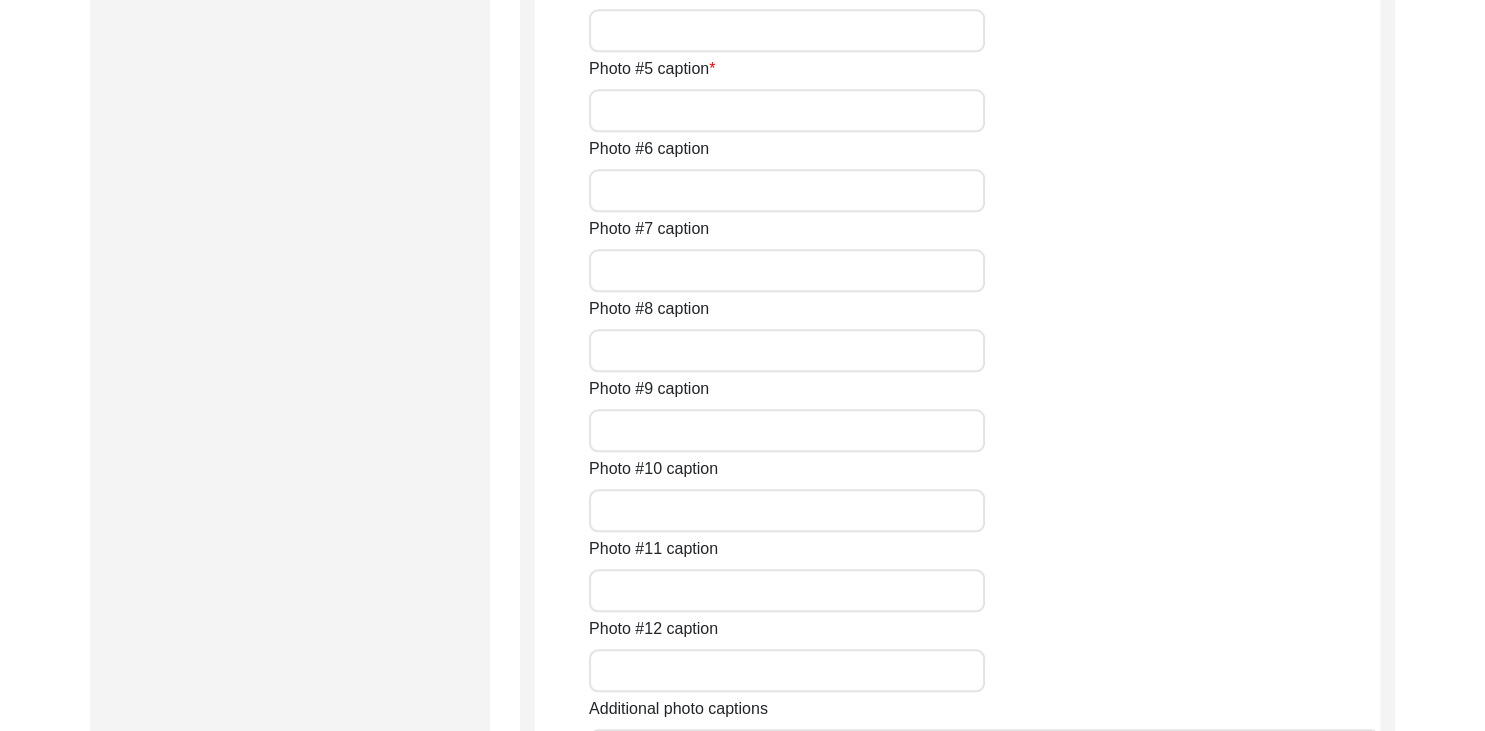 click at bounding box center (957, -278) 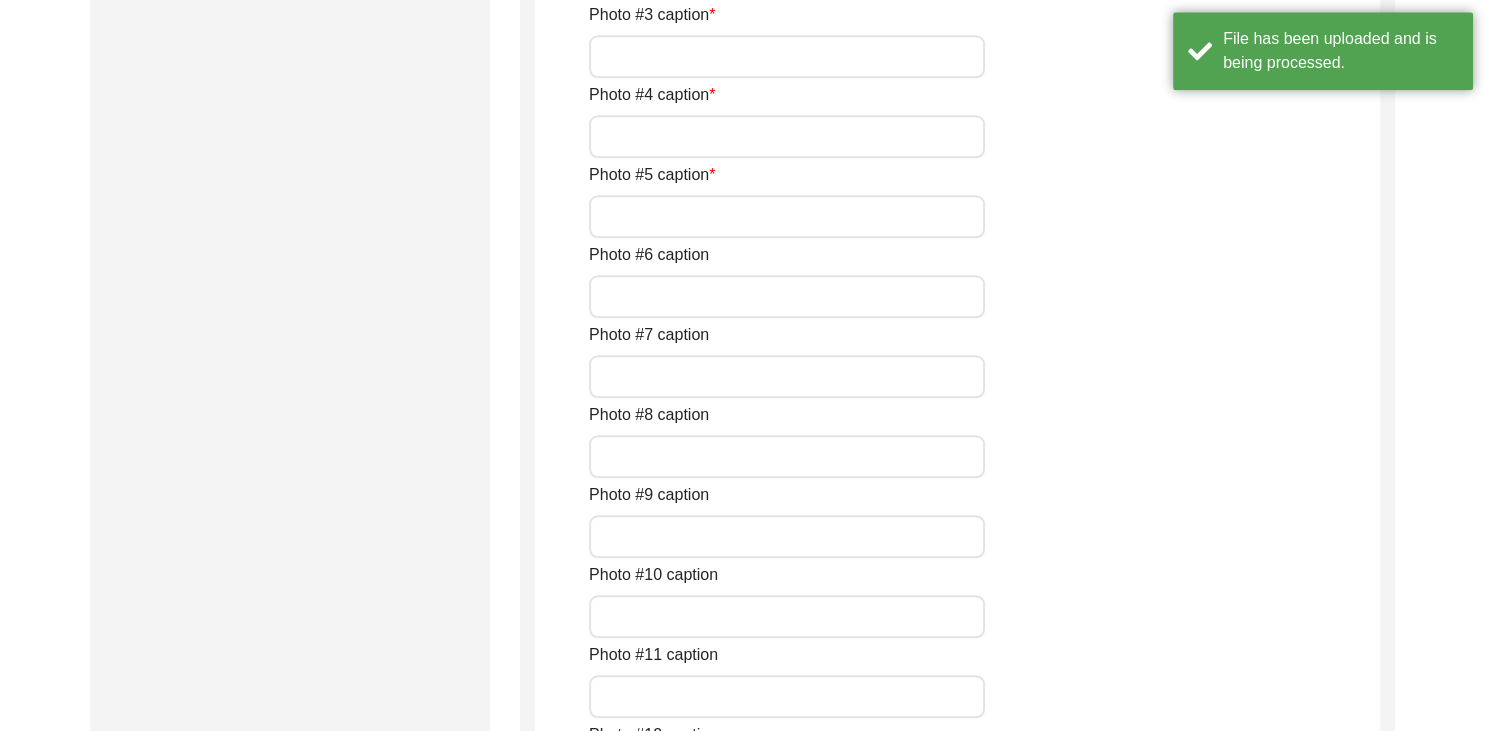 click on "Rename" 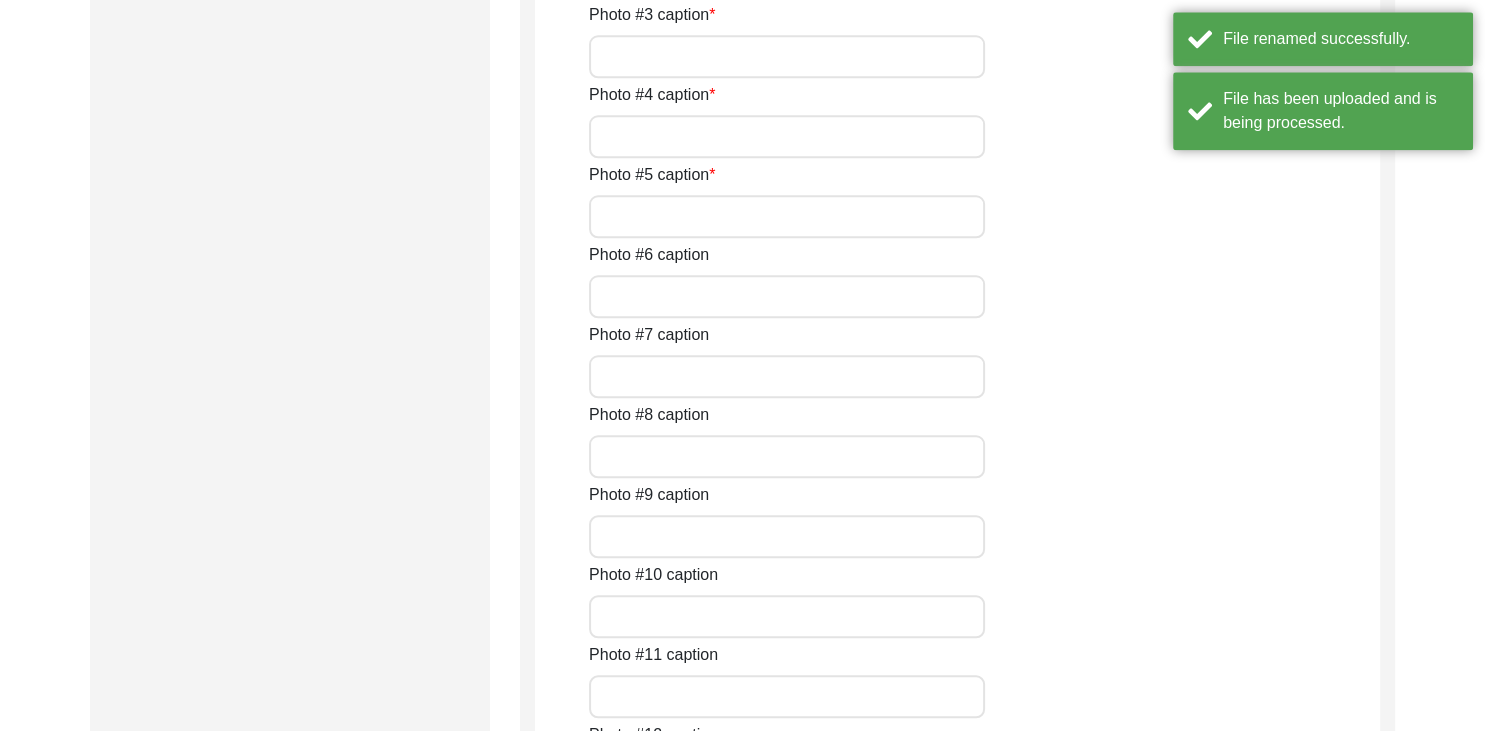 click at bounding box center (957, -172) 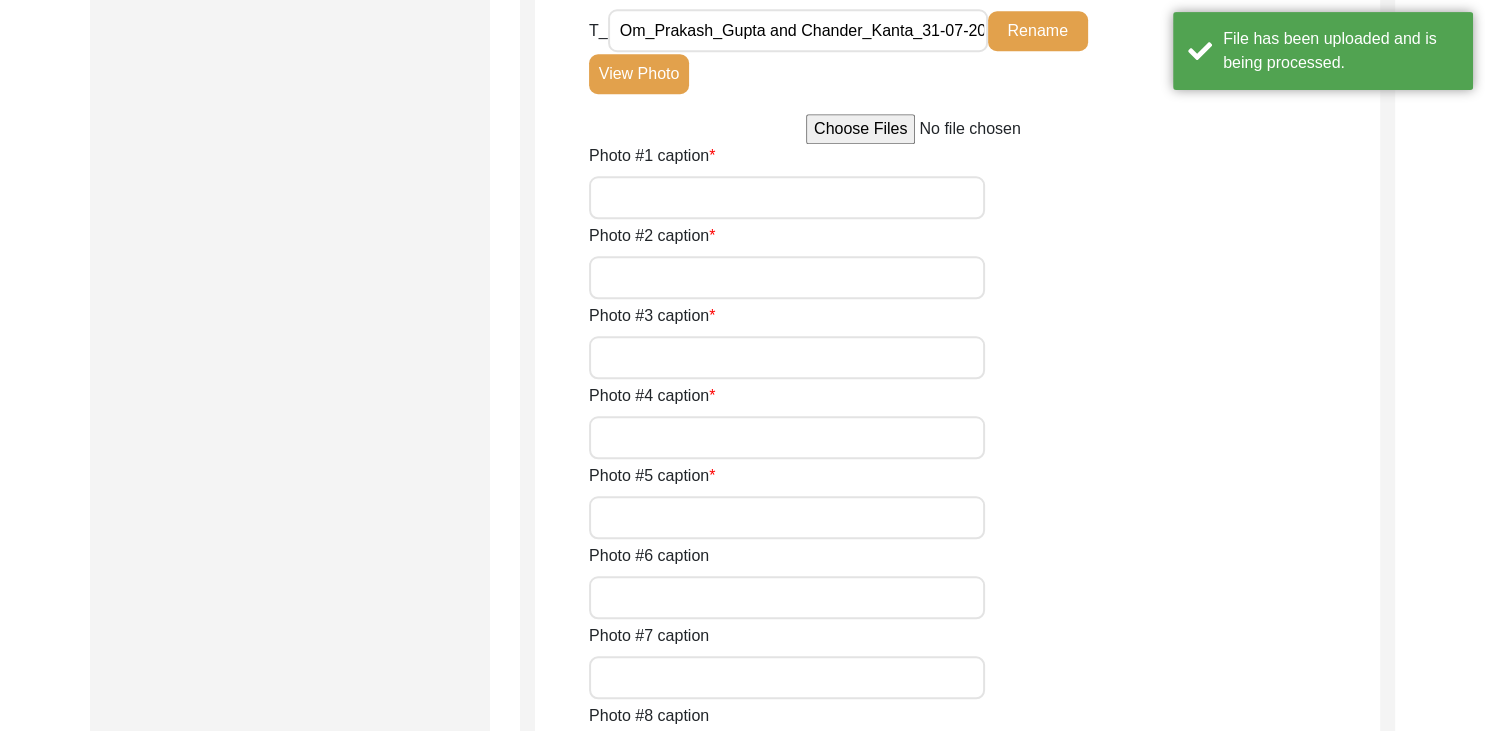 scroll, scrollTop: 1955, scrollLeft: 0, axis: vertical 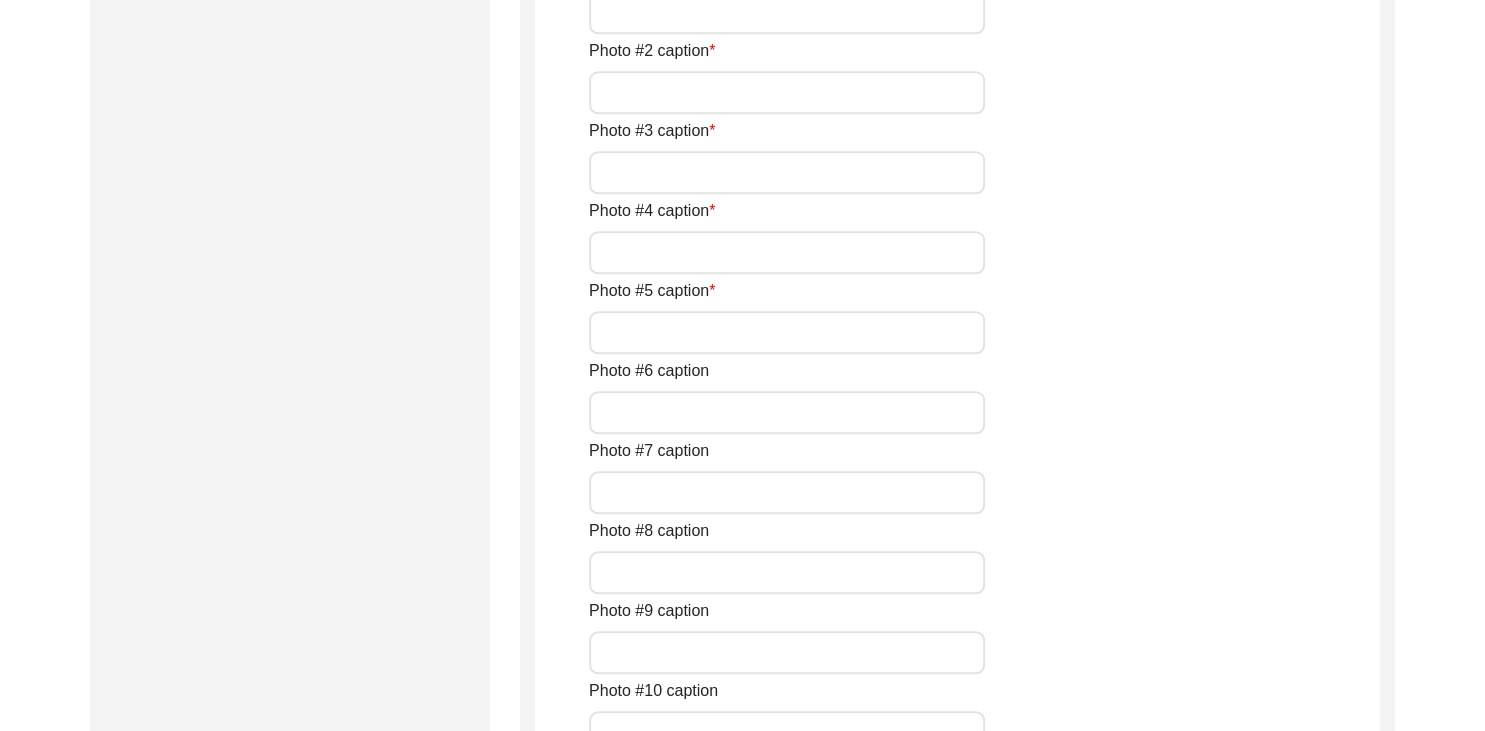 click on "View Photo" 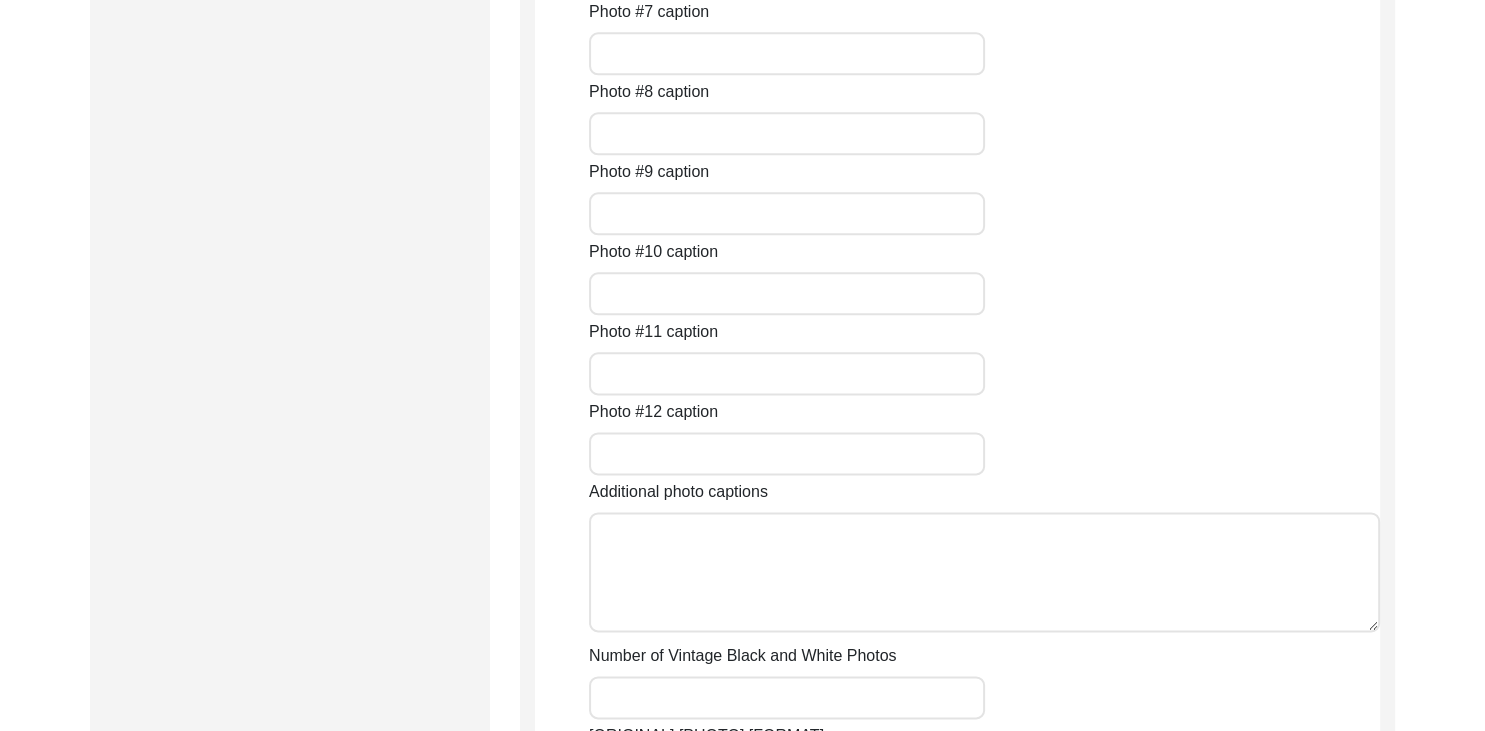 scroll, scrollTop: 2425, scrollLeft: 0, axis: vertical 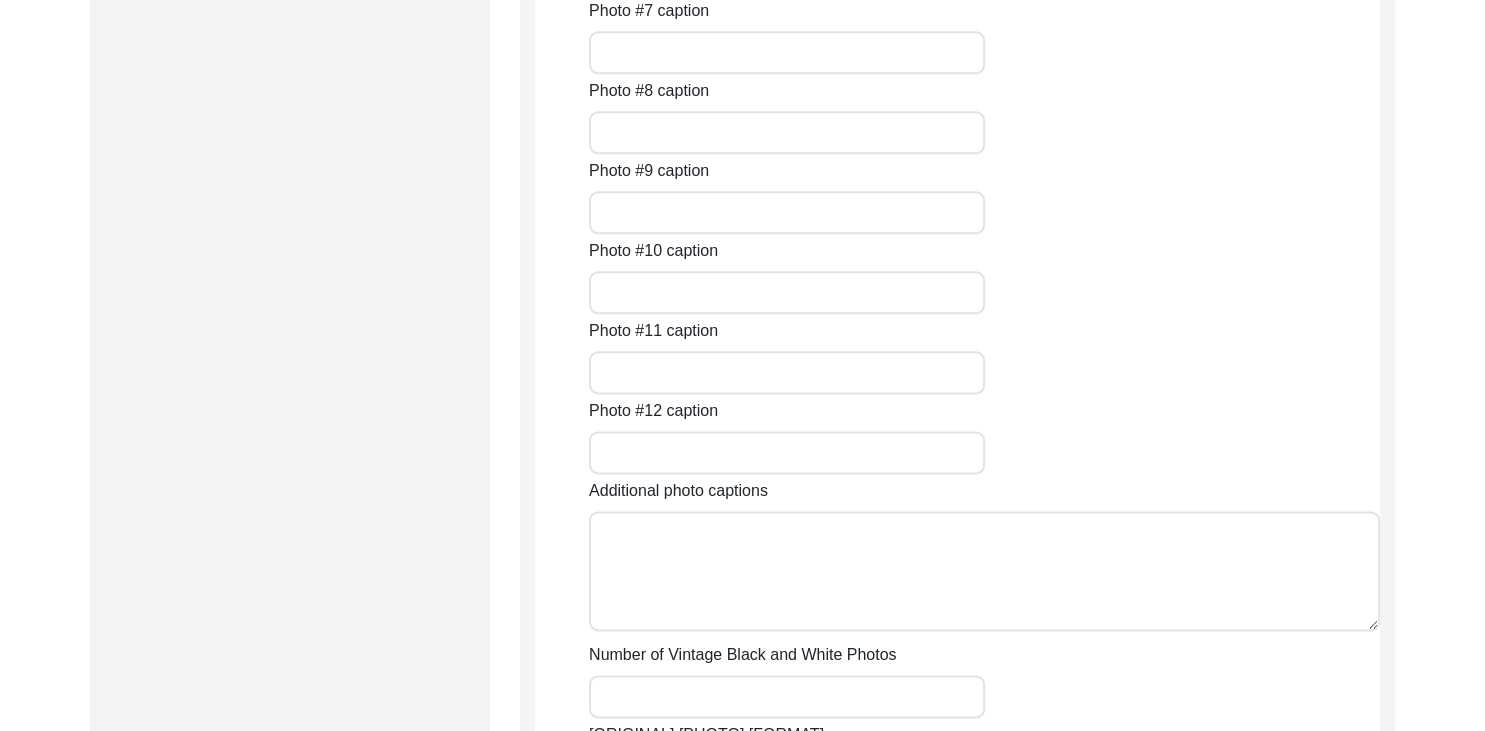 click on "Photo #3 caption" at bounding box center (787, -268) 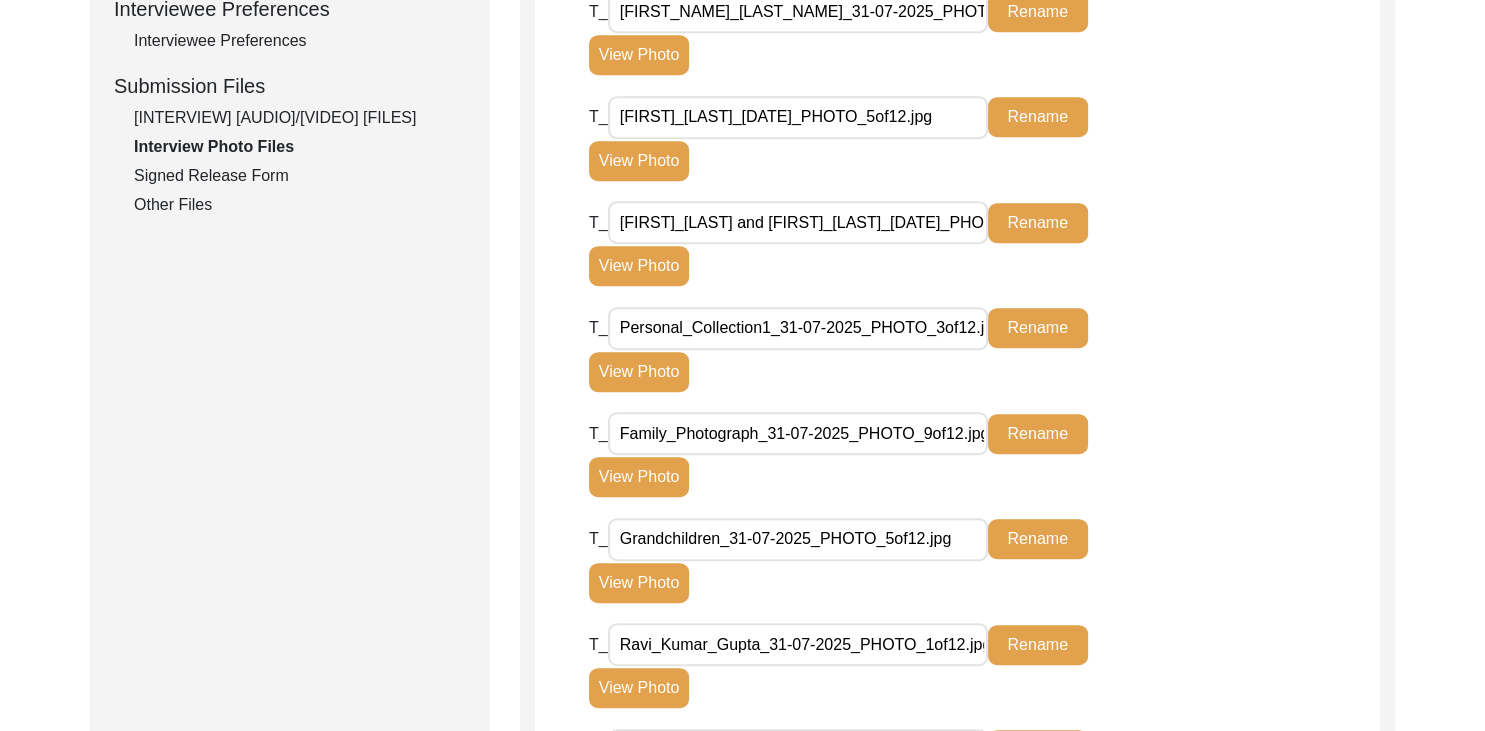 scroll, scrollTop: 972, scrollLeft: 0, axis: vertical 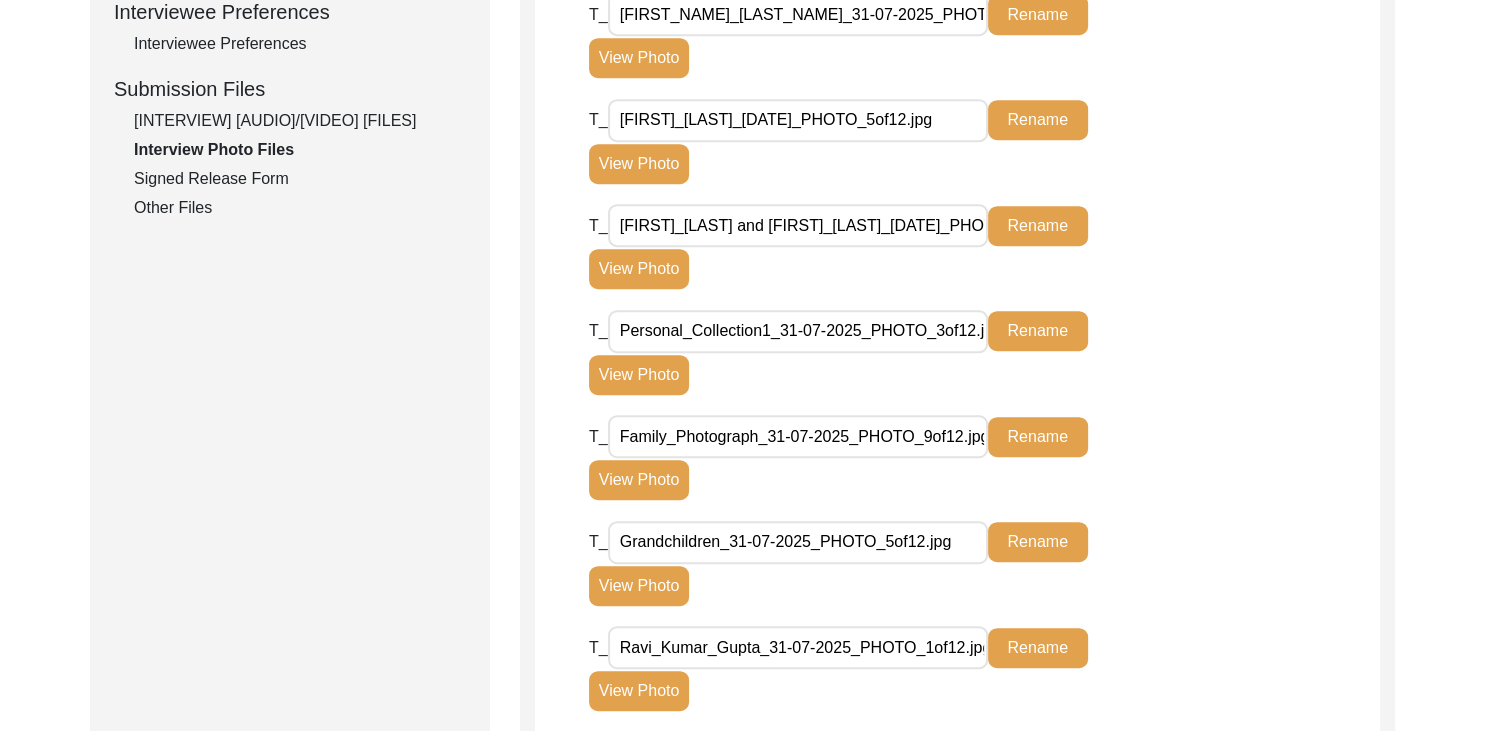 click on "View Photo" 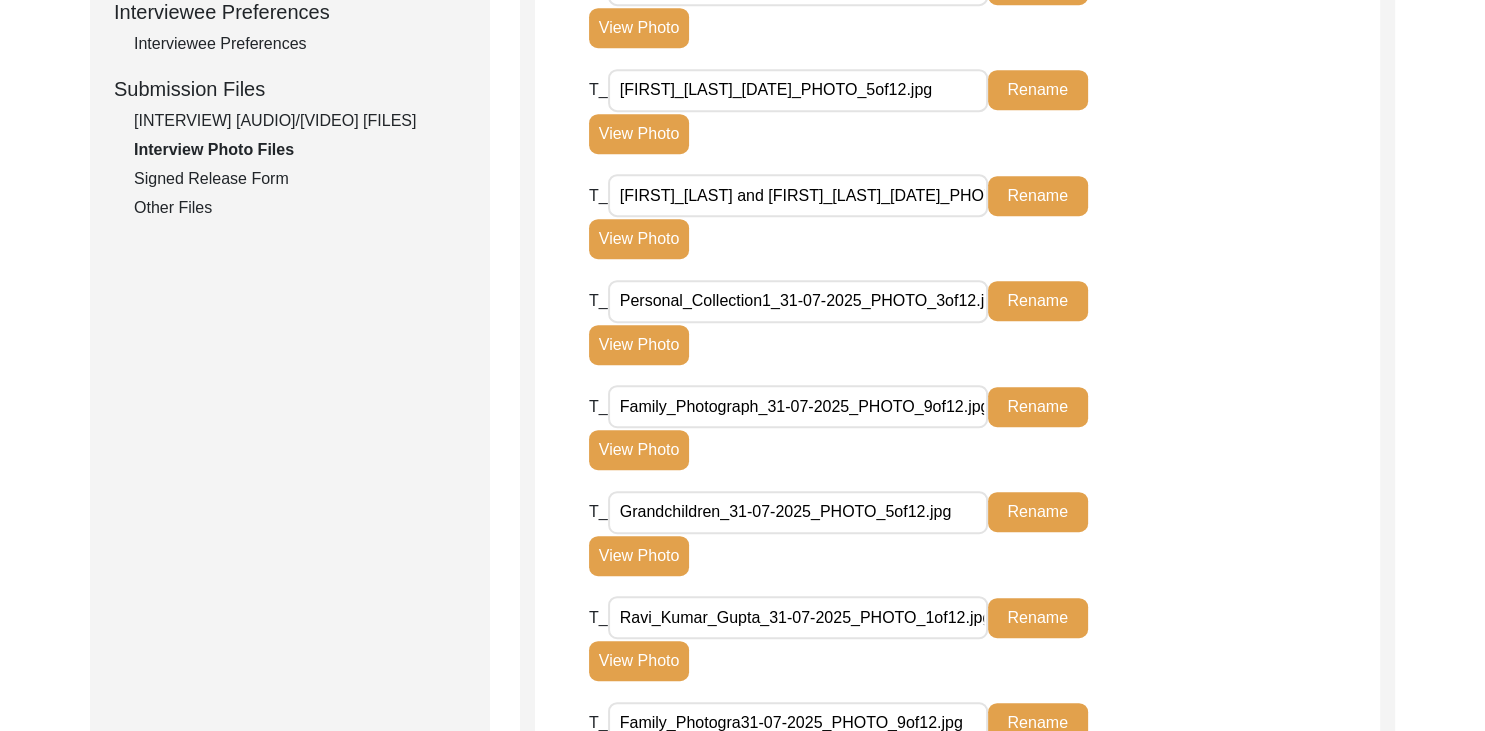 click on "View Photo" 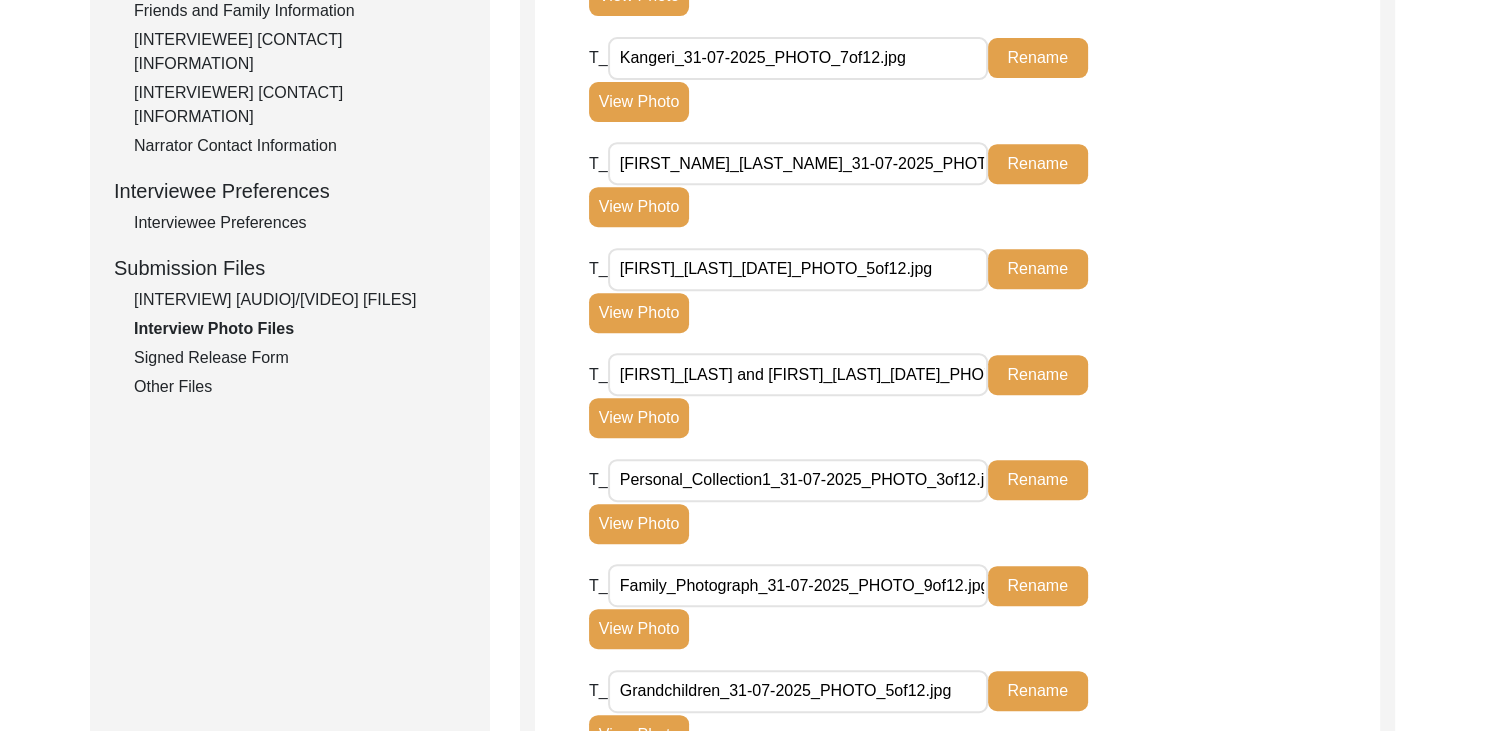 scroll, scrollTop: 796, scrollLeft: 0, axis: vertical 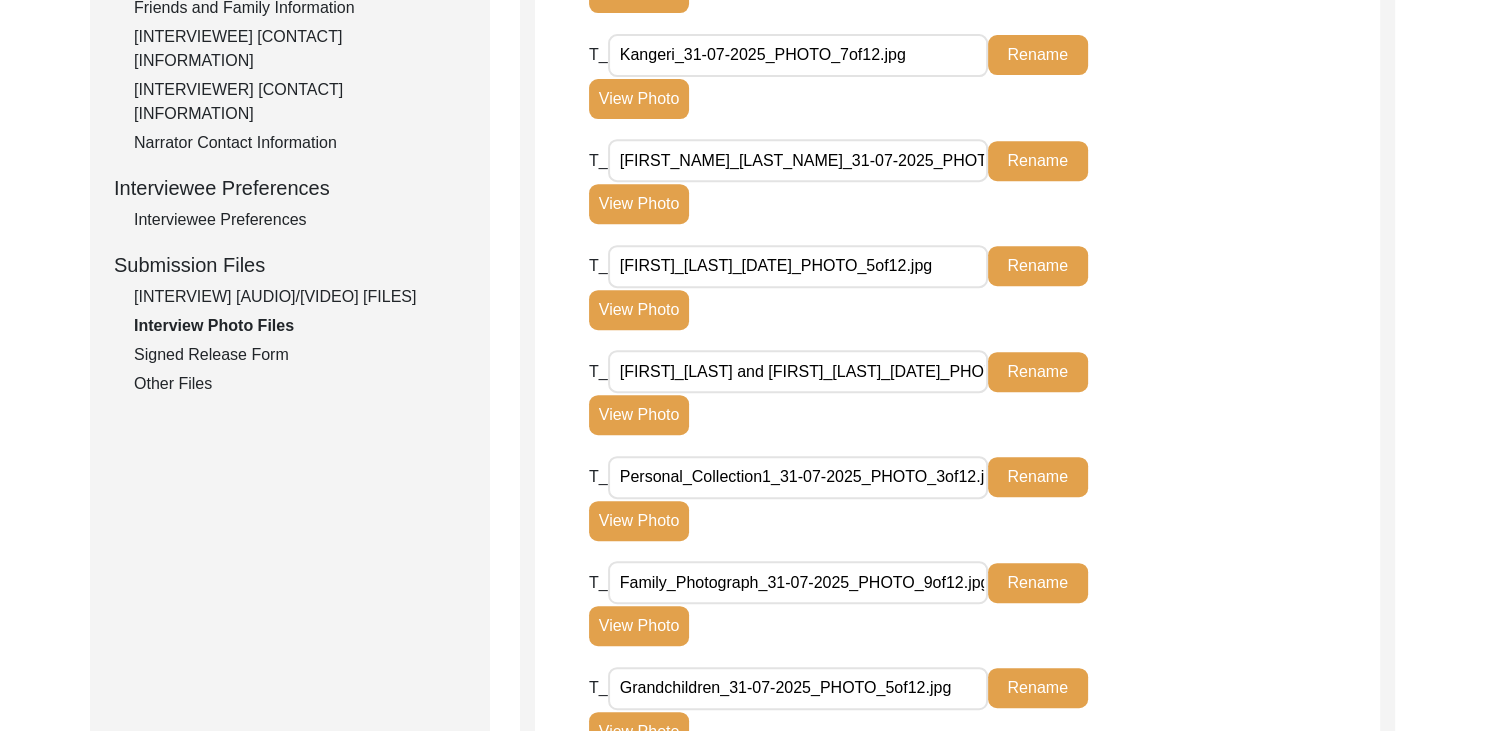 click on "View Photo" 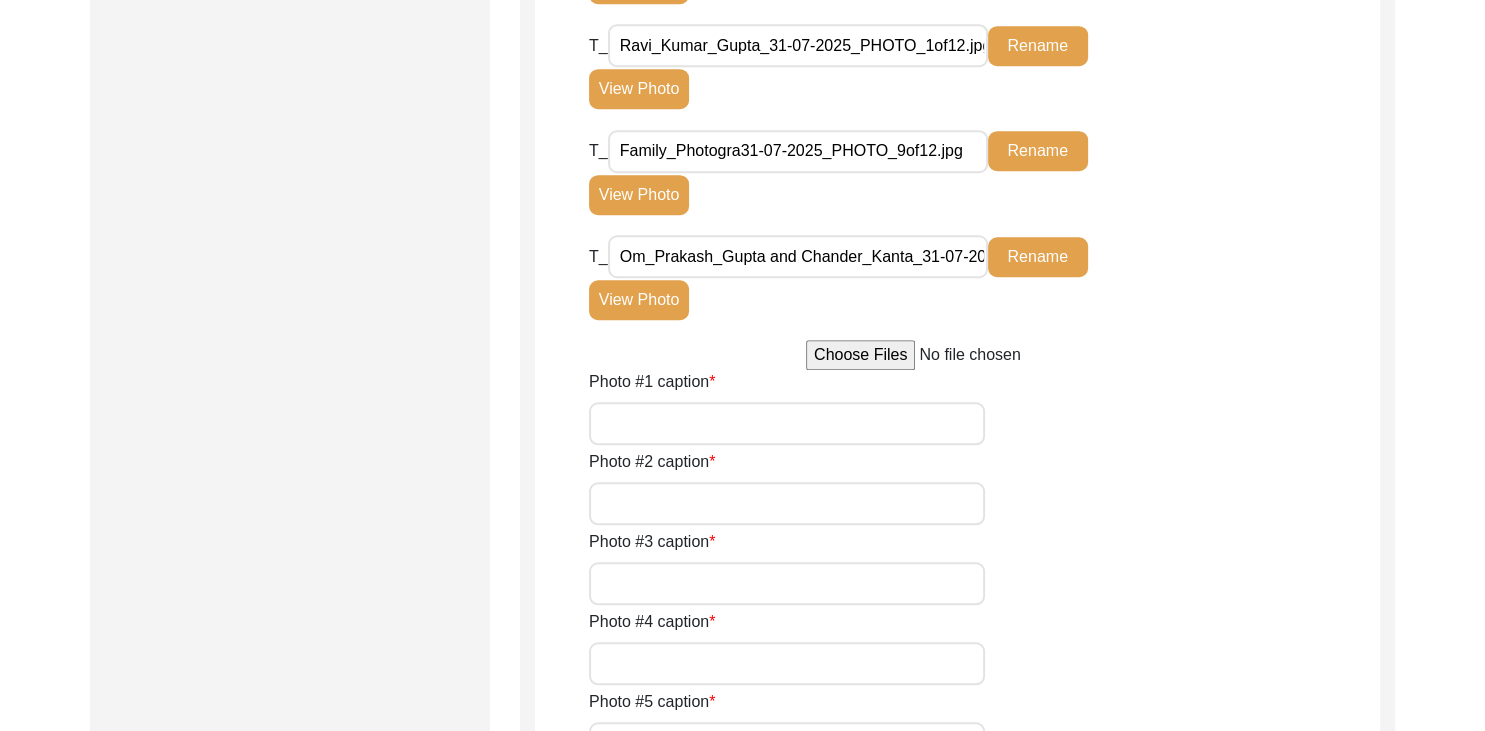 scroll, scrollTop: 1545, scrollLeft: 0, axis: vertical 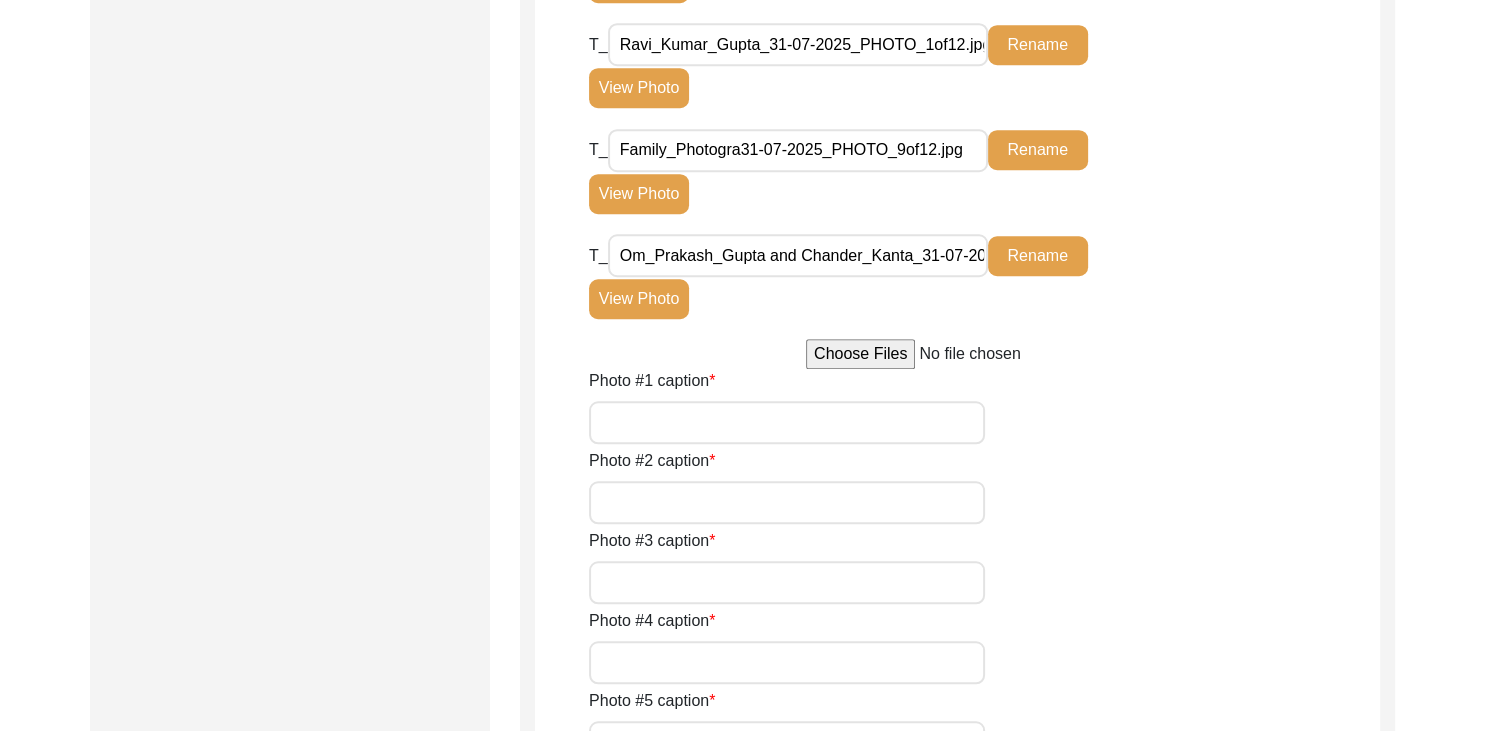 click on "View Photo" 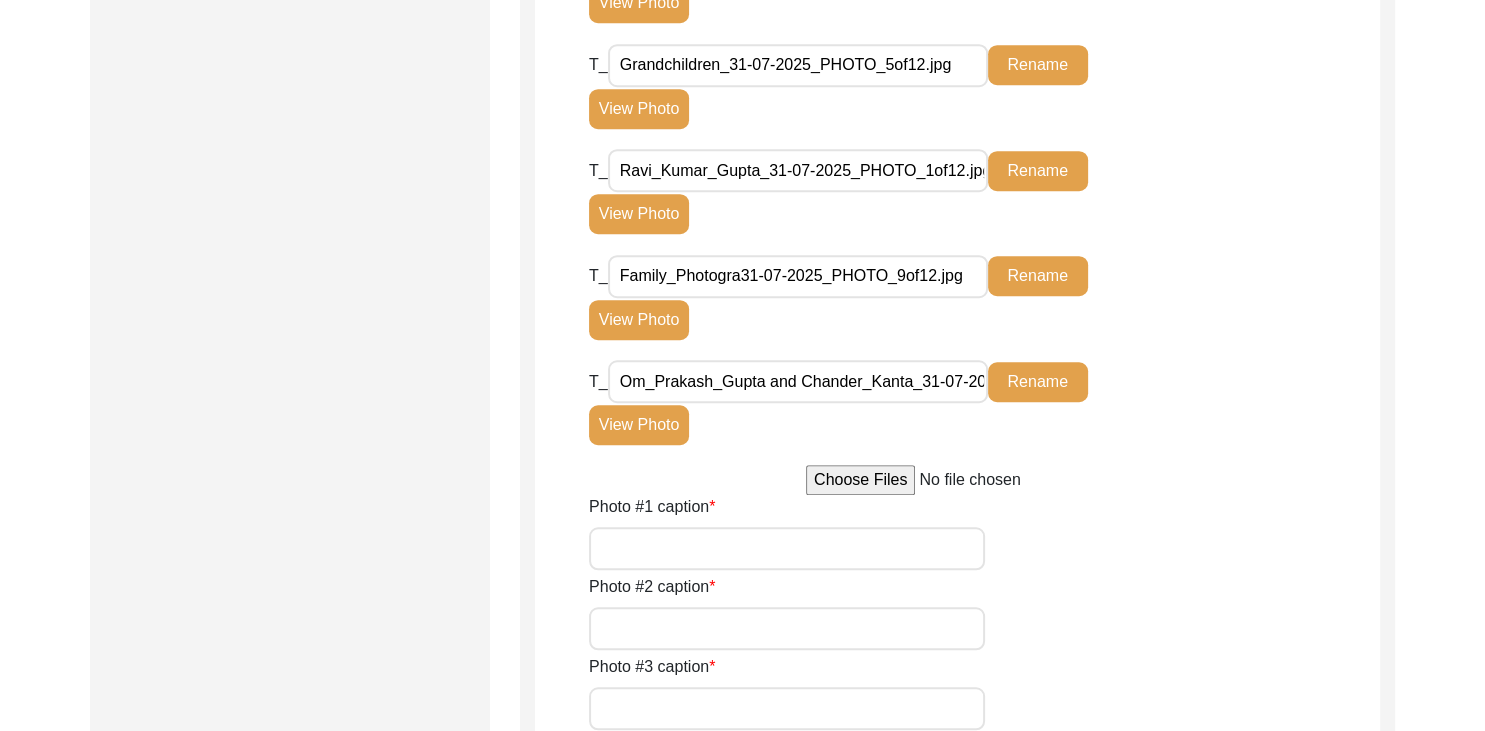 scroll, scrollTop: 1420, scrollLeft: 0, axis: vertical 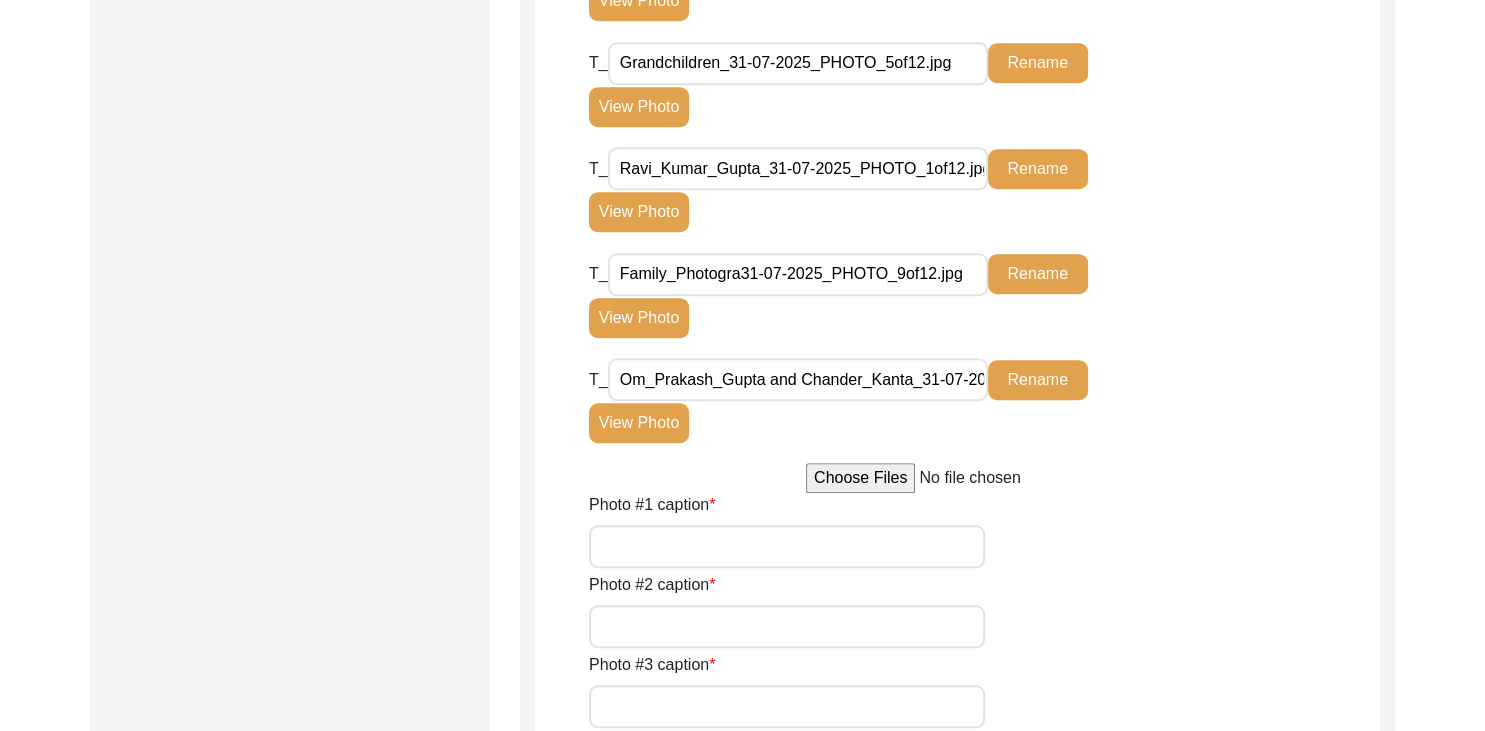 click on "View Photo" 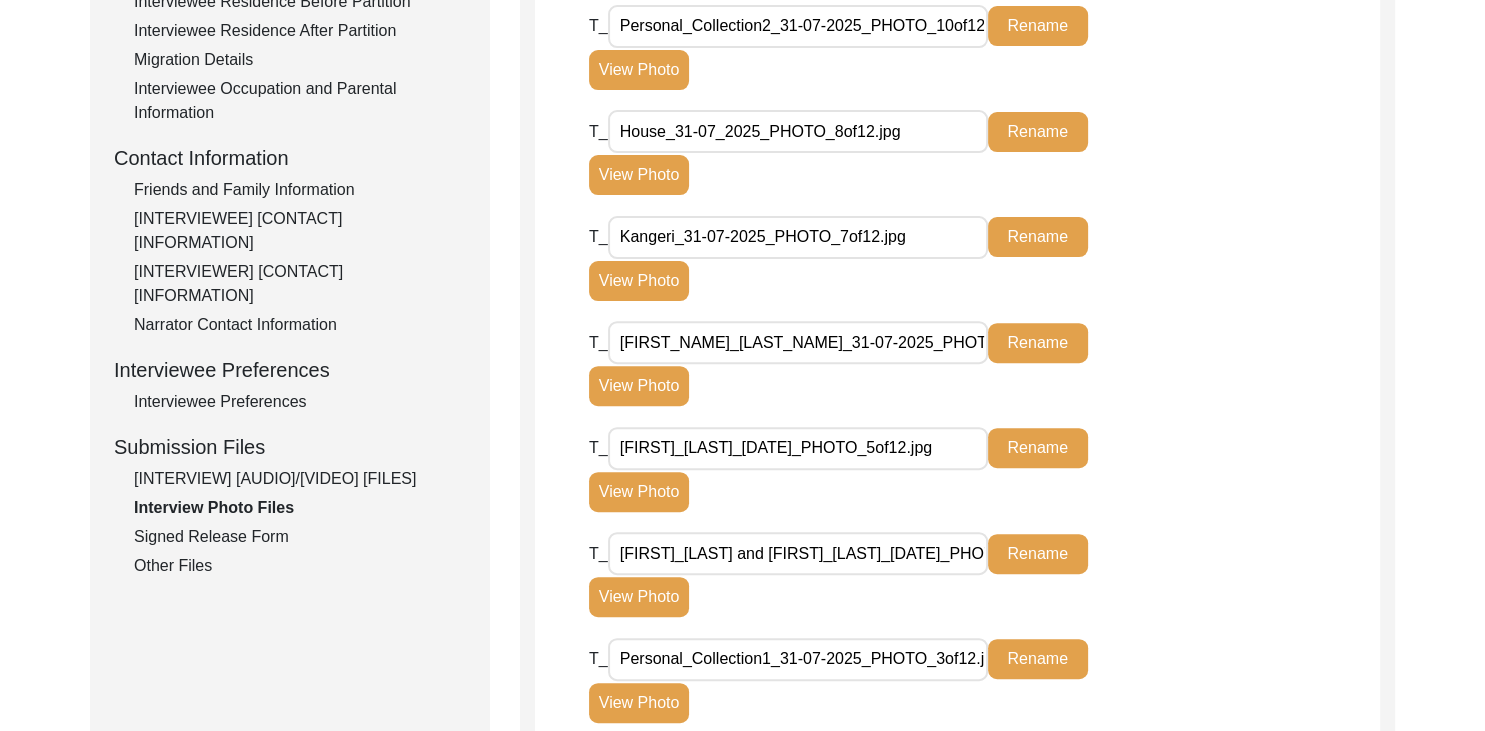 scroll, scrollTop: 613, scrollLeft: 0, axis: vertical 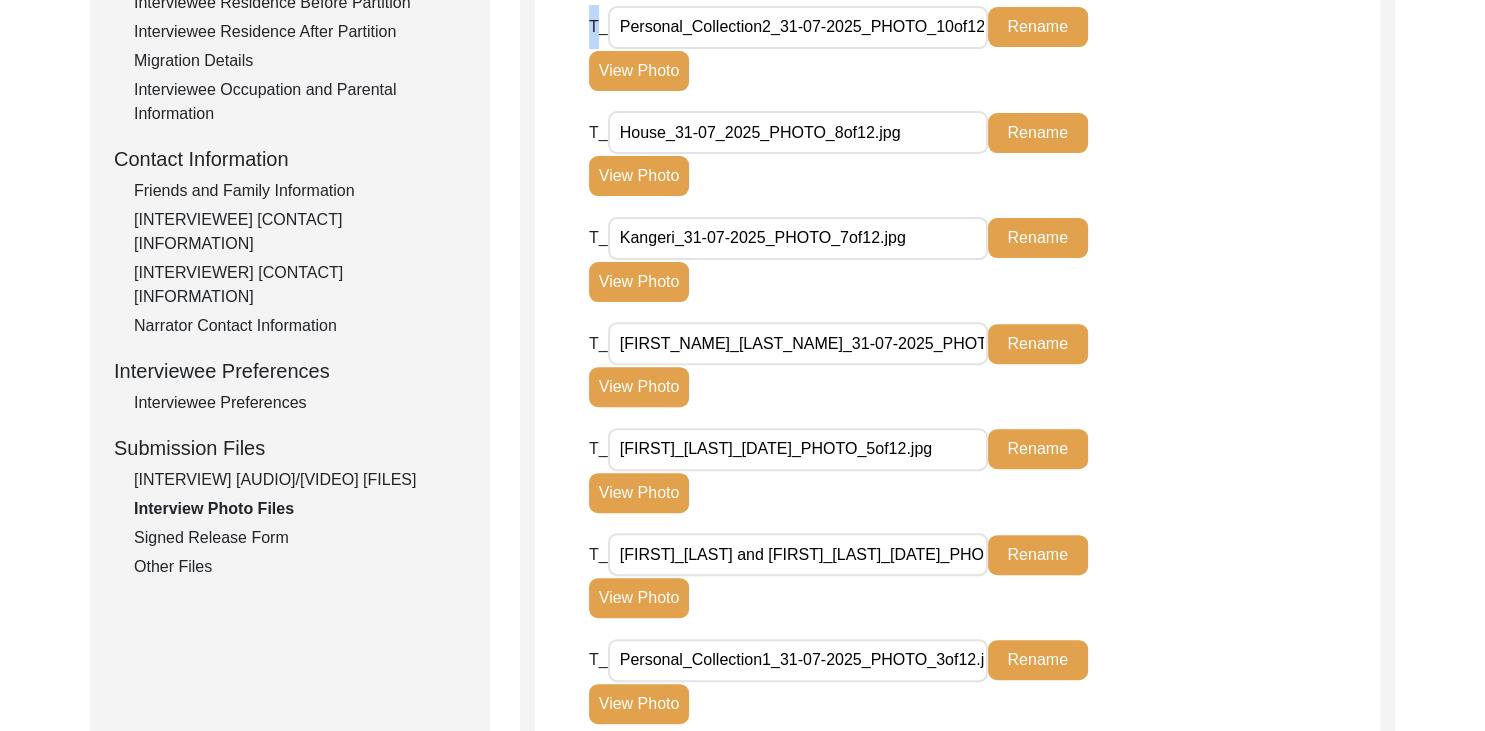 drag, startPoint x: 587, startPoint y: 557, endPoint x: 597, endPoint y: 541, distance: 18.867962 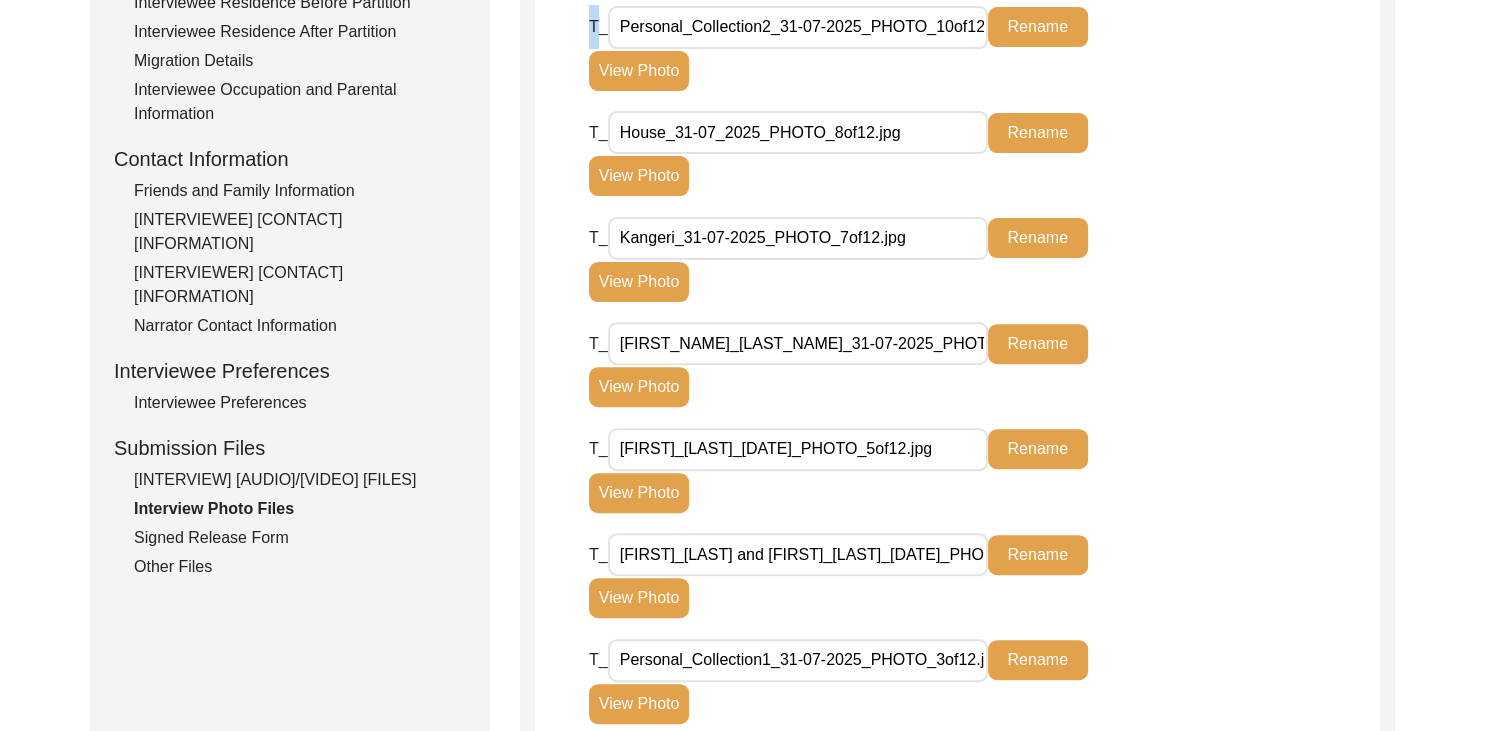 click on "T_ Personal_Collection2_31-07-2025_PHOTO_10of12.jpg Rename View Photo T_ House_31-07_2025_PHOTO_8of12.jpg Rename View Photo T_ Kangeri_31-07-2025_PHOTO_7of12.jpg Rename View Photo T_ Pragati_Singh_31-07-2025_PHOTO_6of12.jpg Rename View Photo T_ Ravi_Kumar_Gupta2_31-07-2025_PHOTO_5of12.jpg Rename View Photo T_ Pragati_Singh and Ravi_Kumar_Gupta_31-07-2025_PHOTO_2of12.jpg Rename View Photo T_ Personal_Collection1_31-07-2025_PHOTO_3of12.jpg Rename View Photo T_ Family_Photograph_31-07-2025_PHOTO_9of12.jpg Rename View Photo T_ Grandchildren_31-07-2025_PHOTO_5of12.jpg Rename View Photo T_ Ravi_Kumar_Gupta_31-07-2025_PHOTO_1of12.jpg Rename View Photo T_ Interviewee's_Parent_31-07-2025_PHOTO_4of12.jpg Rename View Photo T_ Om_Prakash_Gupta and Chander_Kanta_31-07-2025_PHOTO_11of12.jpg Rename View Photo" 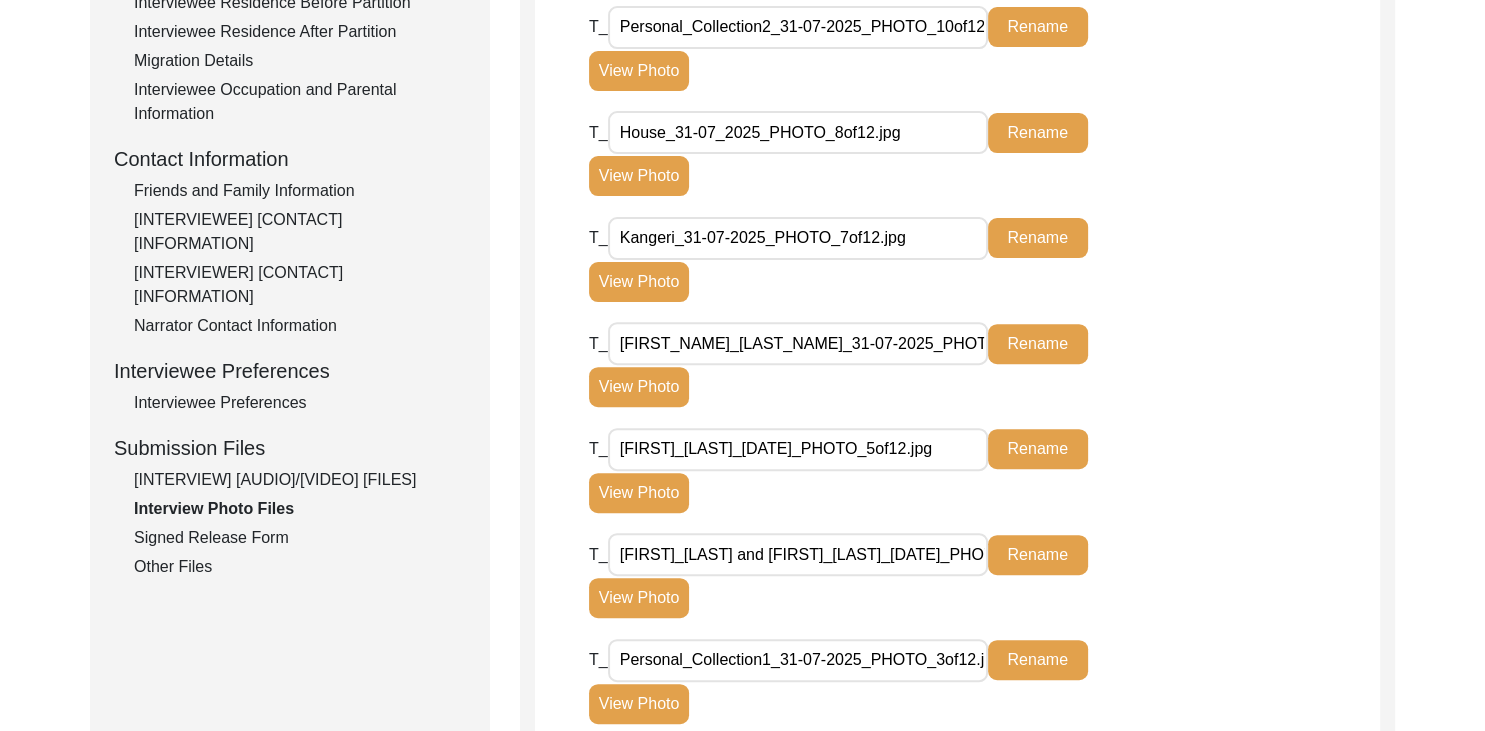 click on "T_ Personal_Collection[NUMBER]_[DATE]_PHOTO_[NUMBER]of[NUMBER].jpg Rename View Photo" 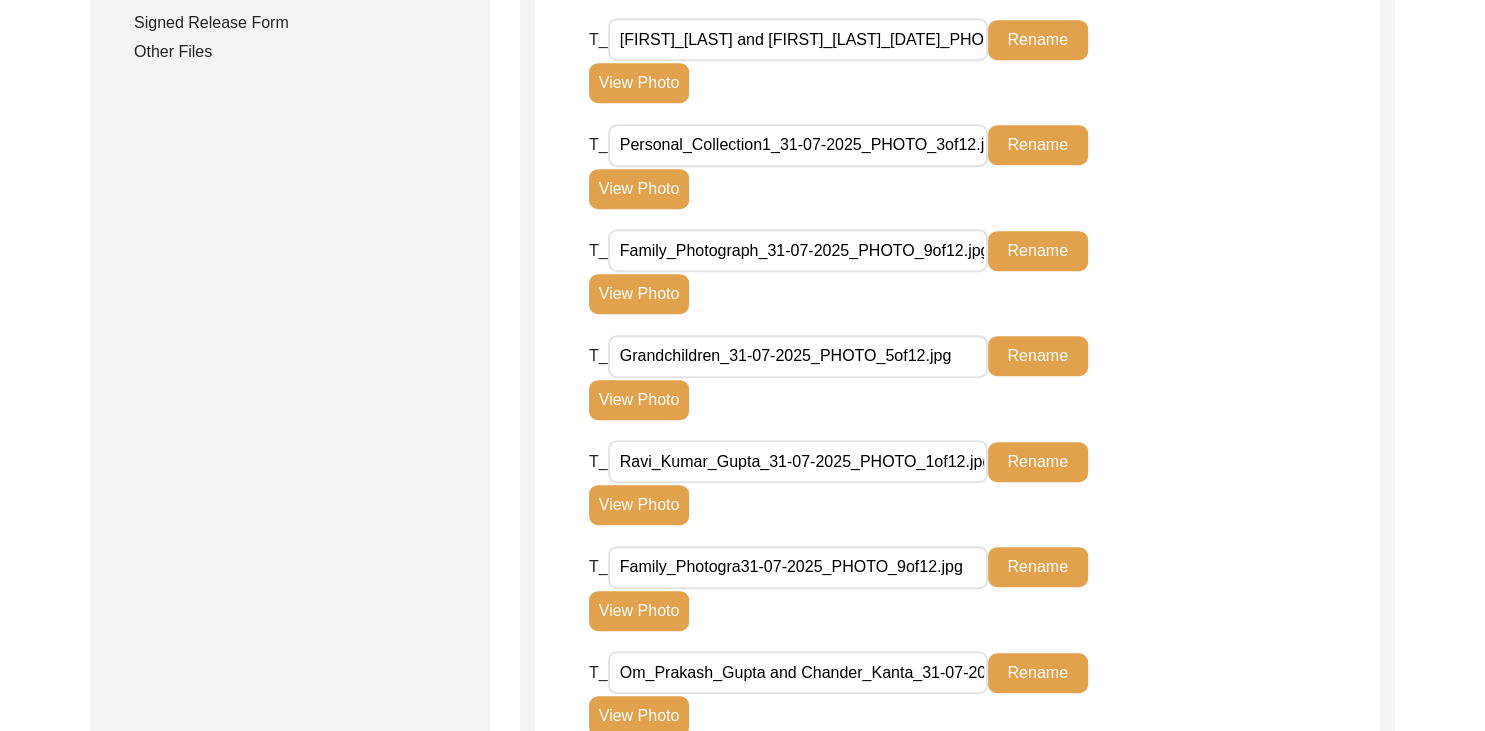 scroll, scrollTop: 1130, scrollLeft: 0, axis: vertical 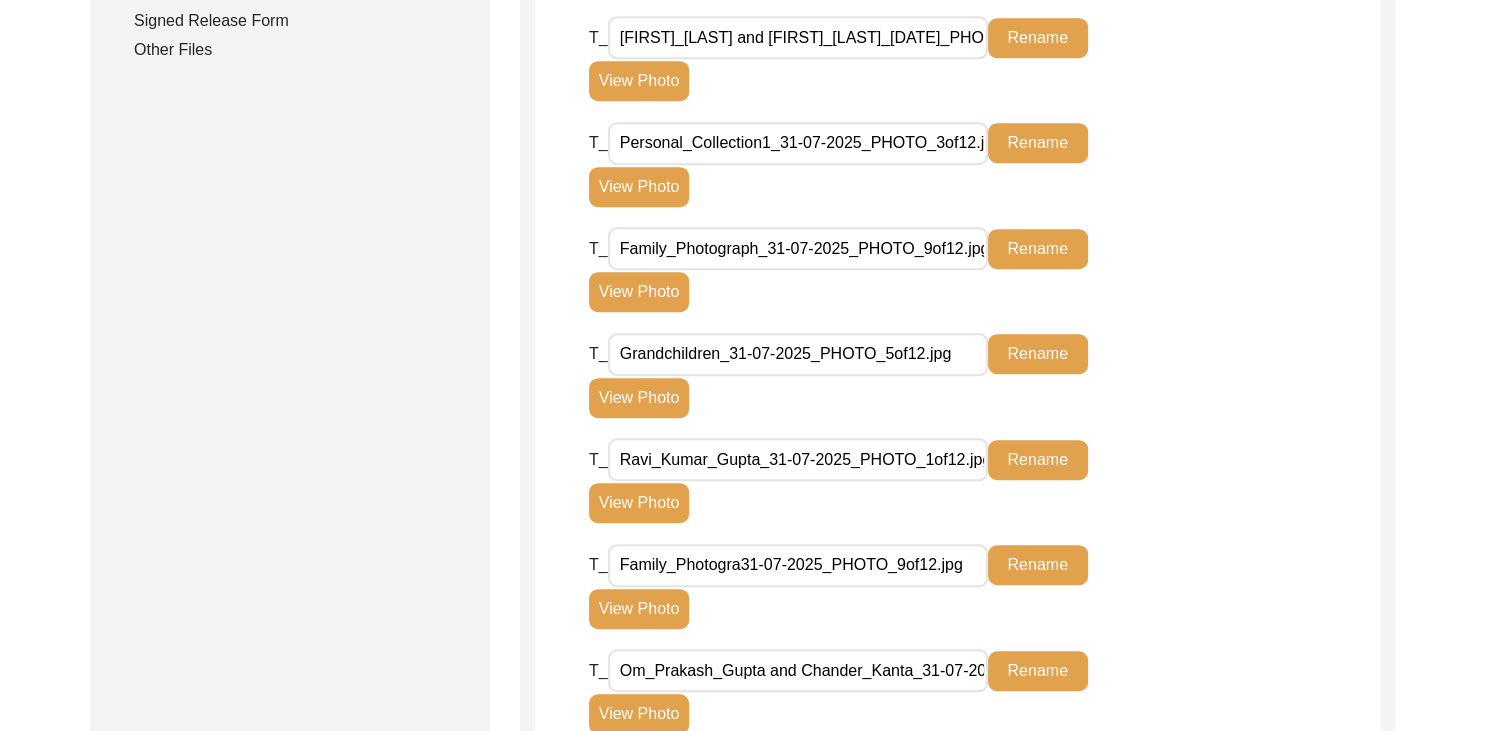 click on "[FIRST]_[LAST]_[DATE]_PHOTO_5of12.jpg" at bounding box center [798, -68] 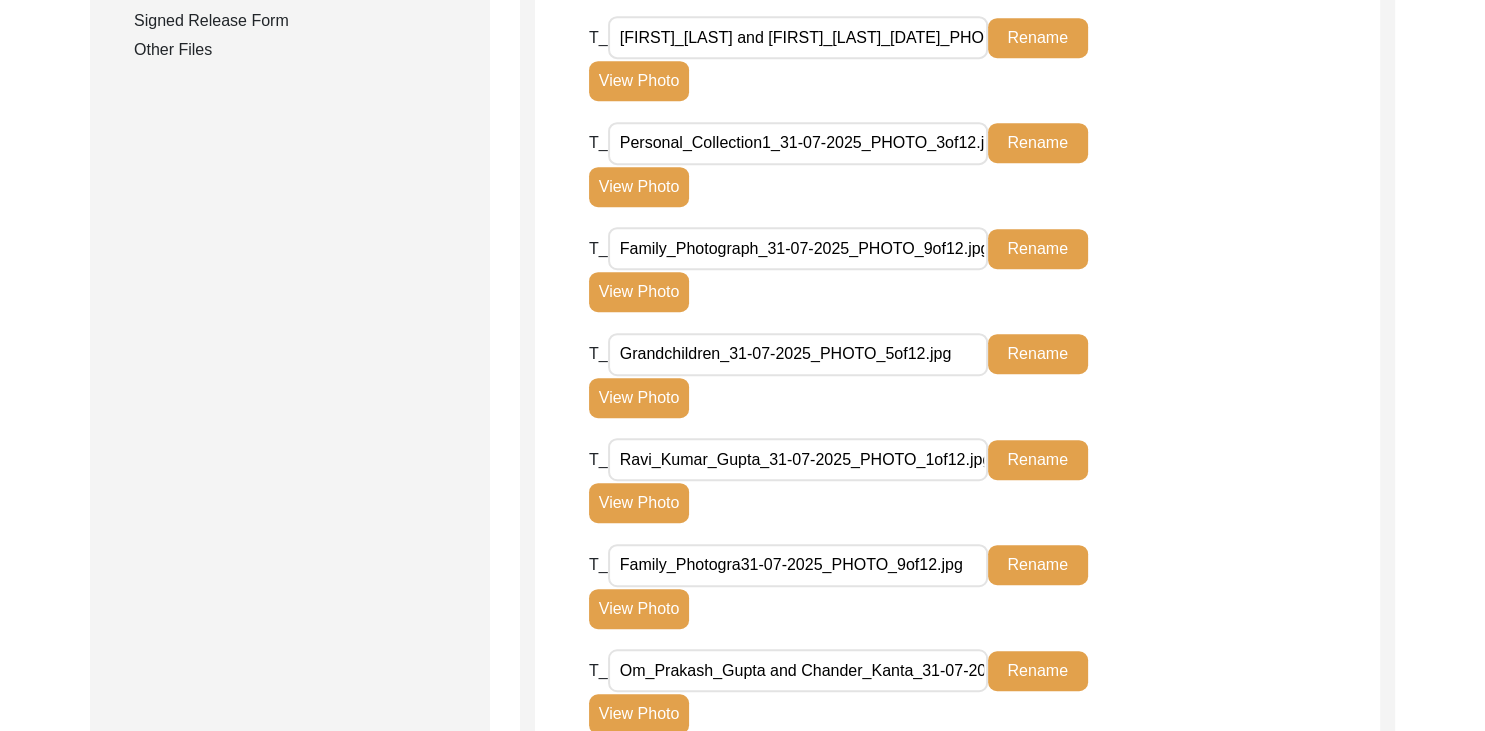 drag, startPoint x: 768, startPoint y: 456, endPoint x: 675, endPoint y: 481, distance: 96.30161 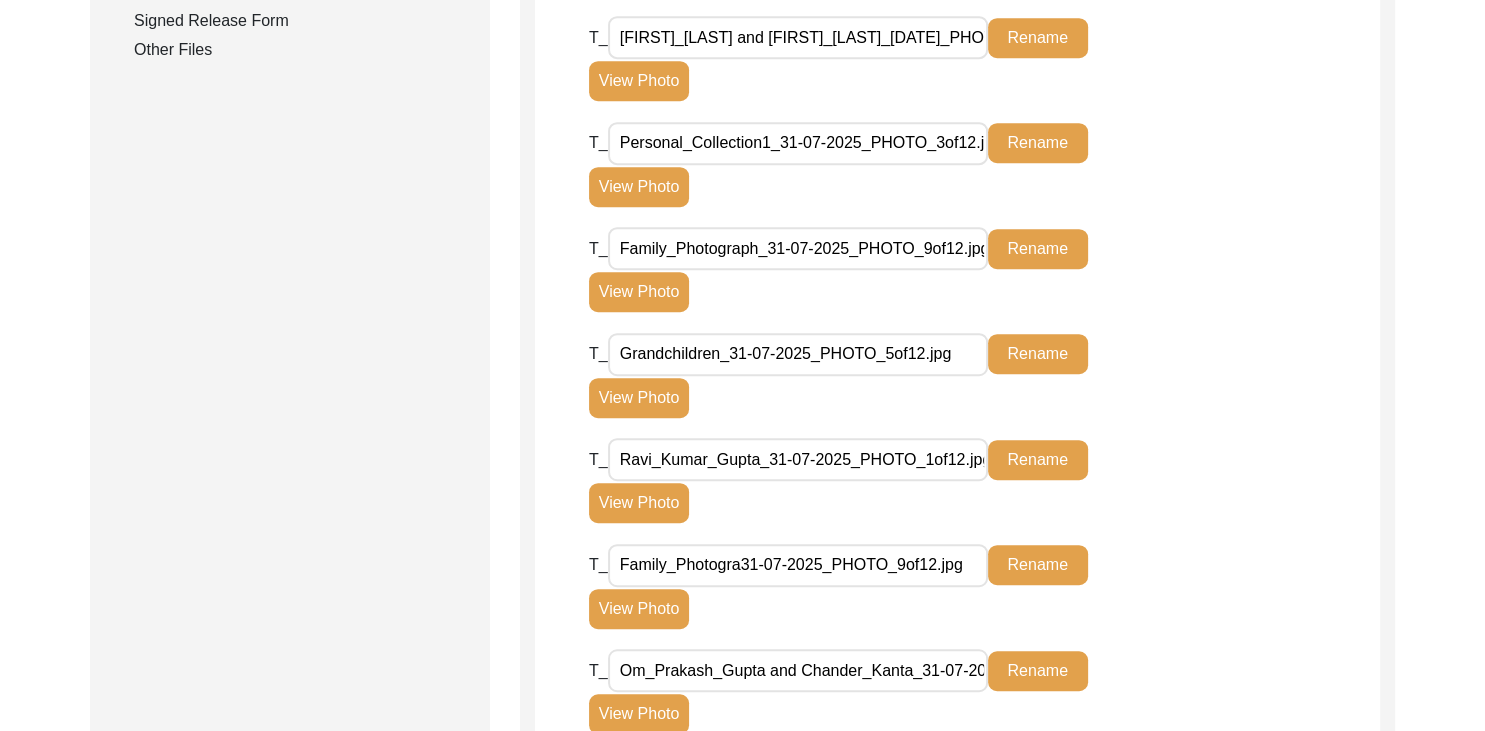 click on "[FIRST]_[LAST]_[DATE]_PHOTO_5of12.jpg" at bounding box center [798, -68] 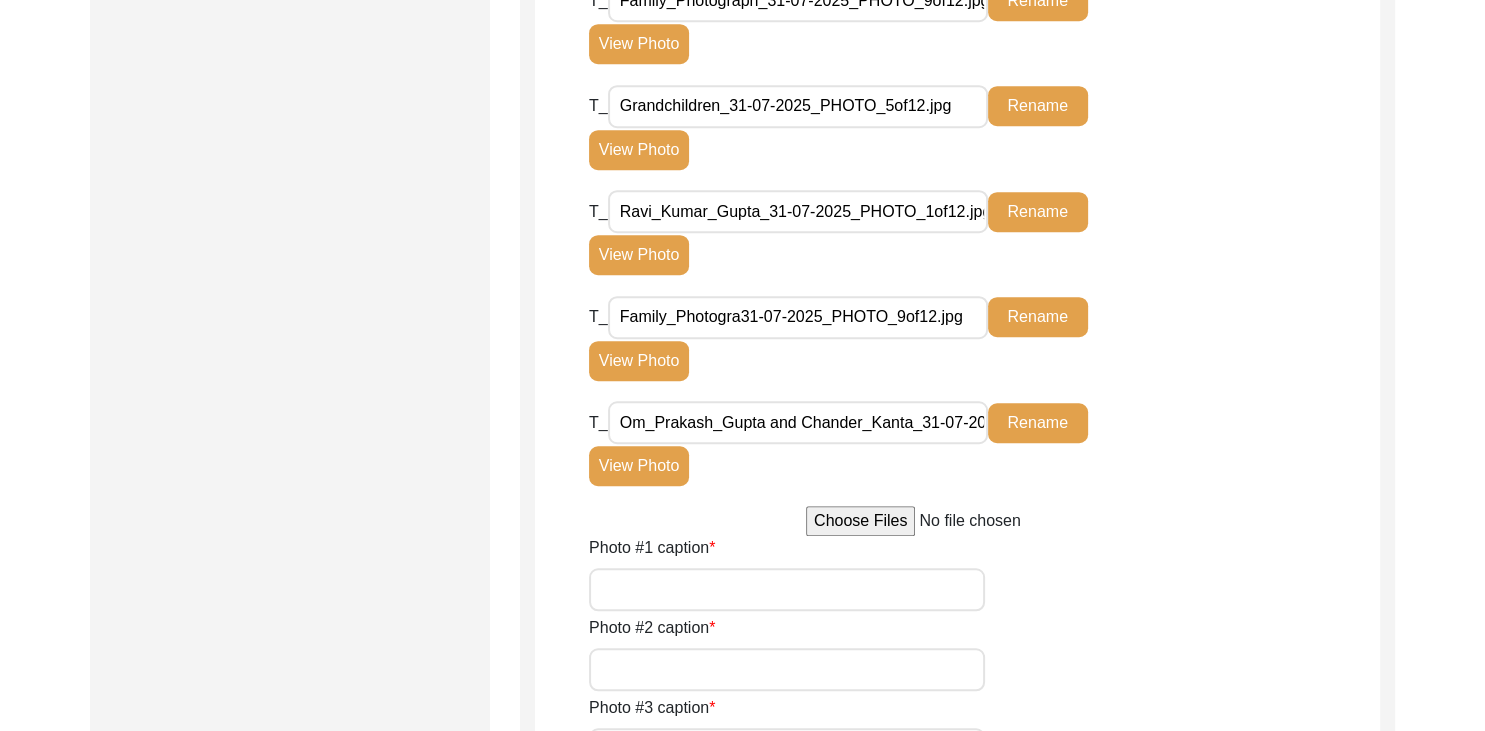scroll, scrollTop: 1381, scrollLeft: 0, axis: vertical 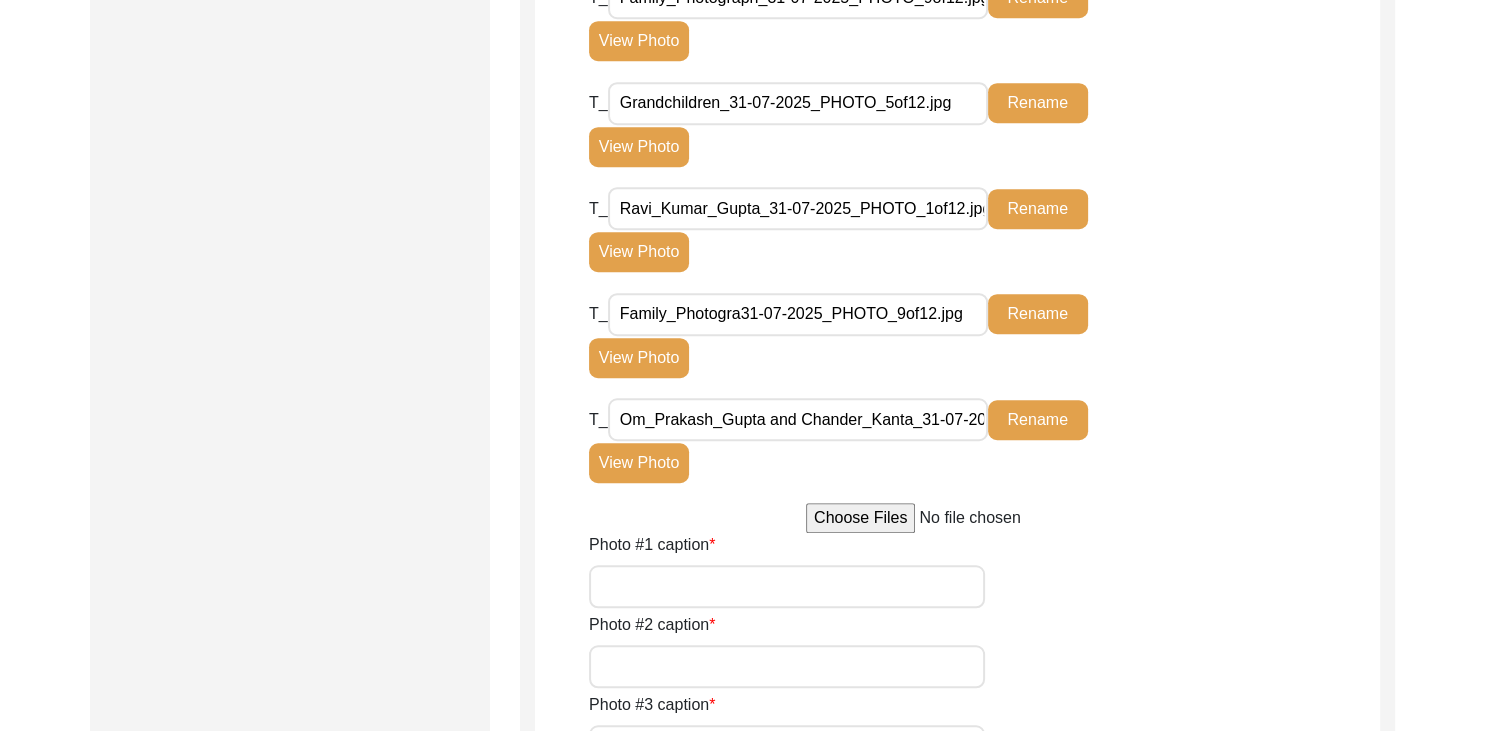 click on "View Photo" 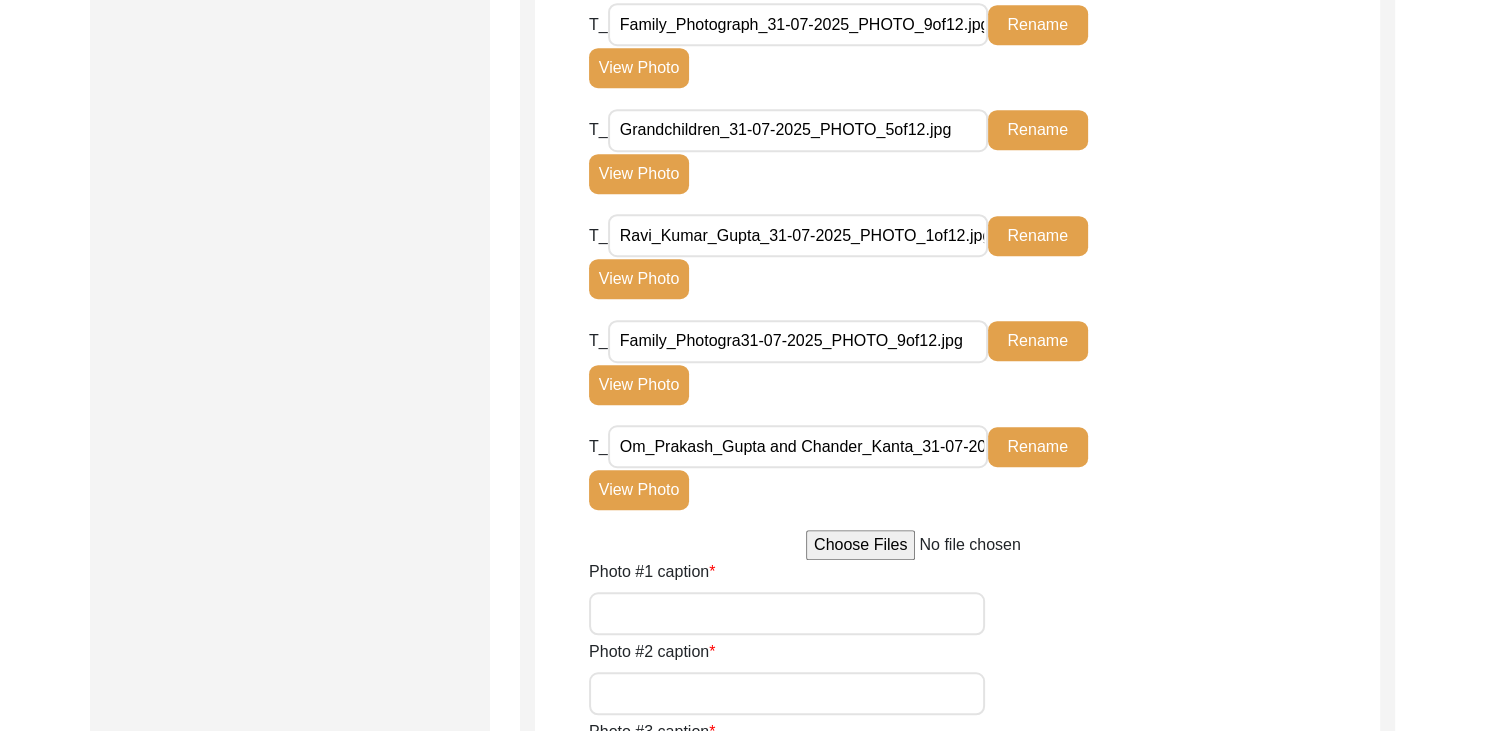 scroll, scrollTop: 1394, scrollLeft: 0, axis: vertical 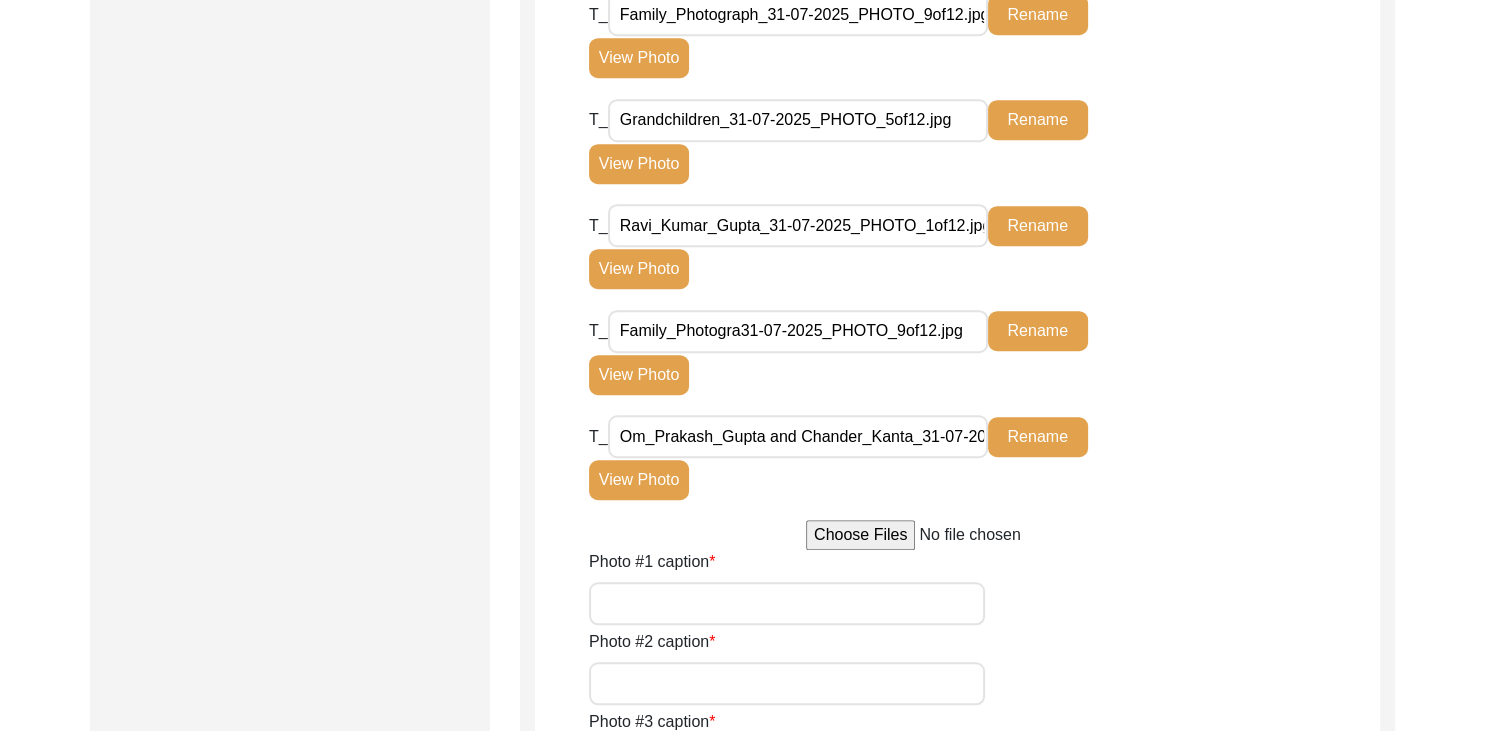 click on "View Photo" 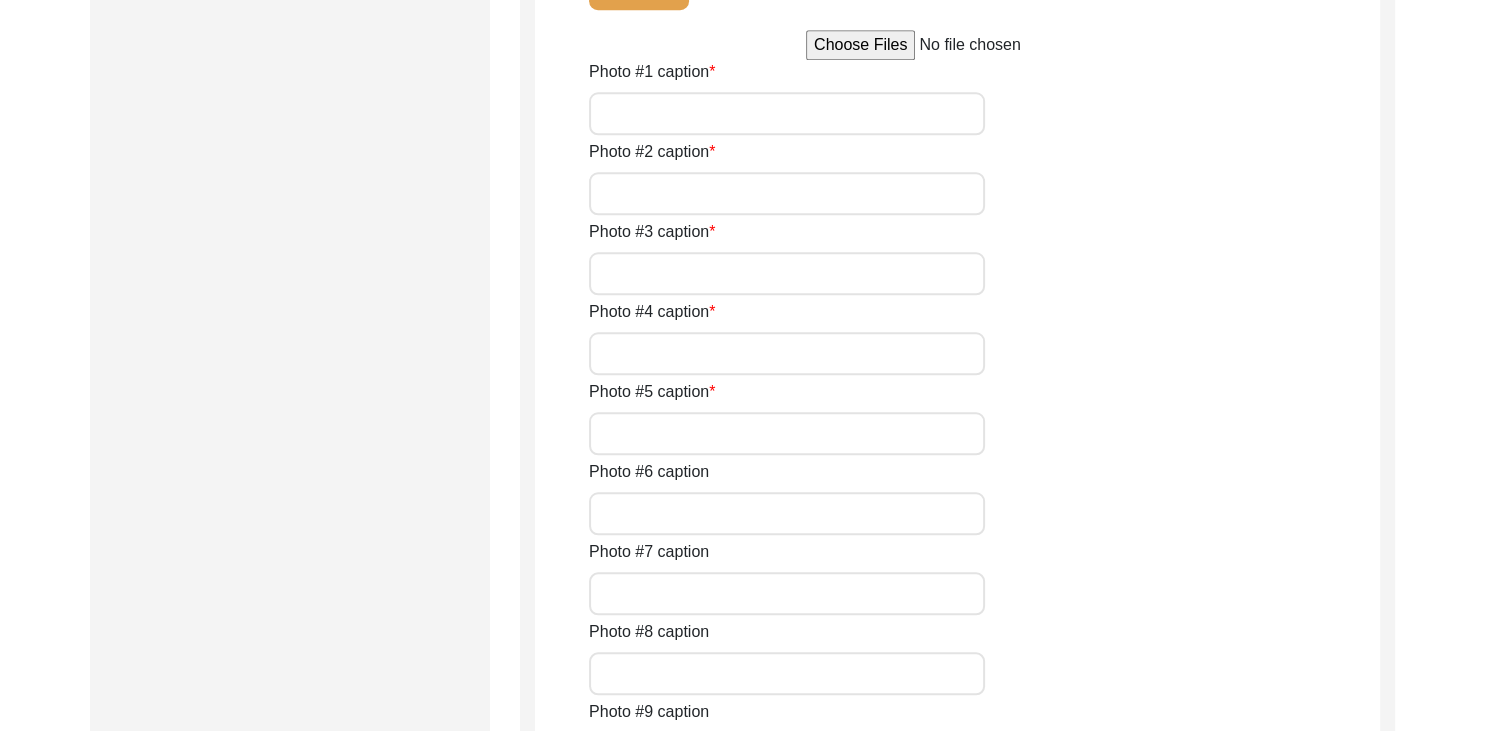 scroll, scrollTop: 1855, scrollLeft: 0, axis: vertical 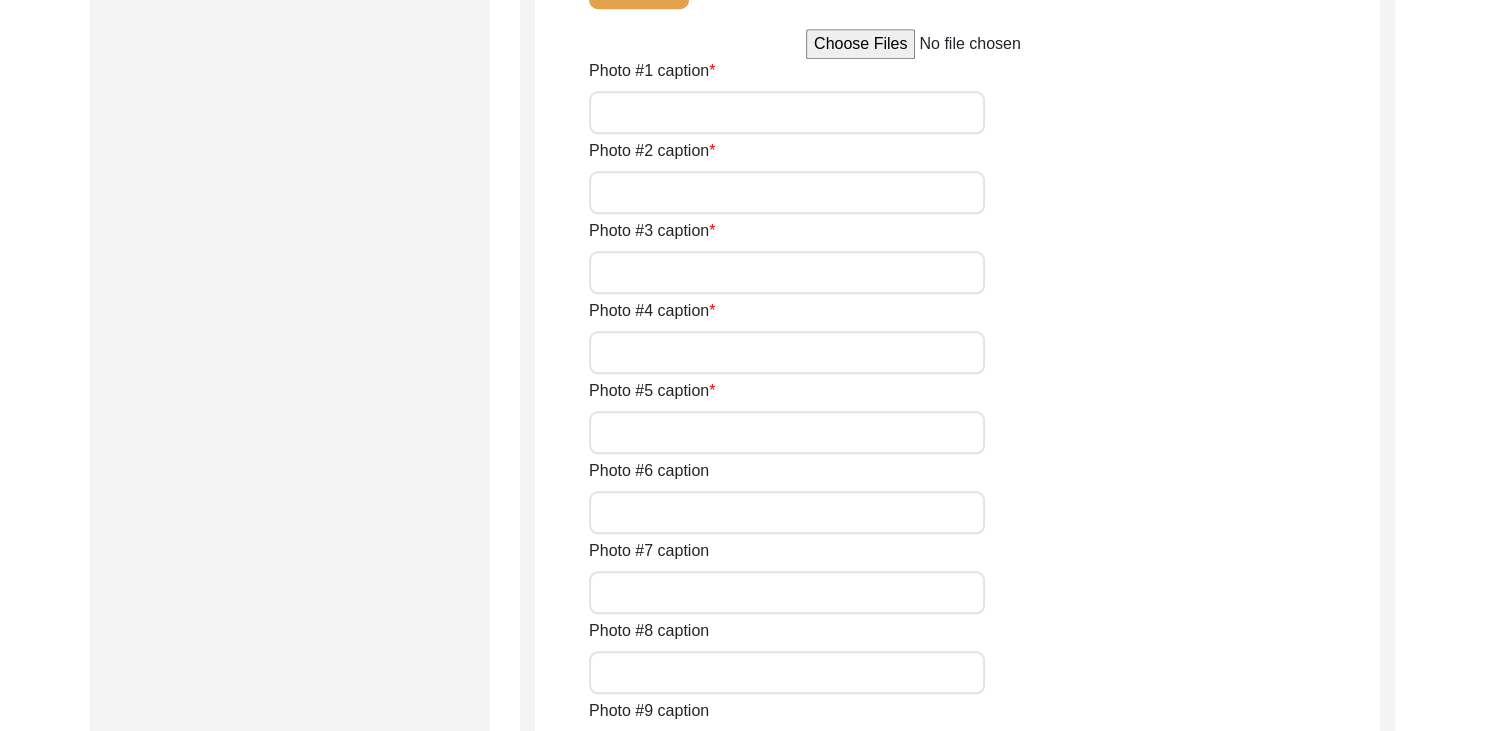 click on "View Photo" 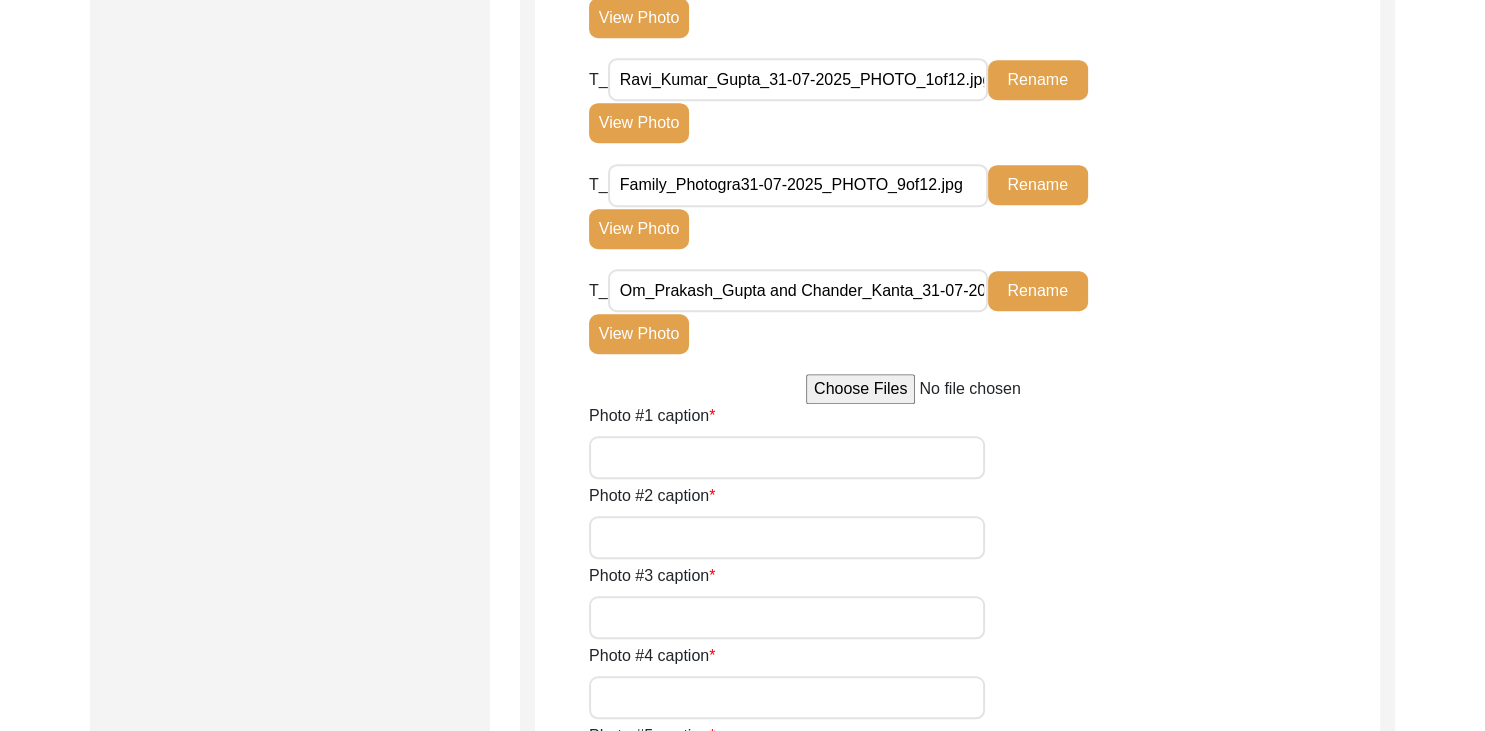 scroll, scrollTop: 1511, scrollLeft: 0, axis: vertical 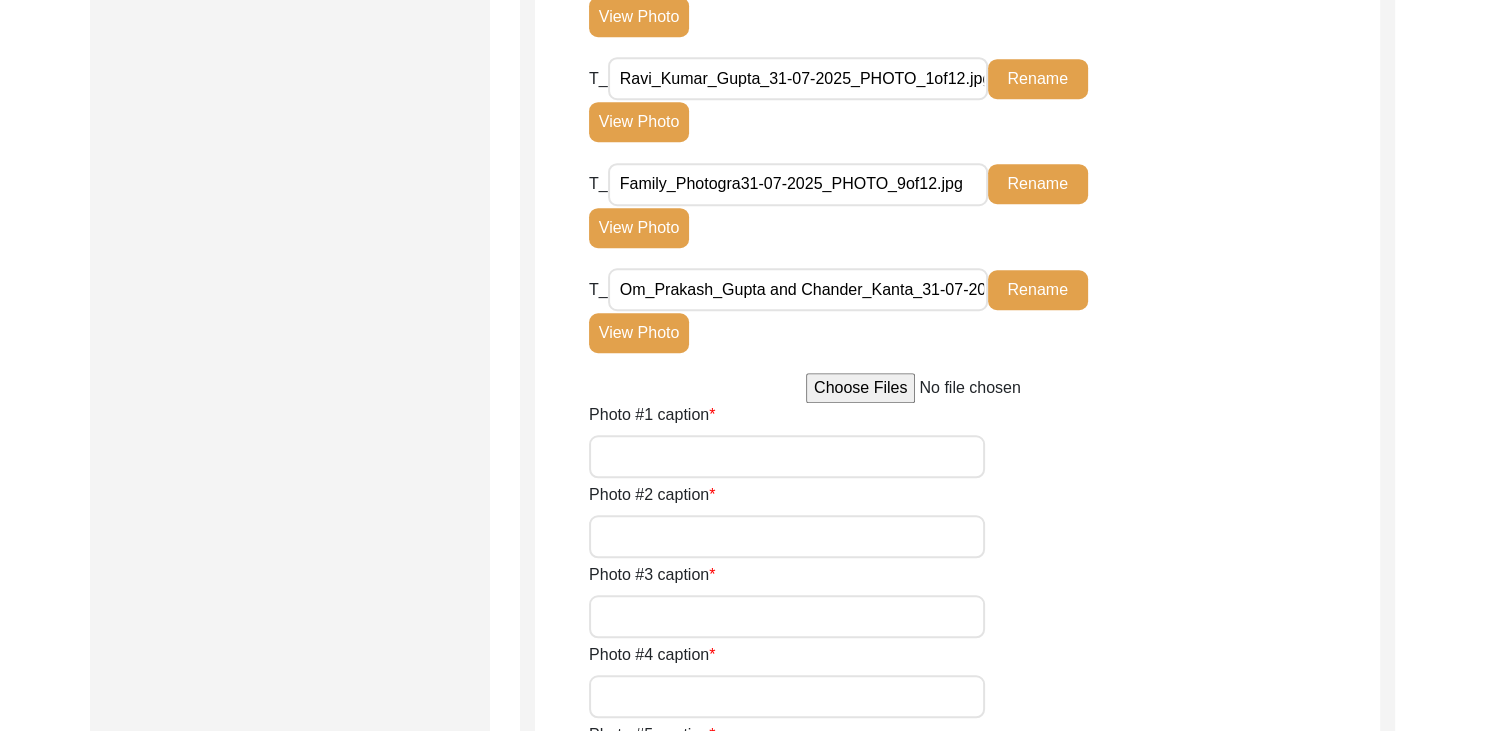 click on "View Photo" 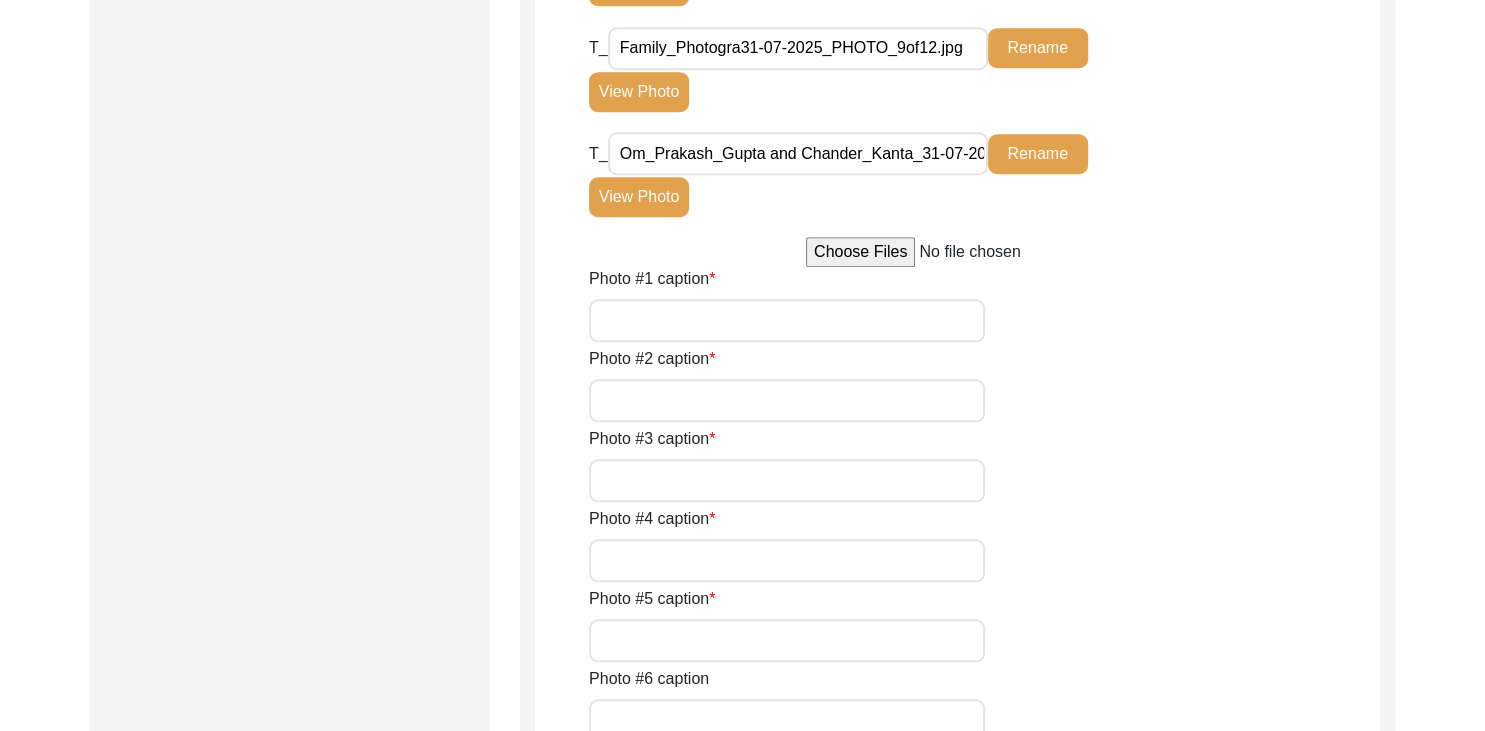 scroll, scrollTop: 1648, scrollLeft: 0, axis: vertical 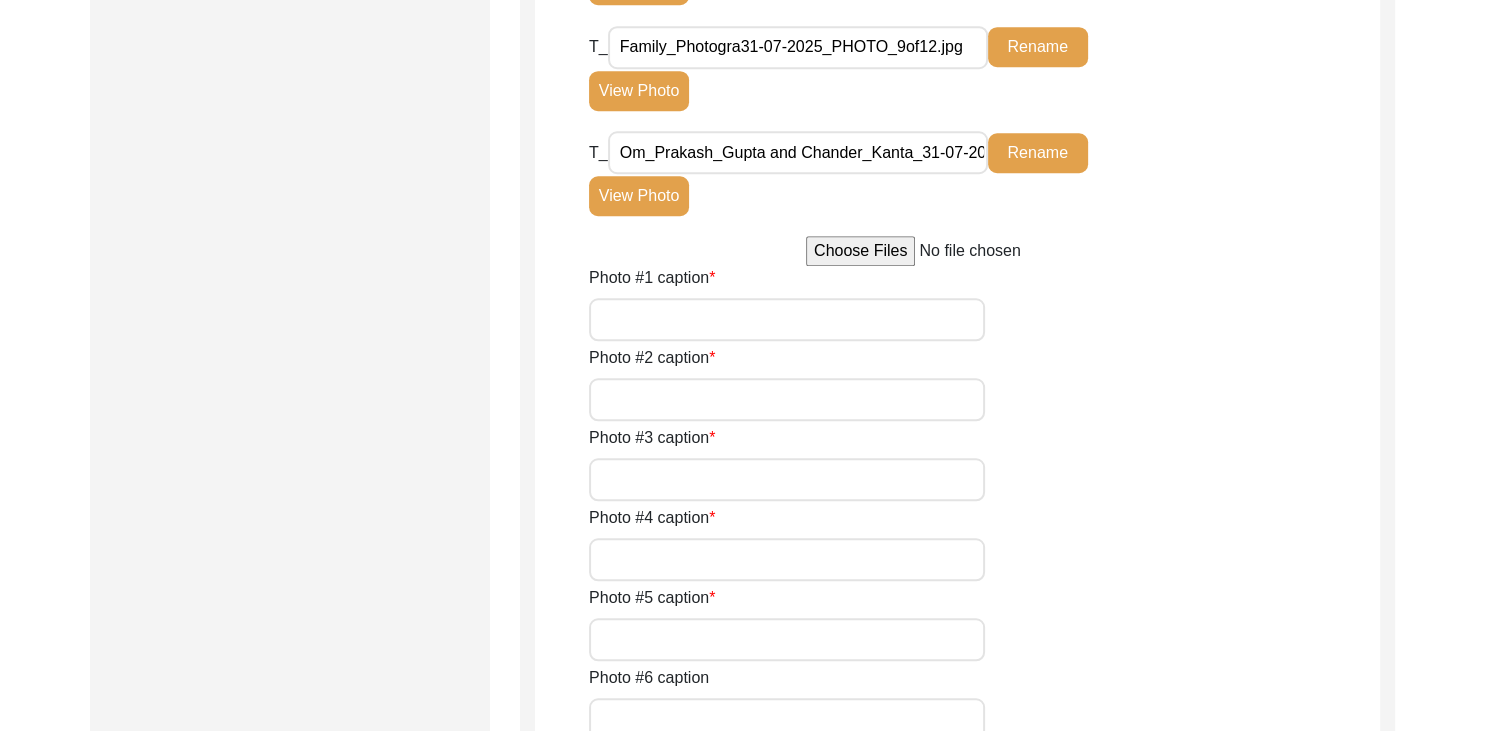 click on "View Photo" 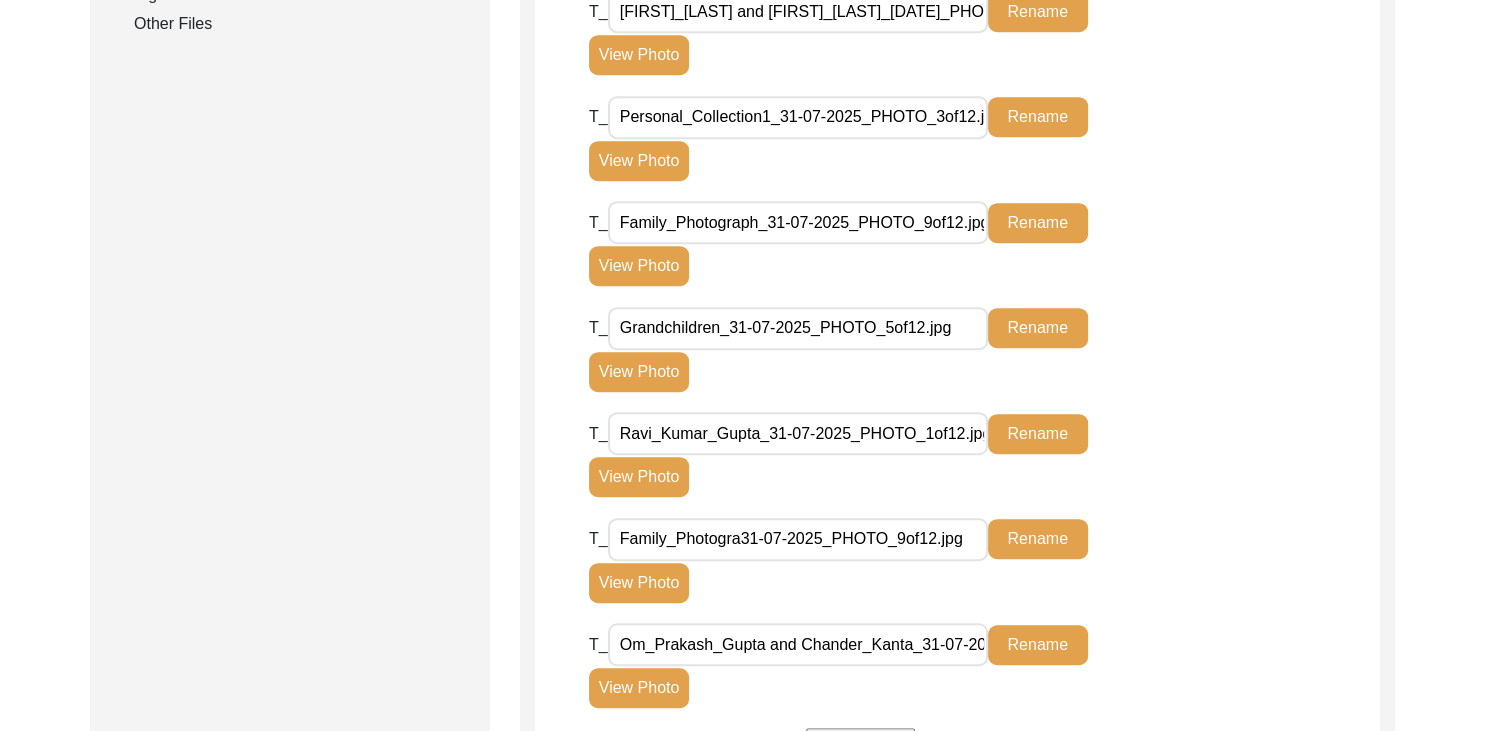 scroll, scrollTop: 1160, scrollLeft: 0, axis: vertical 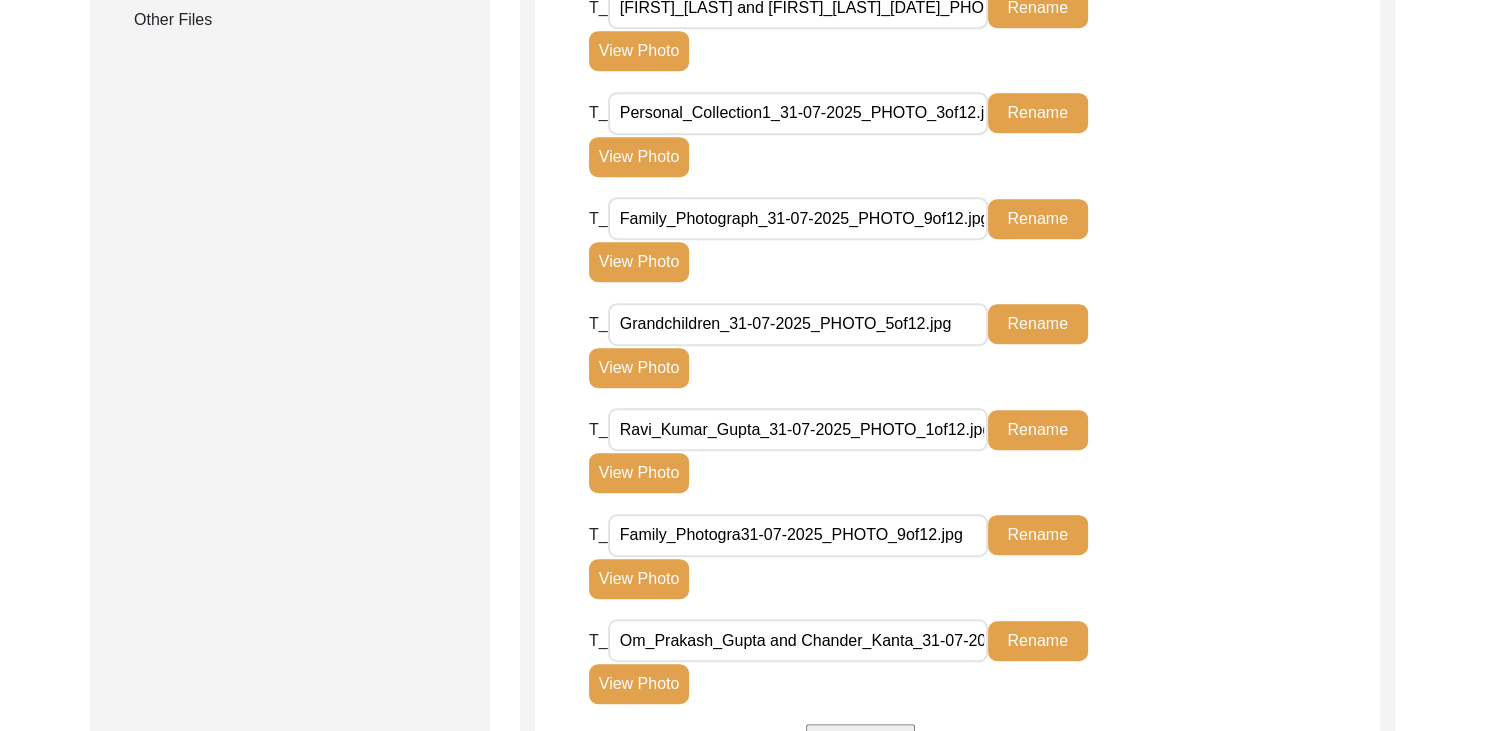 click on "Personal_Collection1_31-07-2025_PHOTO_3of12.jpg" at bounding box center [798, 113] 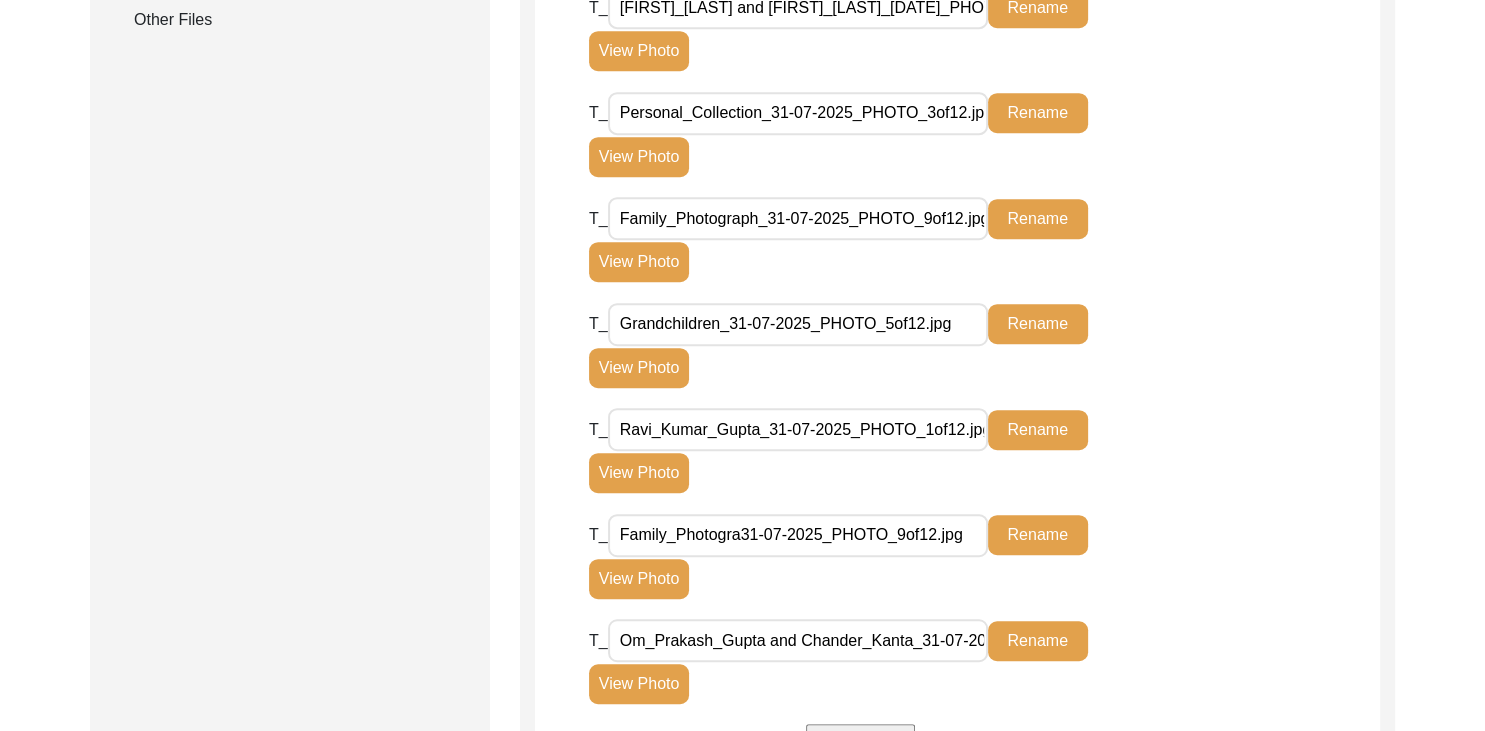 click on "Rename" 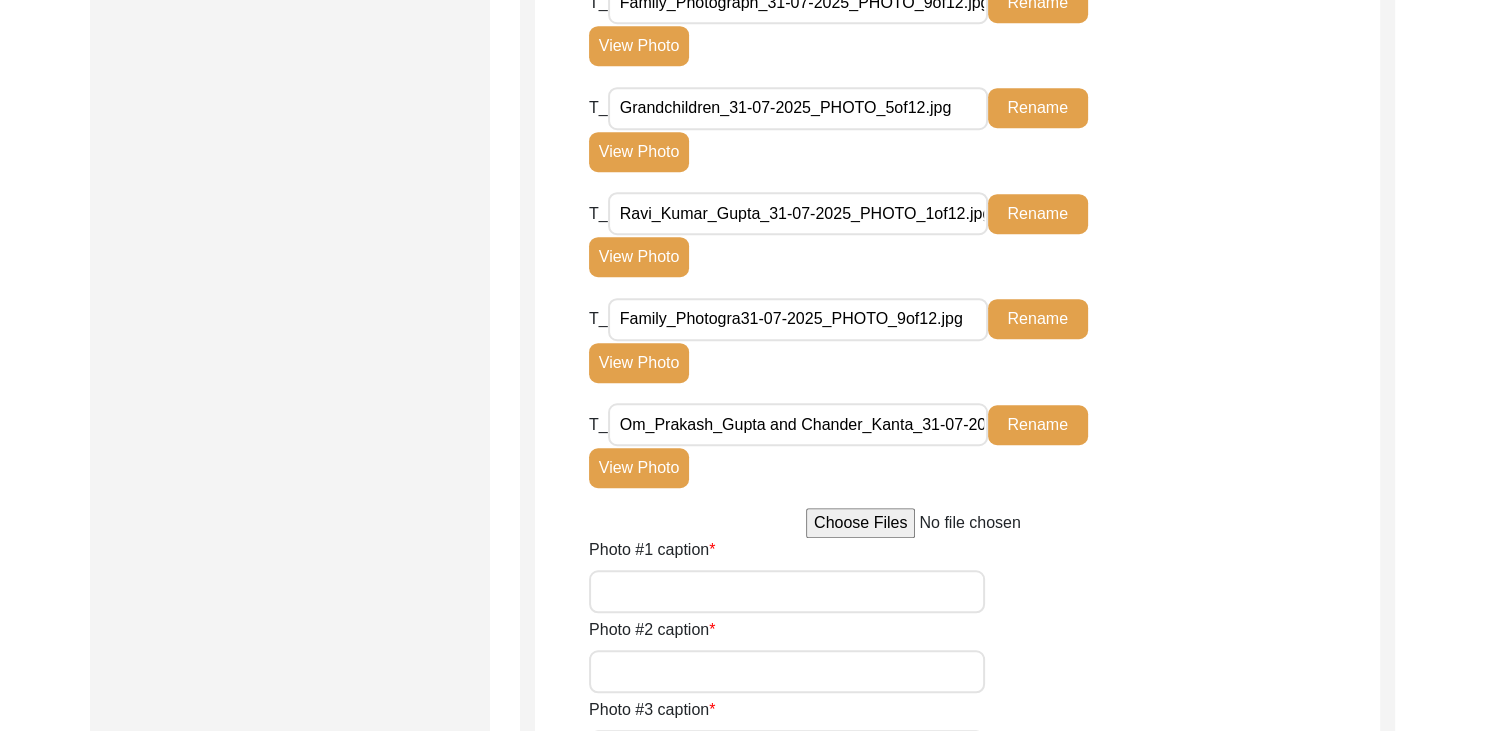 scroll, scrollTop: 1381, scrollLeft: 0, axis: vertical 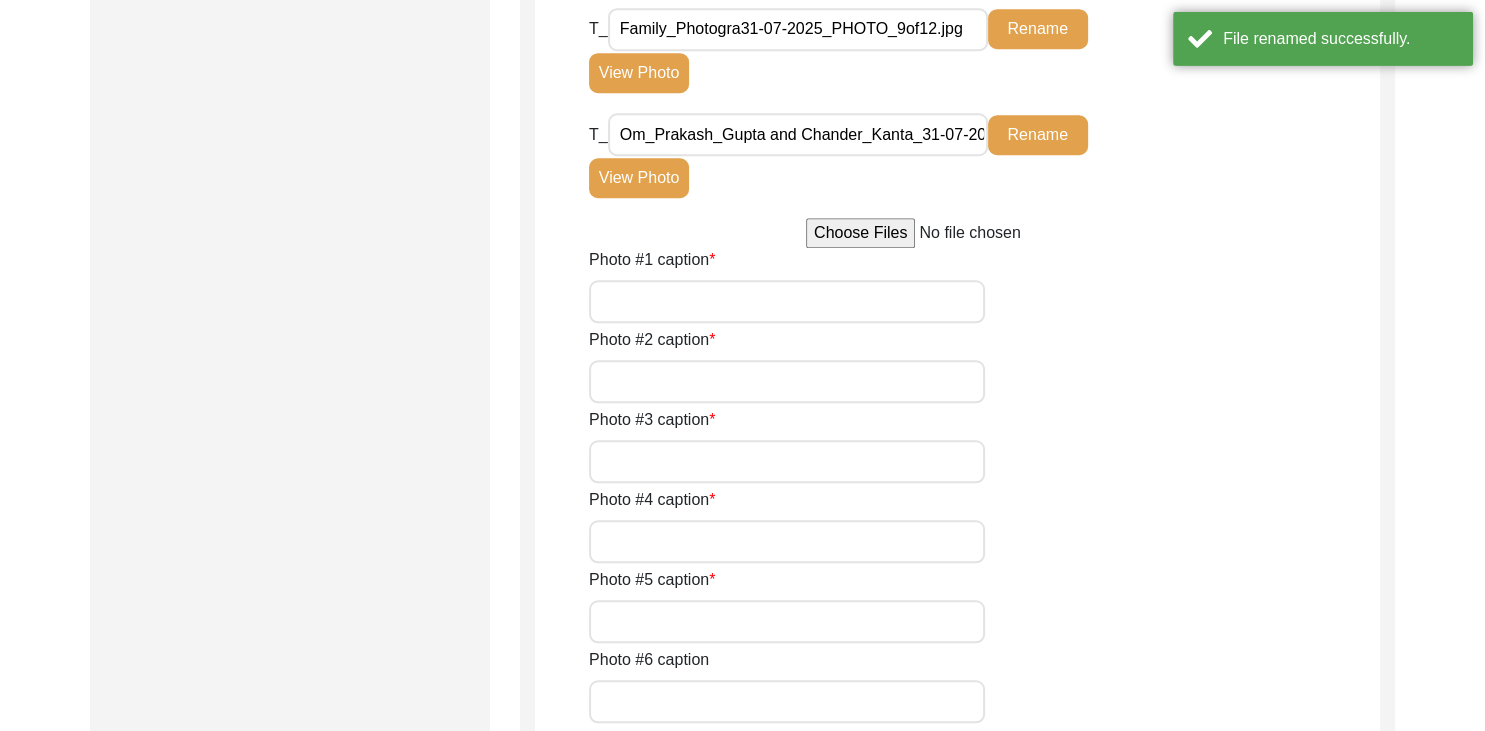 click on "View Photo" 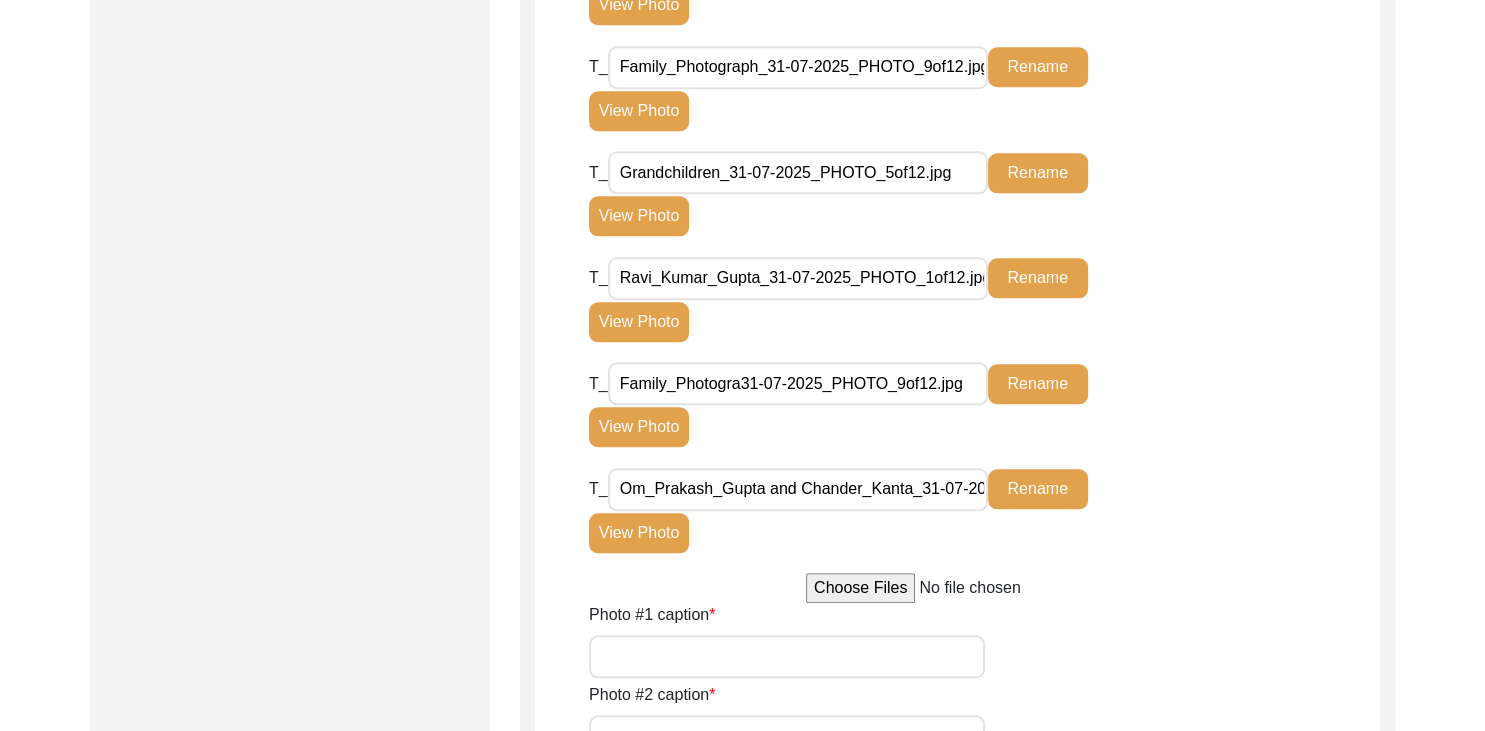 scroll, scrollTop: 1845, scrollLeft: 0, axis: vertical 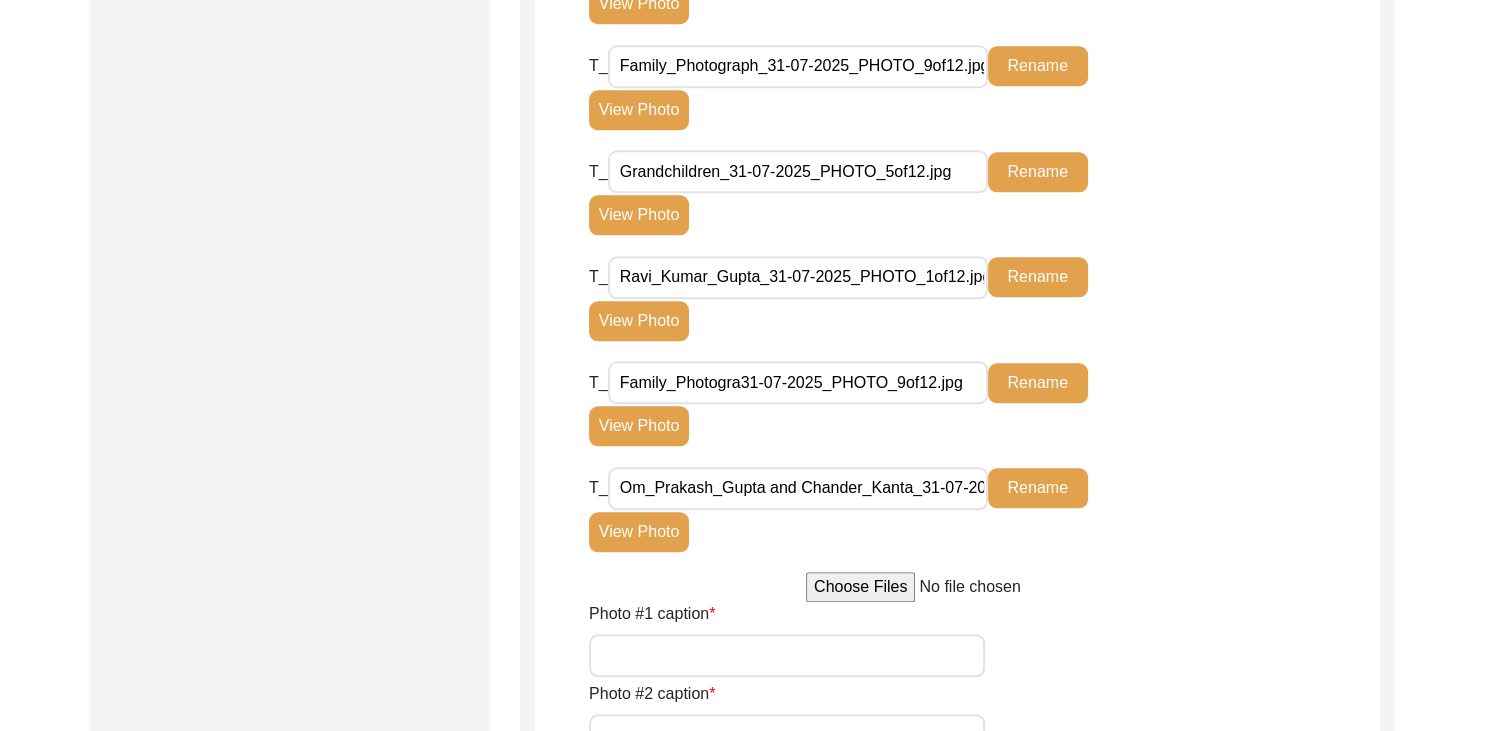 click on "View Photo" 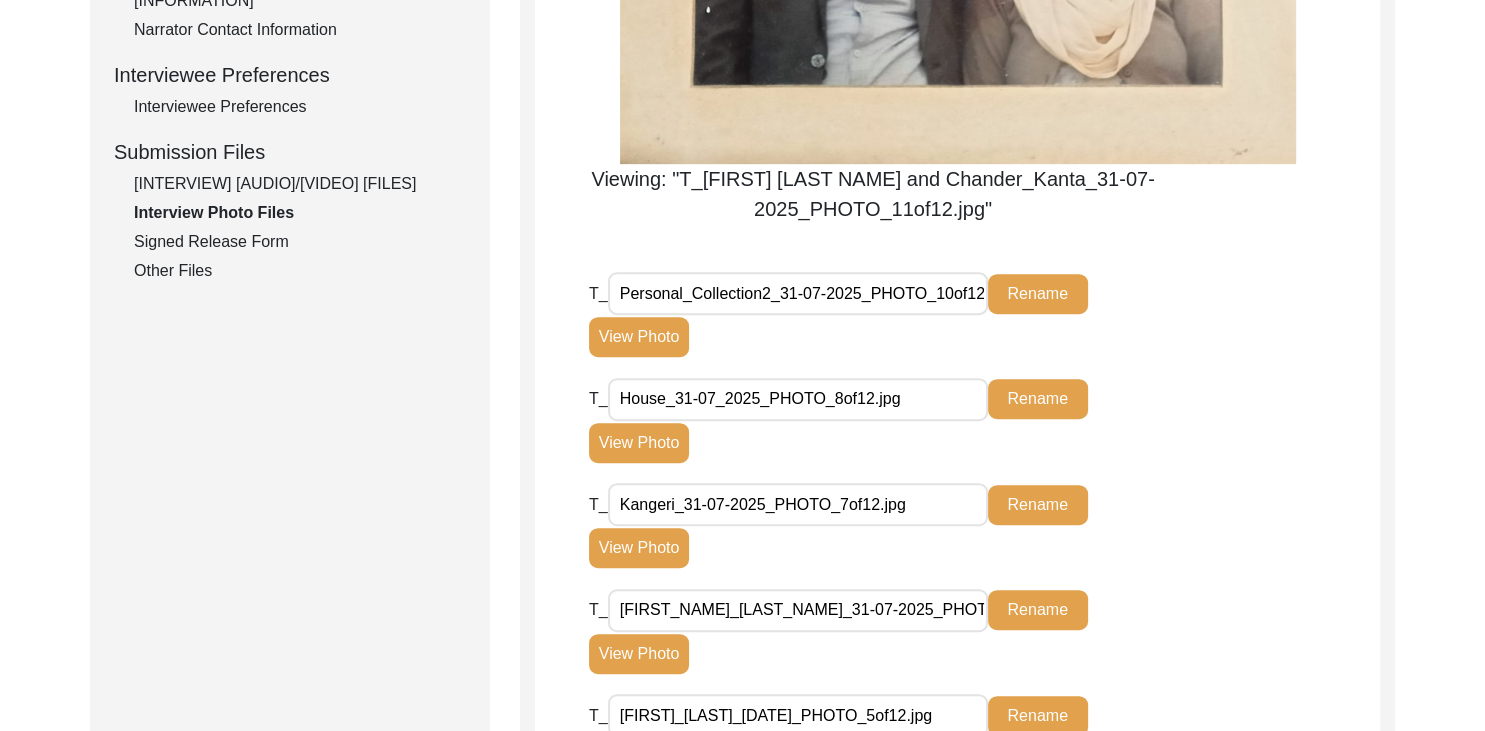 scroll, scrollTop: 908, scrollLeft: 0, axis: vertical 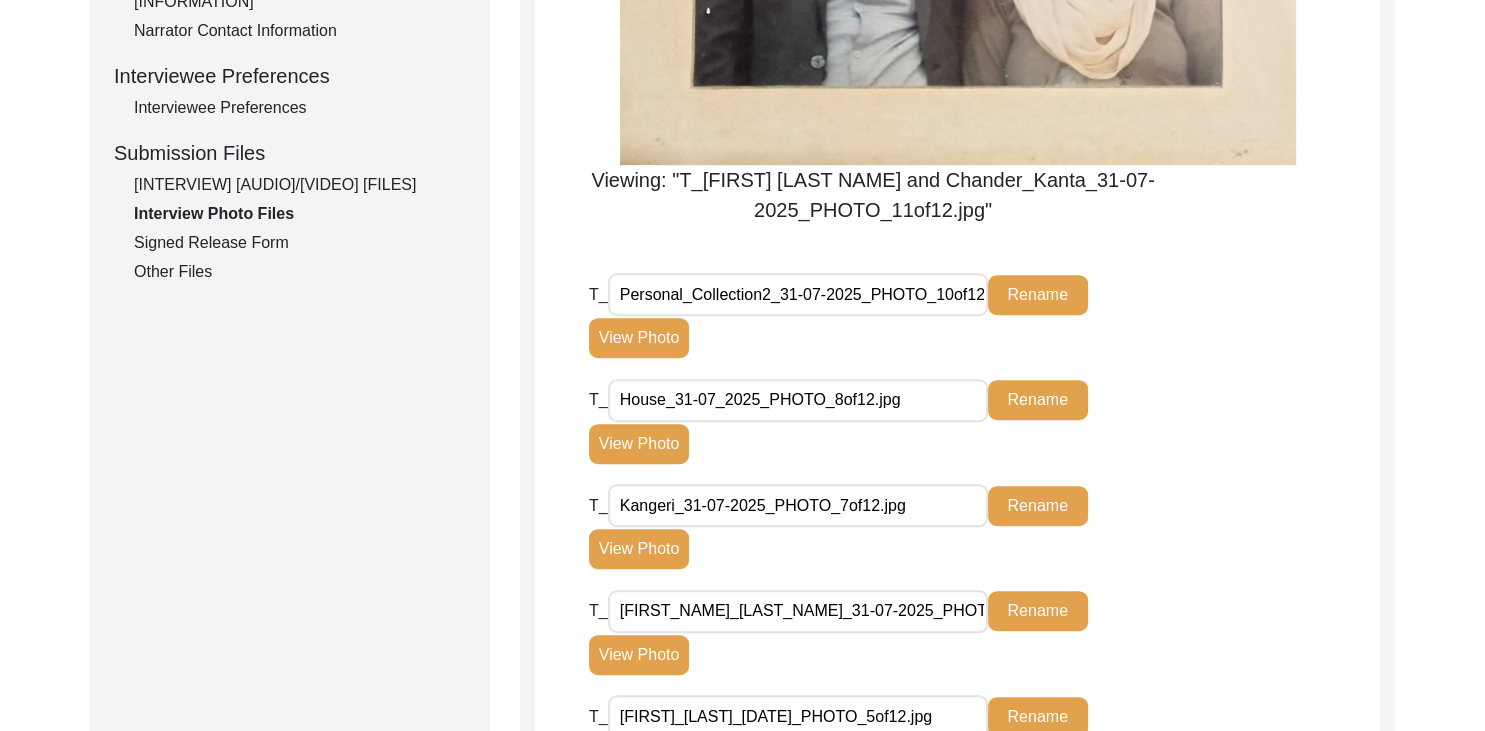 click on "Personal_Collection2_31-07-2025_PHOTO_10of12.jpg" at bounding box center (798, 294) 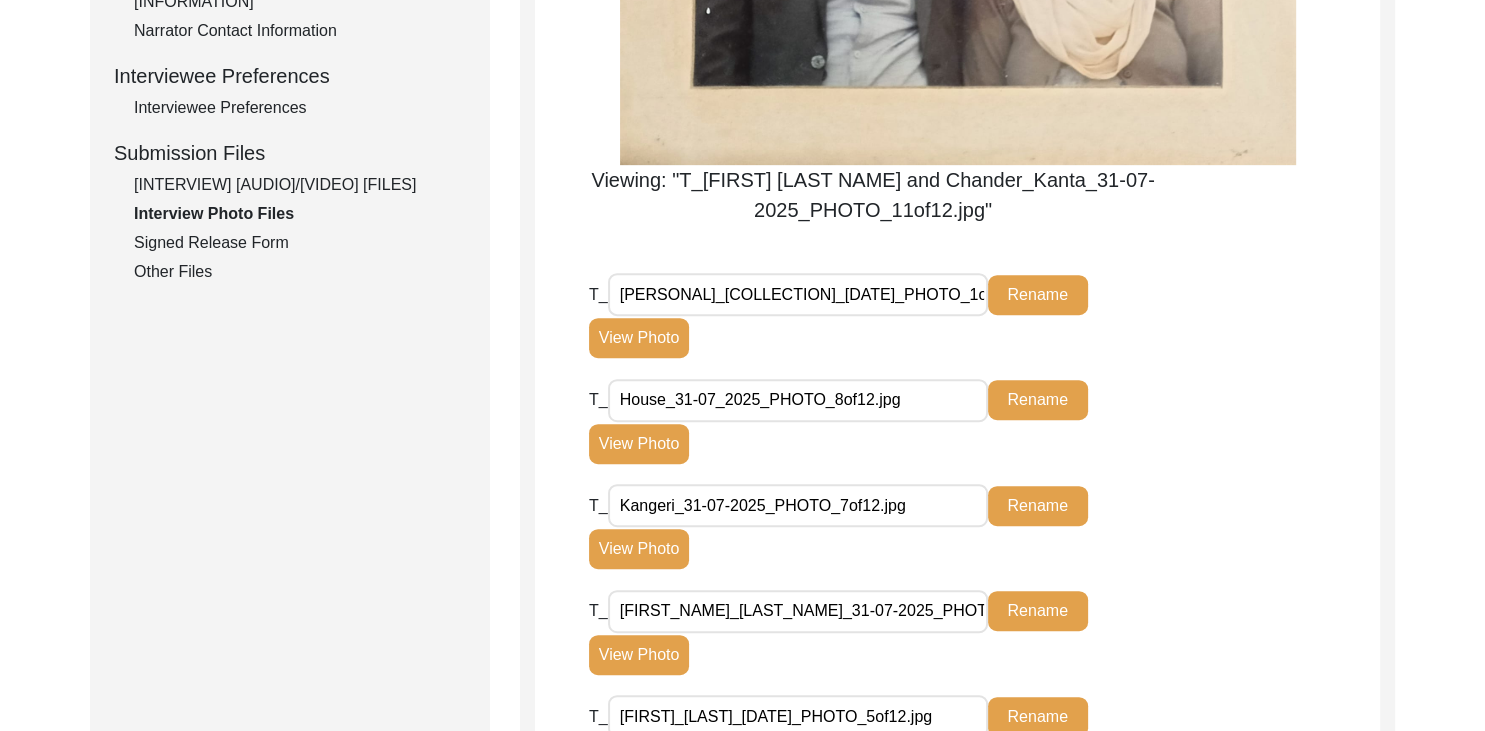 click on "House_31-07_2025_PHOTO_8of12.jpg" at bounding box center (798, 400) 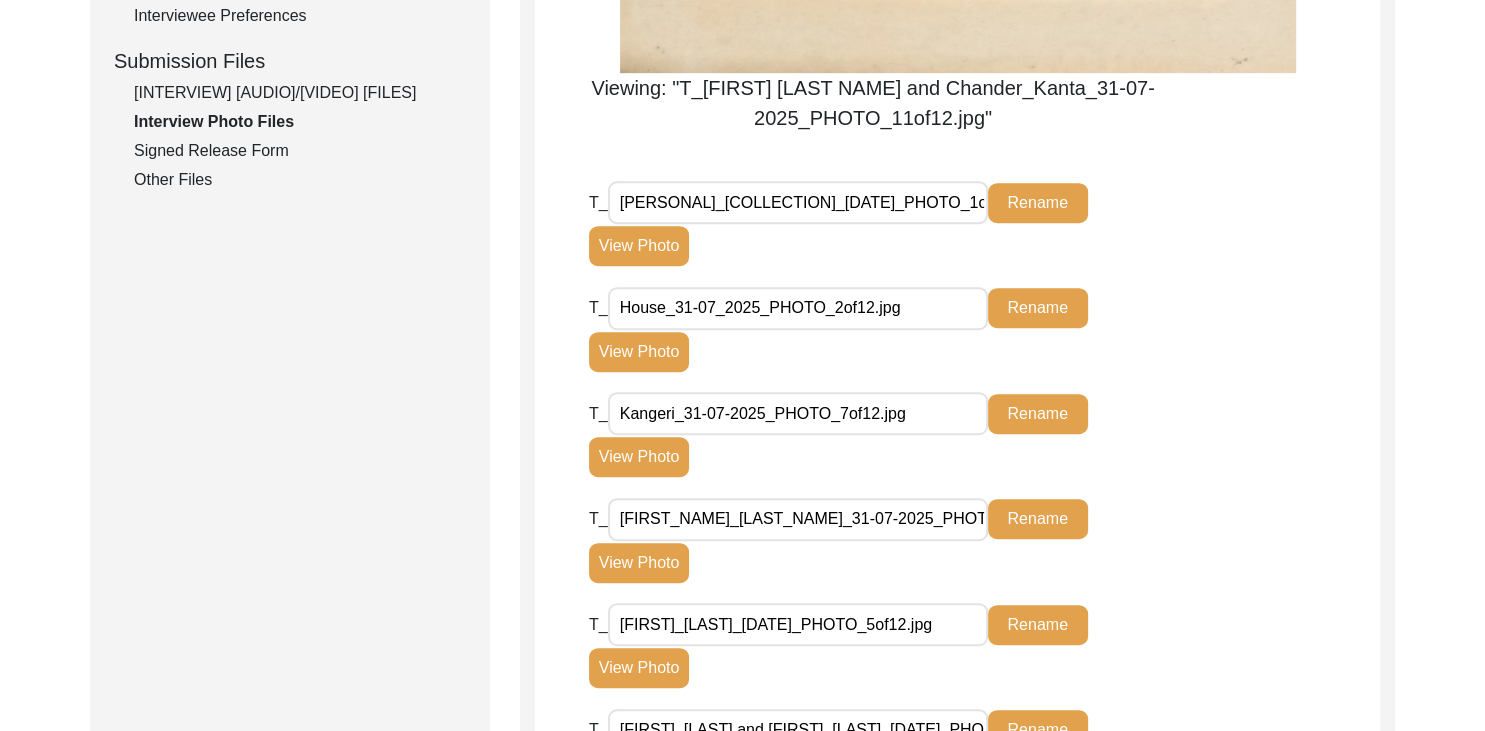 scroll, scrollTop: 1012, scrollLeft: 0, axis: vertical 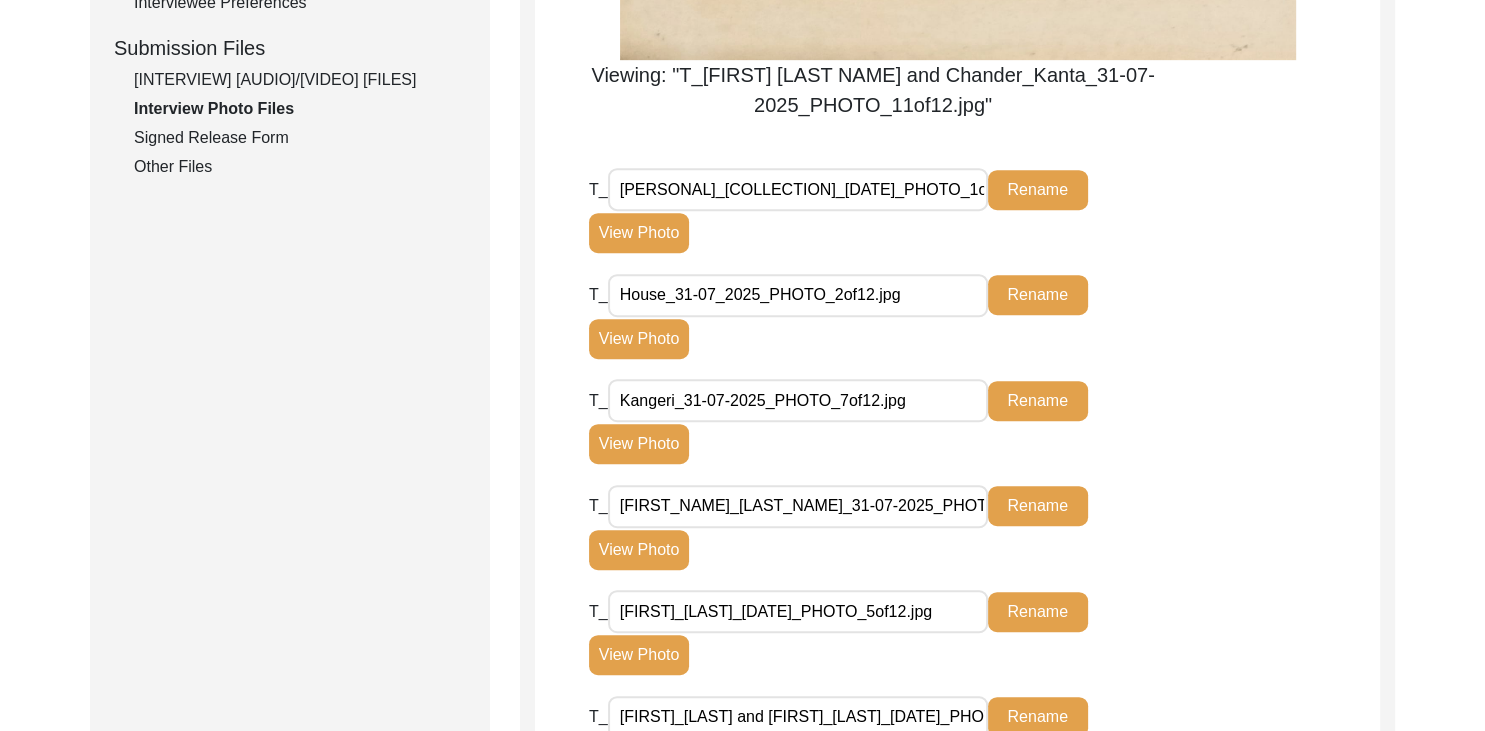 click on "Rename" 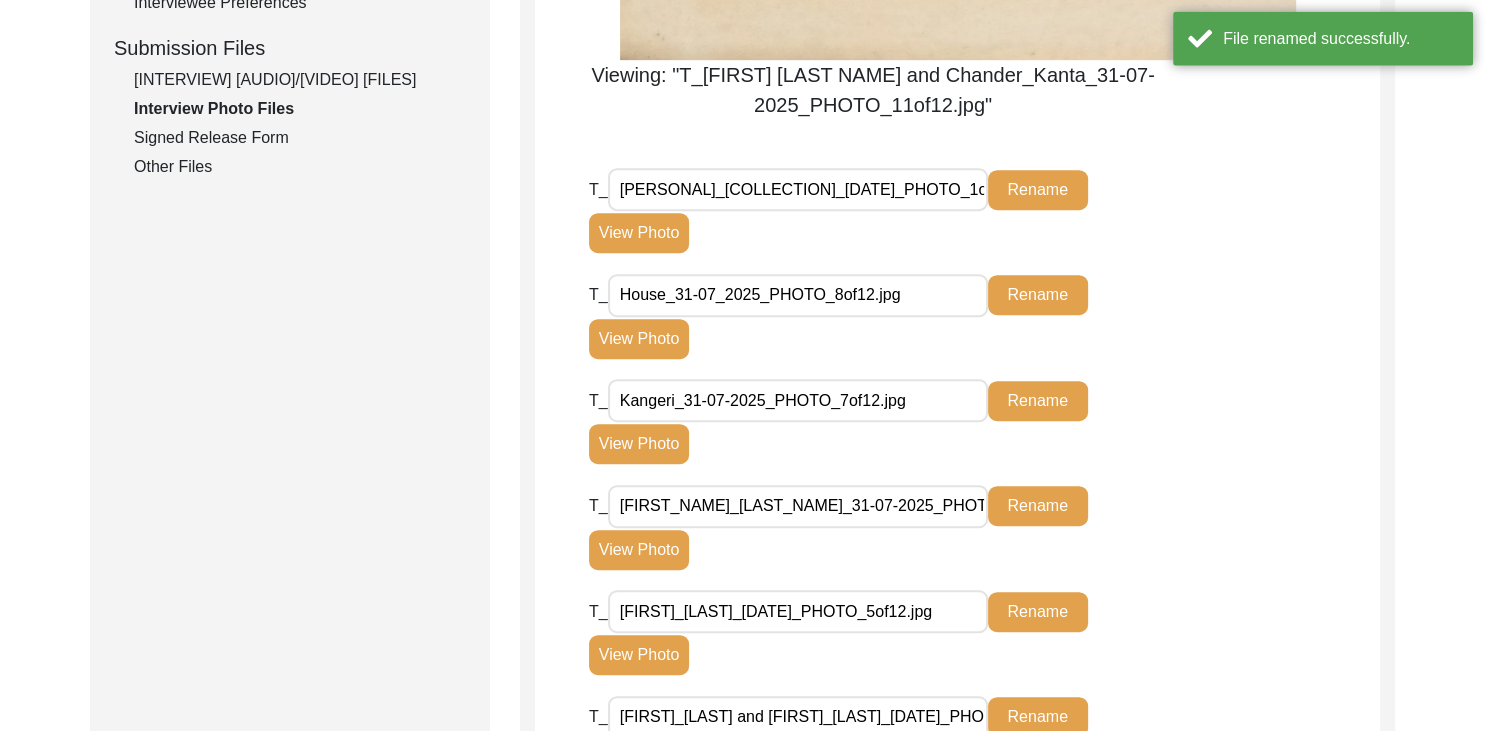 click on "House_31-07_2025_PHOTO_8of12.jpg" at bounding box center [798, 296] 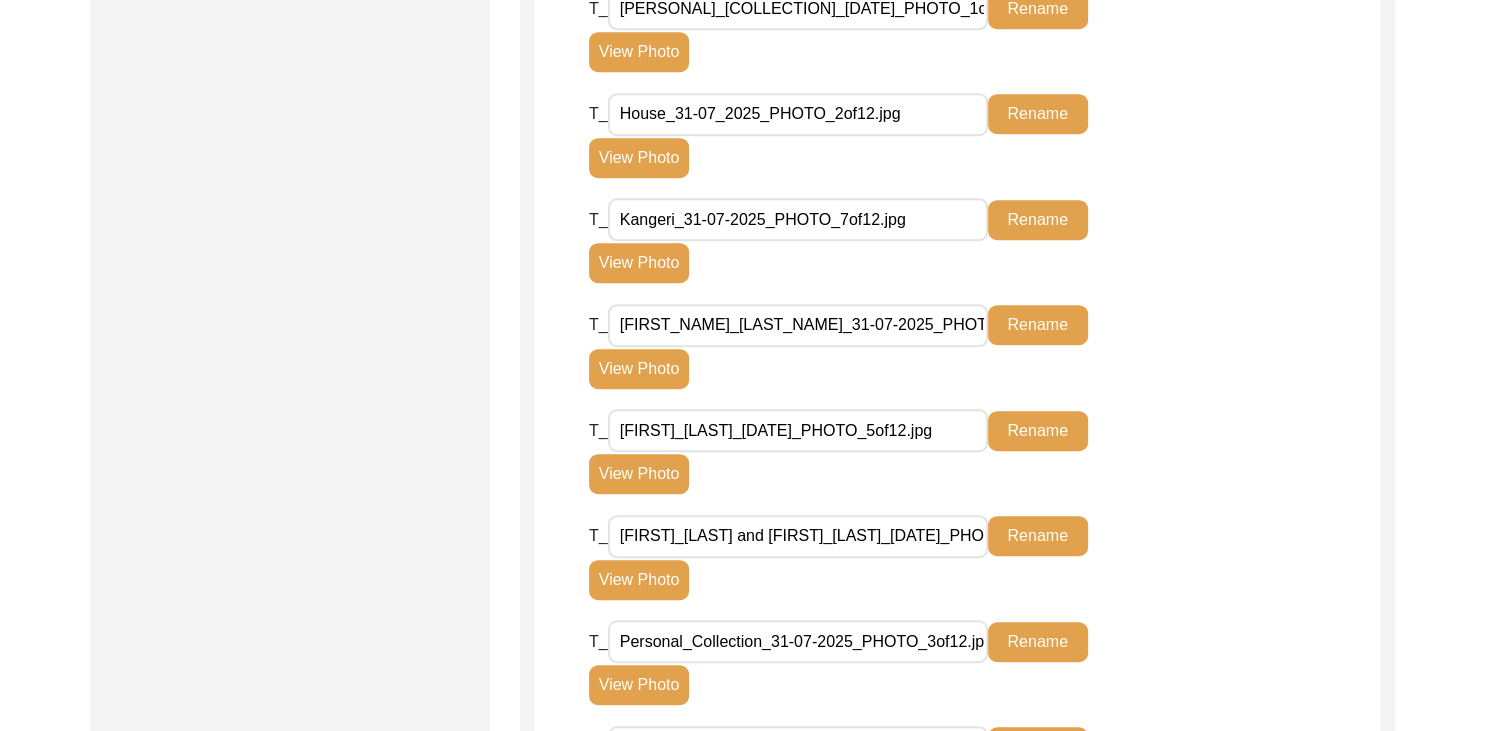 scroll, scrollTop: 1196, scrollLeft: 0, axis: vertical 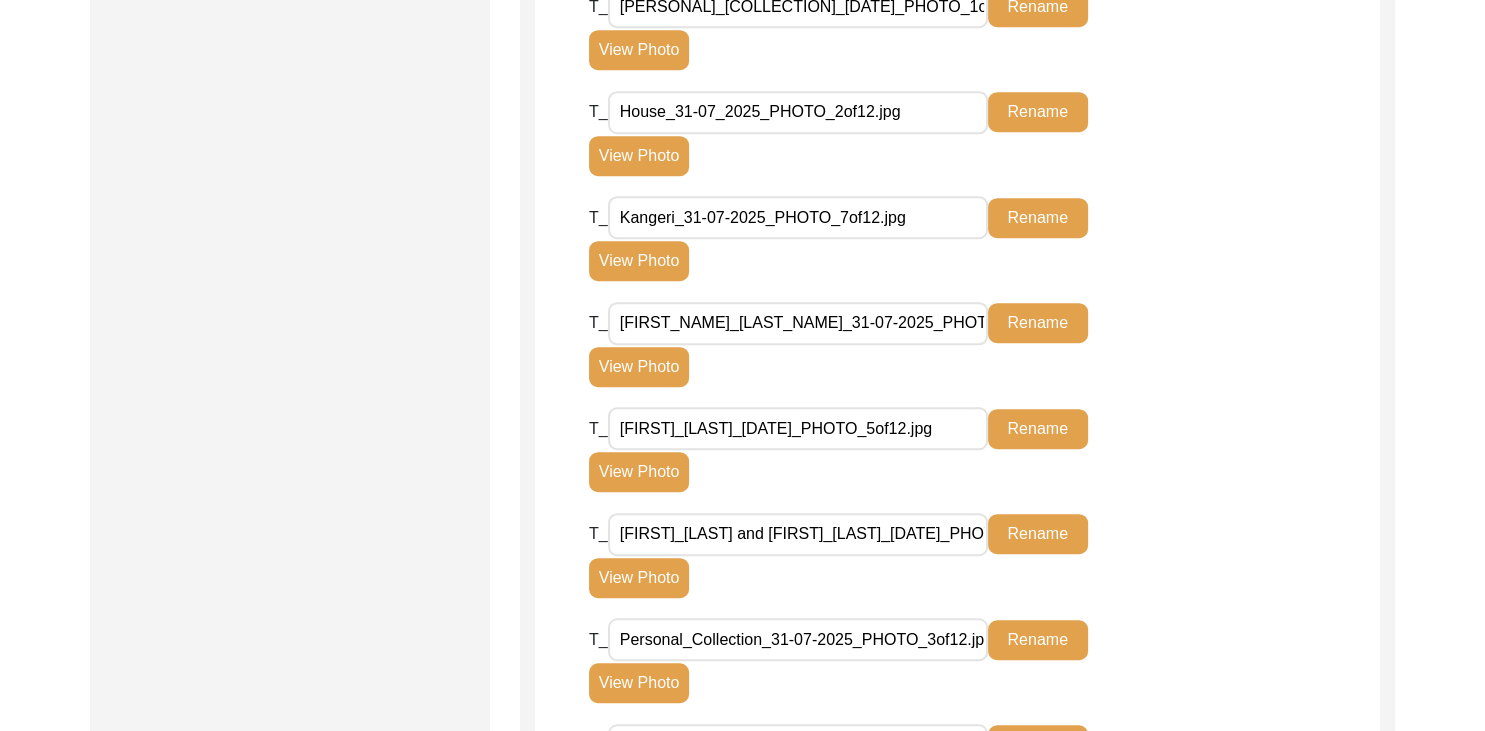 click on "Rename" 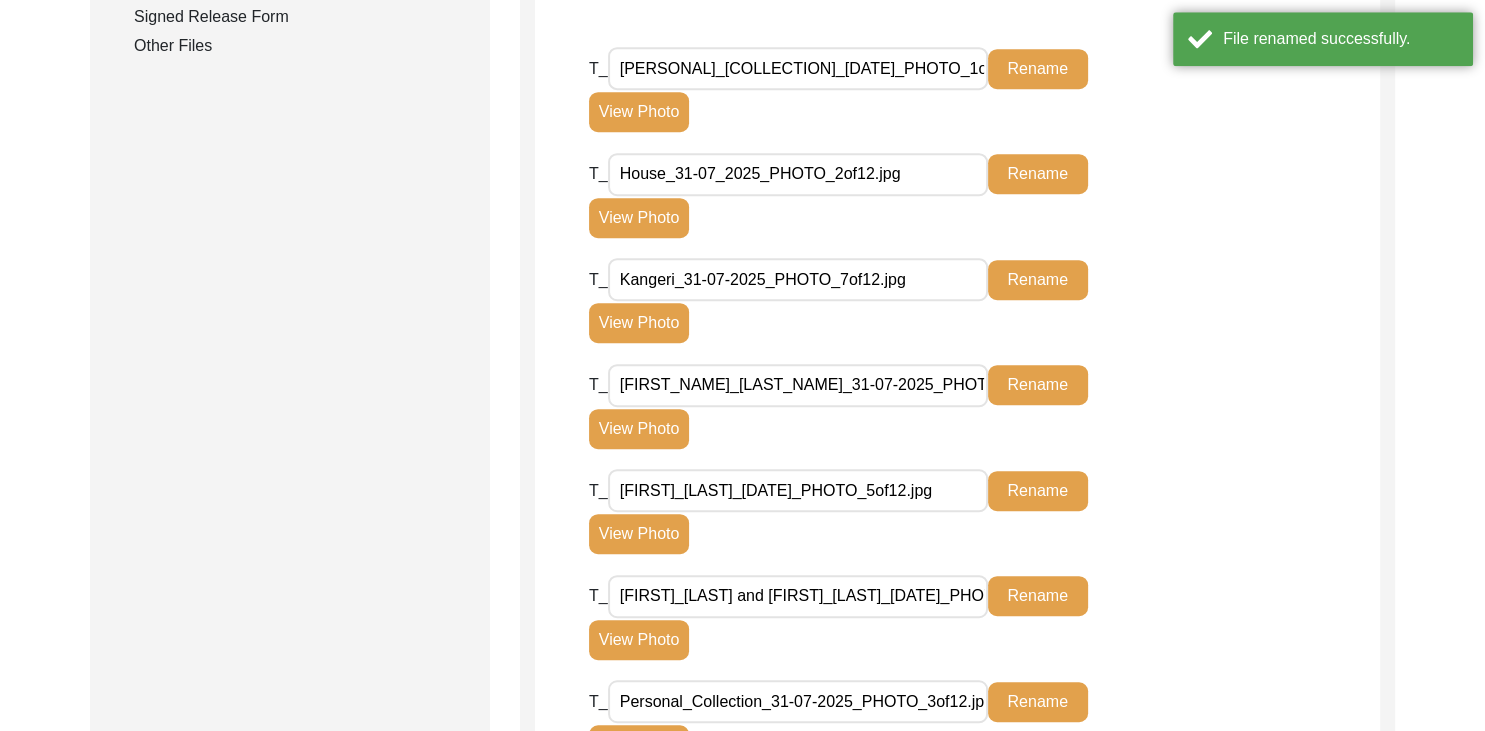scroll, scrollTop: 1128, scrollLeft: 0, axis: vertical 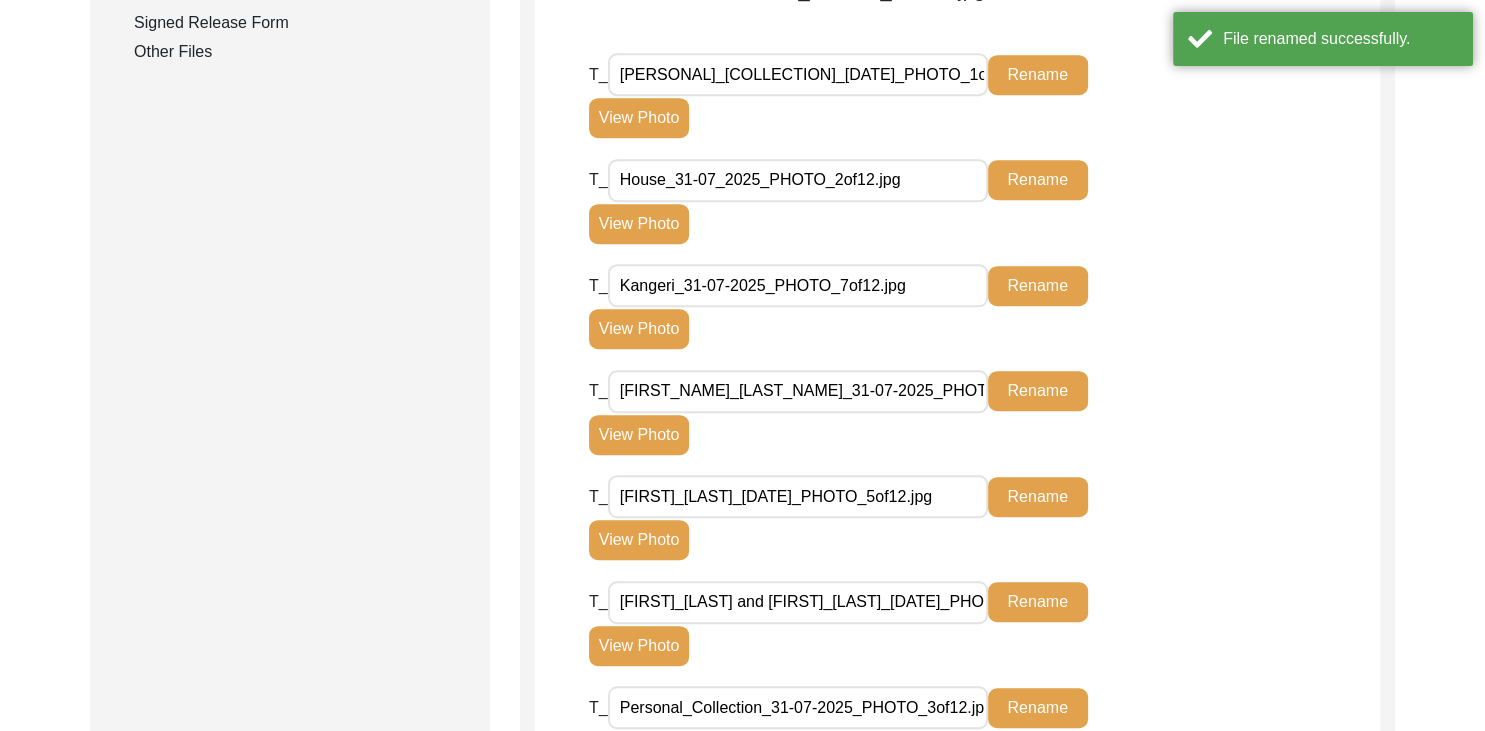 click on "Kangeri_31-07-2025_PHOTO_7of12.jpg" at bounding box center [798, 285] 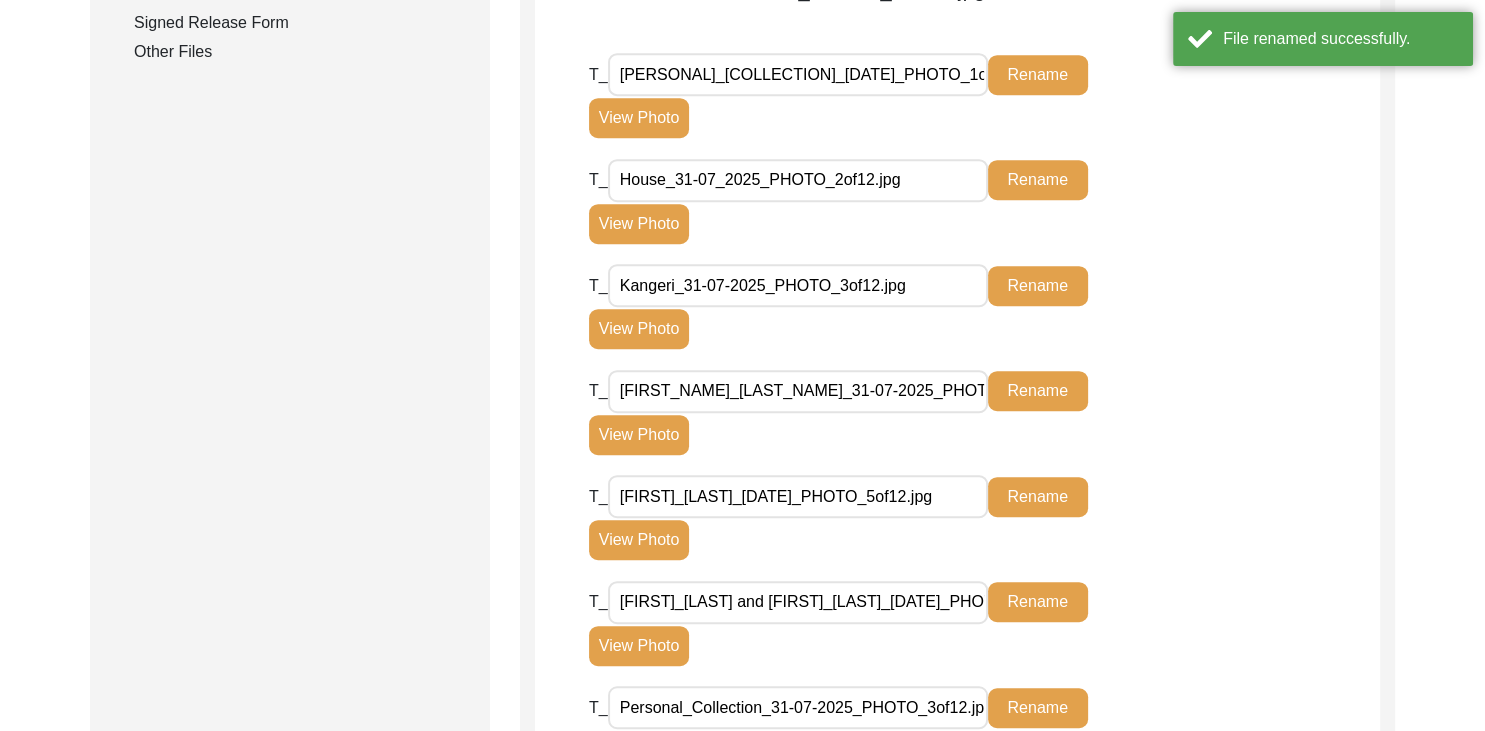 click on "[FIRST_NAME]_[LAST_NAME]_31-07-2025_PHOTO_6of12.jpg" at bounding box center (798, 391) 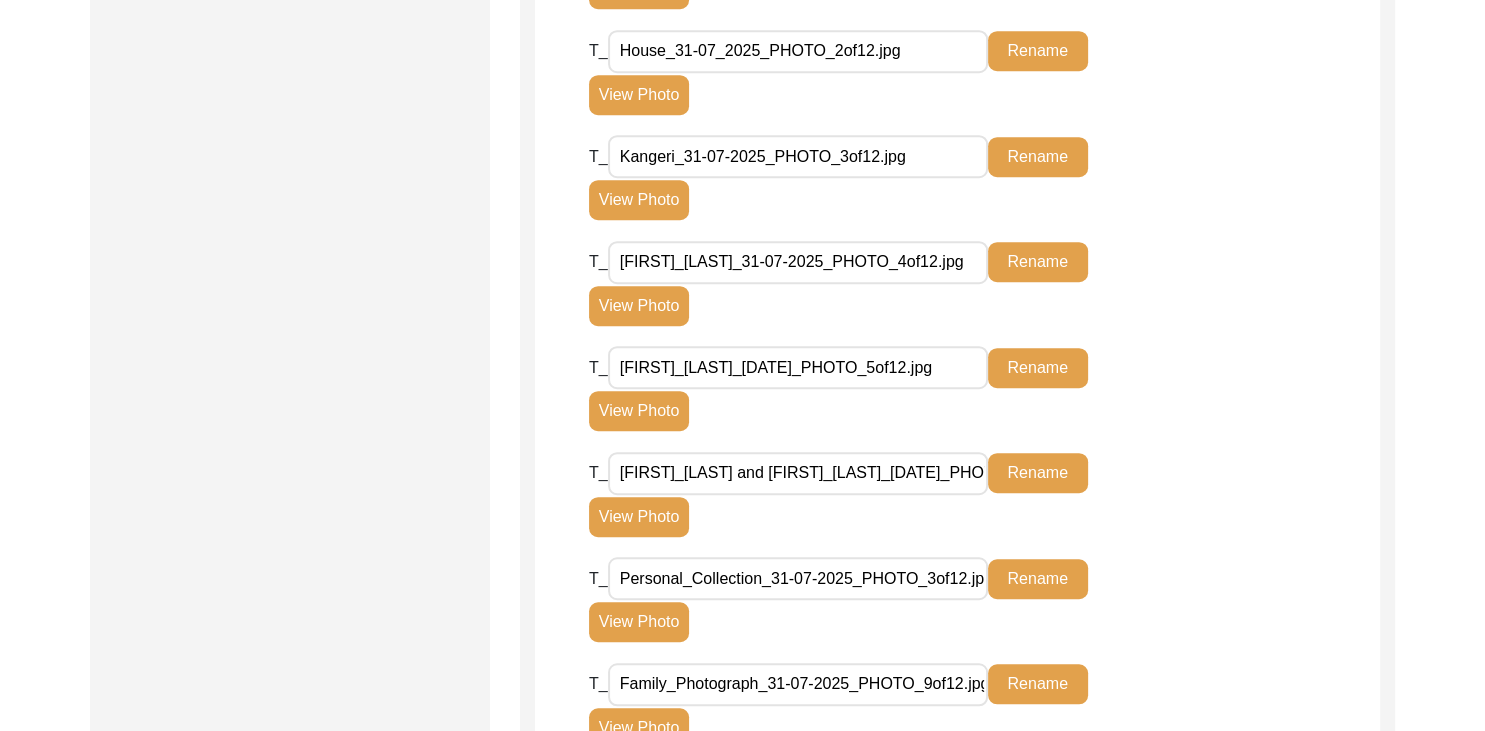 scroll, scrollTop: 1259, scrollLeft: 0, axis: vertical 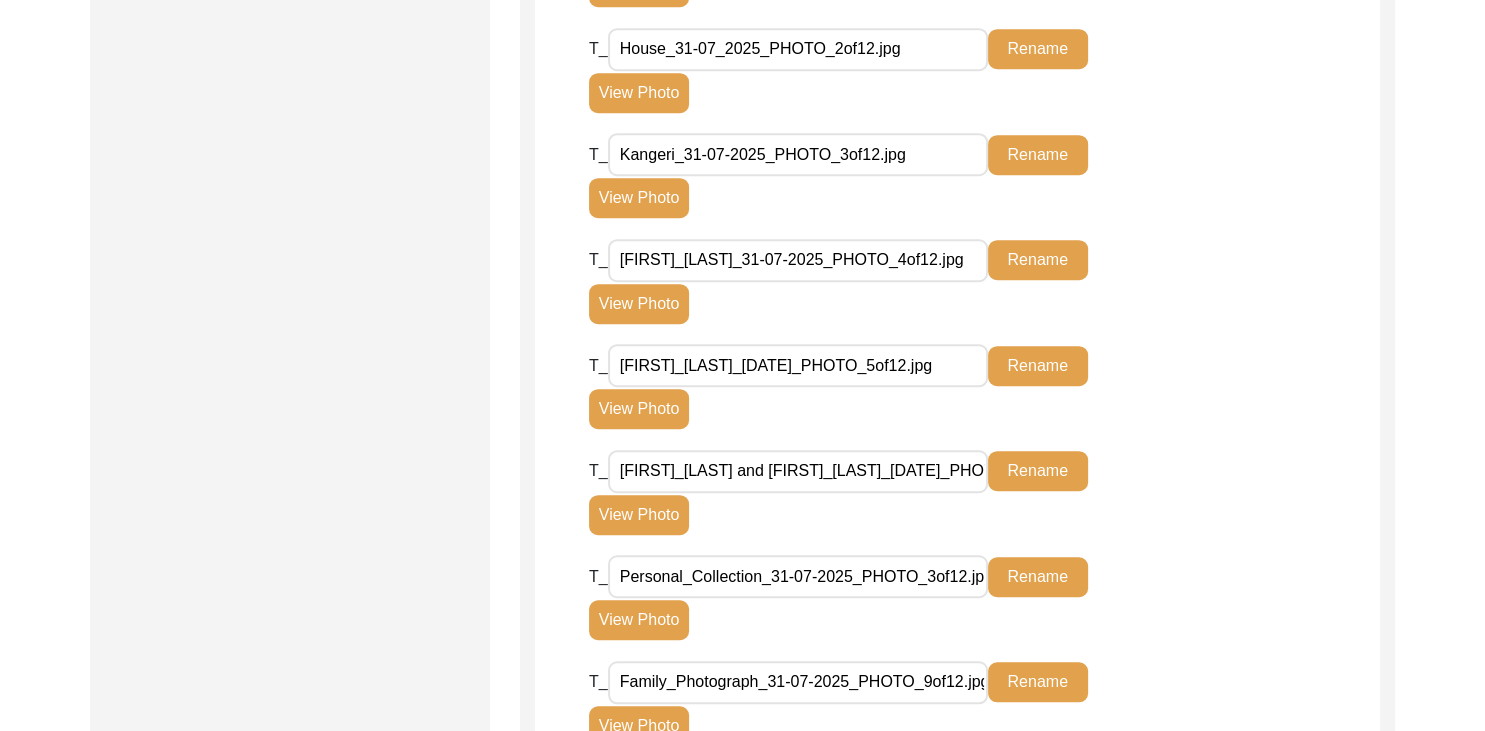 click on "Rename" 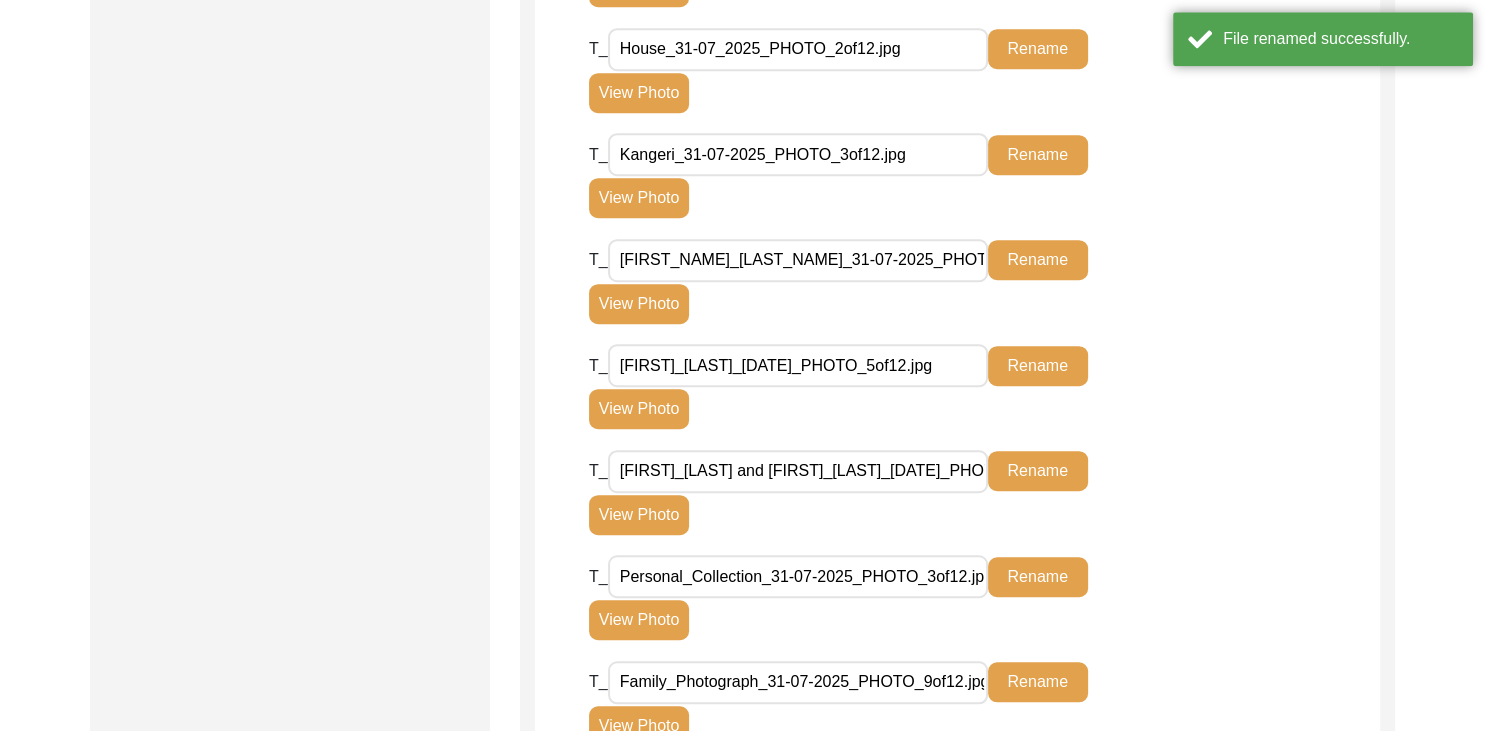 click on "[FIRST_NAME]_[LAST_NAME]_31-07-2025_PHOTO_6of12.jpg" at bounding box center (798, 260) 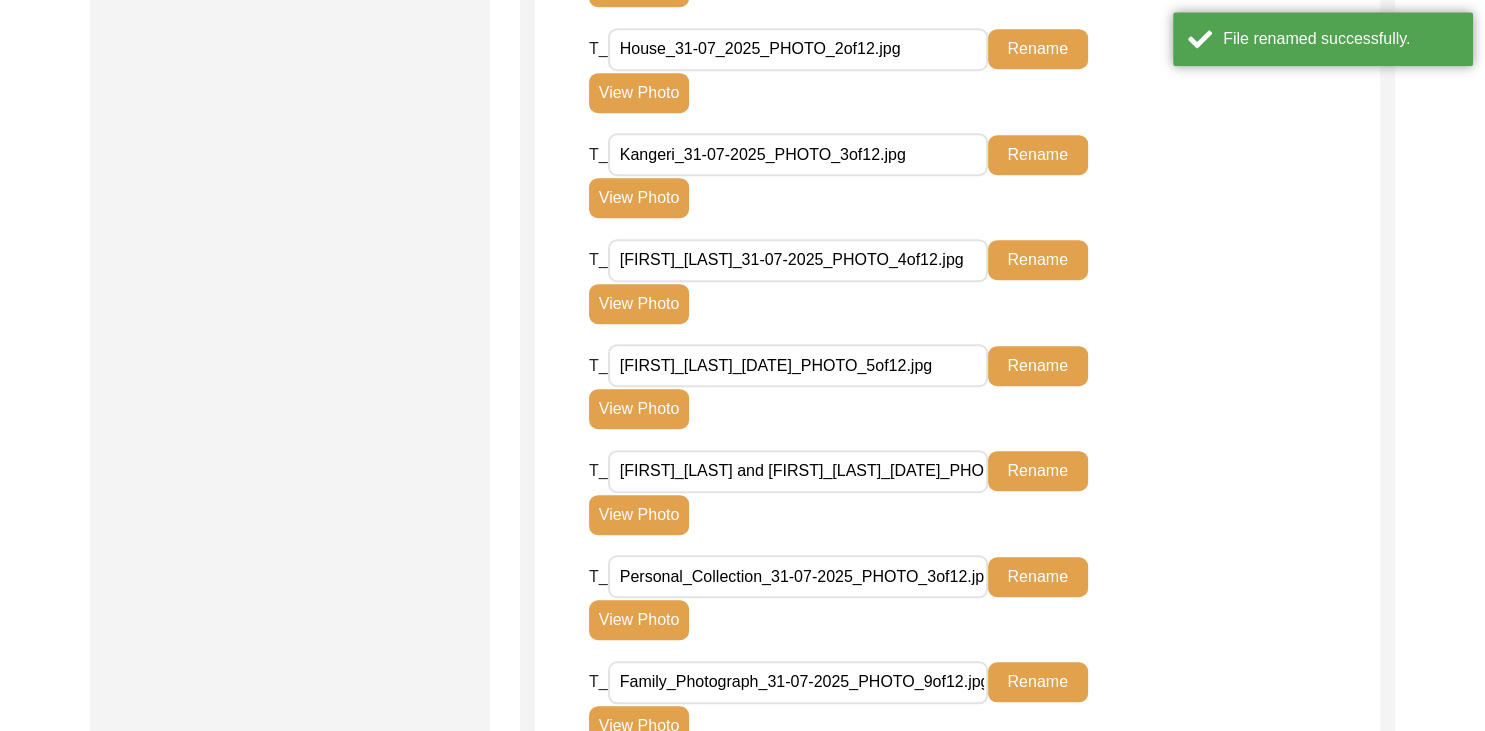 click on "Rename" 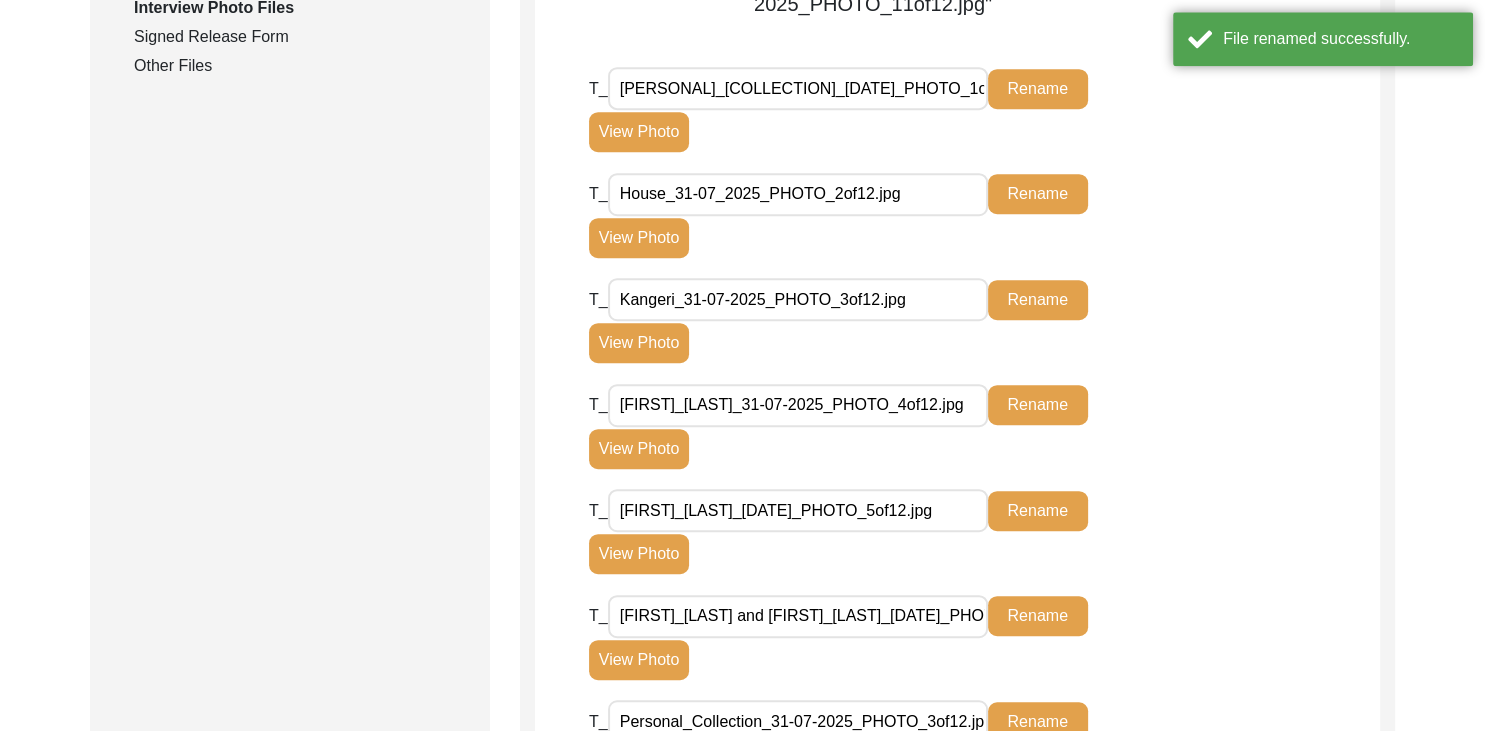 scroll, scrollTop: 1096, scrollLeft: 0, axis: vertical 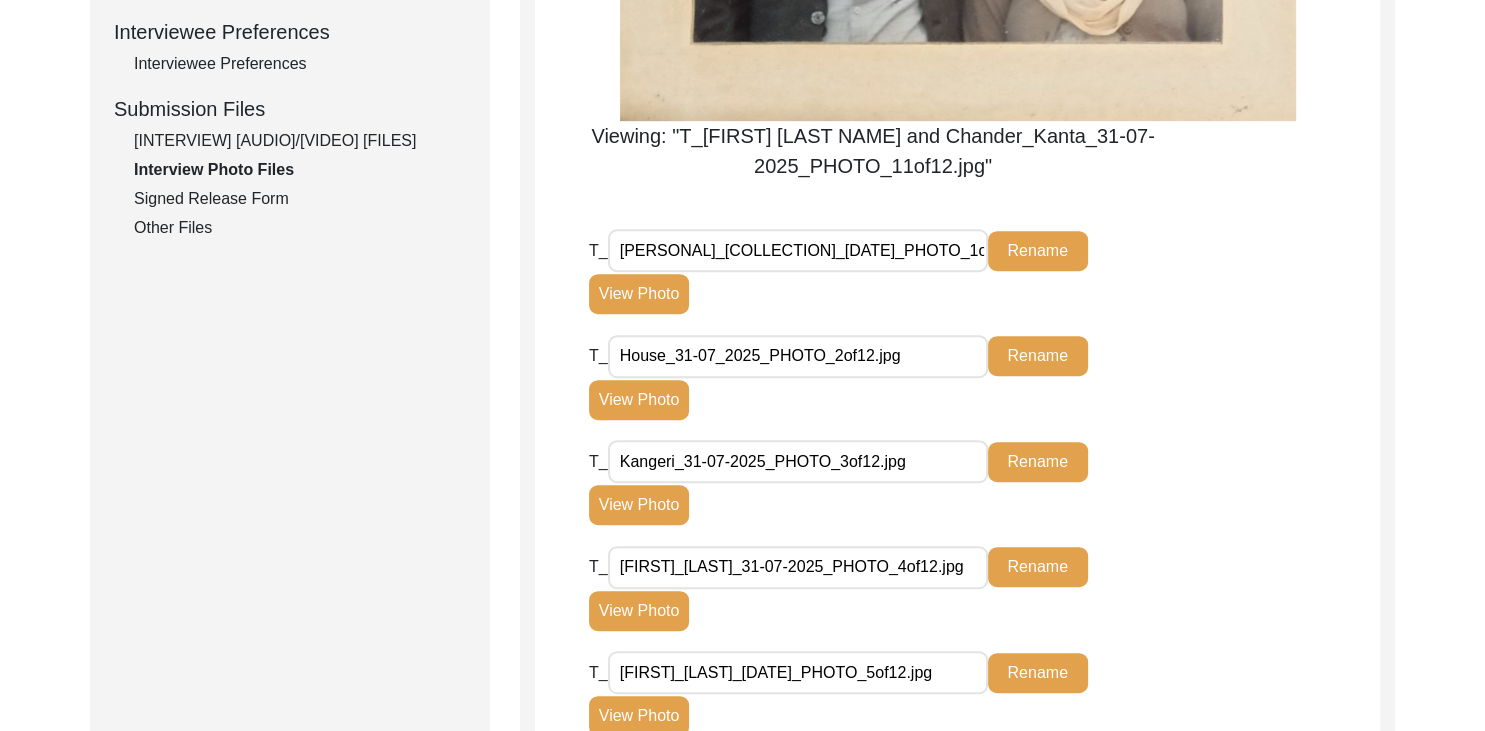 click on "[INTERVIEW] [AUDIO]/[VIDEO] [FILES]" 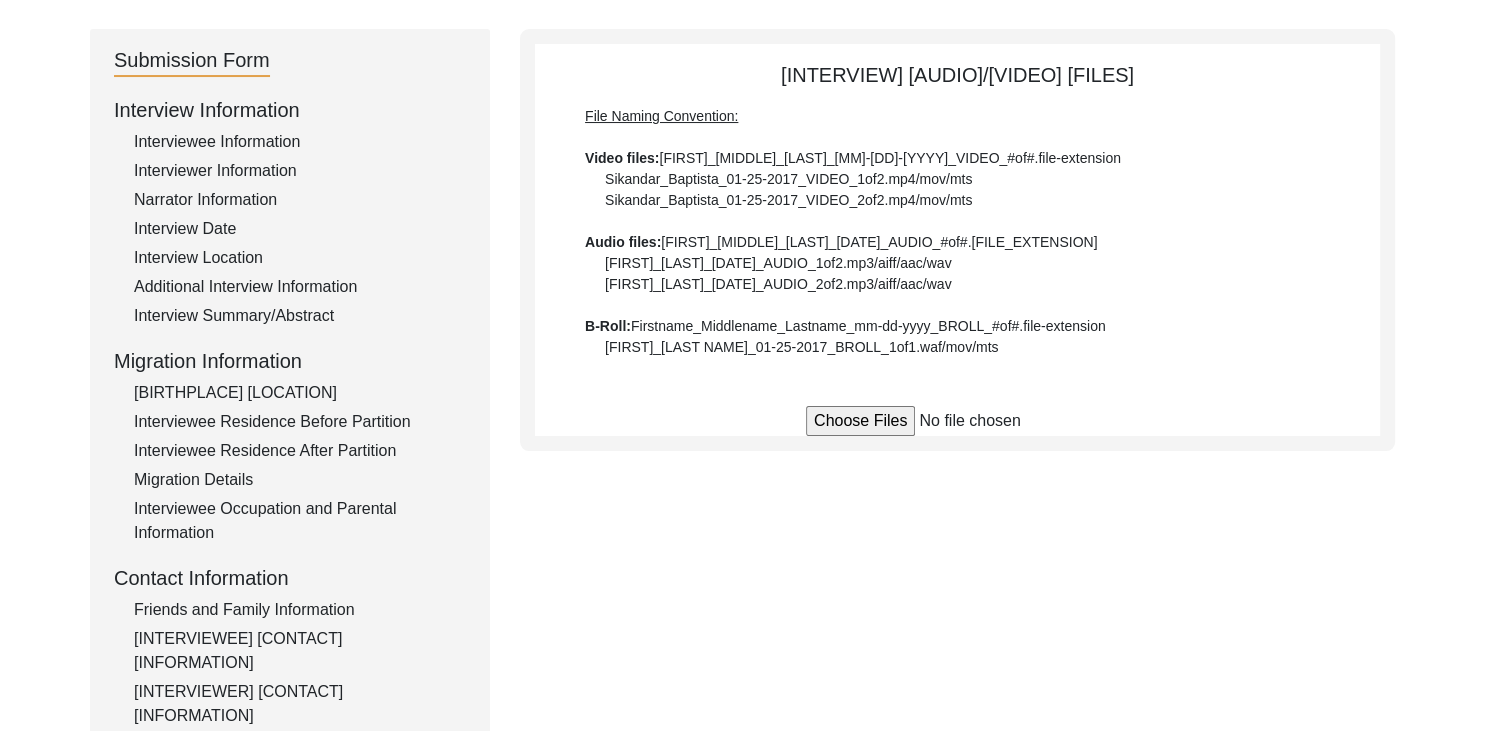 scroll, scrollTop: 189, scrollLeft: 0, axis: vertical 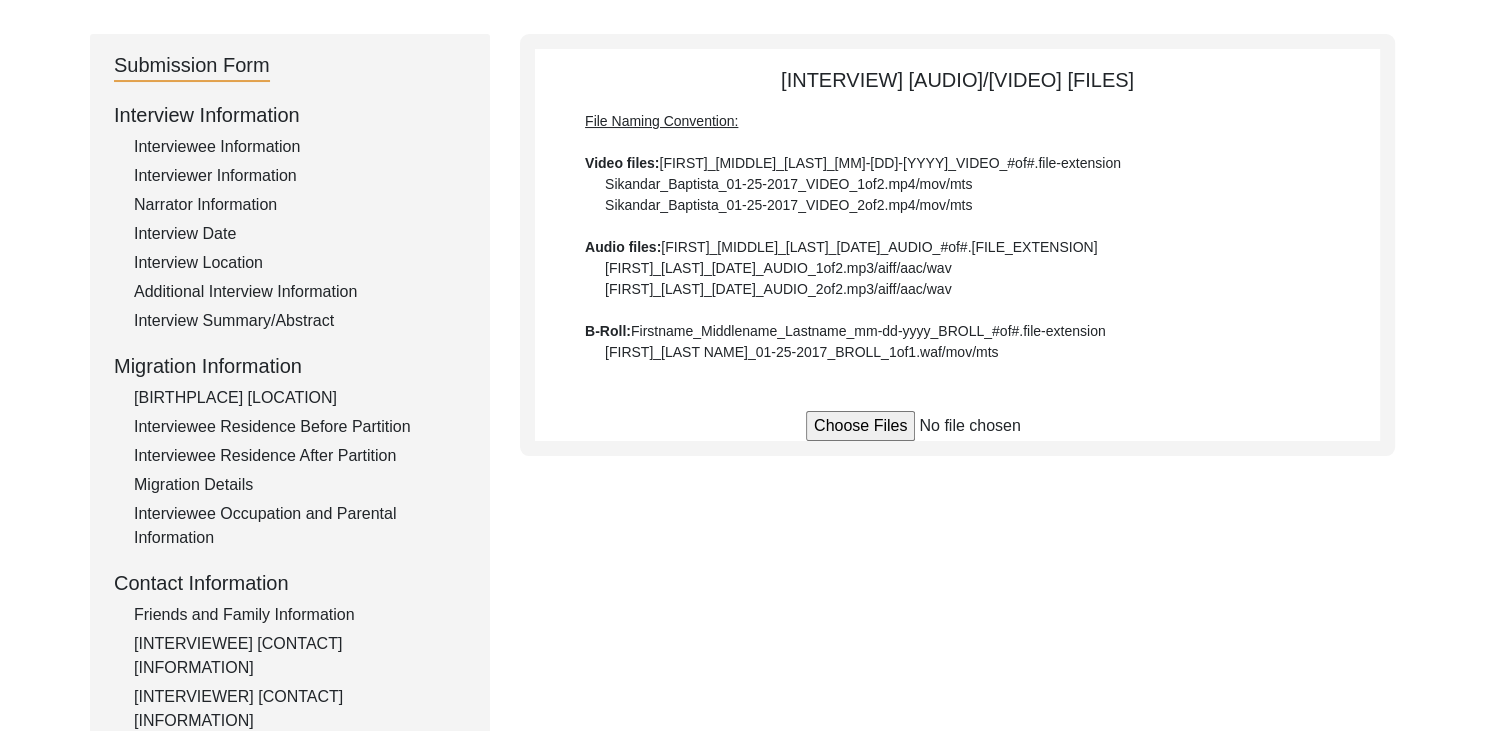 click at bounding box center (957, 426) 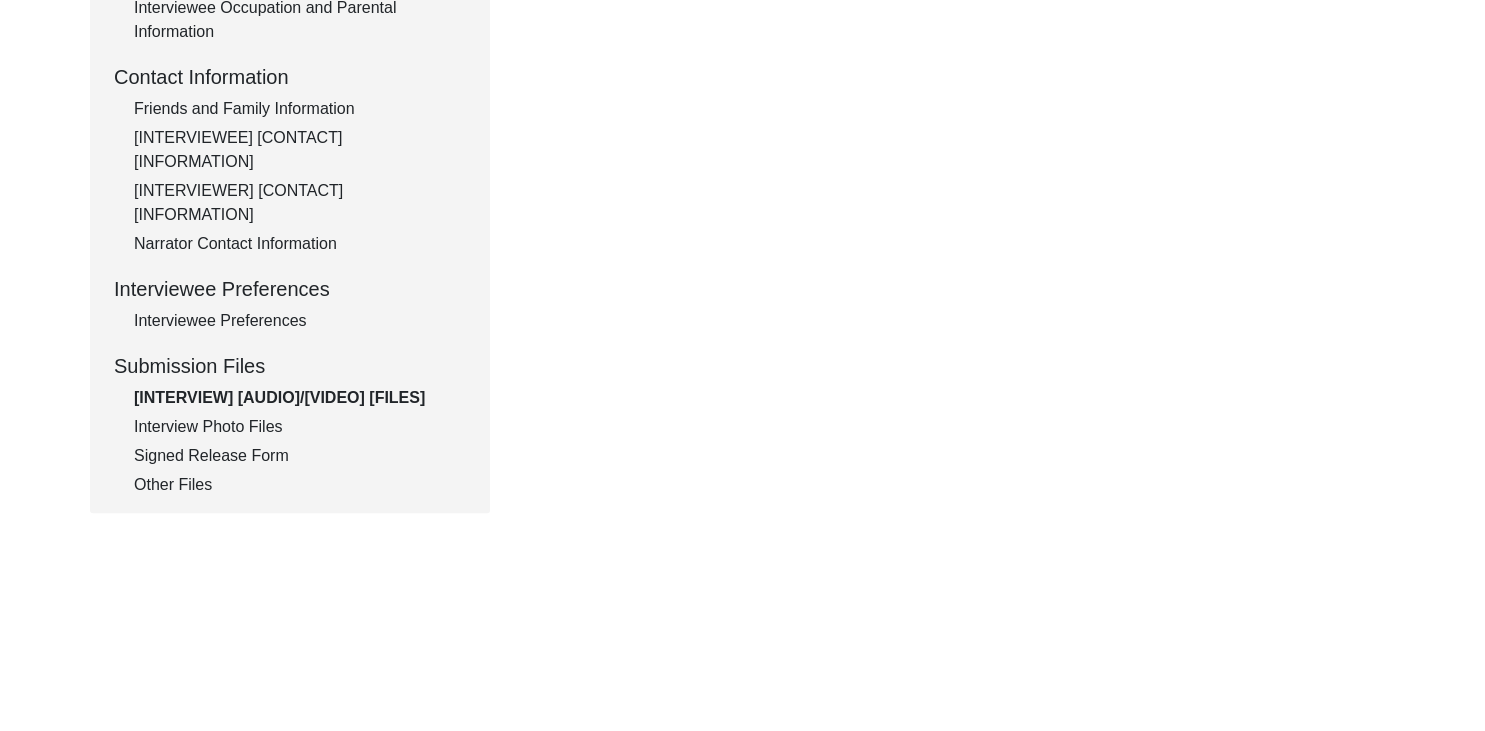 scroll, scrollTop: 696, scrollLeft: 0, axis: vertical 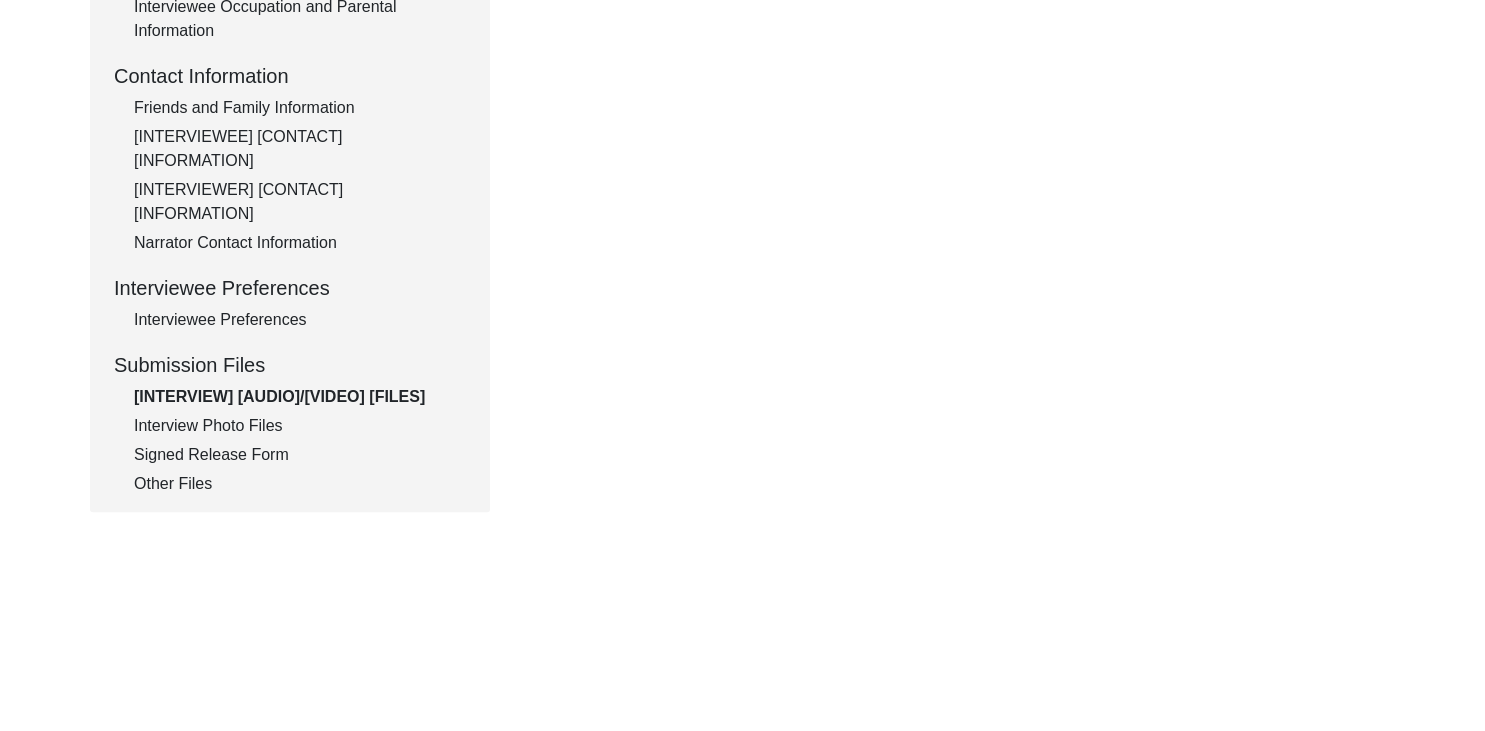 click on "Other Files" 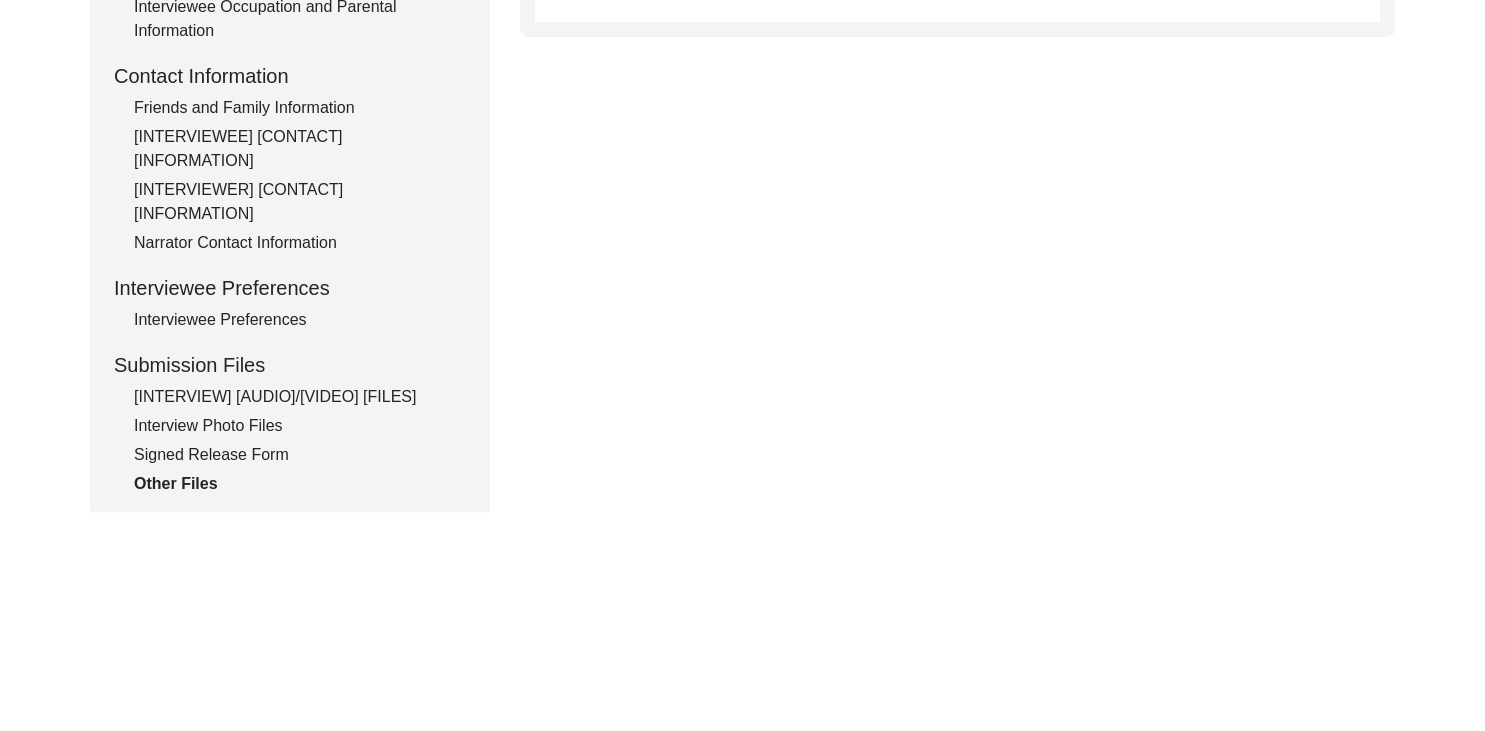 click on "Interview Photo Files" 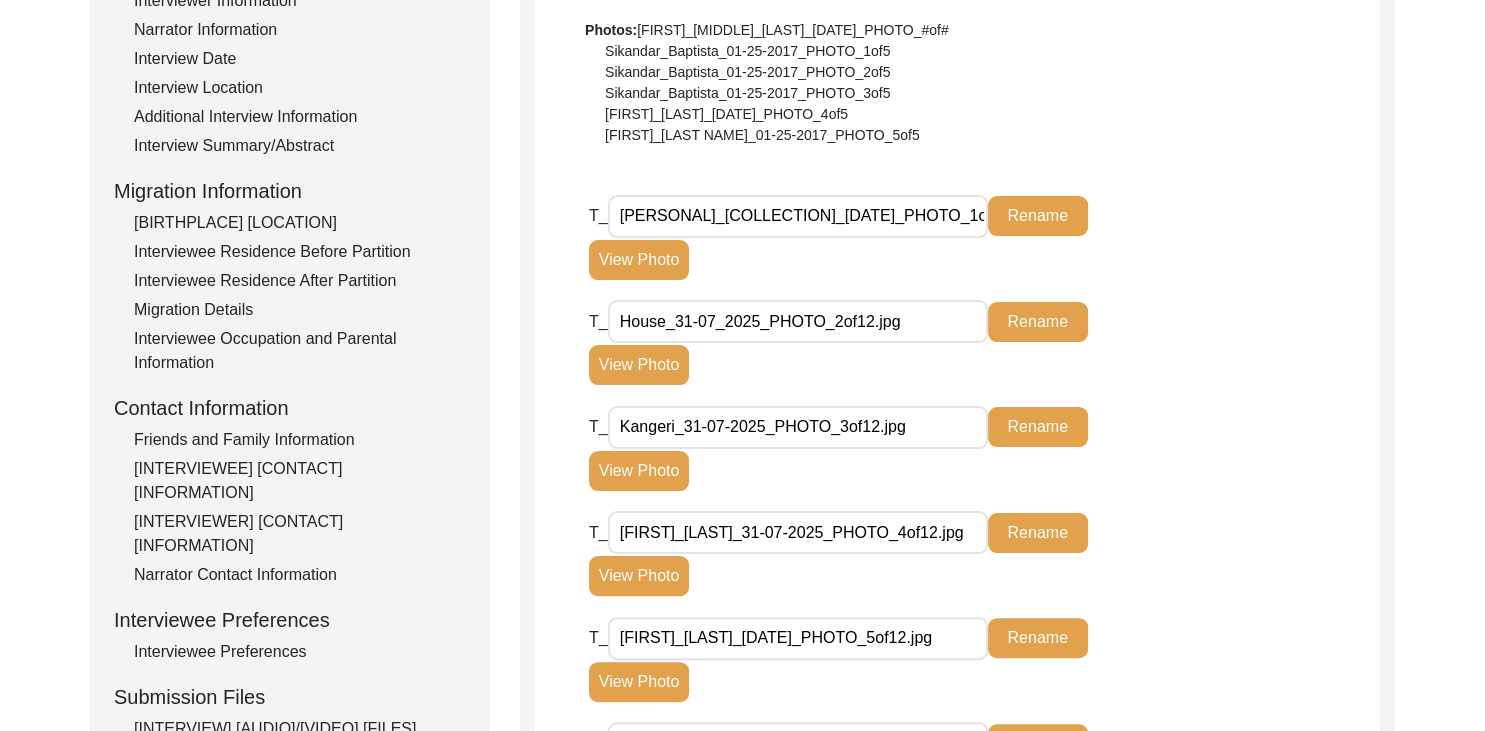 scroll, scrollTop: 365, scrollLeft: 0, axis: vertical 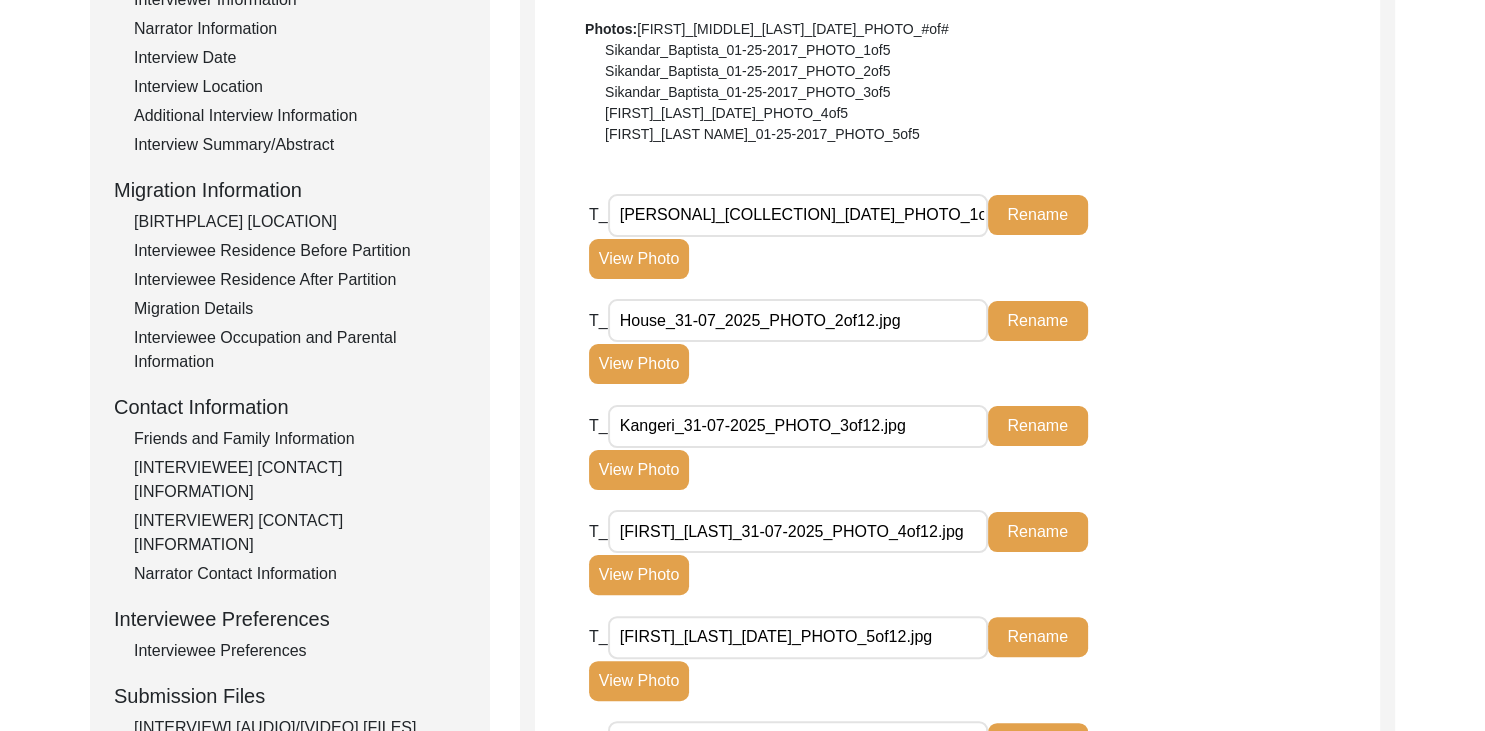 click on "T_ [PLACE]_[DATE]_PHOTO_3of12.jpg Rename View Photo" 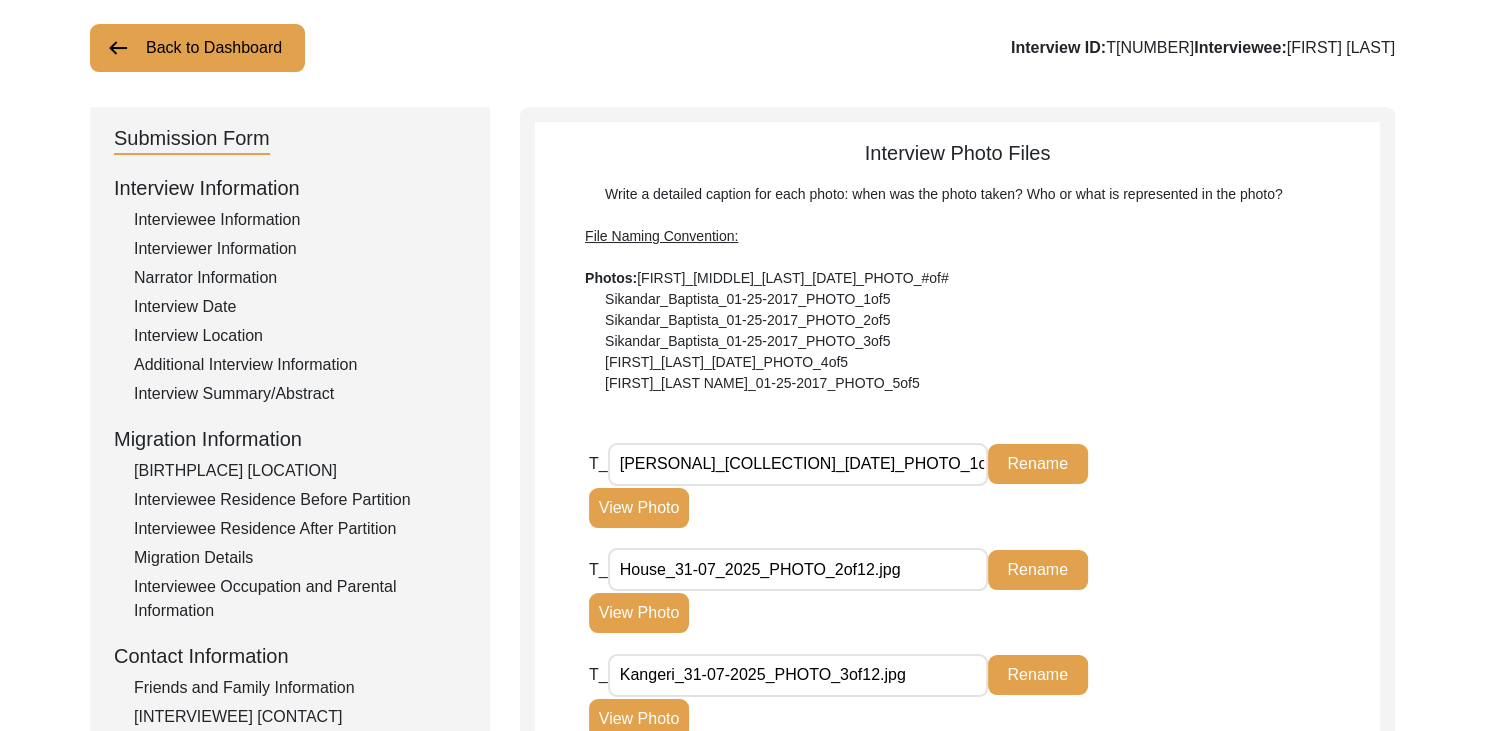 scroll, scrollTop: 116, scrollLeft: 0, axis: vertical 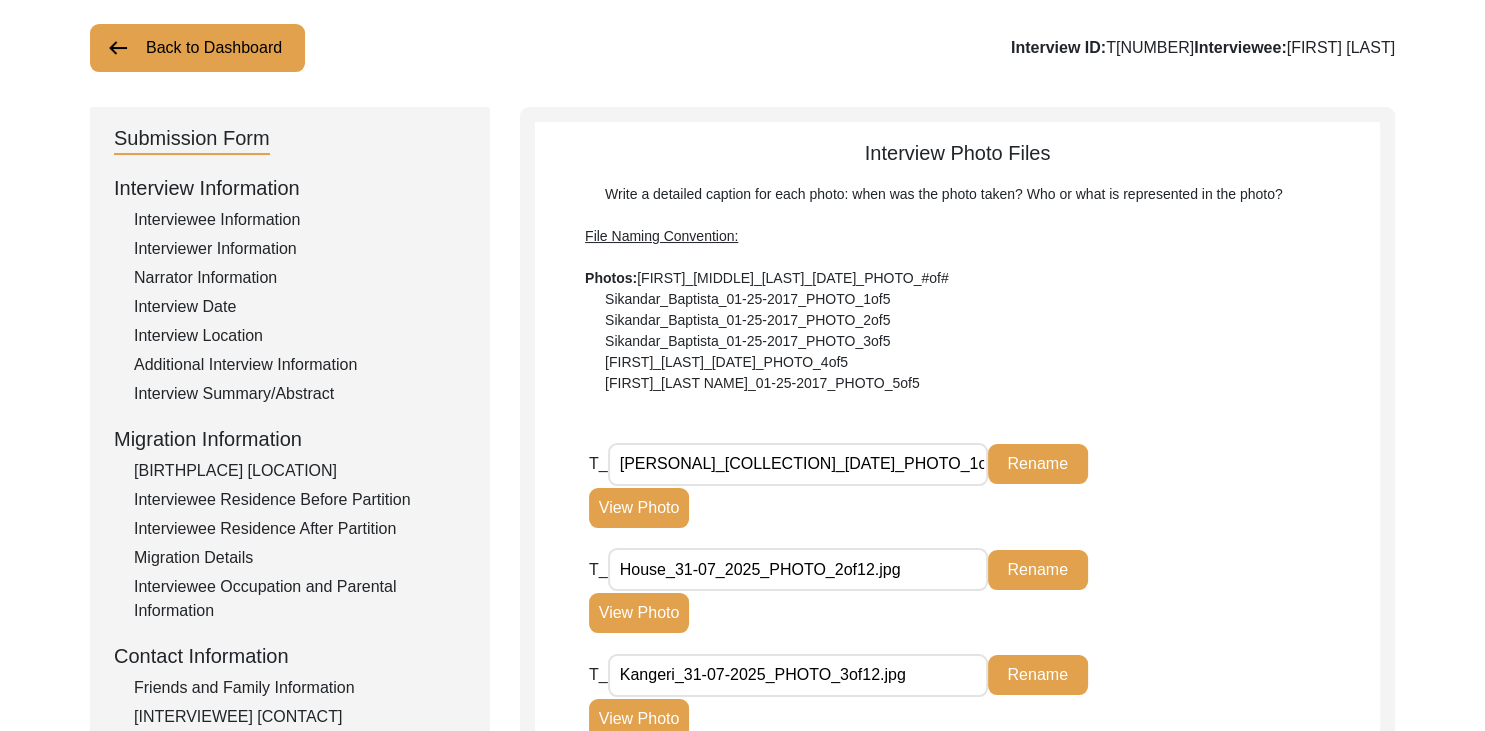 click on "[PERSONAL]_[COLLECTION]_[DATE]_PHOTO_1of12.jpg" at bounding box center (798, 464) 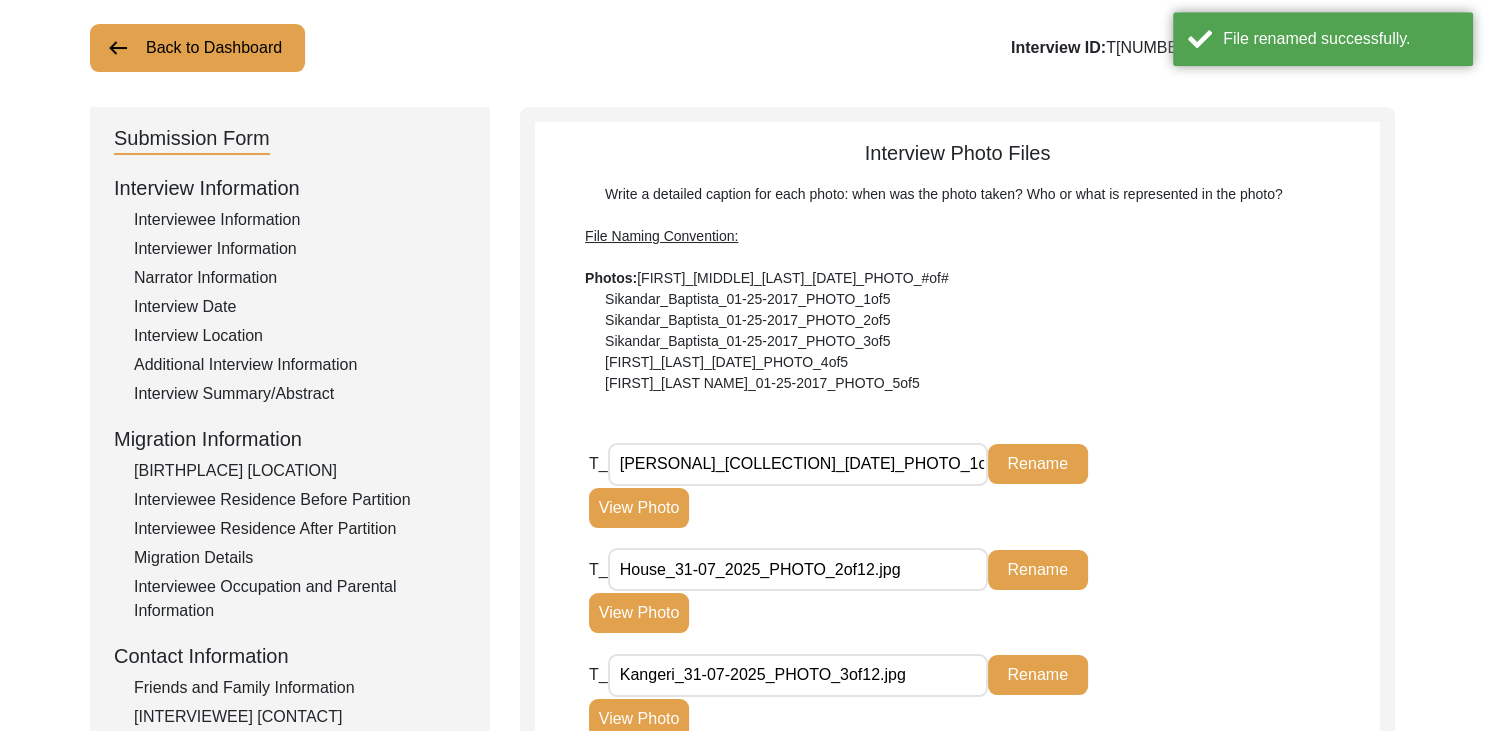 click on "View Photo" 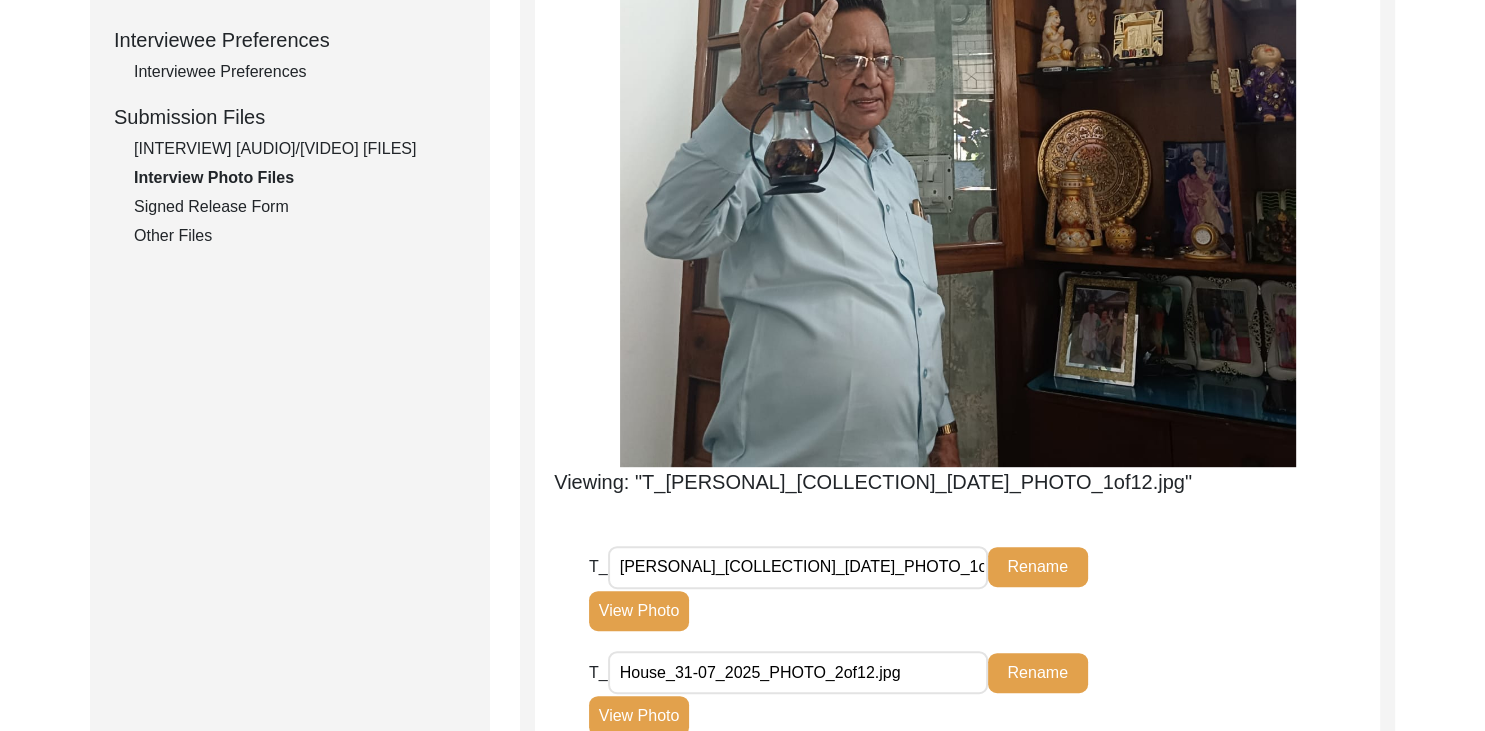scroll, scrollTop: 1196, scrollLeft: 0, axis: vertical 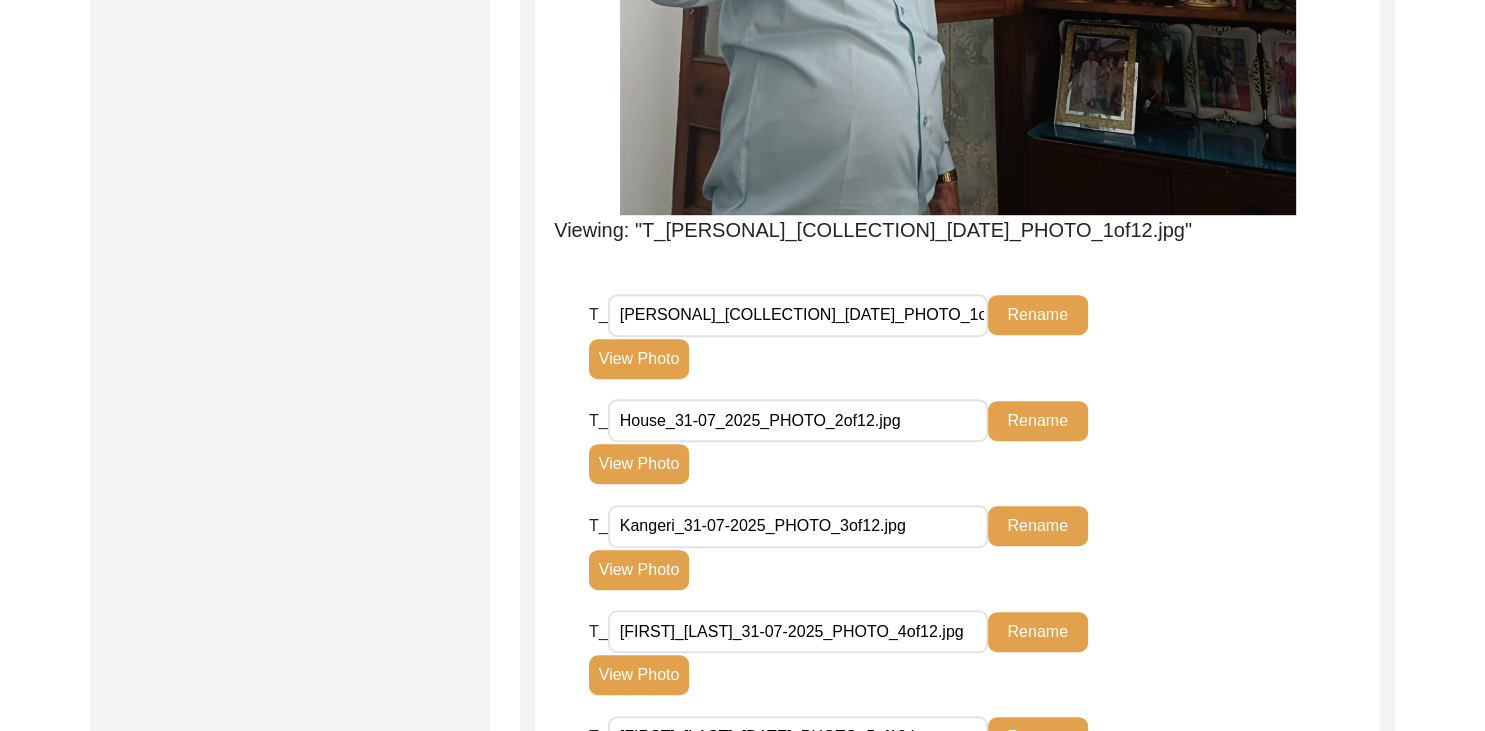 click on "T_ Personal_Collection2_31-07-2025_PHOTO_1of12.jpg Rename View Photo" 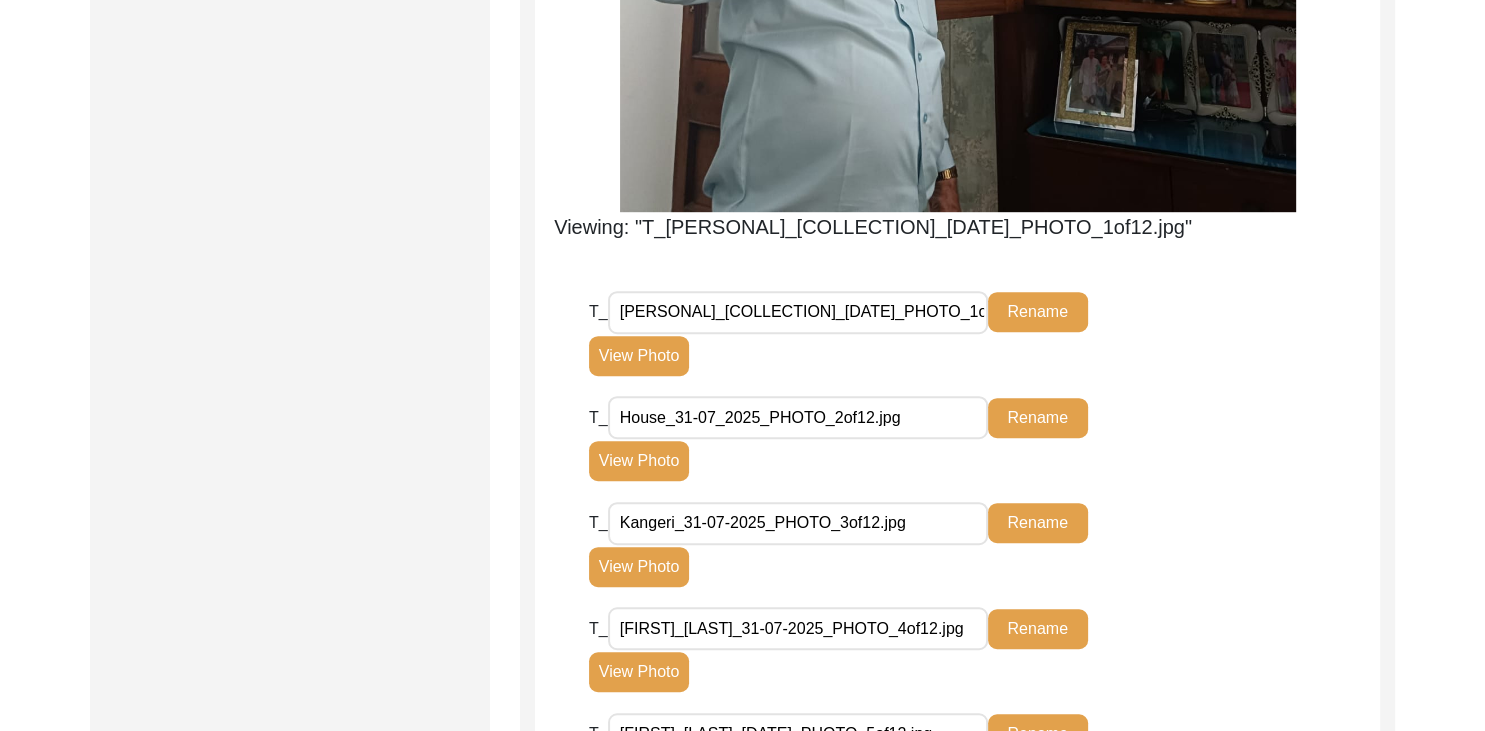 scroll, scrollTop: 1200, scrollLeft: 0, axis: vertical 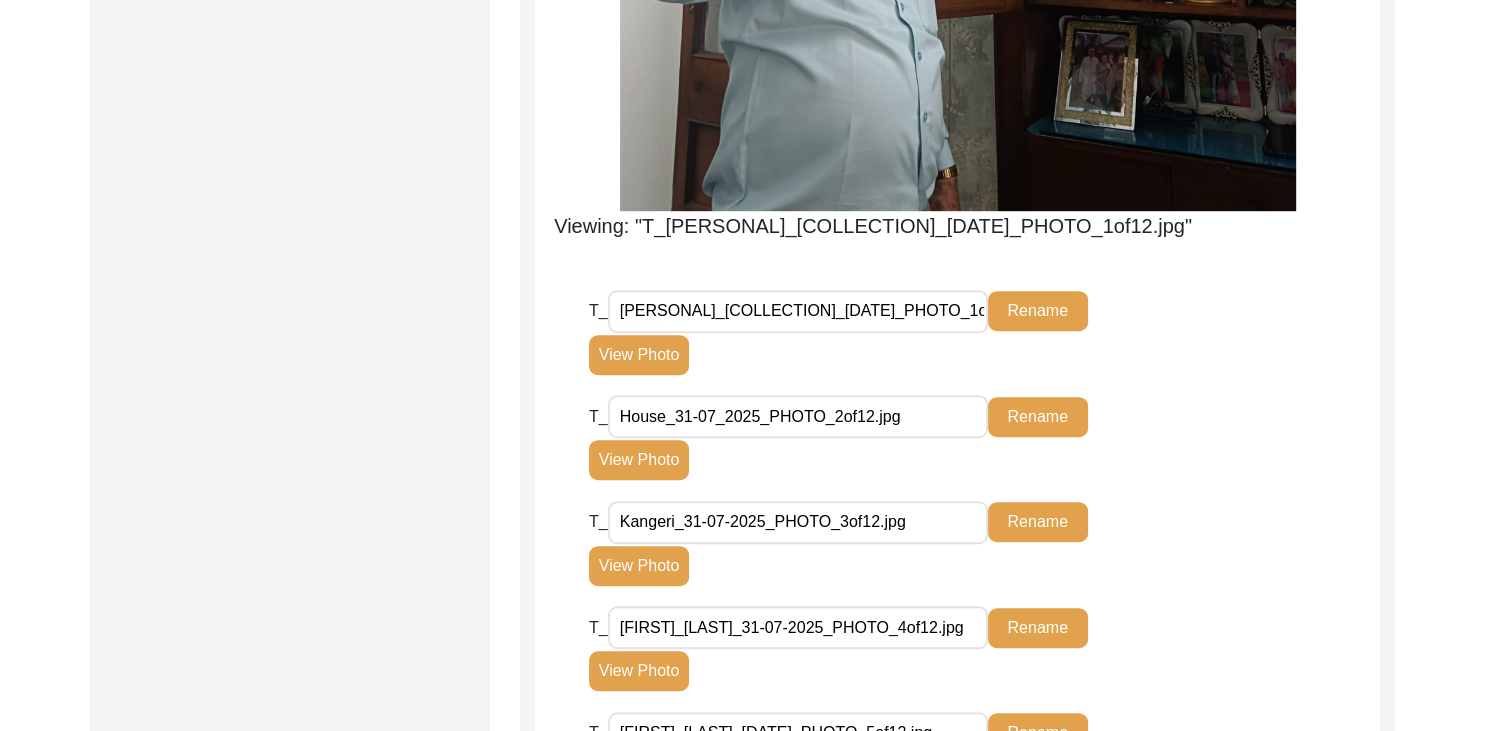 click on "[PERSONAL]_[COLLECTION]_[DATE]_PHOTO_1of12.jpg" at bounding box center [798, 311] 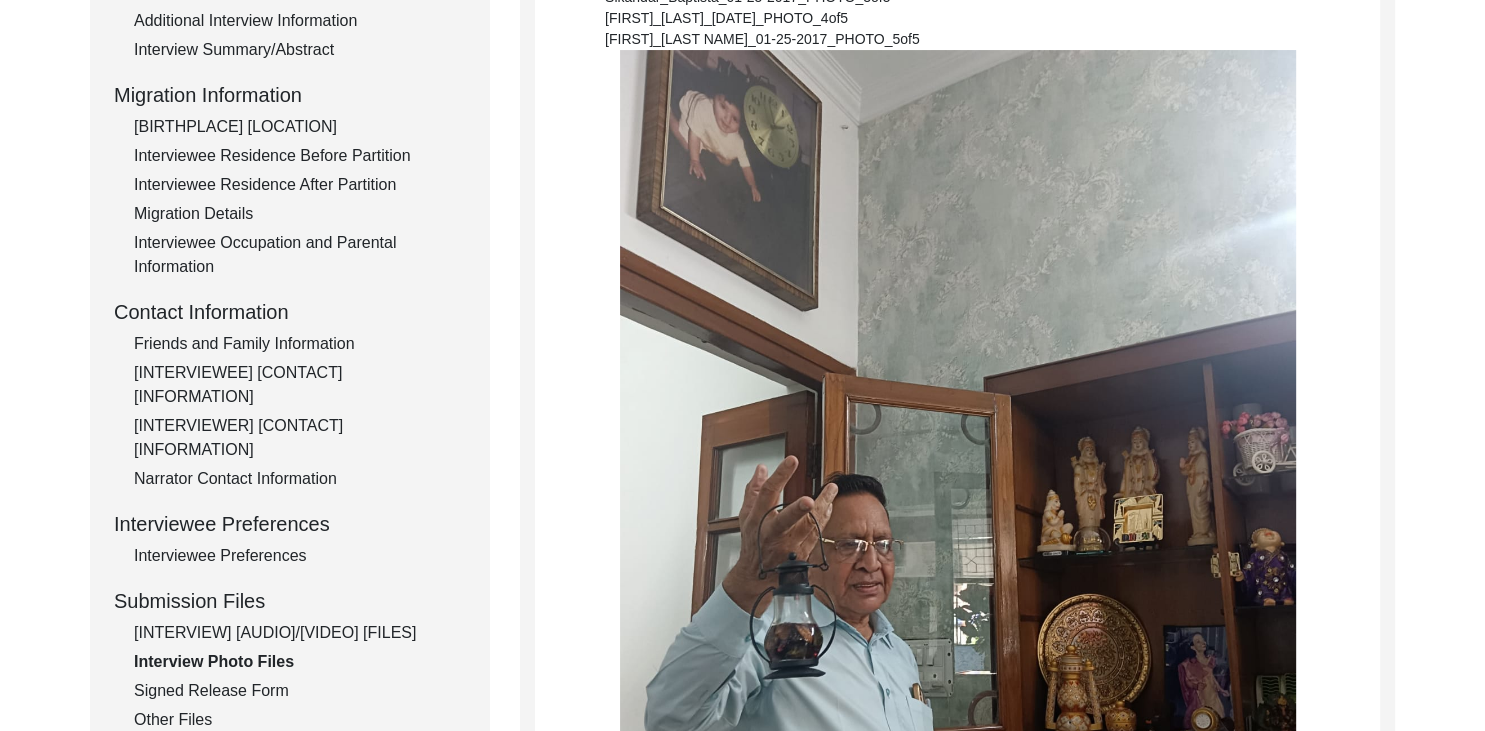 scroll, scrollTop: 464, scrollLeft: 0, axis: vertical 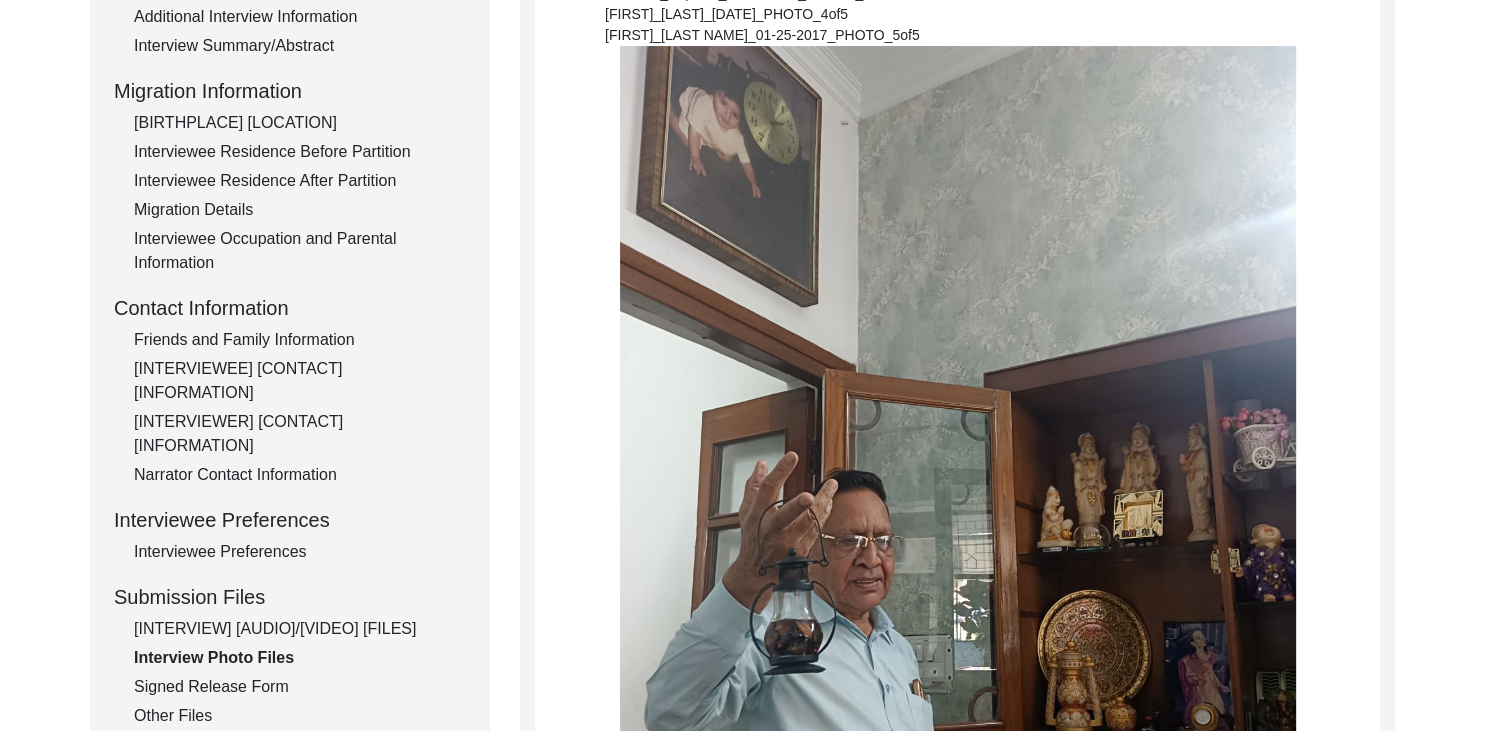 click on "[INTERVIEW] [AUDIO]/[VIDEO] [FILES]" 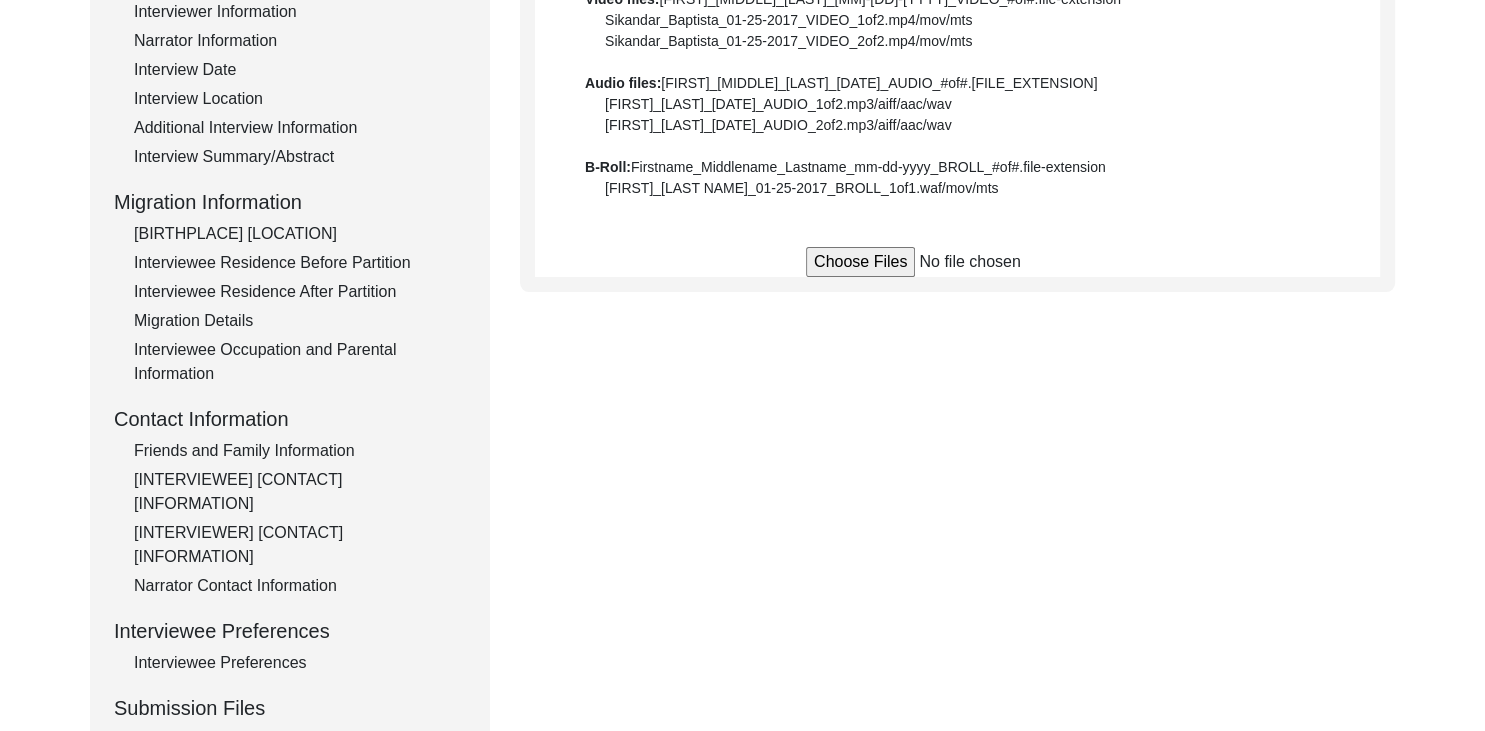 scroll, scrollTop: 468, scrollLeft: 0, axis: vertical 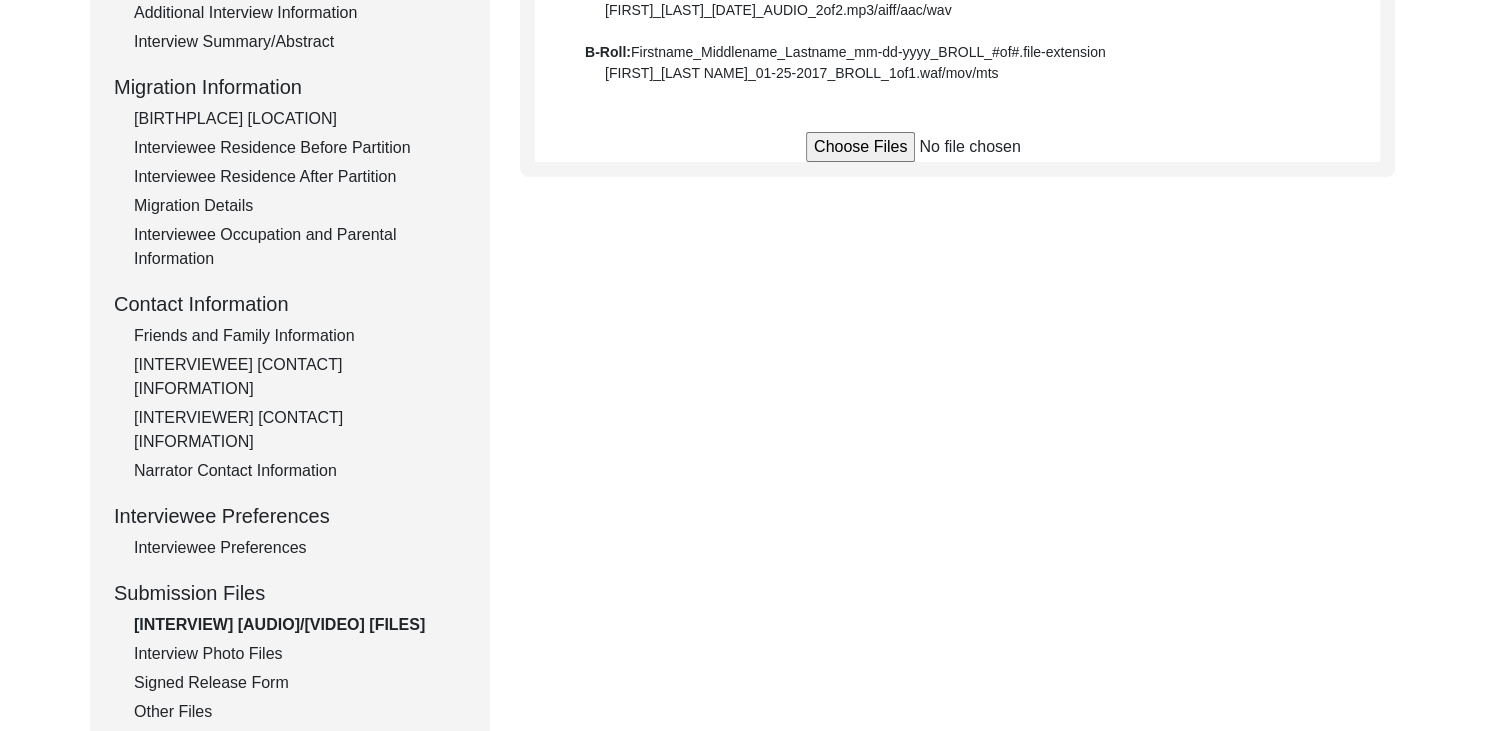 click on "Interview Photo Files" 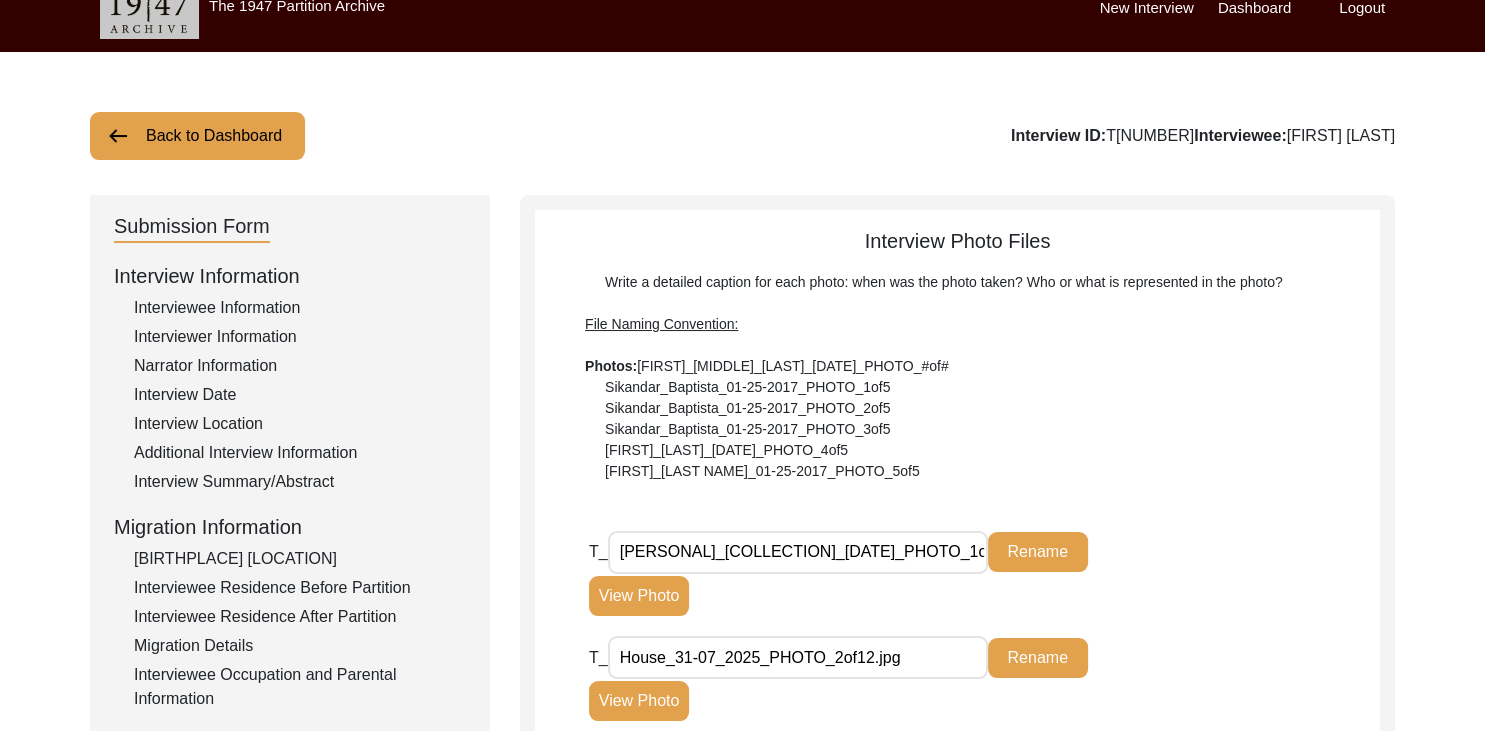 scroll, scrollTop: 12, scrollLeft: 0, axis: vertical 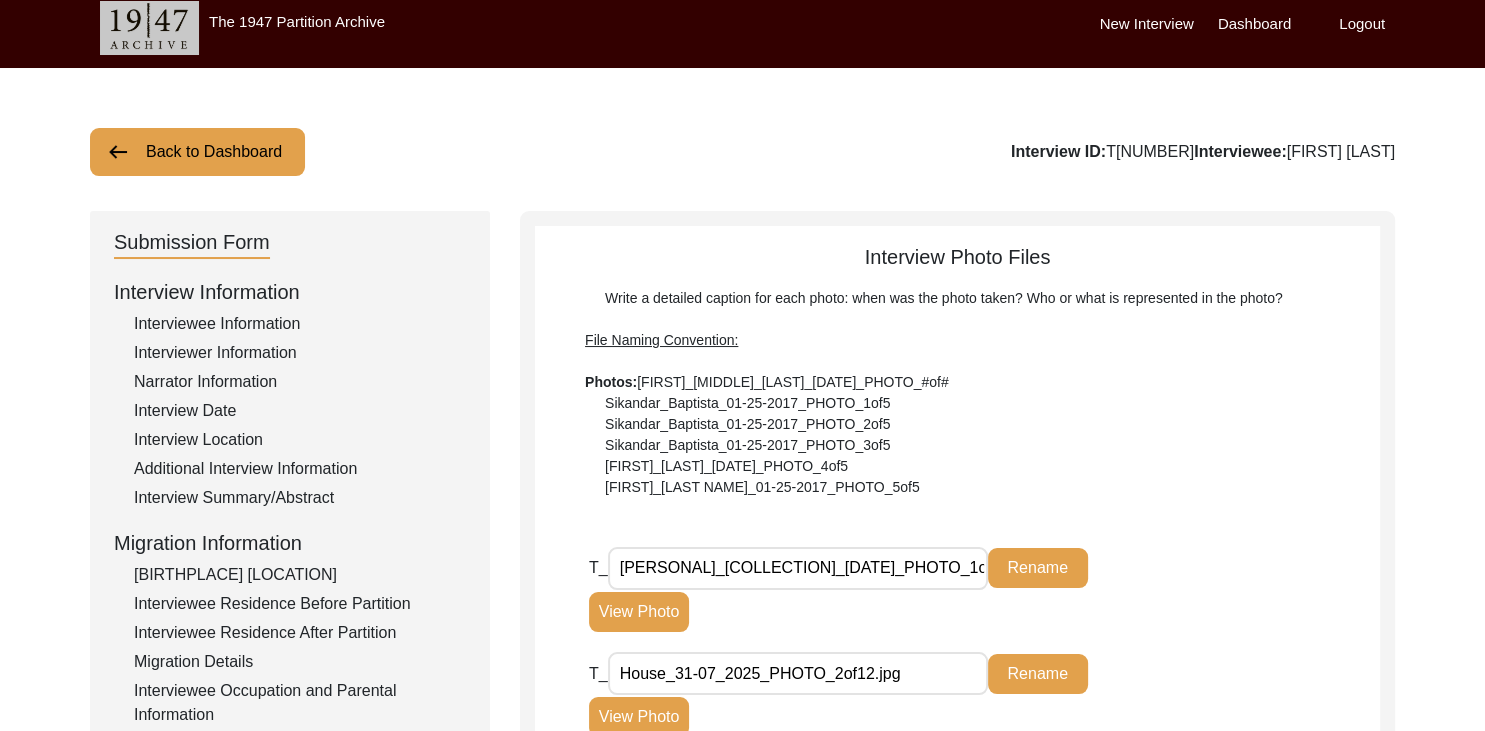 click on "[PERSONAL]_[COLLECTION]_[DATE]_PHOTO_1of12.jpg" at bounding box center [798, 568] 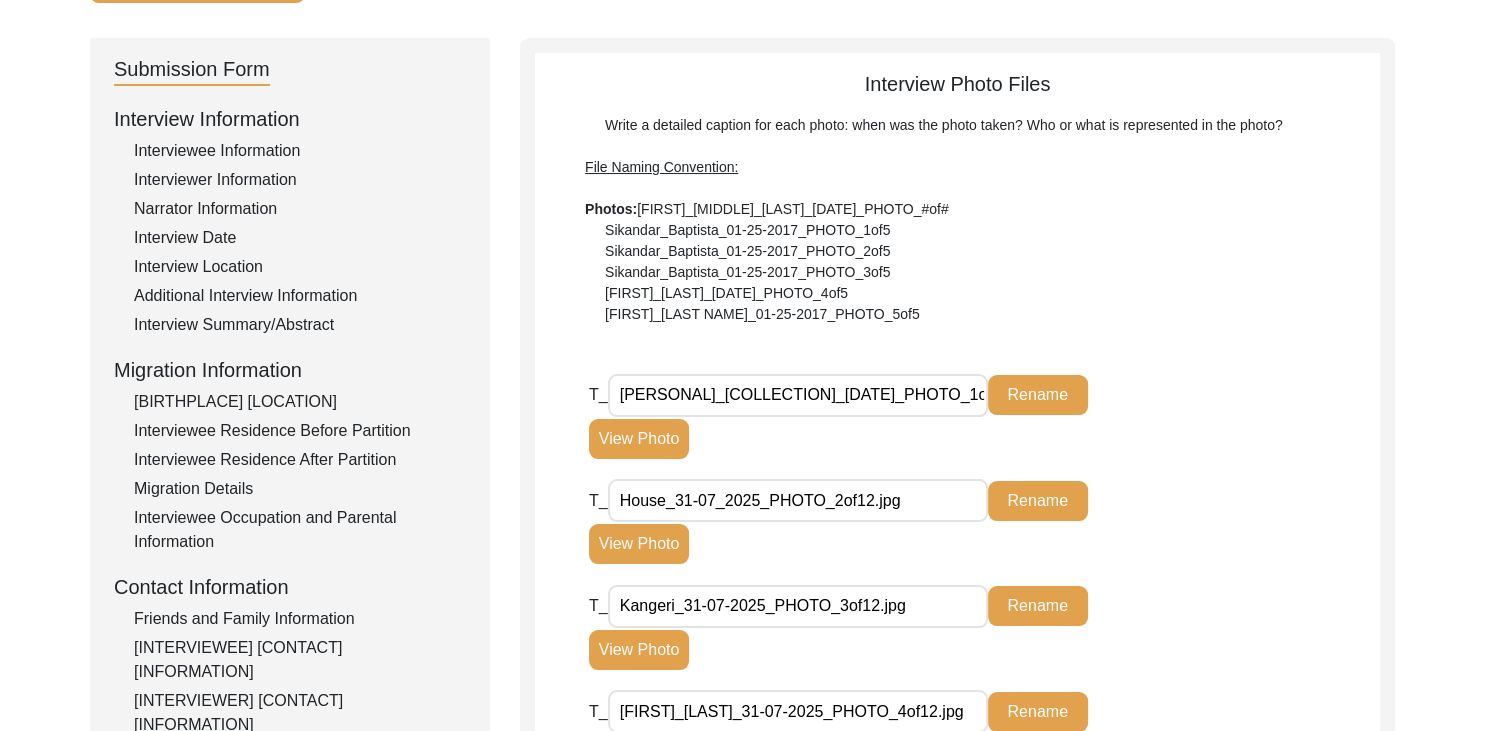 scroll, scrollTop: 214, scrollLeft: 0, axis: vertical 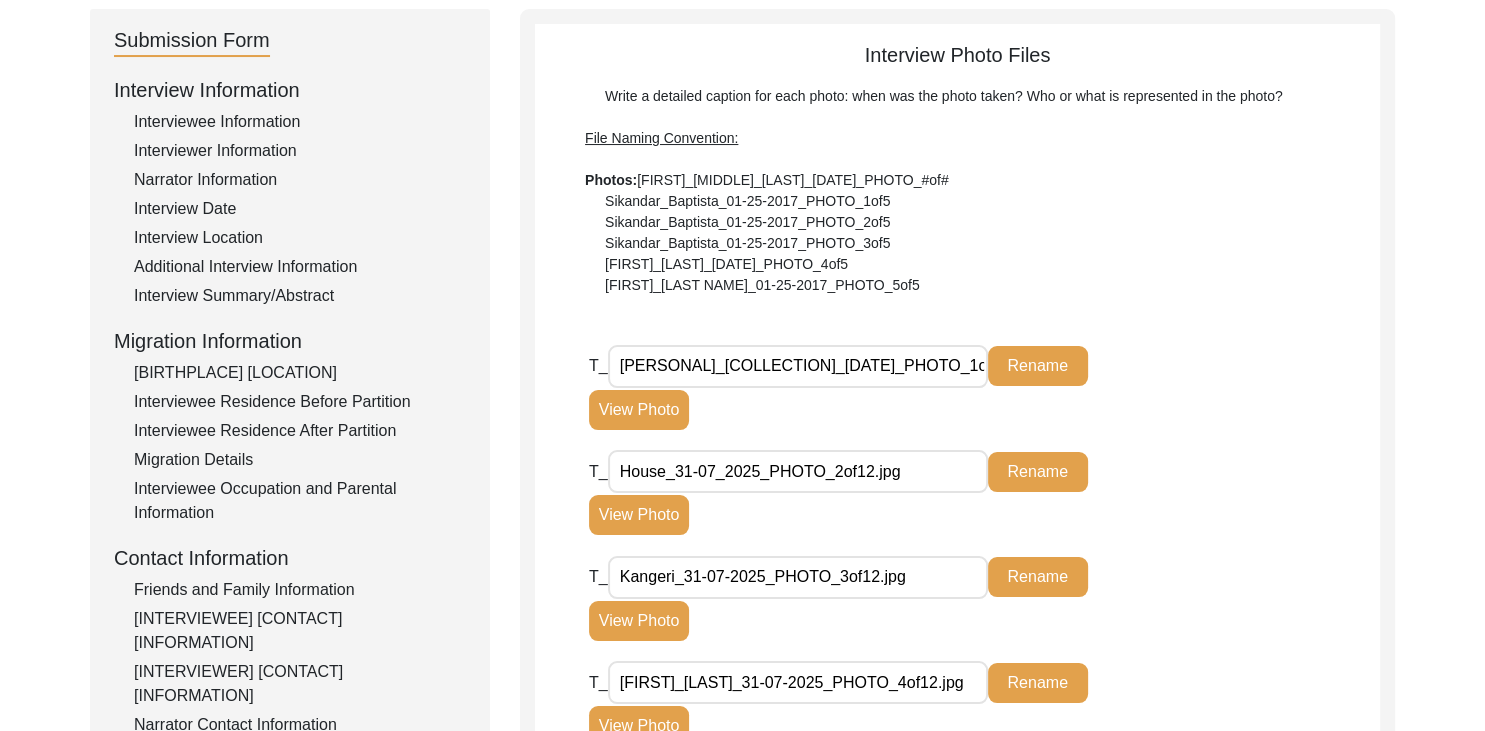 click on "T_ Personal_Collection2_31-07-2025_PHOTO_1of12.jpg Rename View Photo" 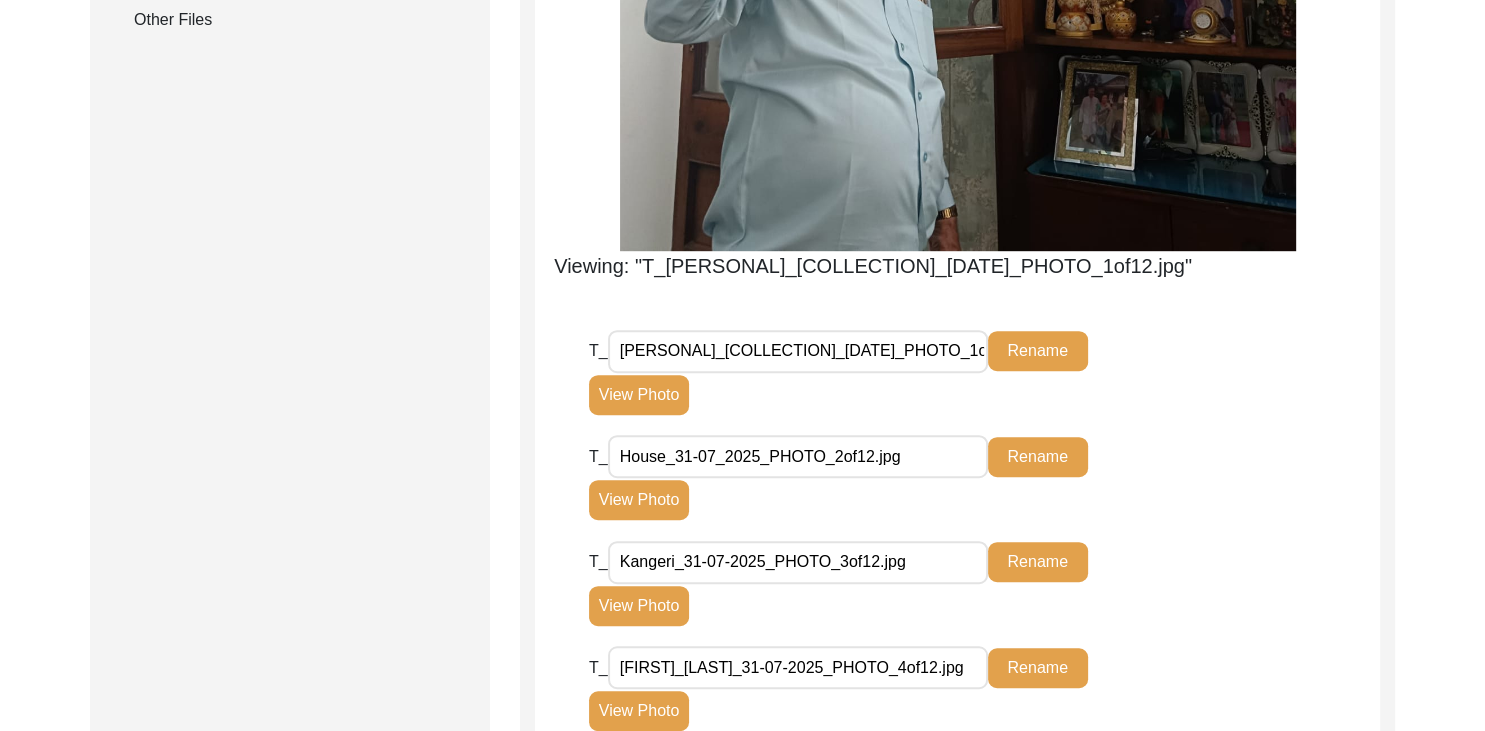 scroll, scrollTop: 1240, scrollLeft: 0, axis: vertical 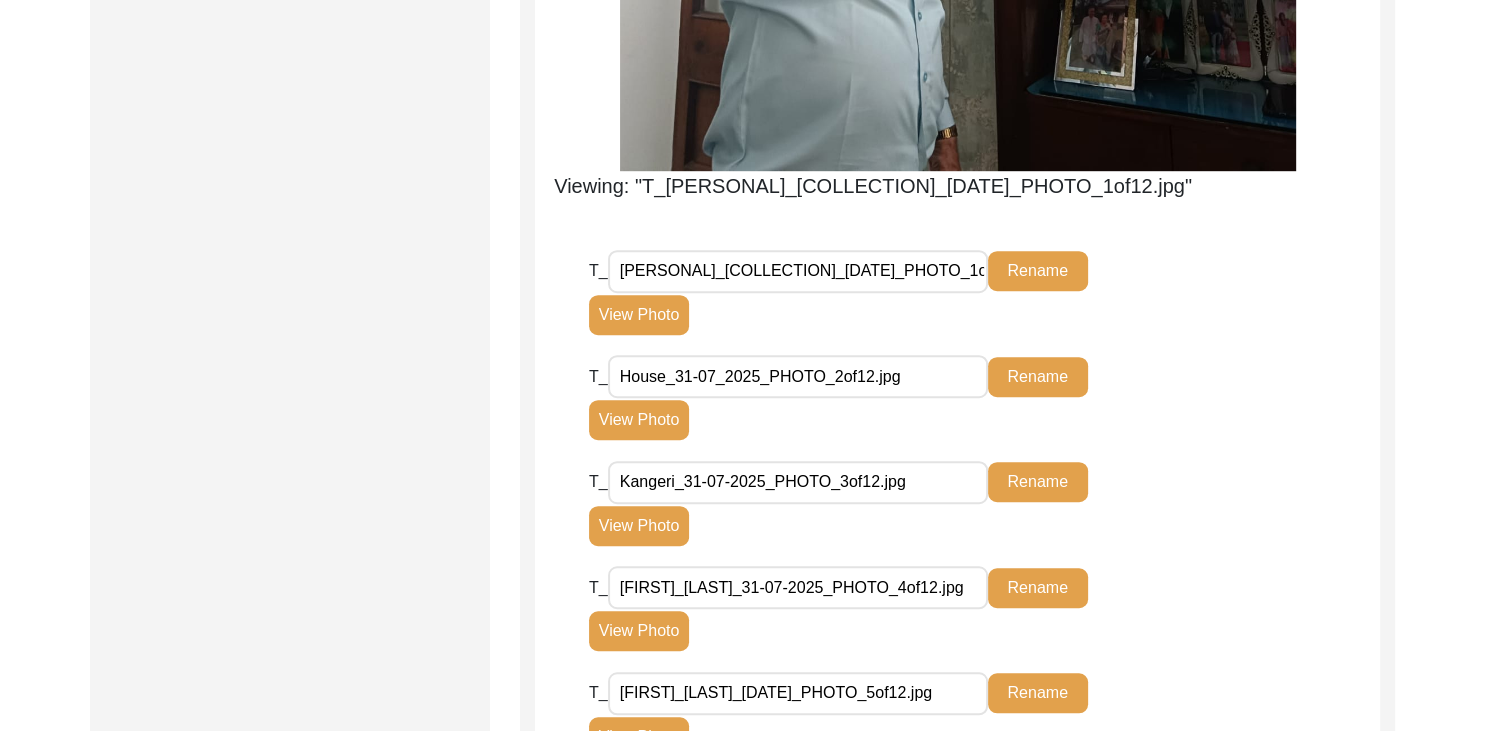 click on "T_ House_31-07_2025_PHOTO_2of12.jpg Rename View Photo" 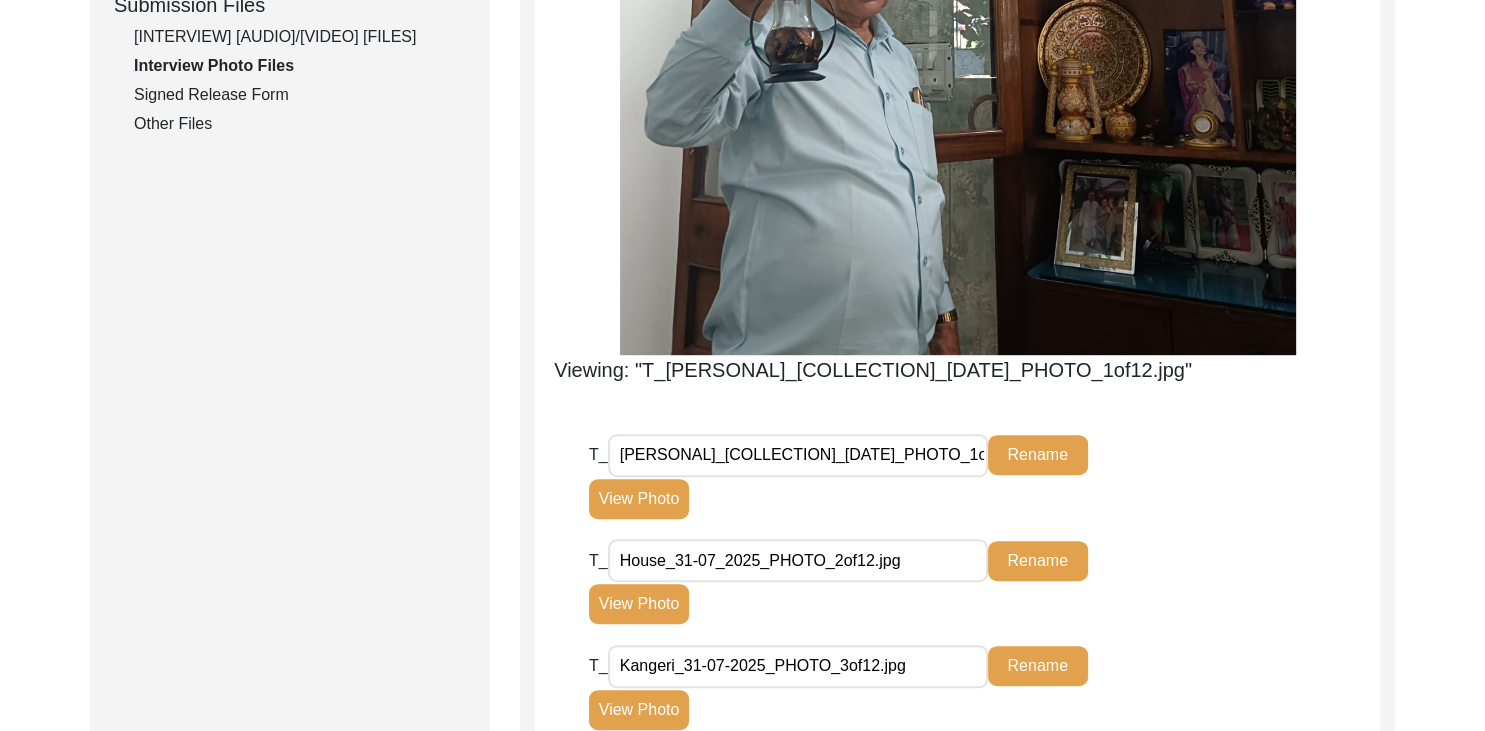 scroll, scrollTop: 1058, scrollLeft: 0, axis: vertical 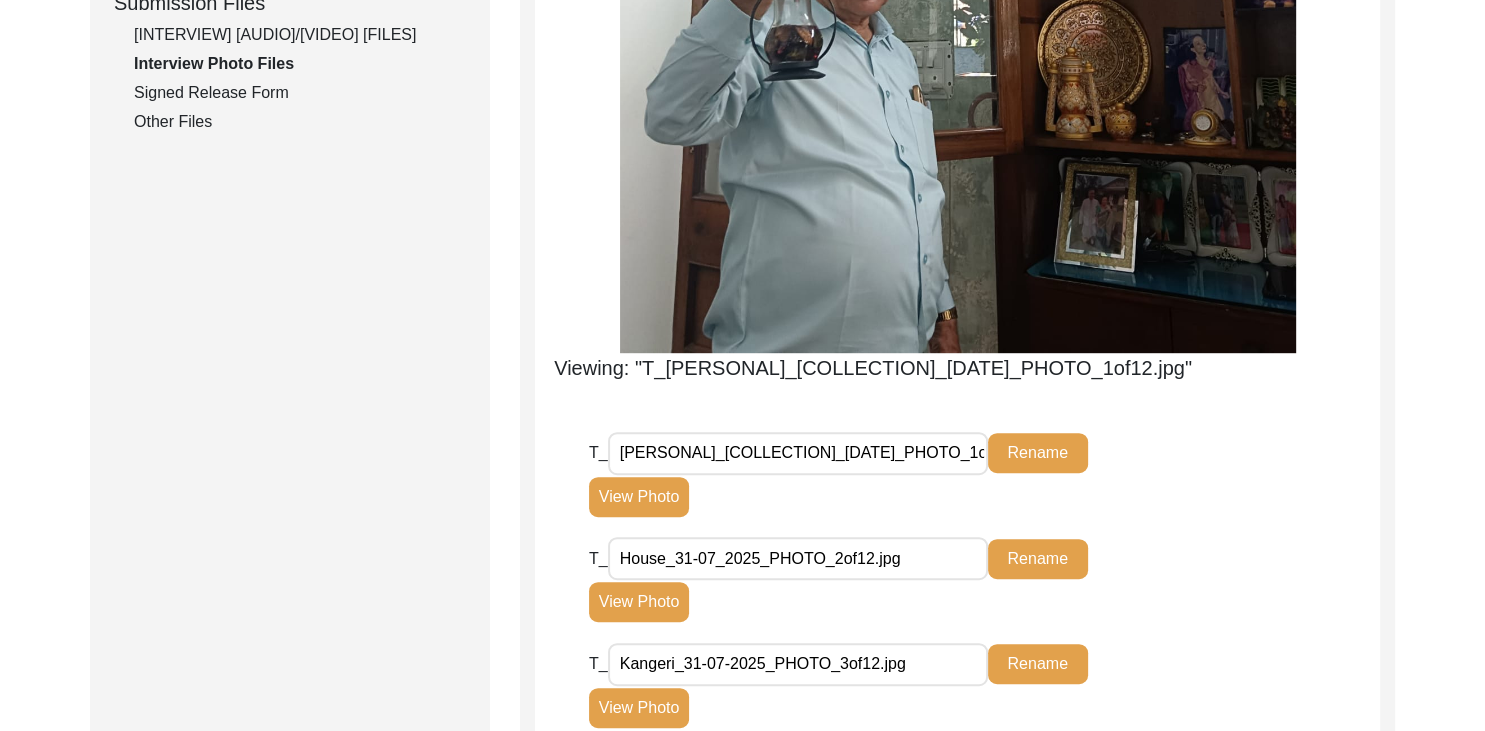 click on "T_ Personal_Collection2_31-07-2025_PHOTO_1of12.jpg Rename View Photo" 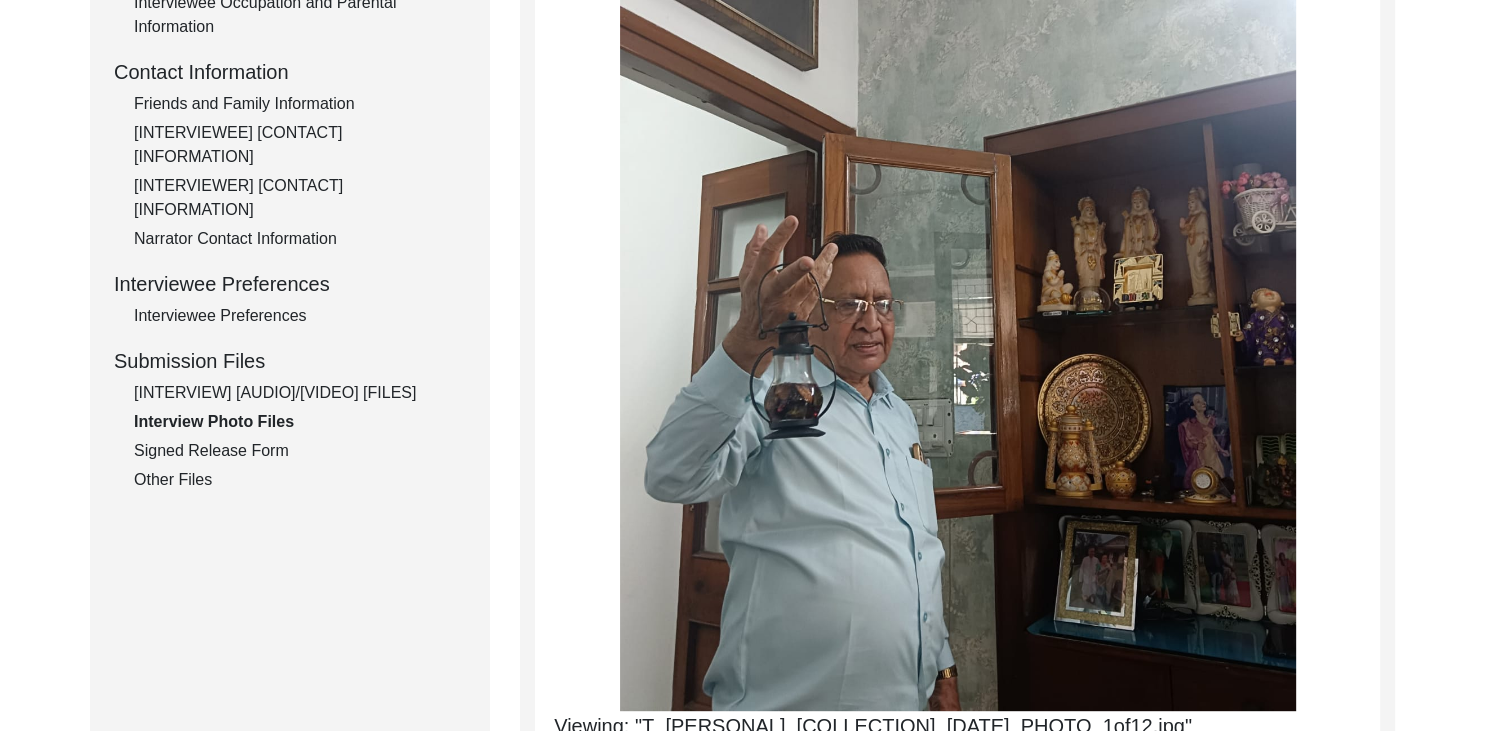 scroll, scrollTop: 698, scrollLeft: 0, axis: vertical 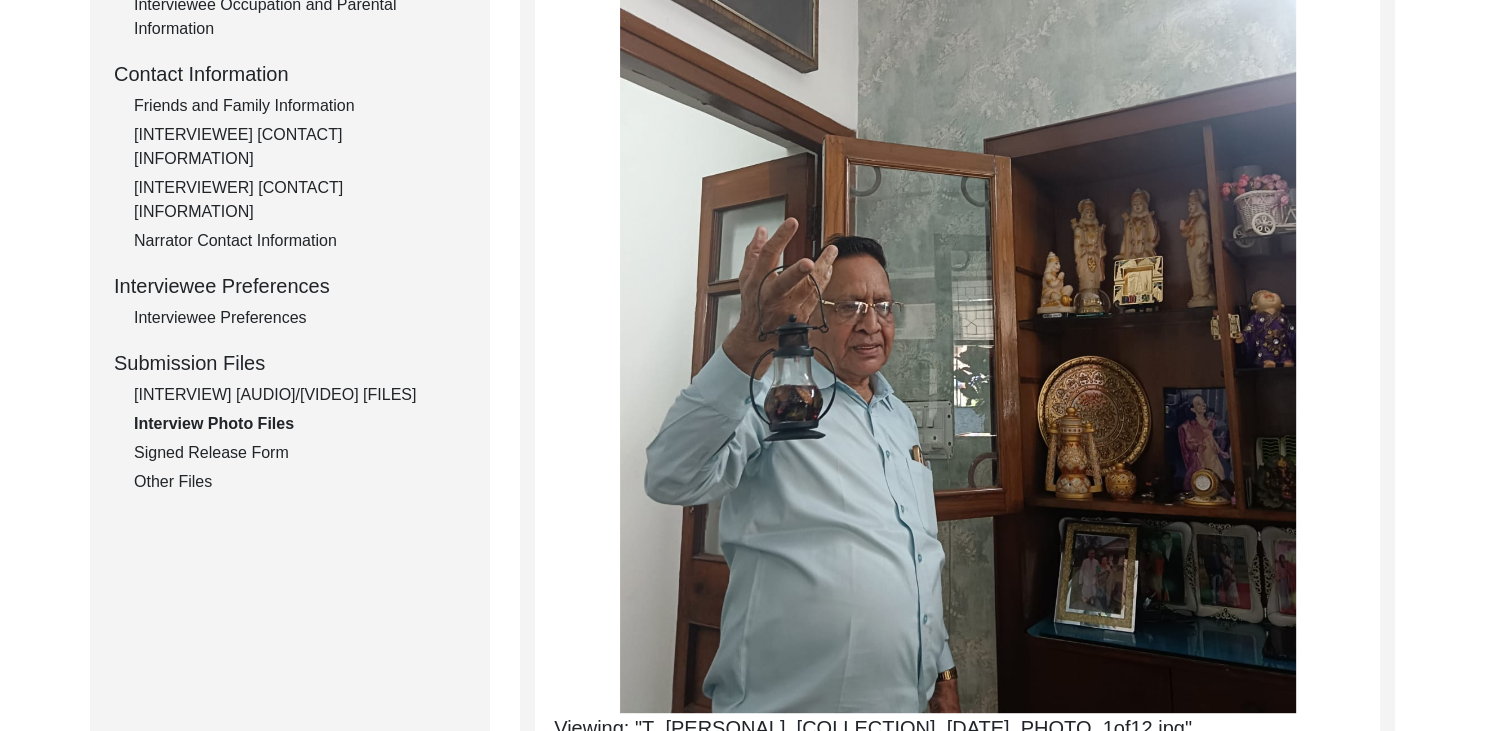 click on "[INTERVIEW] [AUDIO]/[VIDEO] [FILES]" 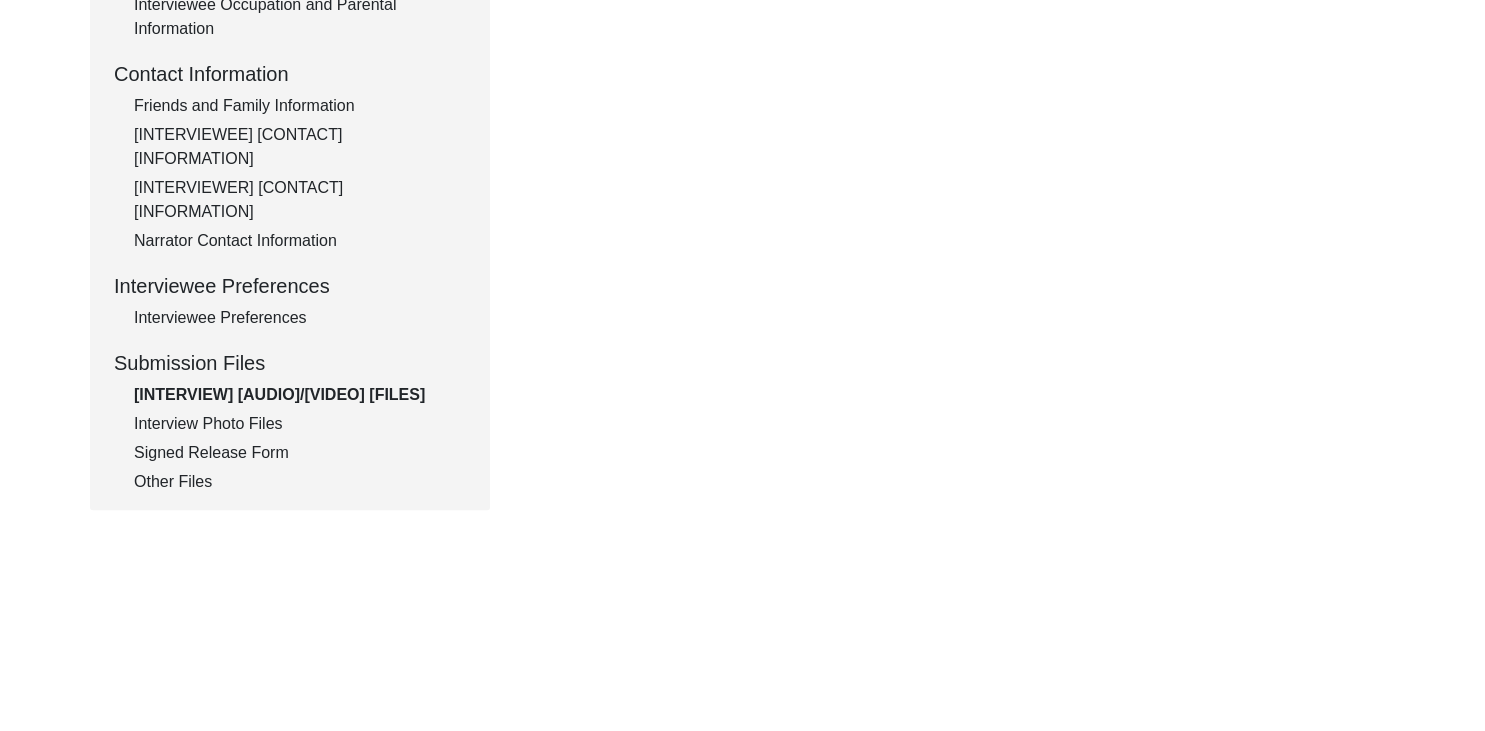 click on "Interview Photo Files" 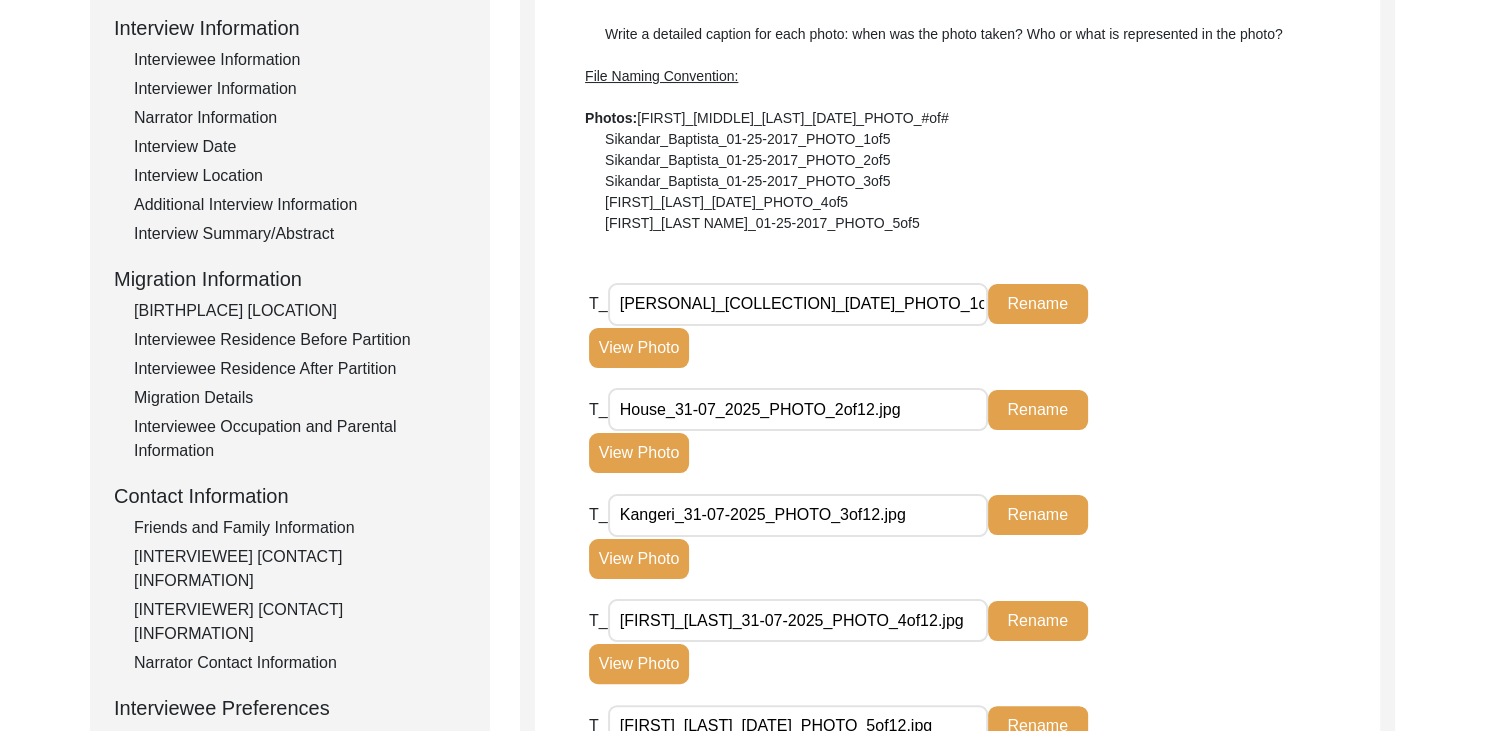 scroll, scrollTop: 363, scrollLeft: 0, axis: vertical 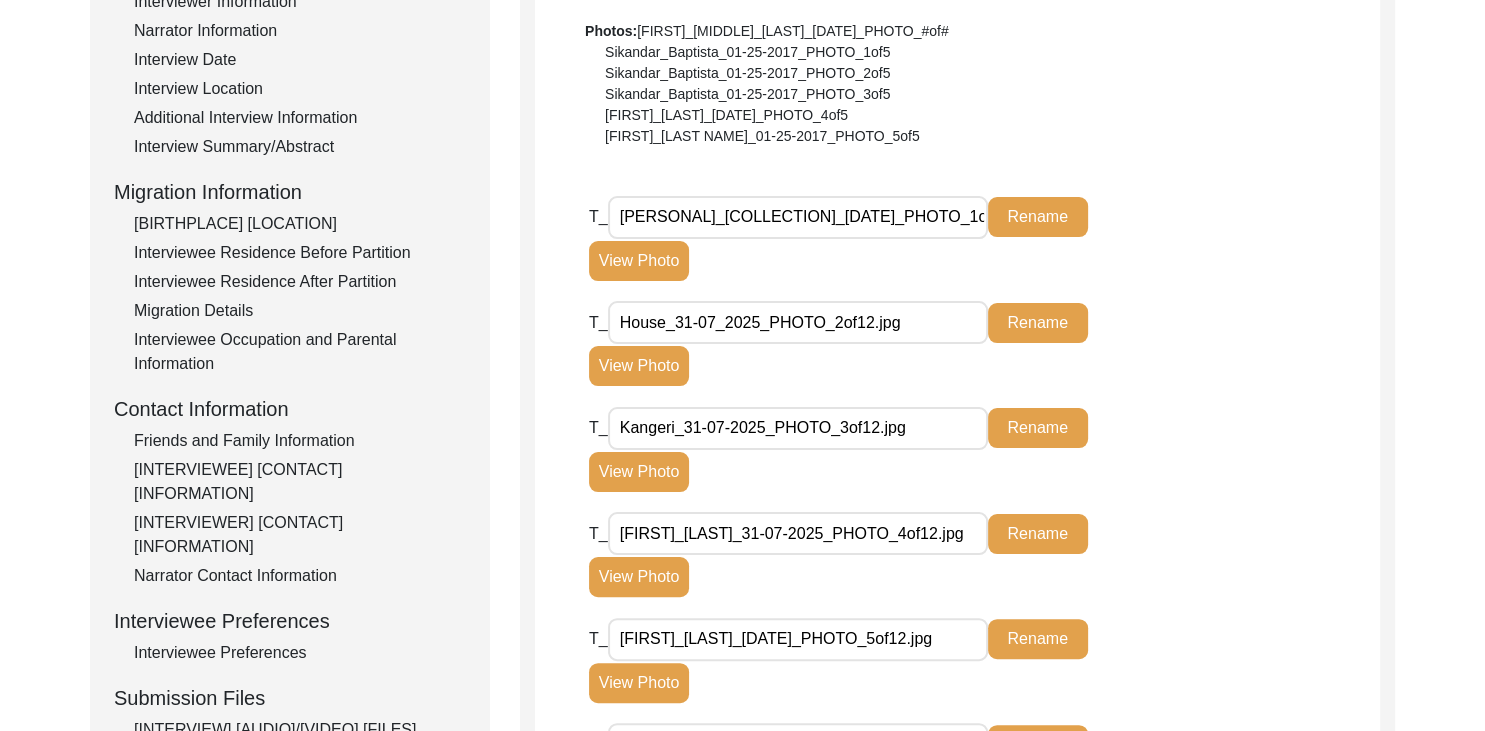 click on "House_31-07_2025_PHOTO_2of12.jpg" at bounding box center (798, 322) 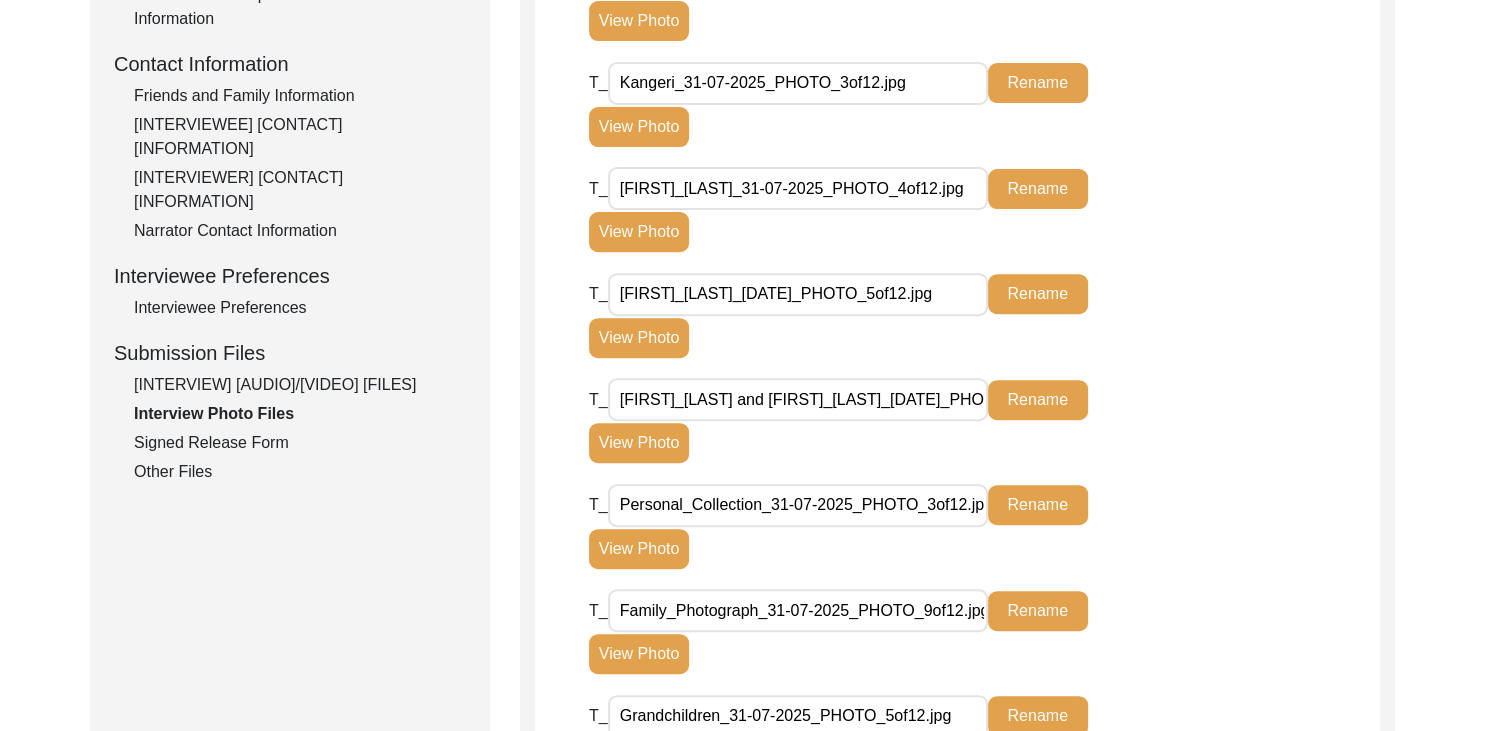scroll, scrollTop: 709, scrollLeft: 0, axis: vertical 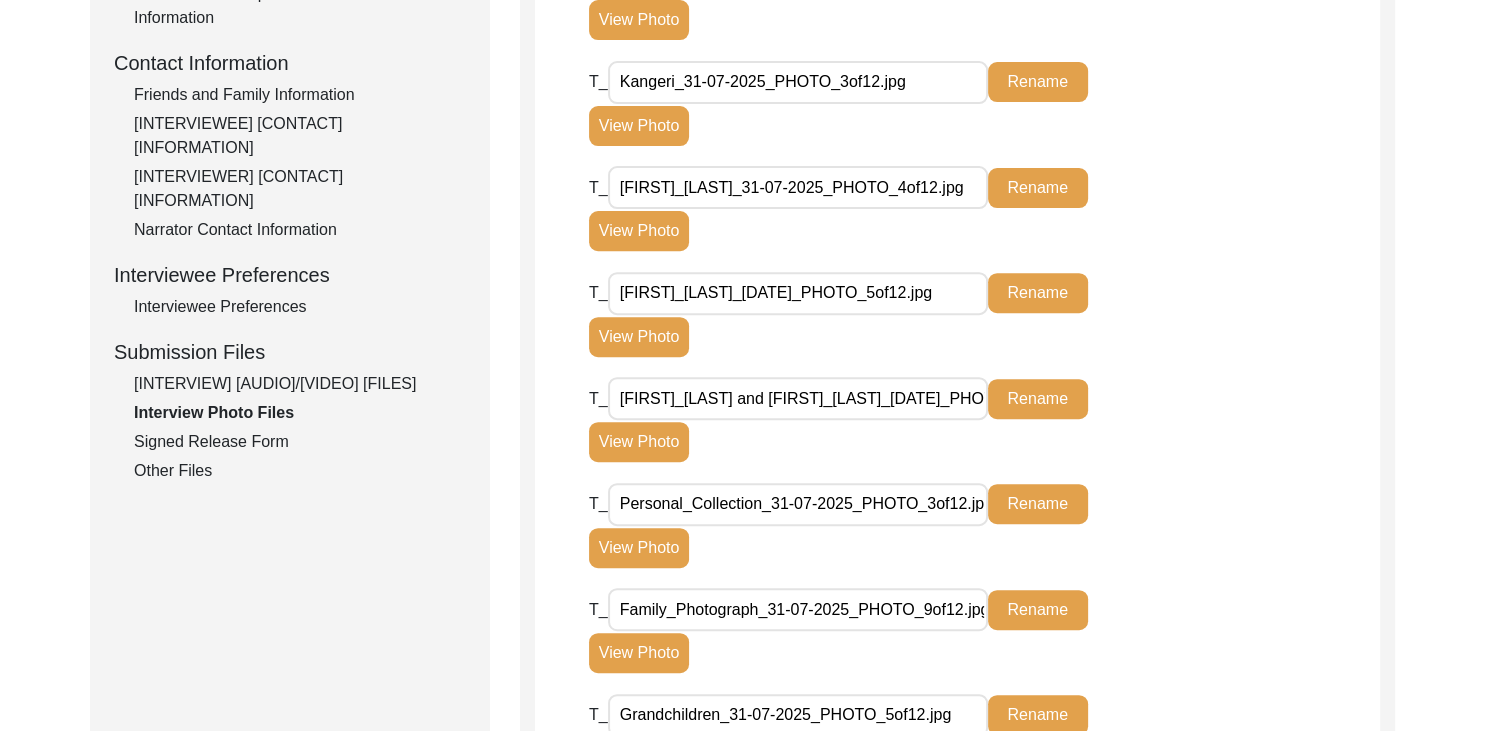click on "Interviewee Preferences" 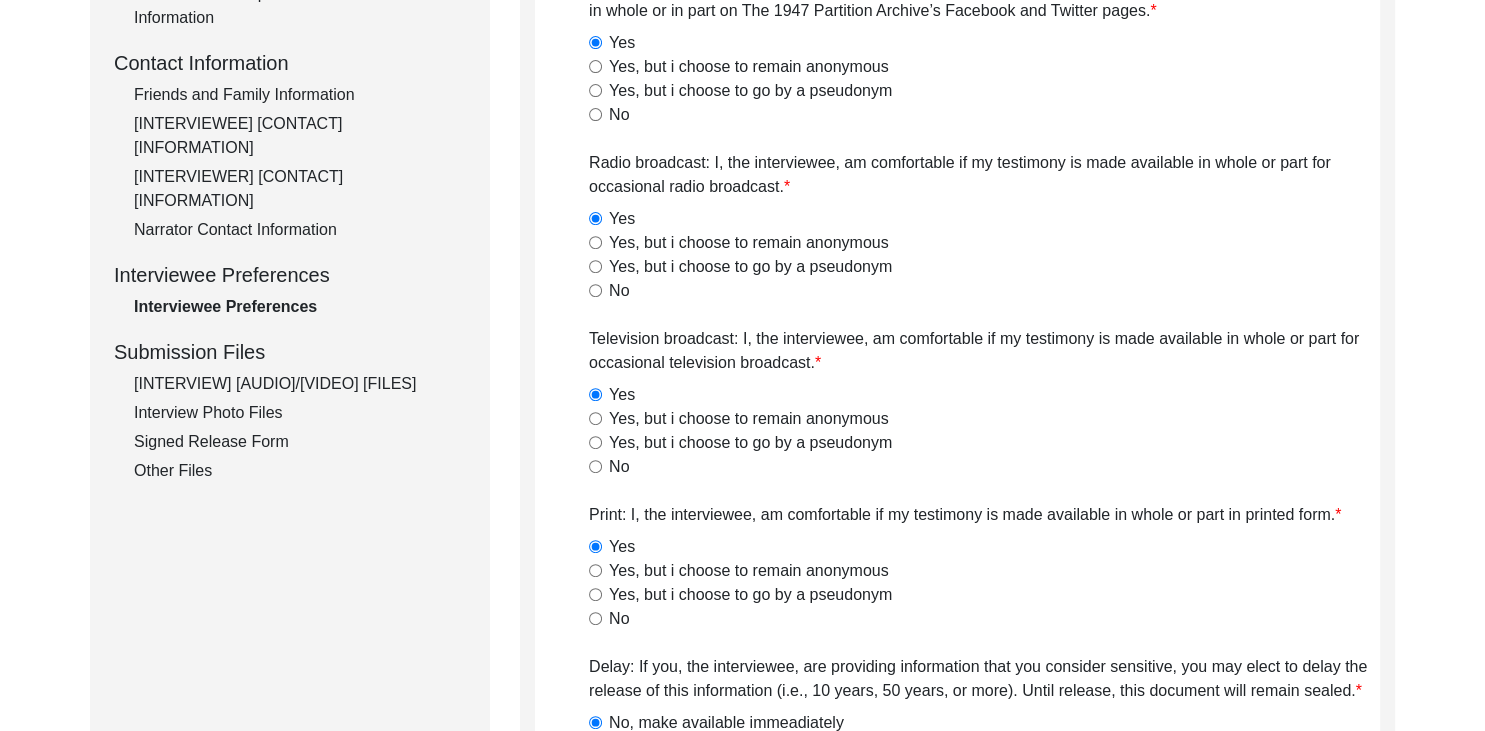 scroll, scrollTop: 703, scrollLeft: 0, axis: vertical 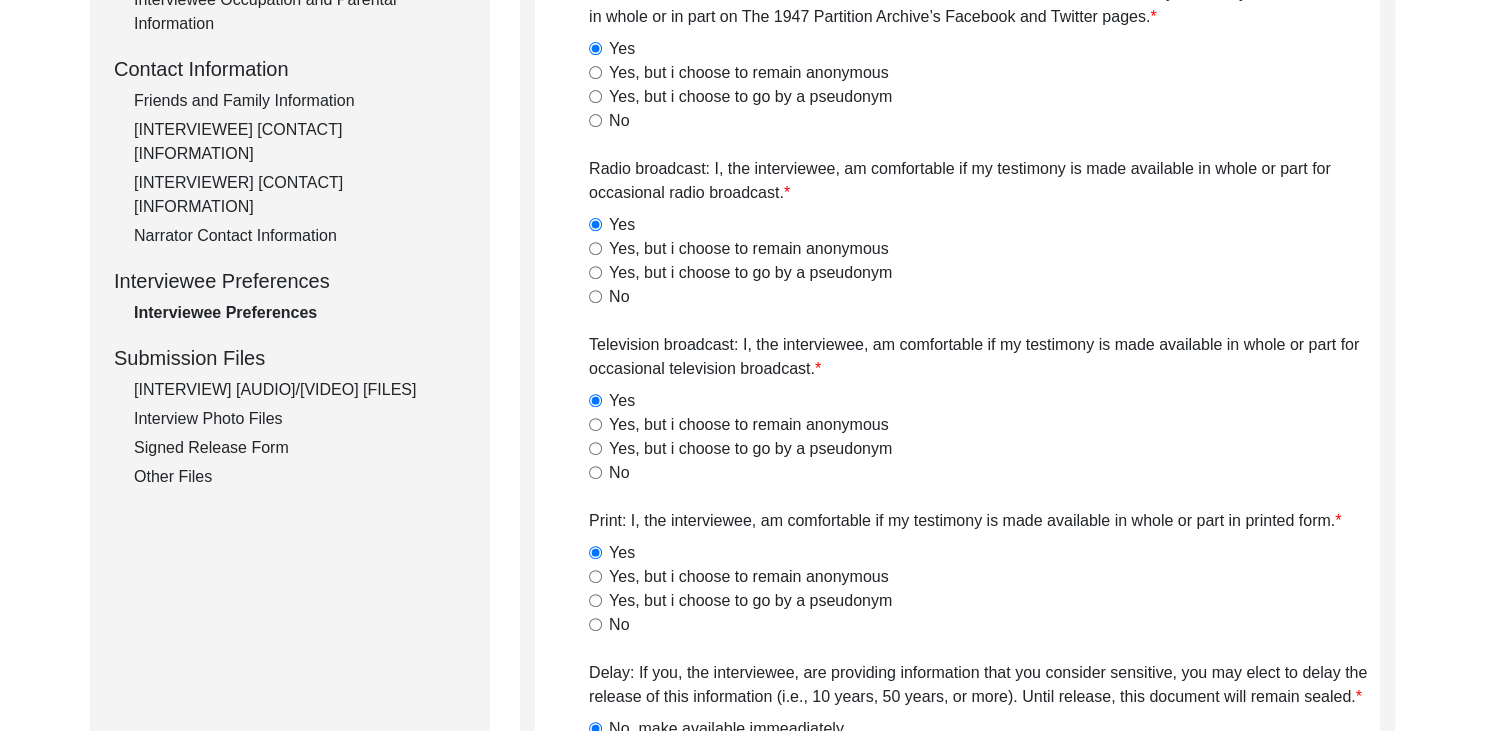 click on "Narrator Contact Information" 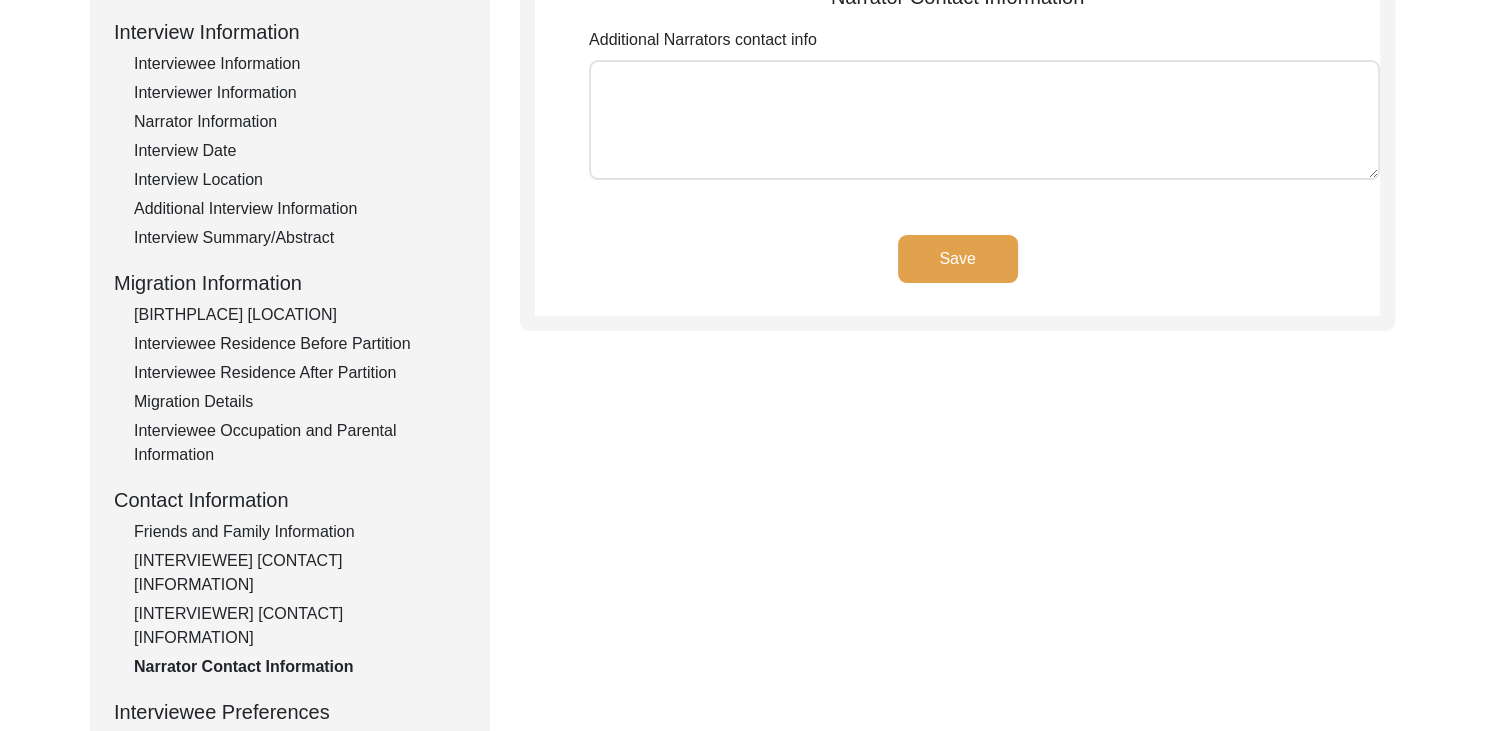 scroll, scrollTop: 274, scrollLeft: 0, axis: vertical 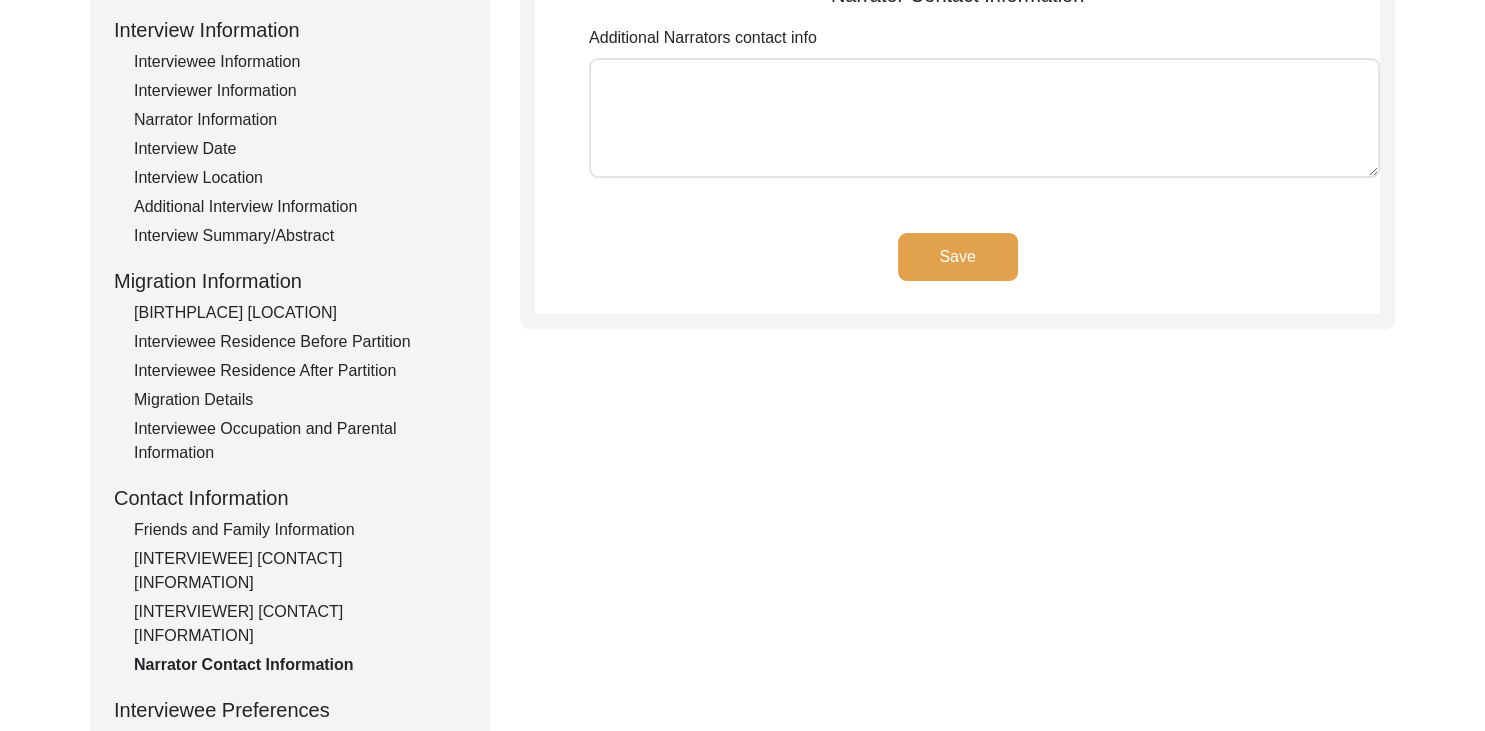 click on "[INTERVIEWER] [CONTACT] [INFORMATION]" 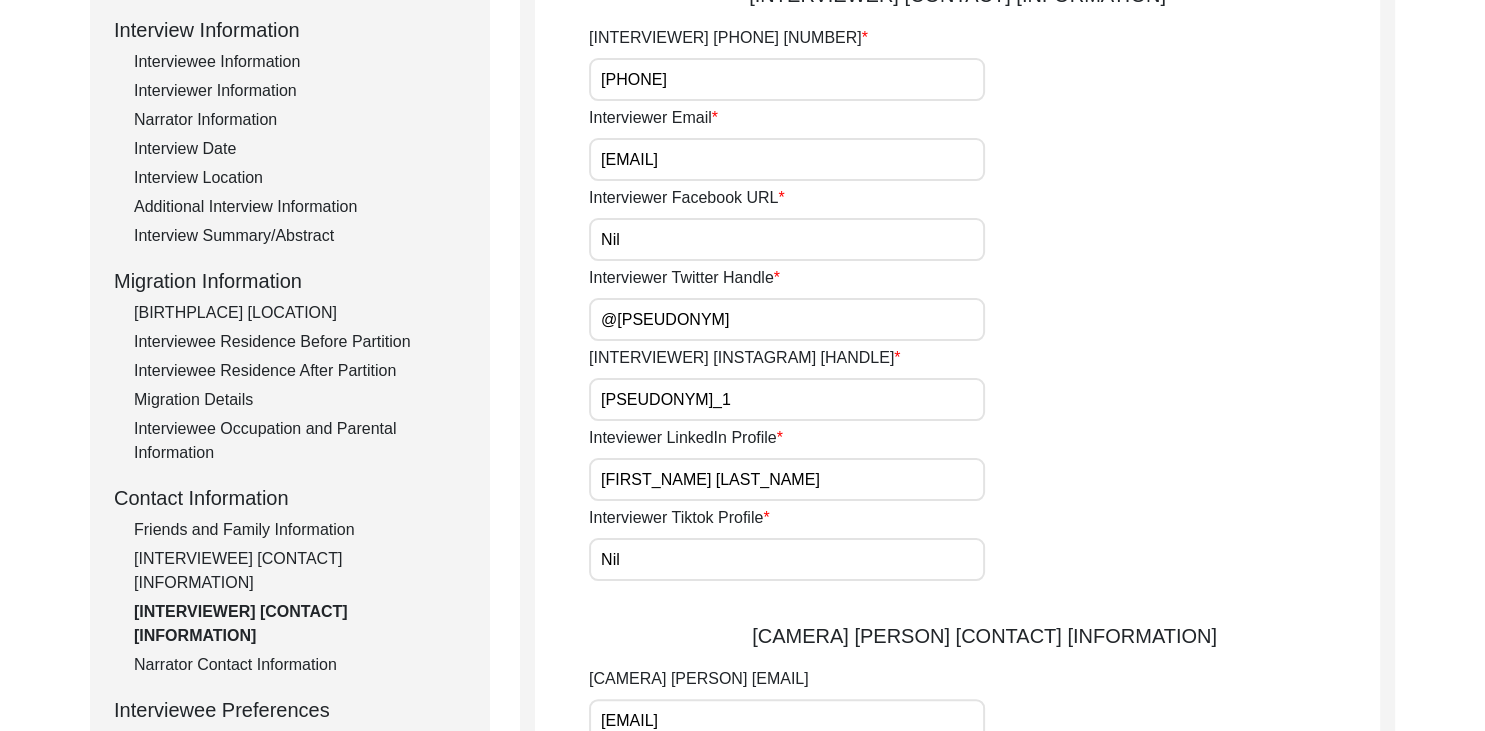 click on "[INTERVIEWEE] [CONTACT] [INFORMATION]" 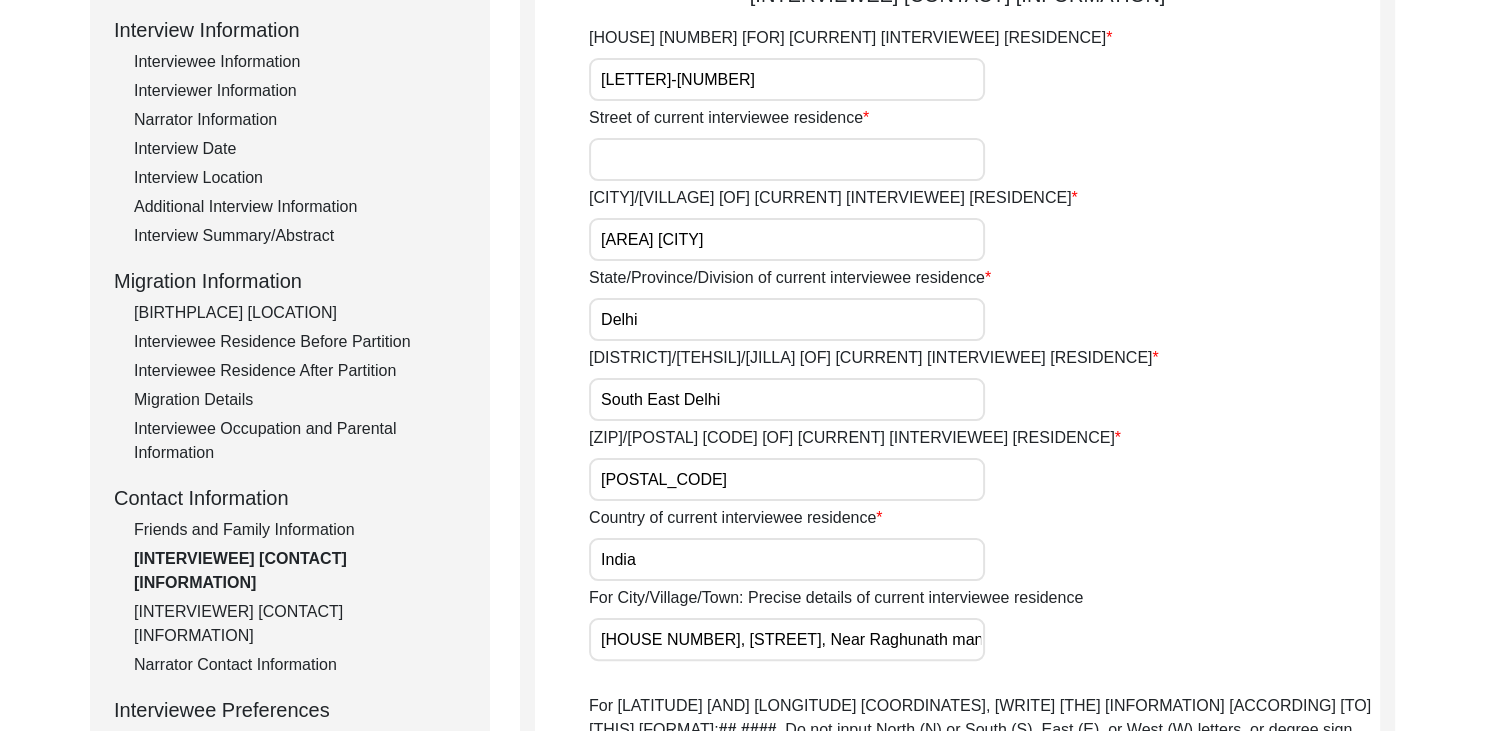 click on "Friends and Family Information" 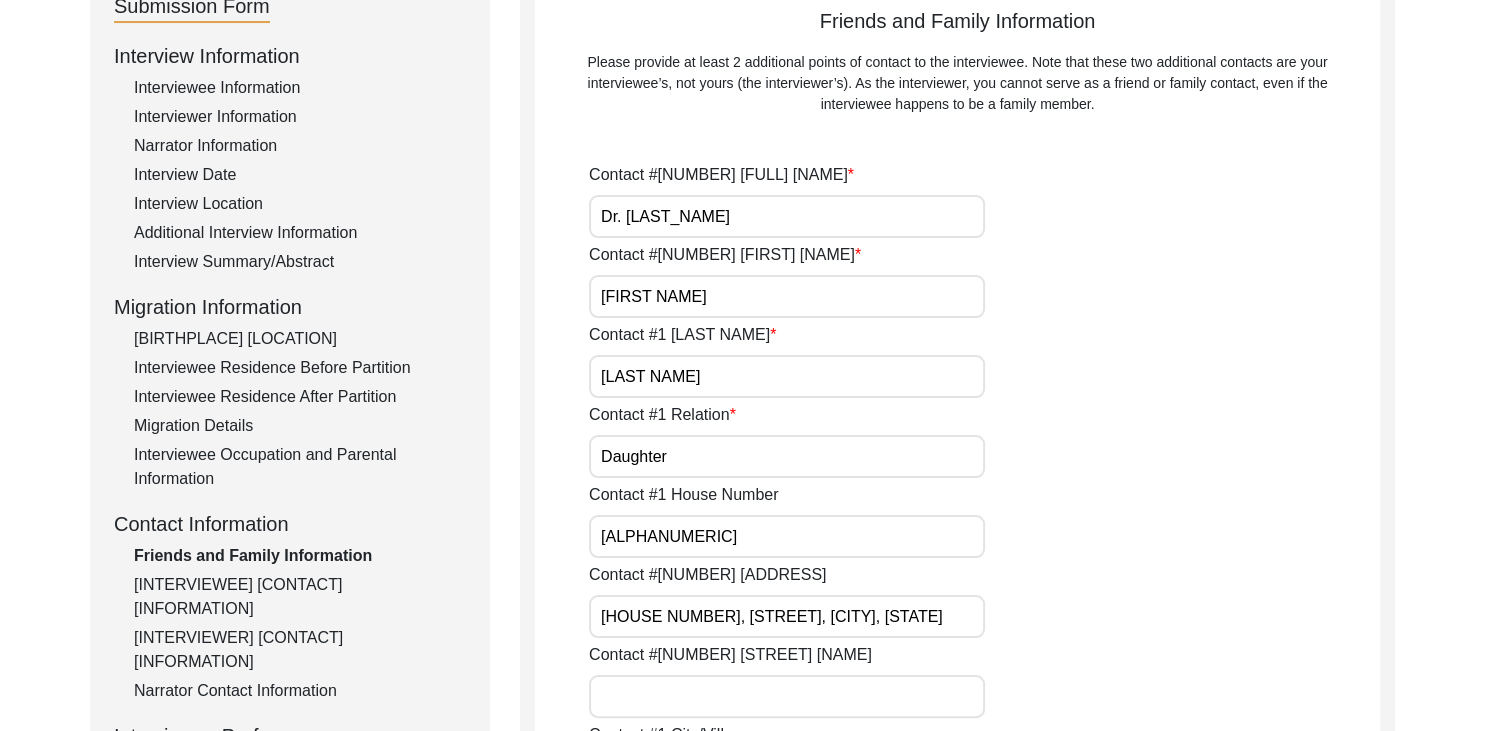 scroll, scrollTop: 225, scrollLeft: 0, axis: vertical 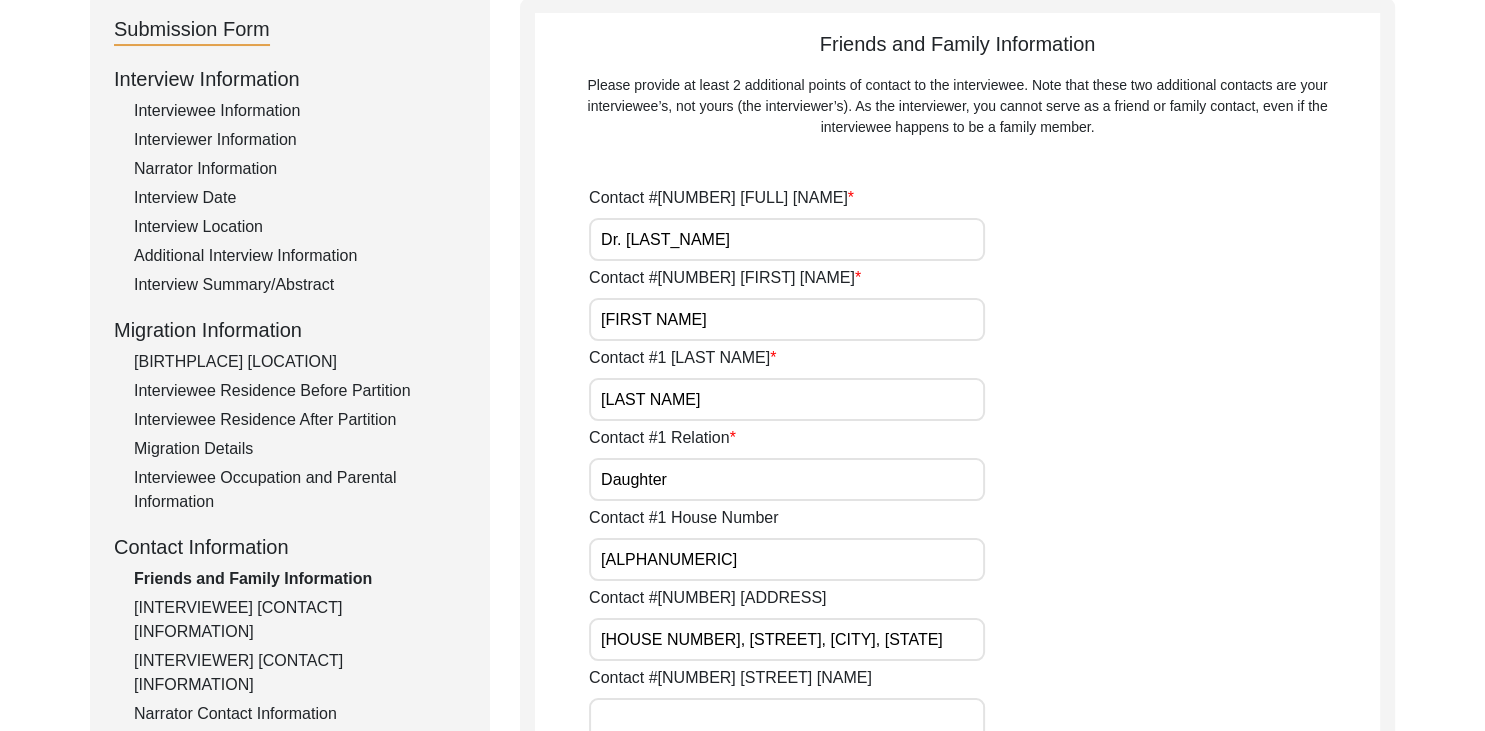 click on "Interviewee Occupation and Parental Information" 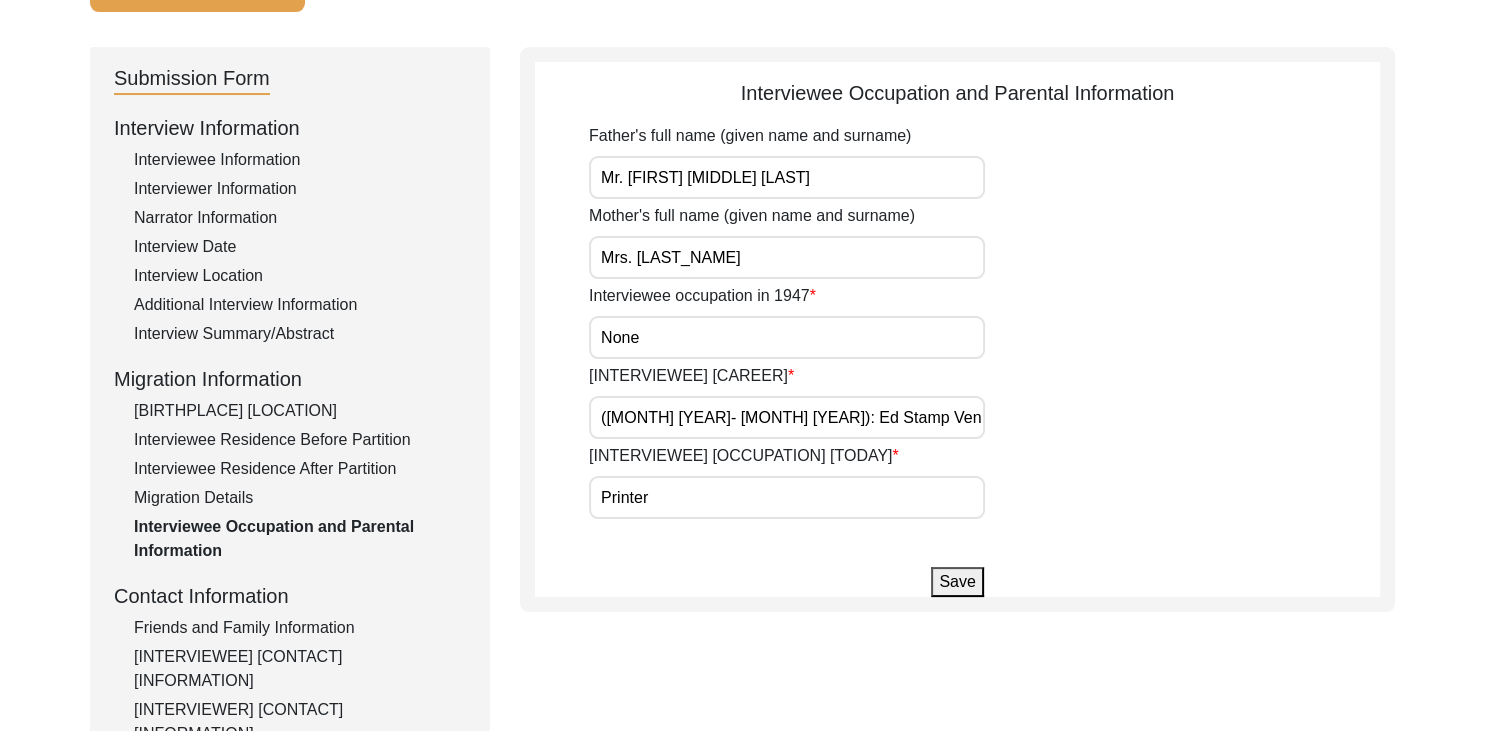 scroll, scrollTop: 176, scrollLeft: 0, axis: vertical 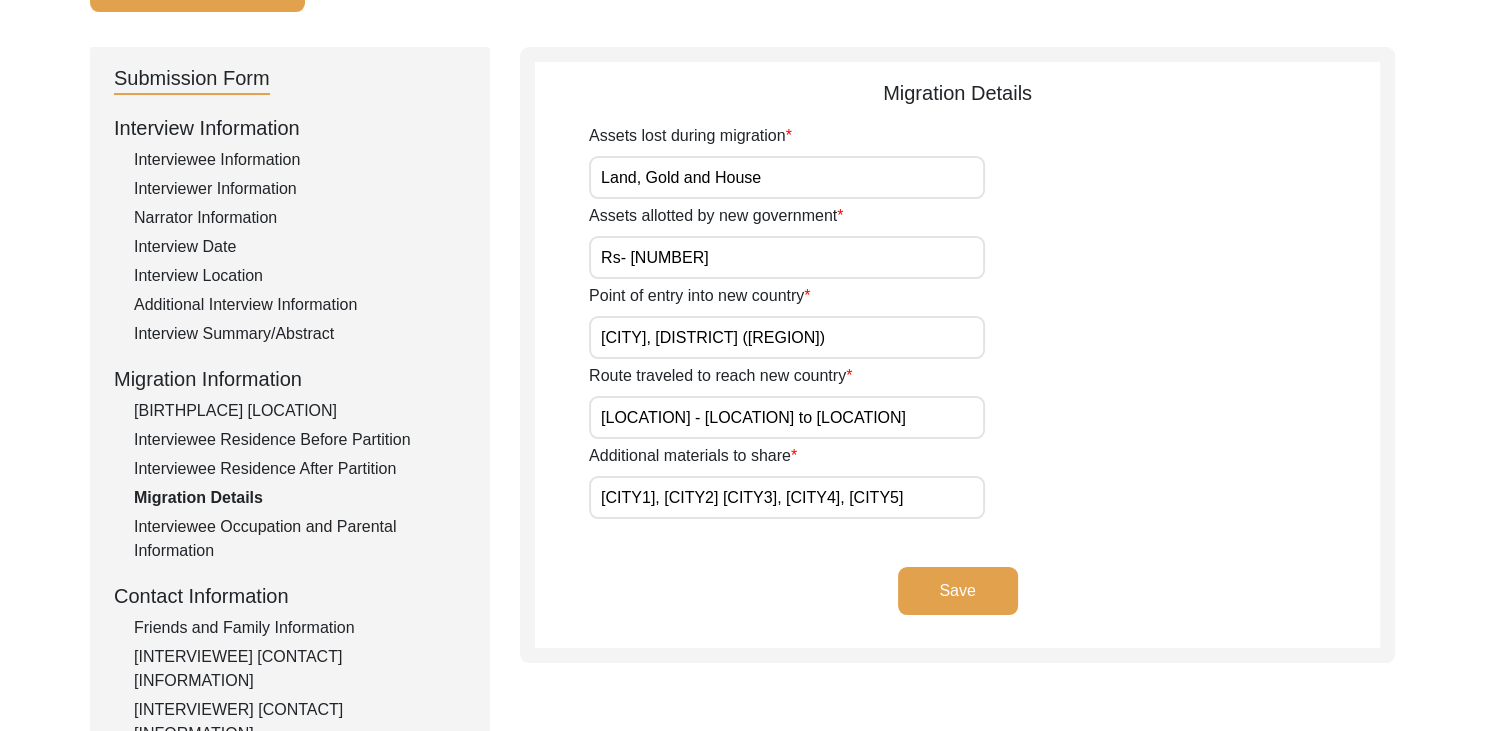 click on "Interviewee Occupation and Parental Information" 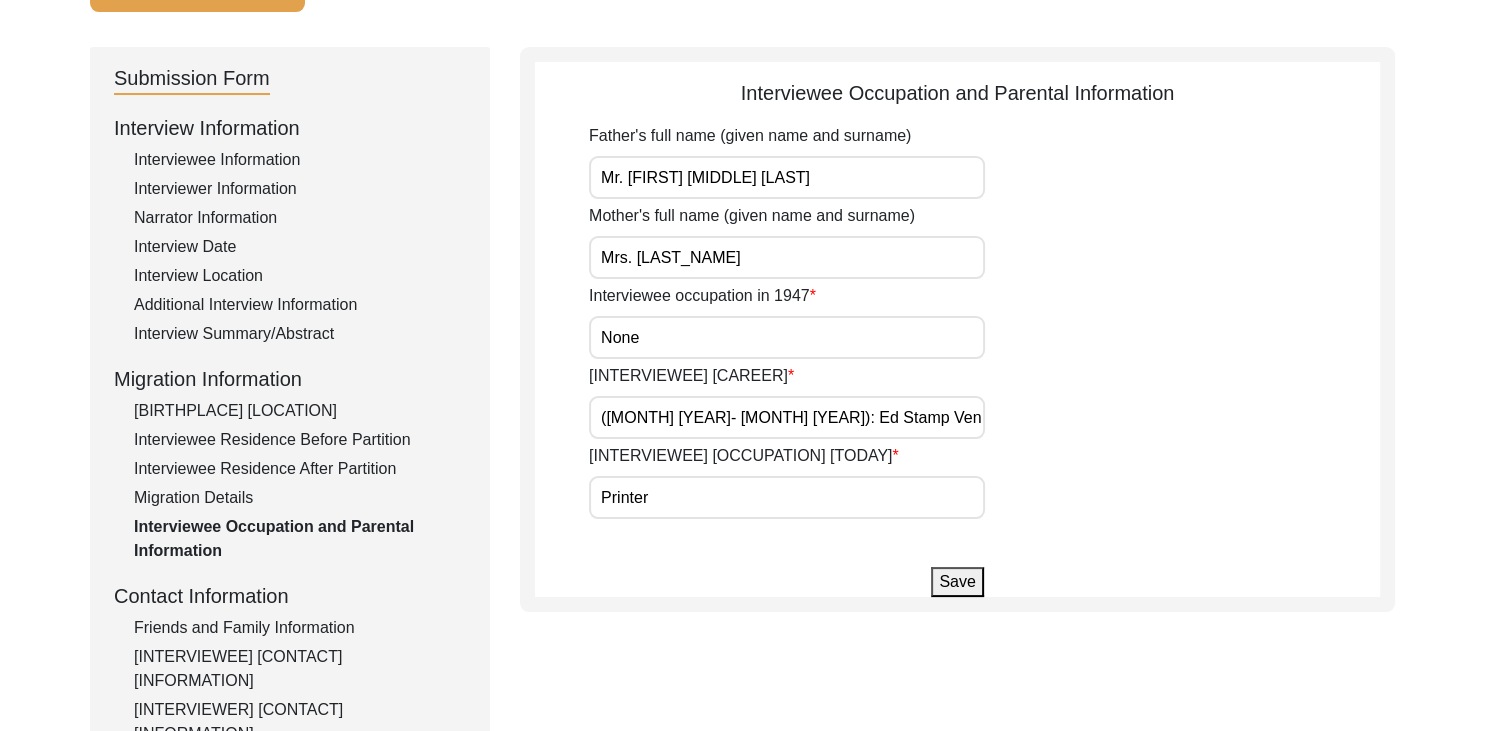 click on "Migration Details" 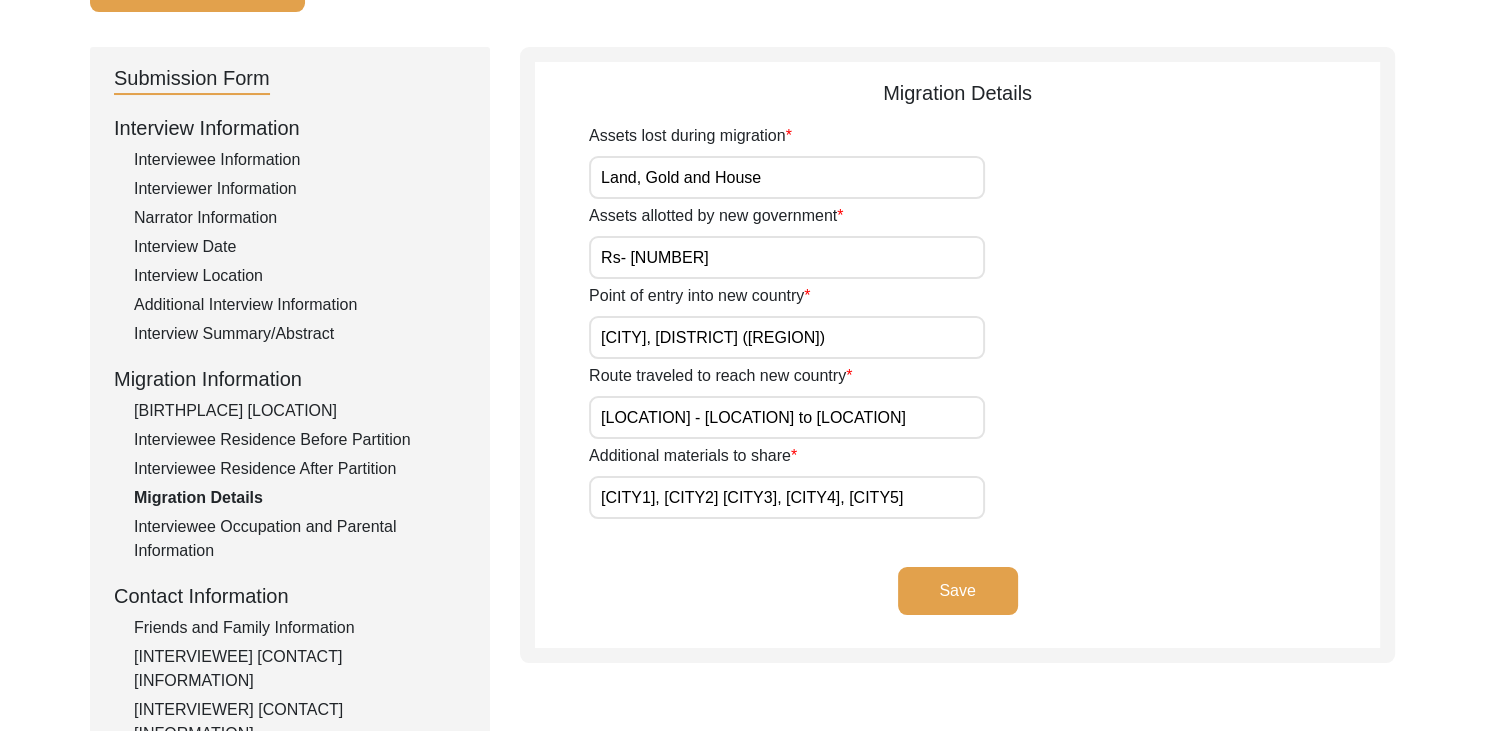 click on "Interviewee Residence After Partition" 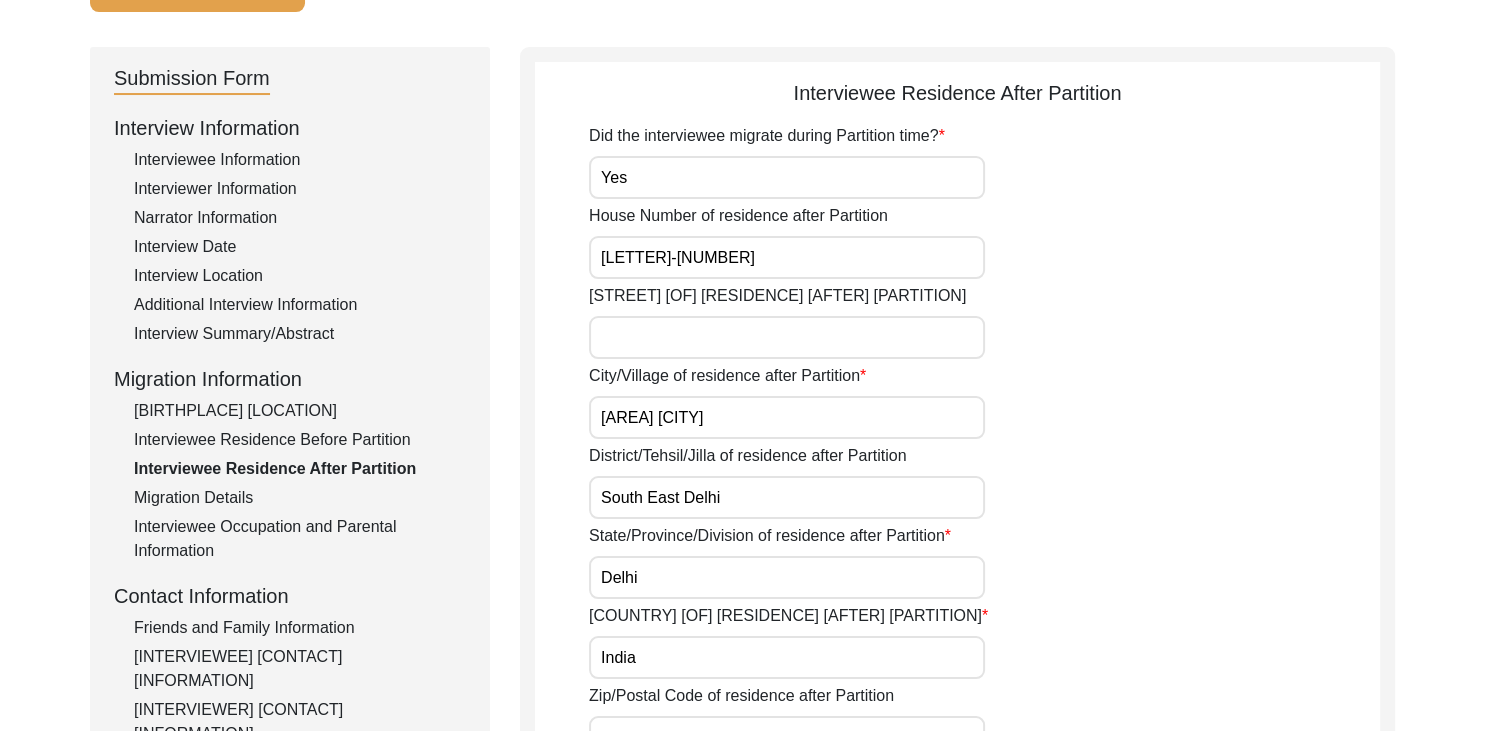 click on "Interview Information   Interviewee Information   Interviewer Information   Narrator Information   Interview Date   Interview Location   Additional Interview Information   Interview Summary/Abstract   Migration Information   Birthplace Location   Interviewee Residence Before Partition   Interviewee Residence After Partition   Migration Details   Interviewee Occupation and Parental Information   Contact Information   Friends and Family Information   Interviewee Contact Information   Interviewer Contact Information   Narrator Contact Information   Interviewee Preferences   Interviewee Preferences   Submission Files   Interview Audio/Video Files   Interview Photo Files   Signed Release Form   Other Files" 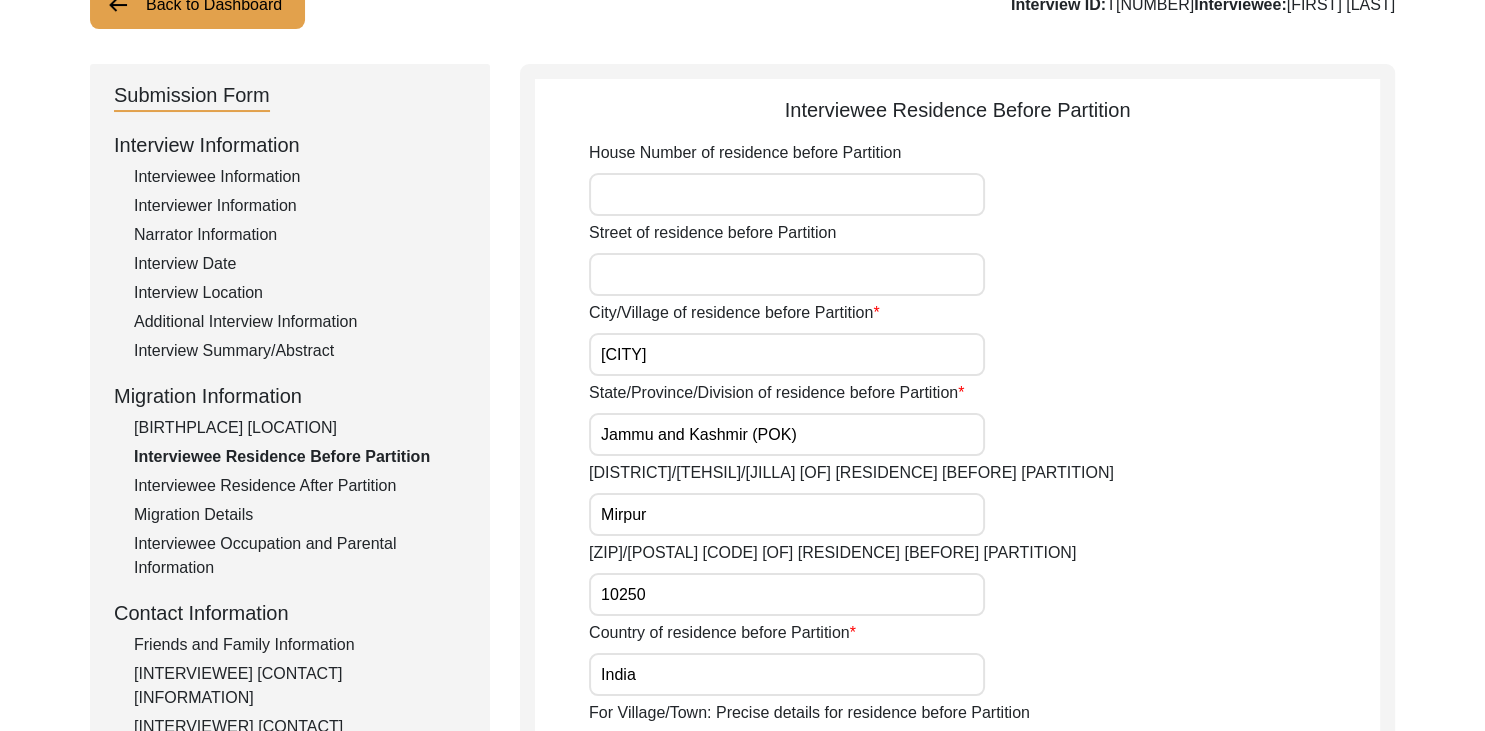 scroll, scrollTop: 156, scrollLeft: 0, axis: vertical 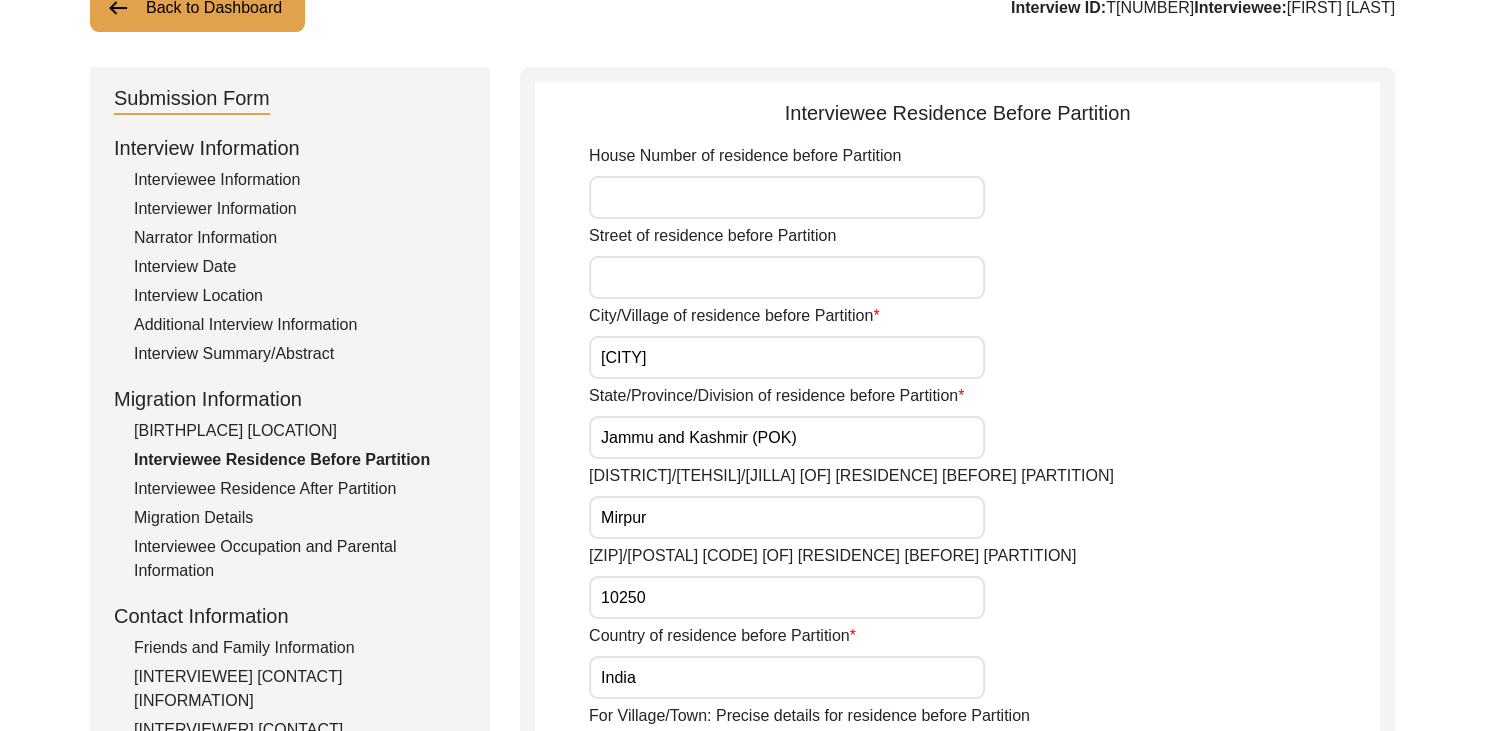 click on "[BIRTHPLACE] [LOCATION]" 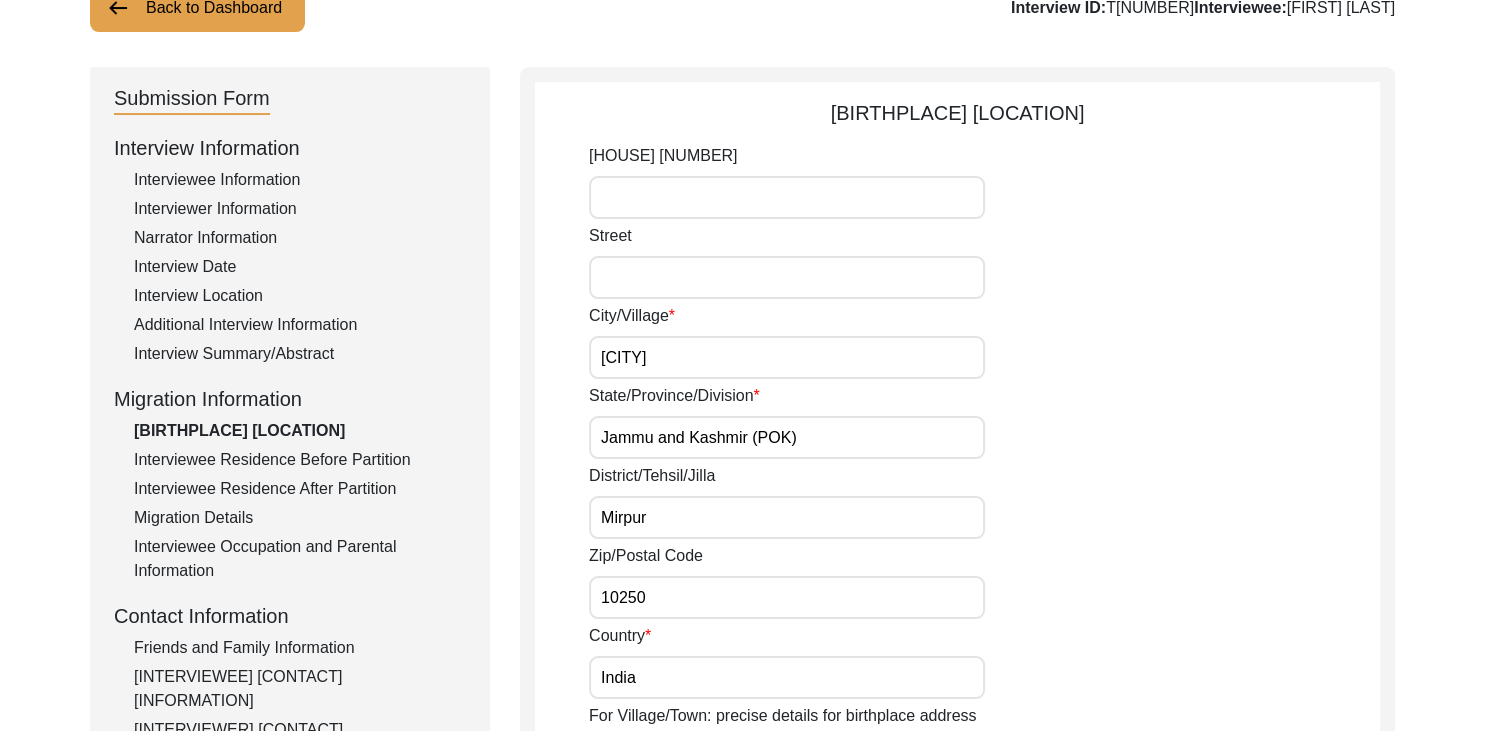 click on "Interview Summary/Abstract" 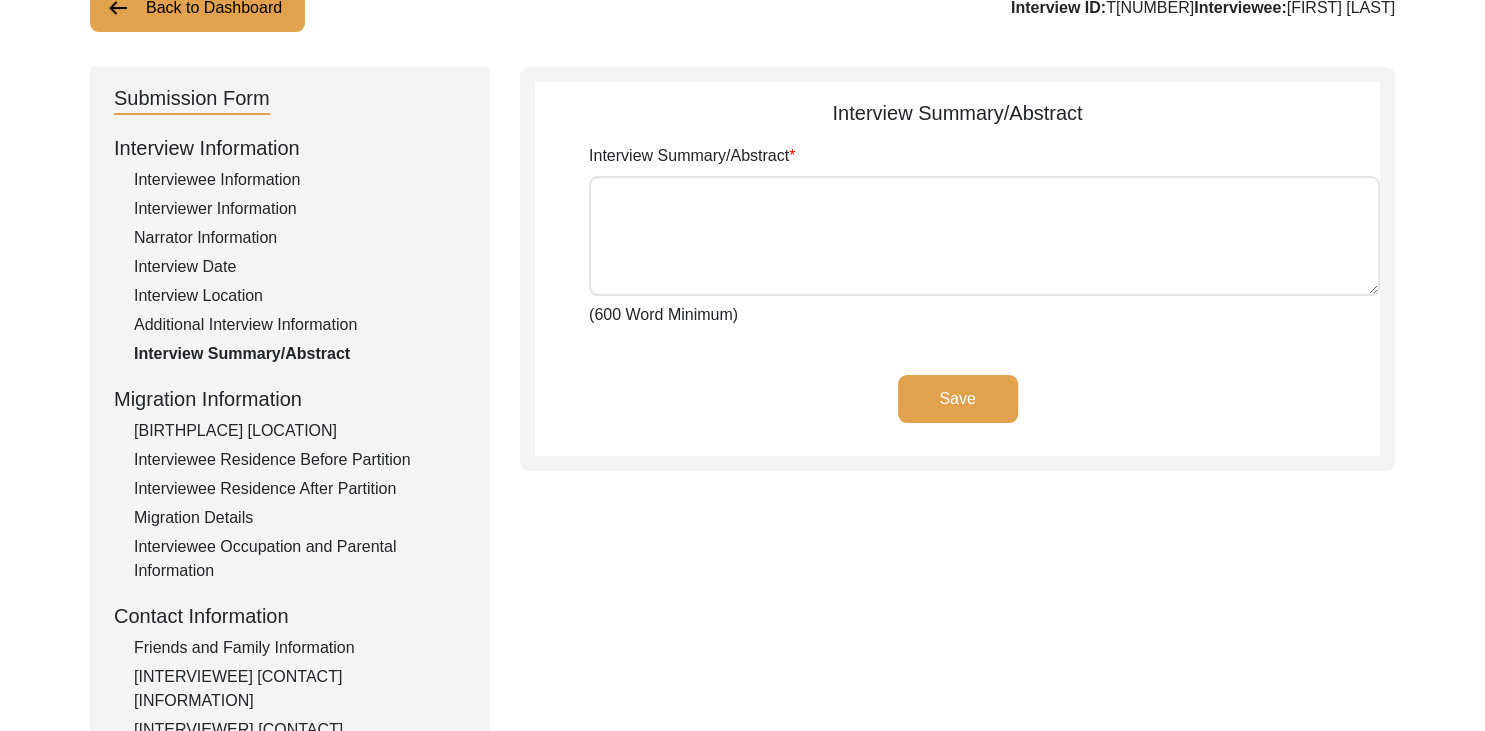 click on "Additional Interview Information" 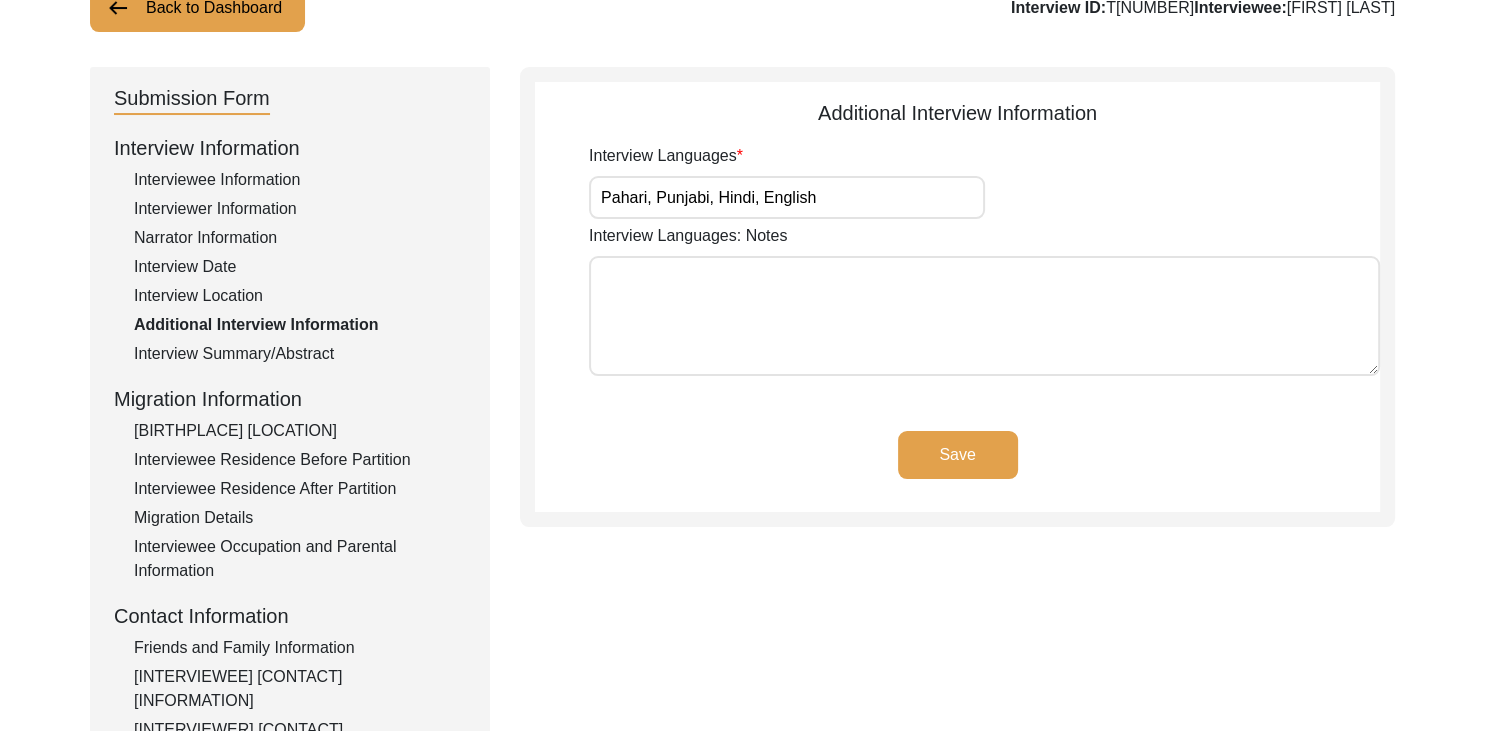 click on "Additional Interview Information" 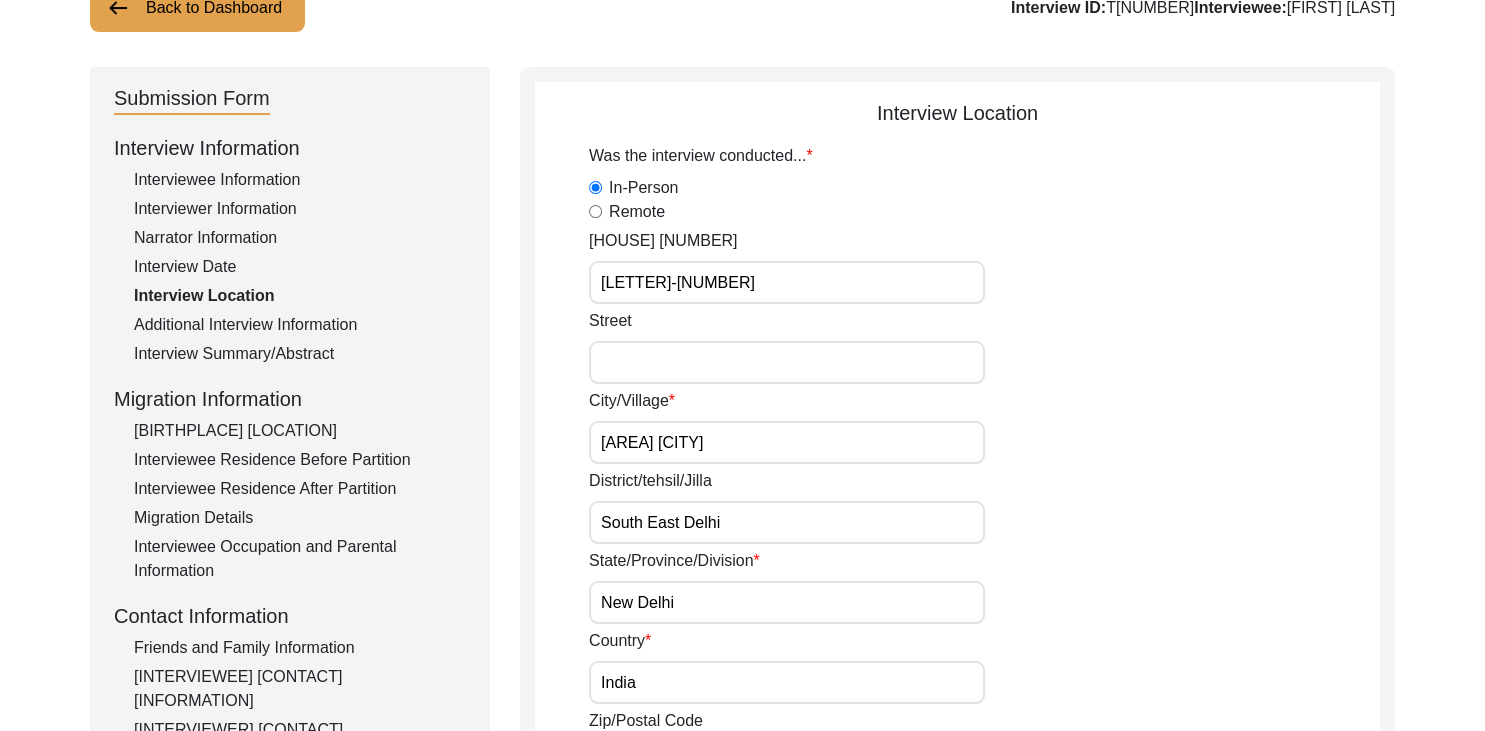 click on "Interview Date" 